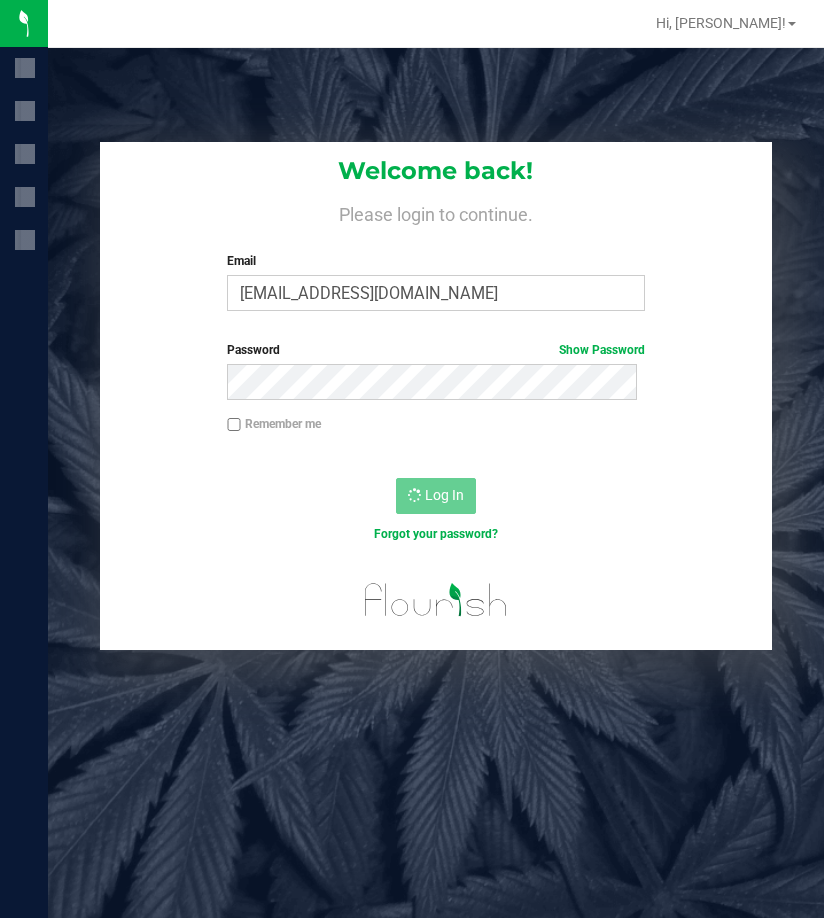 scroll, scrollTop: 0, scrollLeft: 0, axis: both 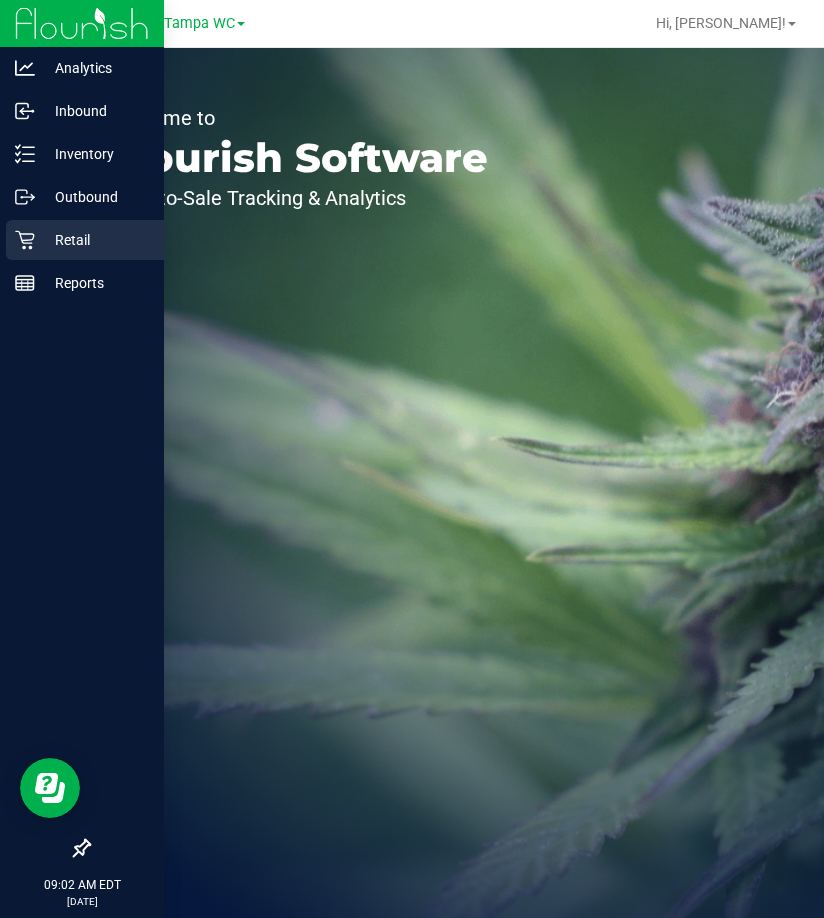 click on "Retail" at bounding box center [82, 241] 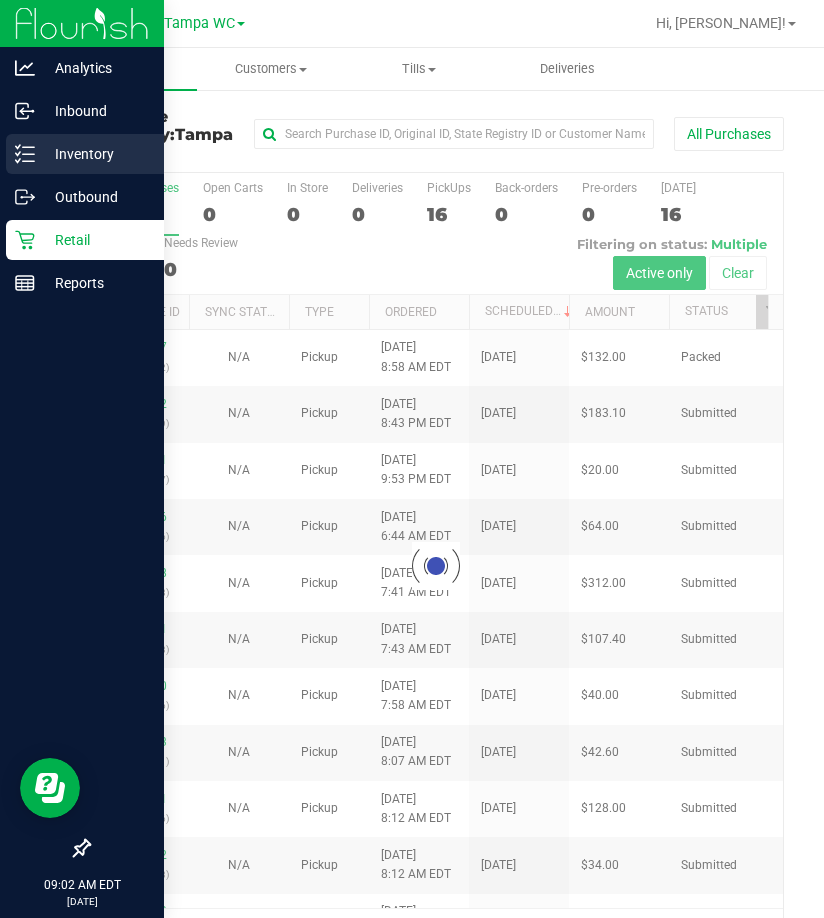 click 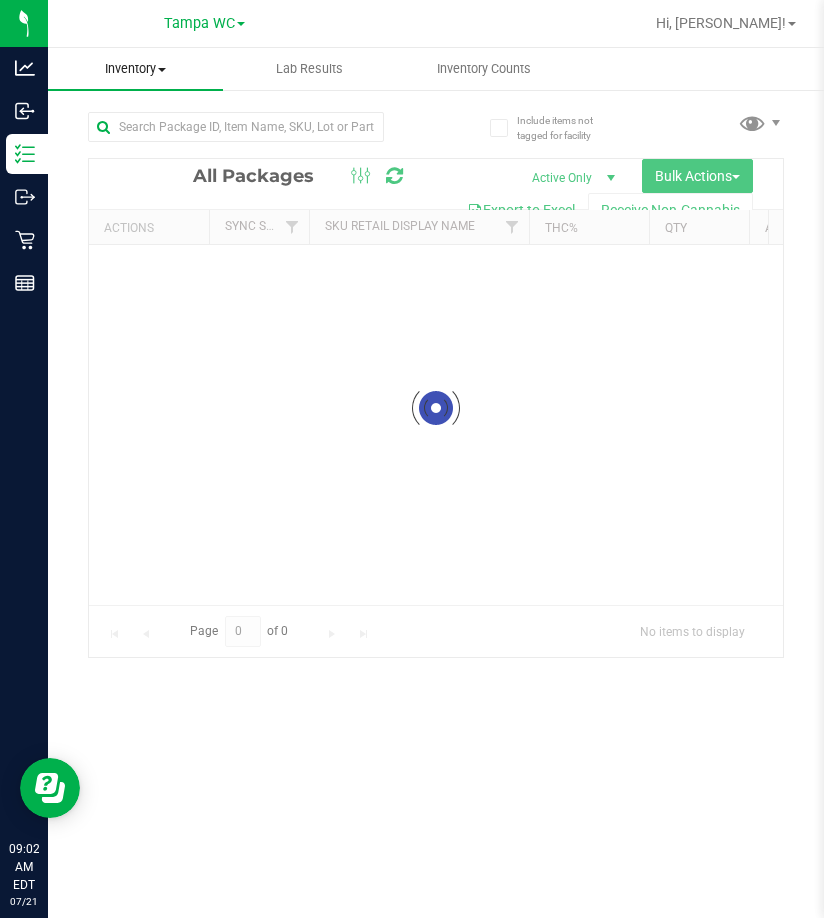 click on "Inventory
All packages
All inventory
Waste log
Create inventory" at bounding box center (135, 69) 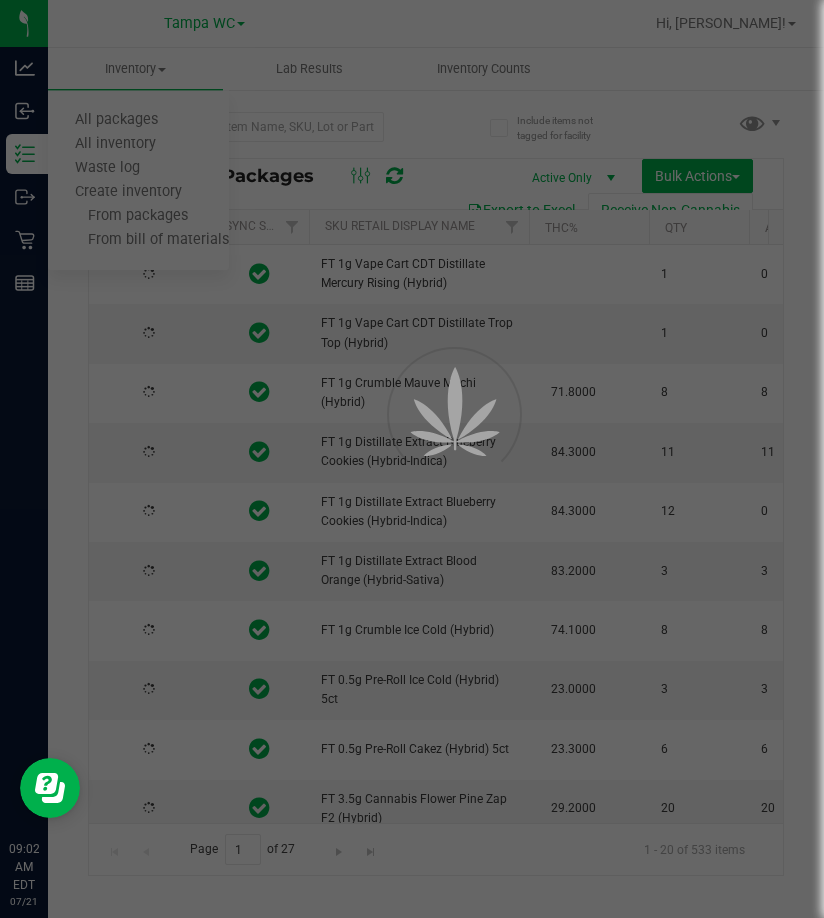 click at bounding box center (412, 459) 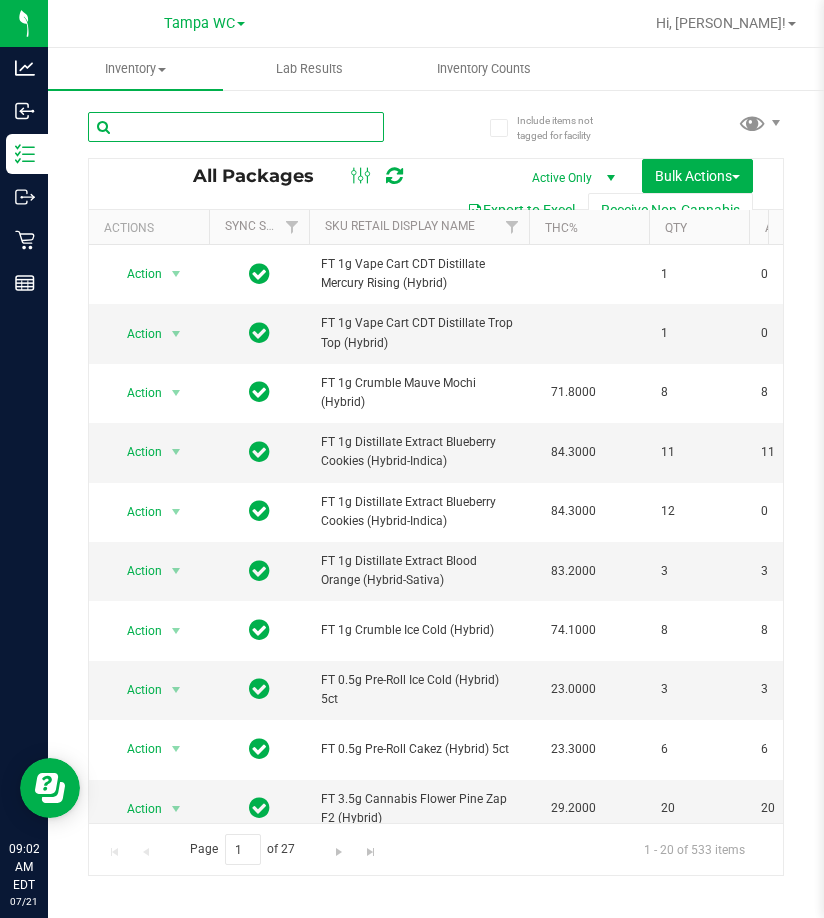 click at bounding box center [236, 127] 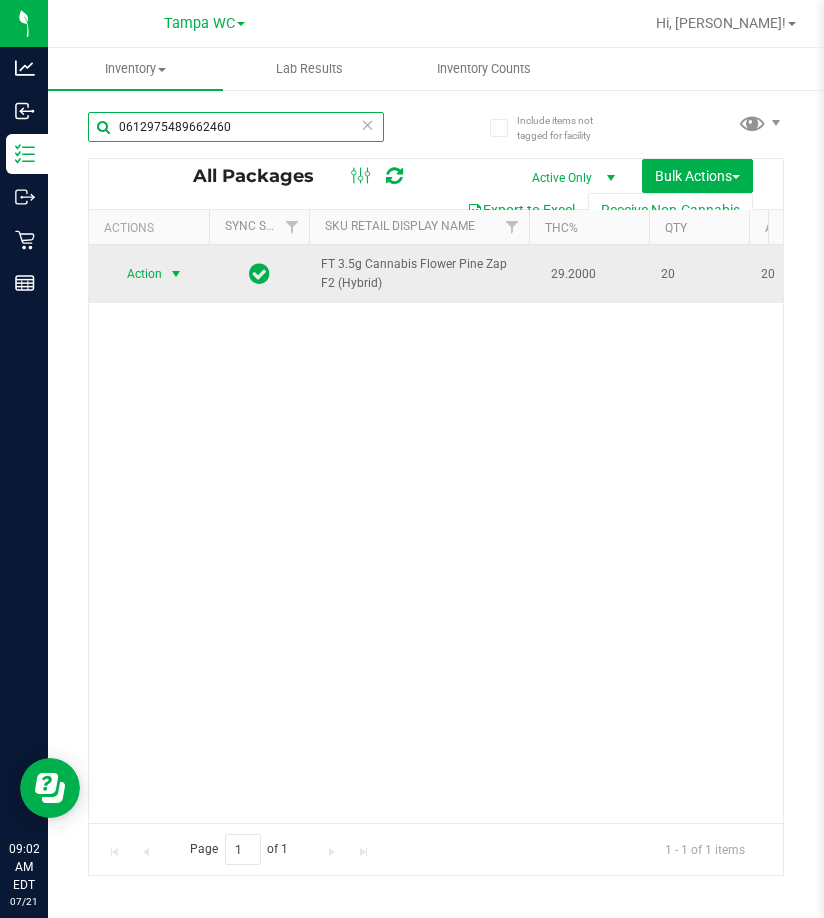 type on "0612975489662460" 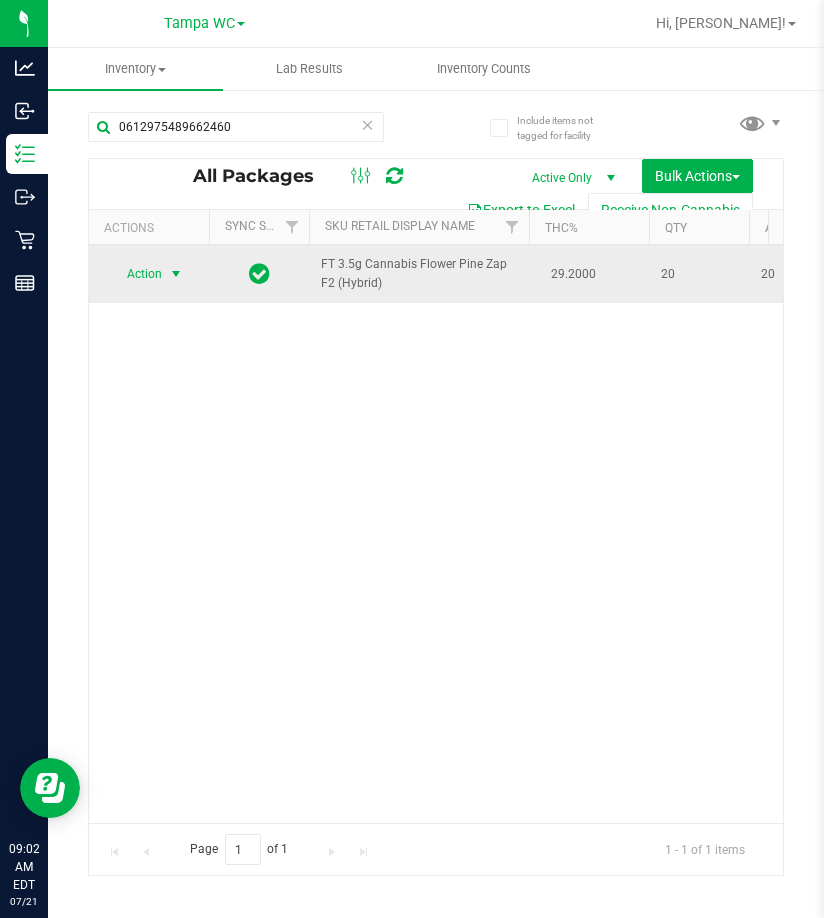 click at bounding box center (176, 274) 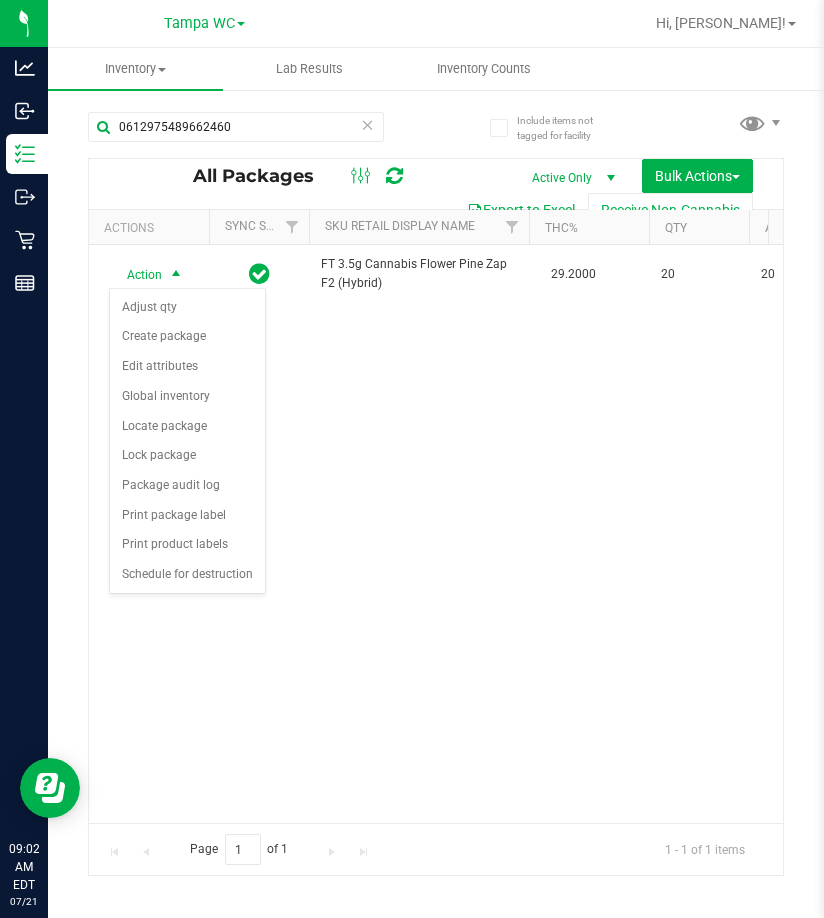 click on "Action Action Adjust qty Create package Edit attributes Global inventory Locate package Lock package Package audit log Print package label Print product labels Schedule for destruction
FT 3.5g Cannabis Flower Pine Zap F2 (Hybrid)
29.2000
20
20
0
0612975489662460
FLSRWGM-20250714-245
Whole Flower
W-JUL25PZT01-0708
FT - CANNABIS FLOWER - 3.5G - PZT - HYB
Now
$50.00000" at bounding box center (436, 534) 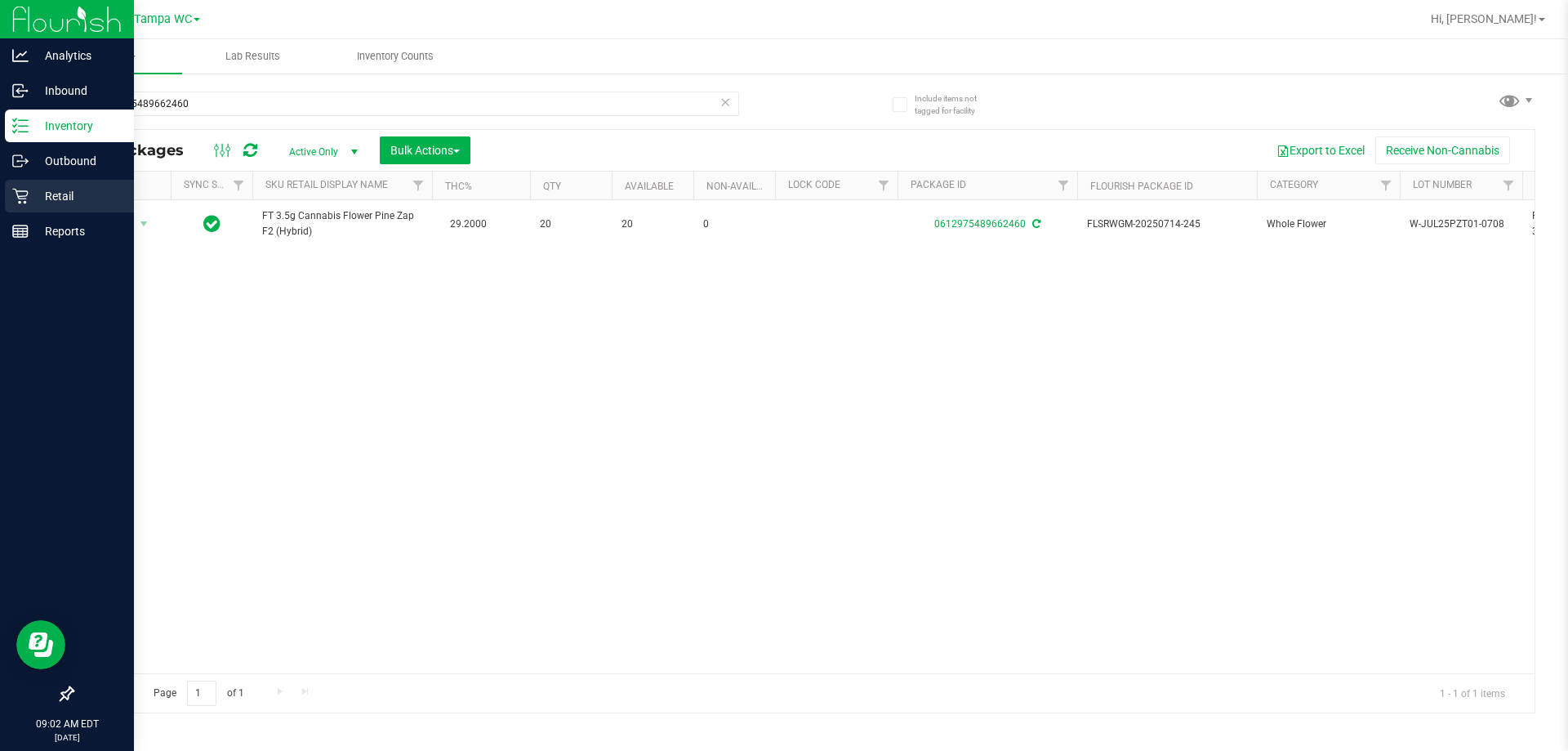 click on "Retail" at bounding box center (69, 196) 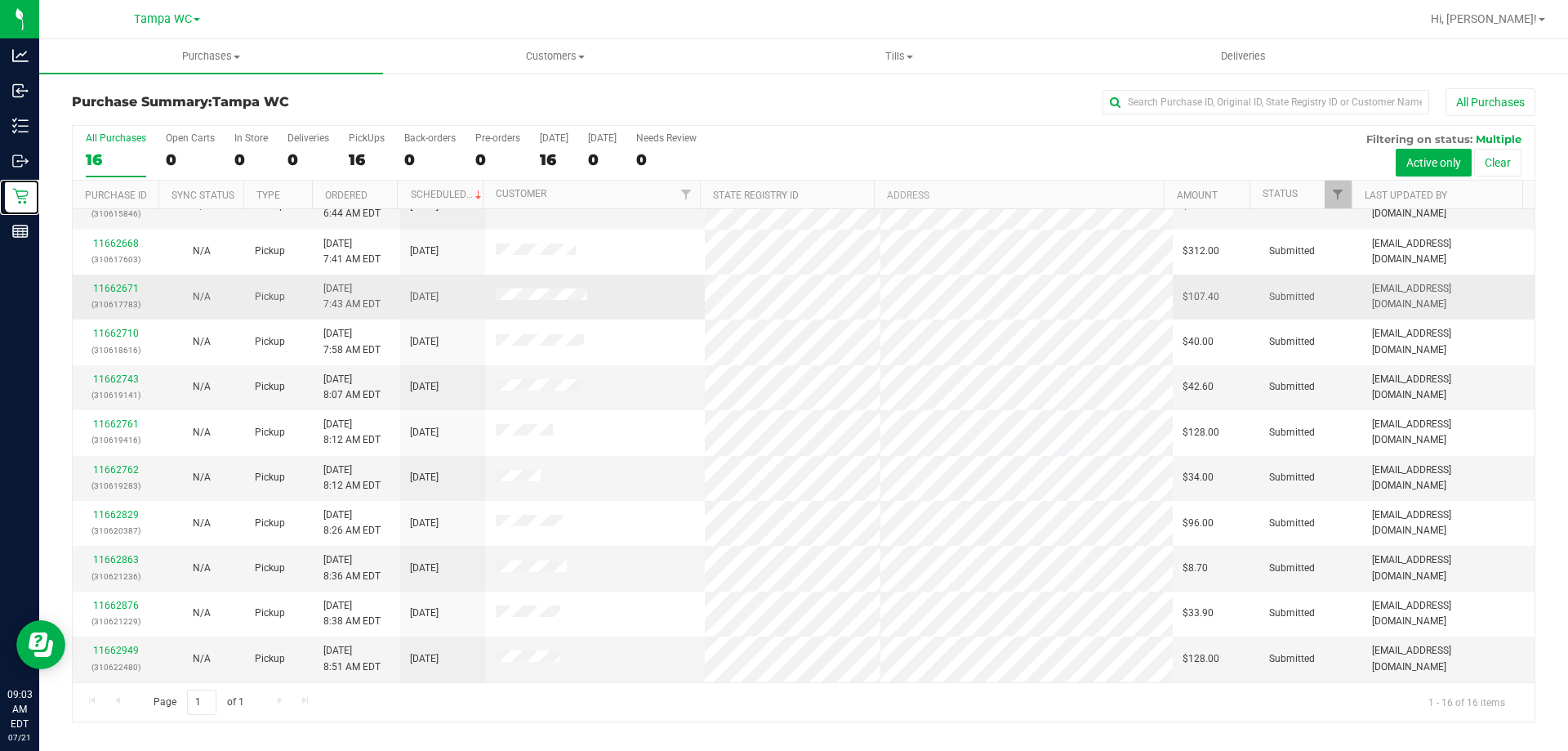 scroll, scrollTop: 82, scrollLeft: 0, axis: vertical 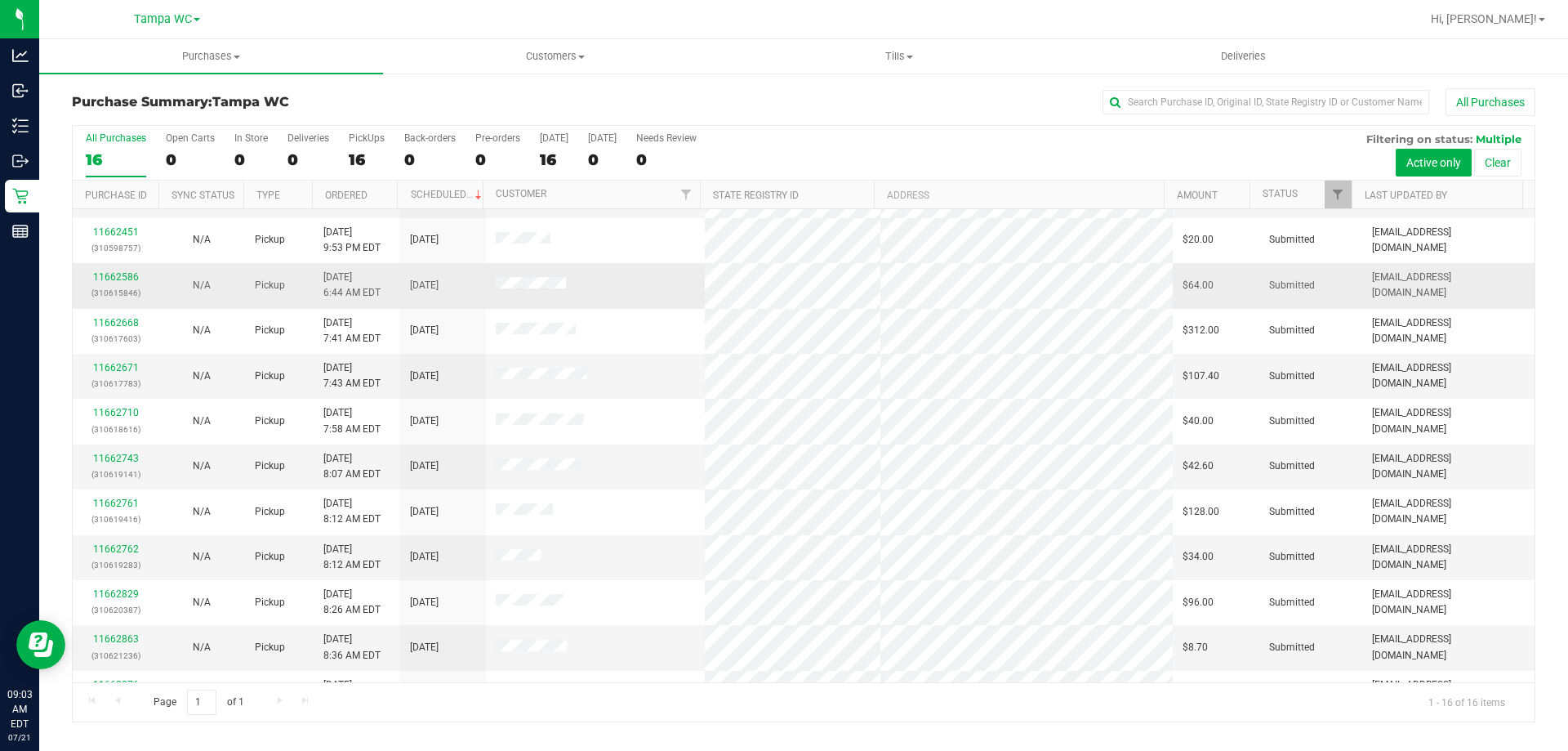 click on "11662586
(310615846)" at bounding box center (115, 285) 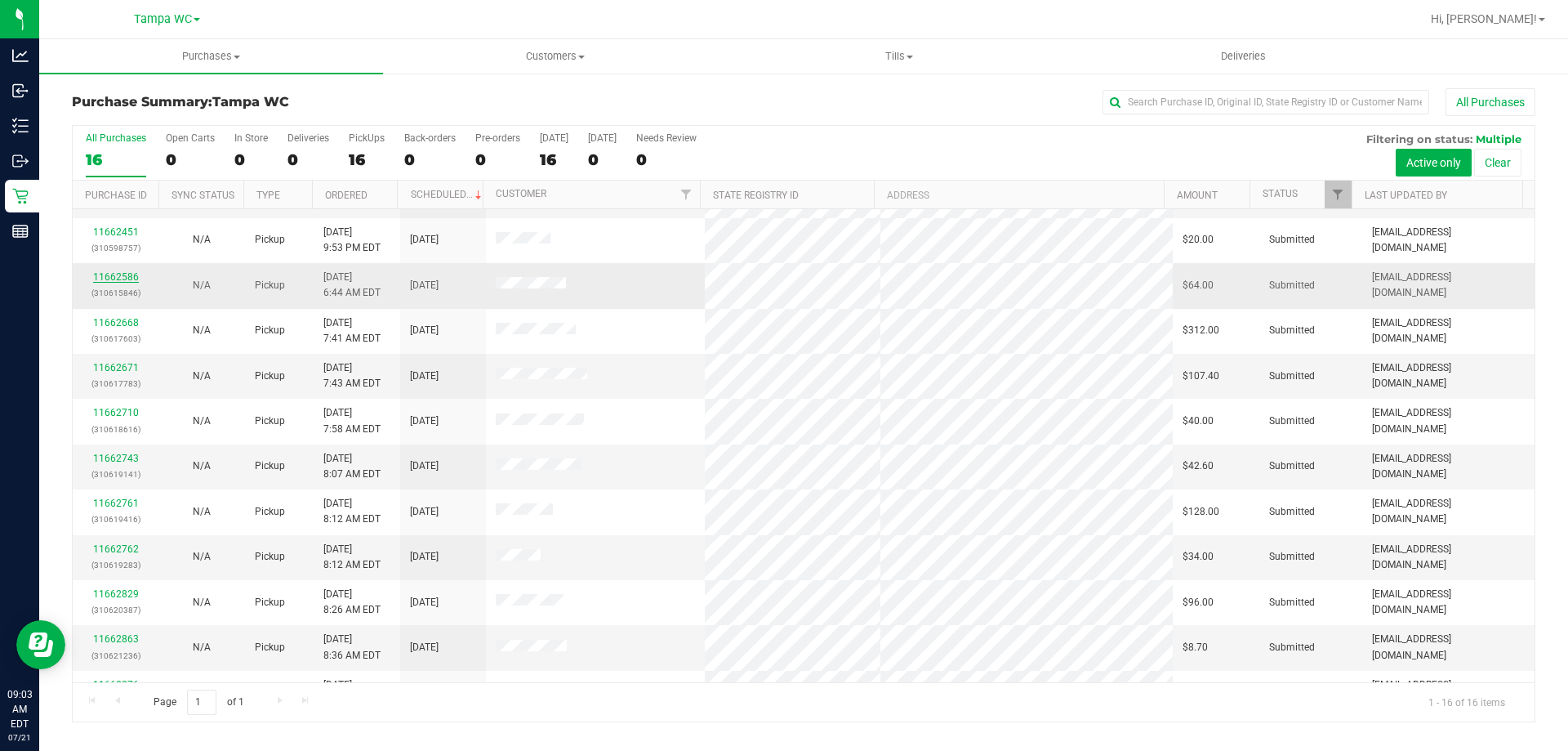 click on "11662586" at bounding box center [116, 277] 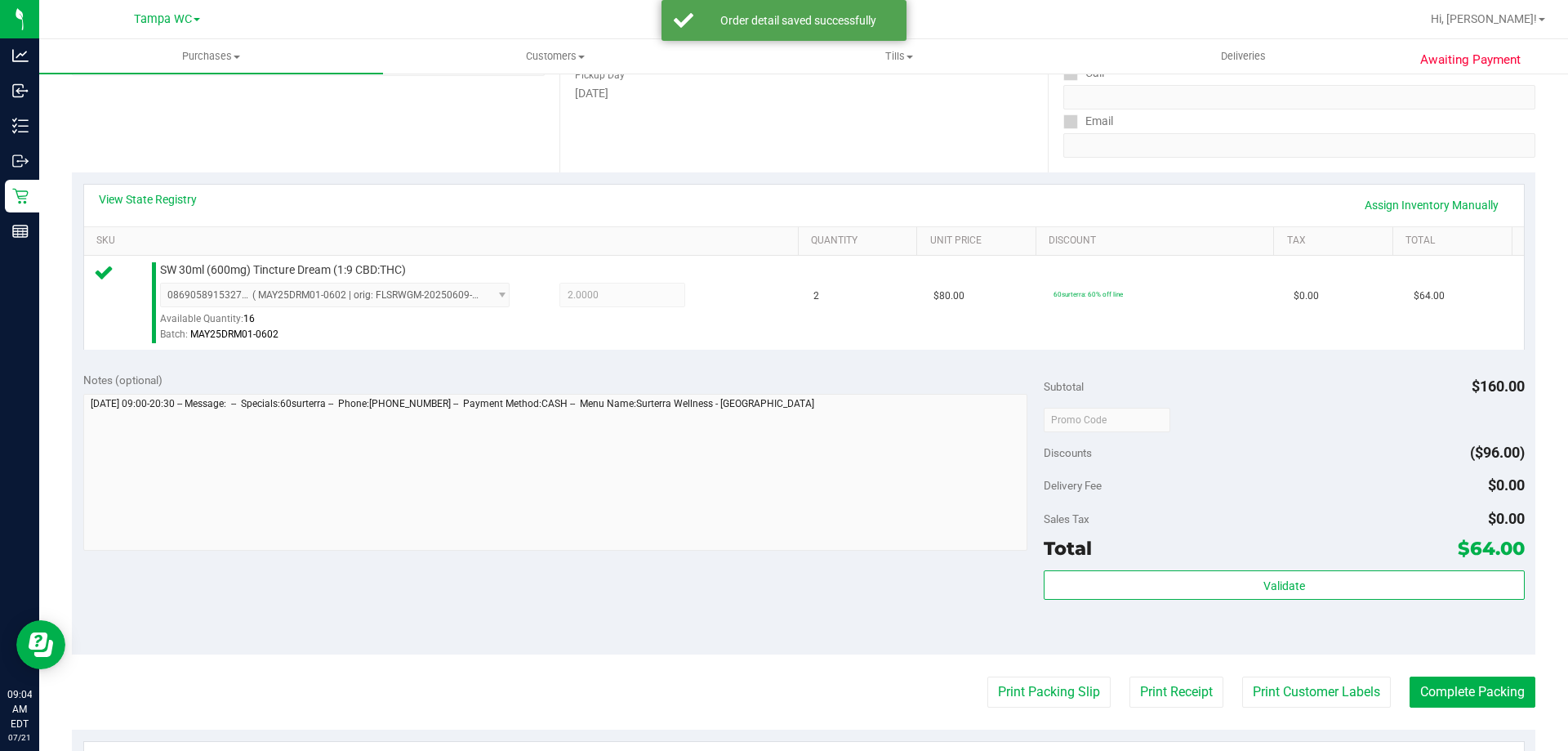 scroll, scrollTop: 585, scrollLeft: 0, axis: vertical 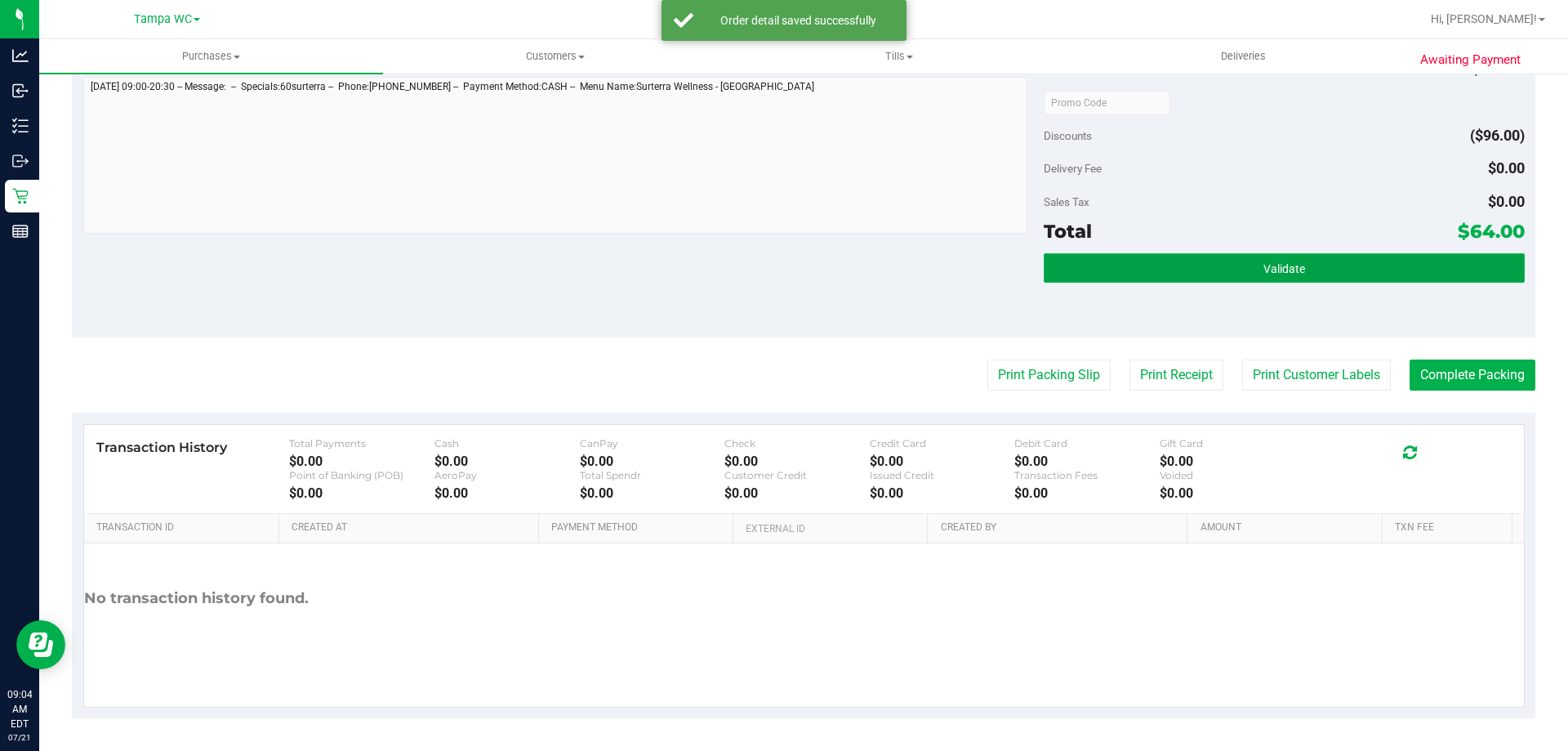 click on "Validate" at bounding box center [1284, 268] 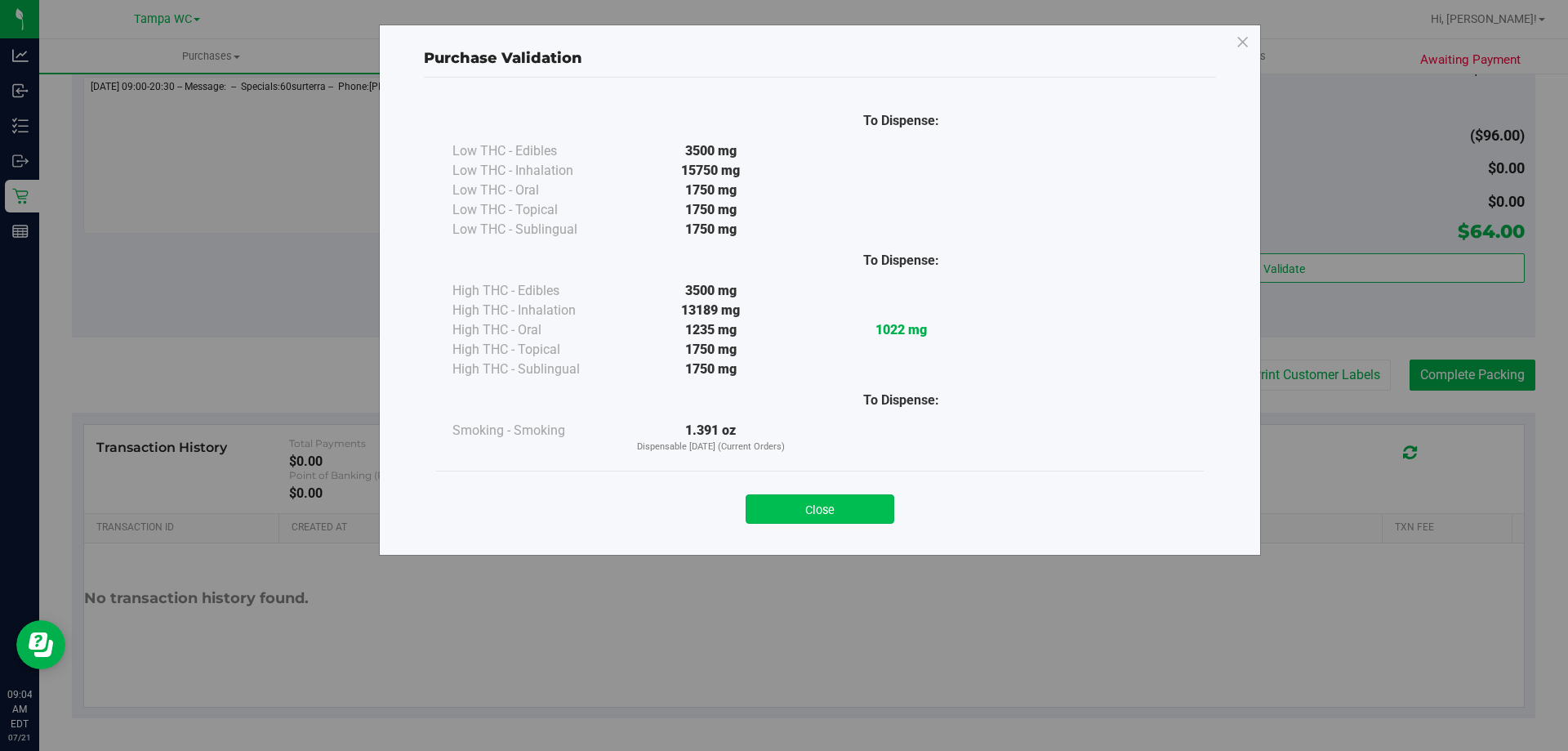 click on "Close" at bounding box center (820, 509) 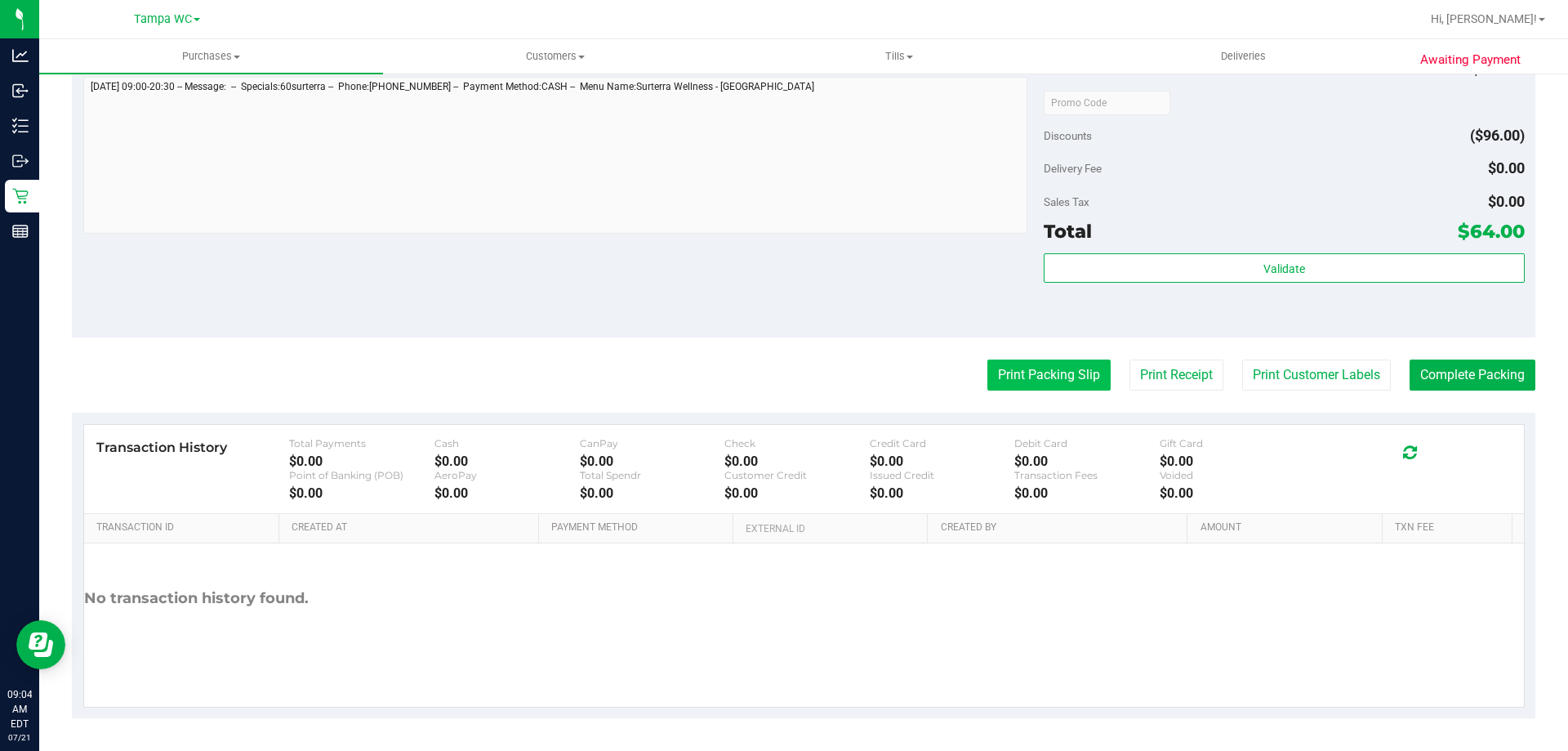 click on "Print Packing Slip" at bounding box center [1049, 375] 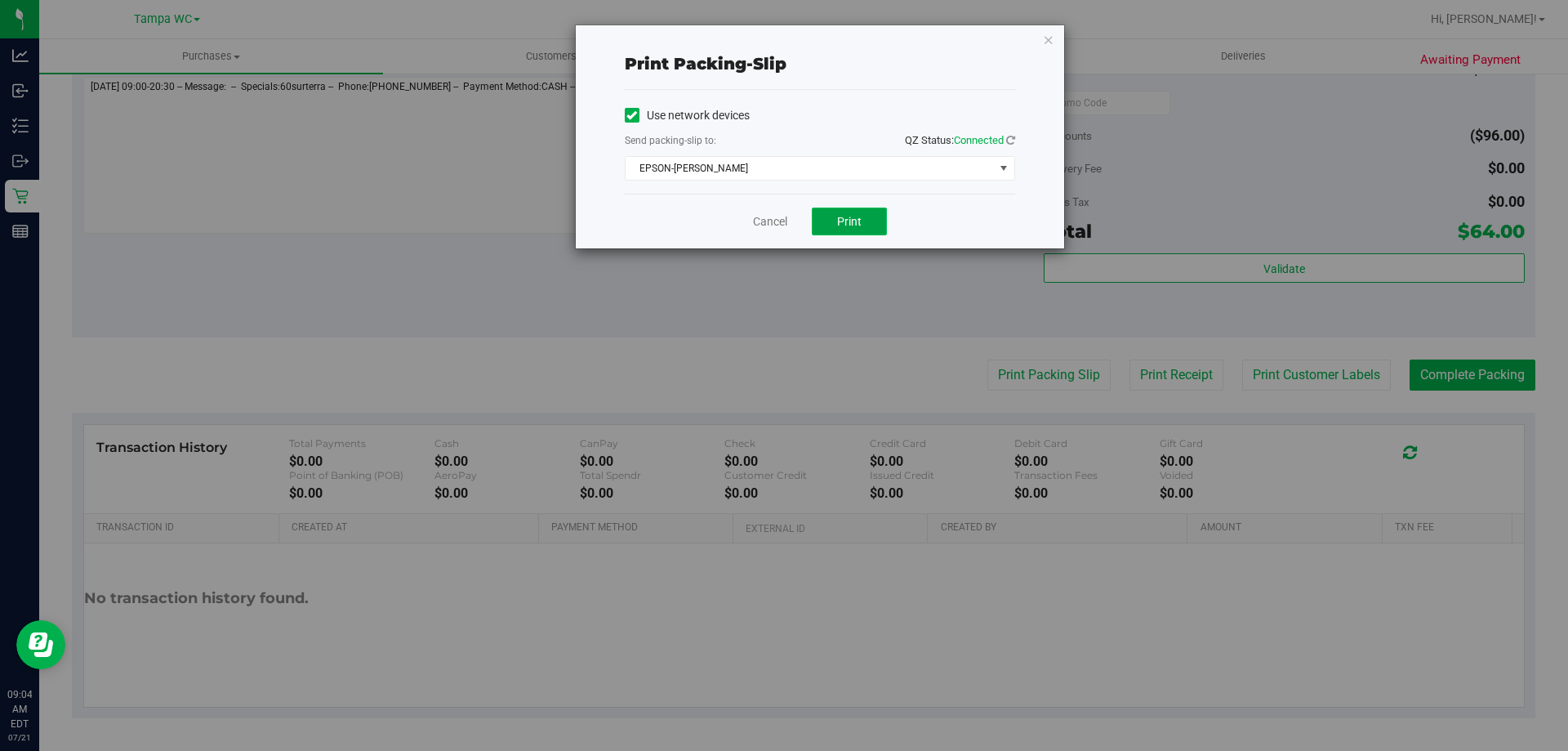 click on "Print" at bounding box center [849, 221] 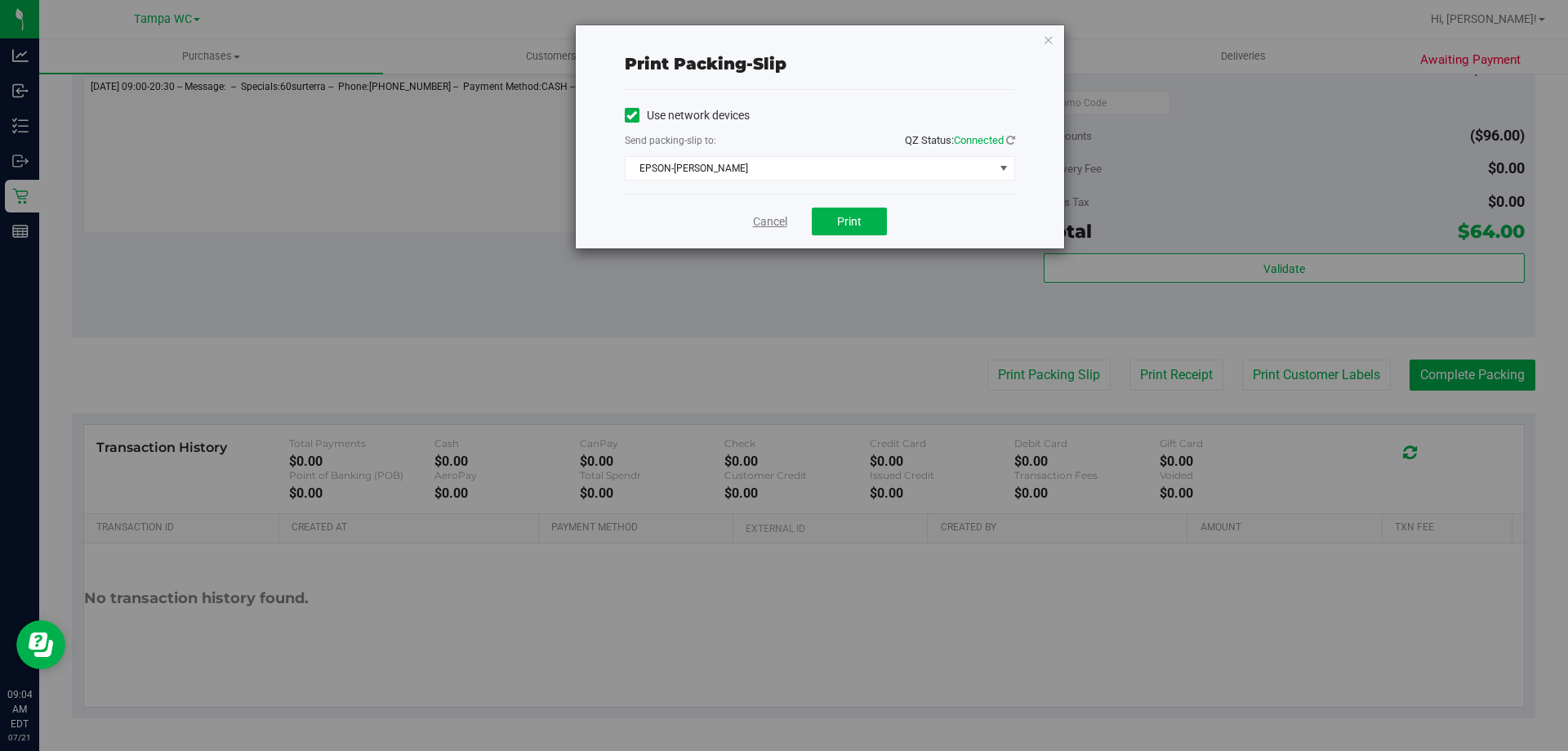 click on "Cancel" at bounding box center [770, 221] 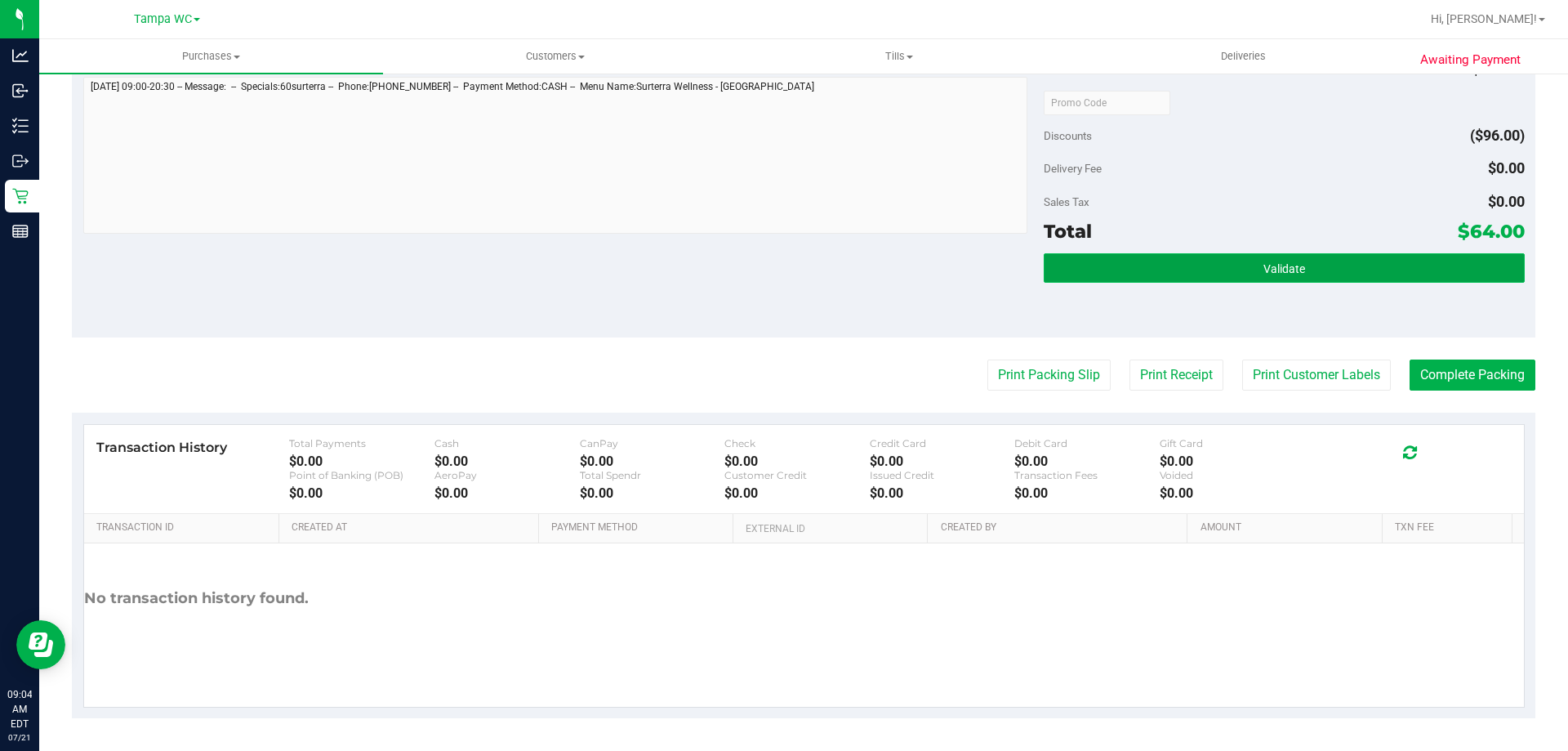 click on "Validate" at bounding box center (1284, 268) 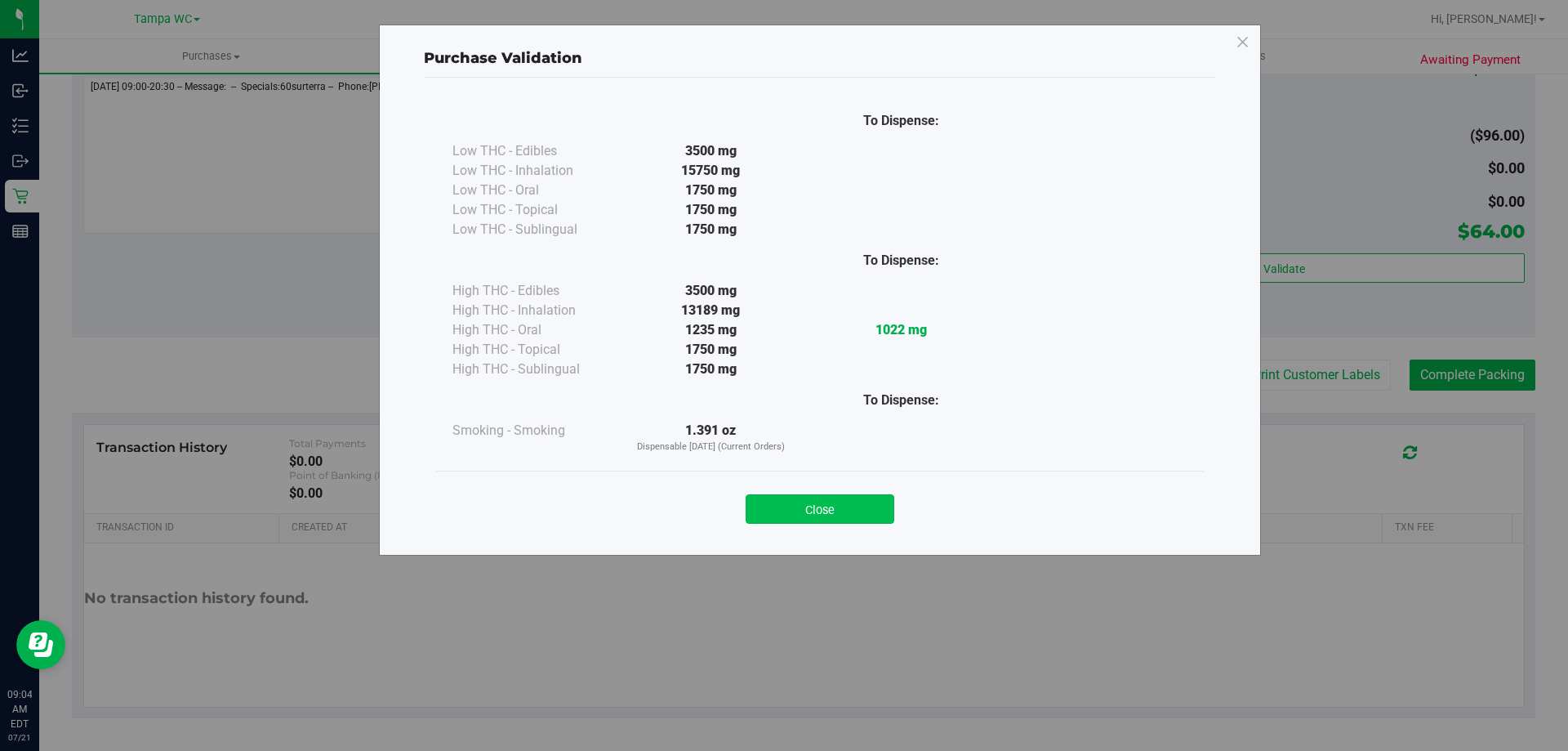 click on "Close" at bounding box center [820, 509] 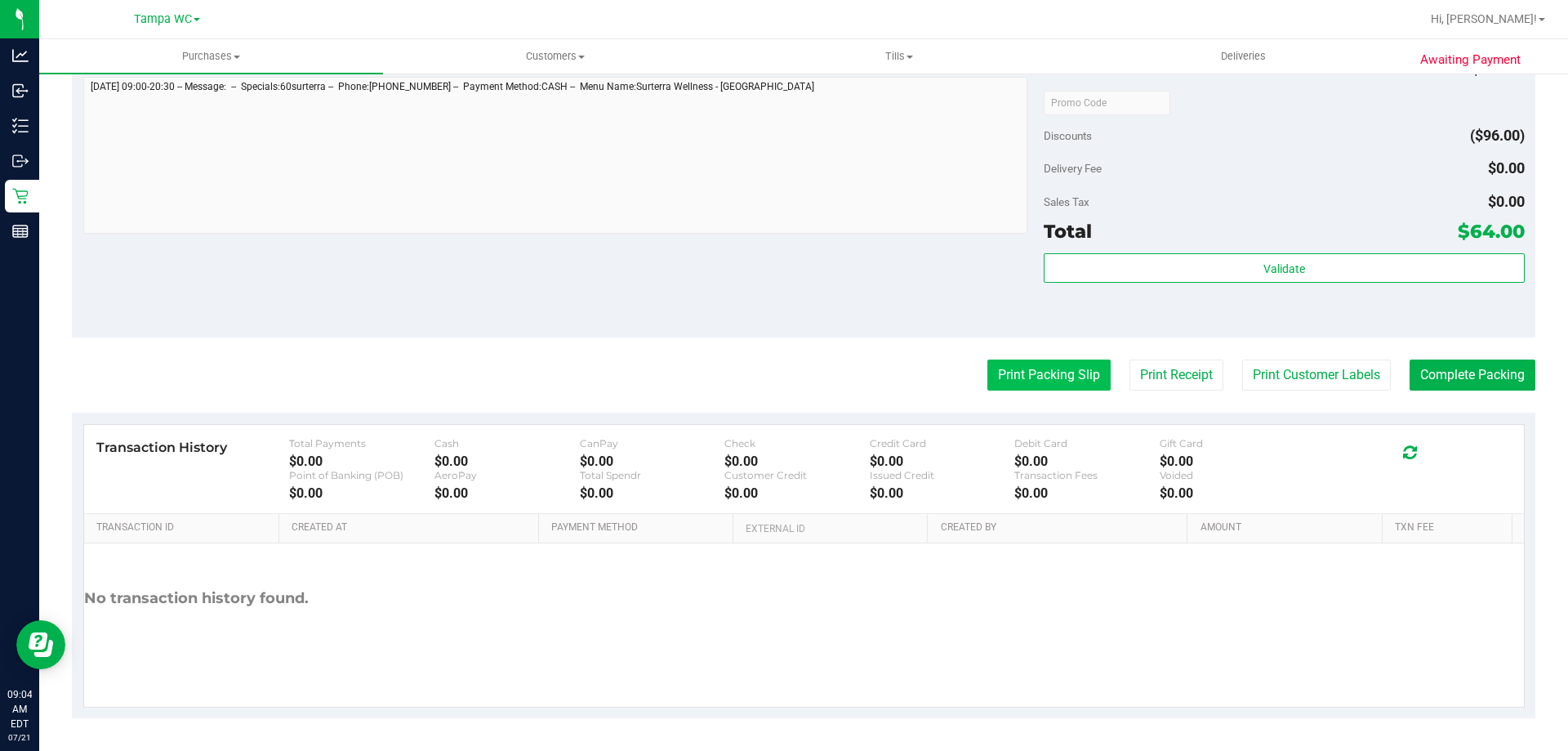 click on "Print Packing Slip" at bounding box center (1049, 375) 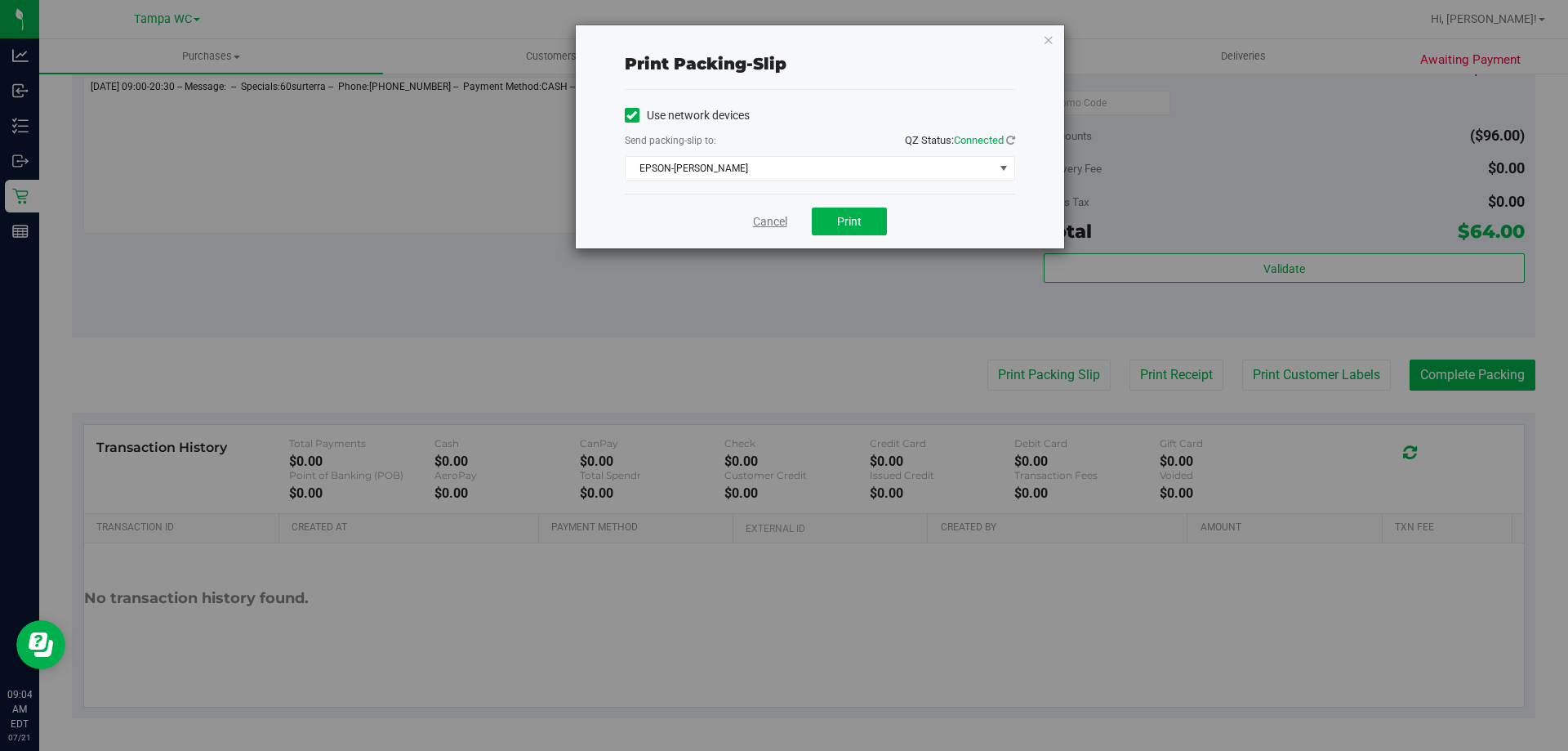 click on "Cancel" at bounding box center (770, 221) 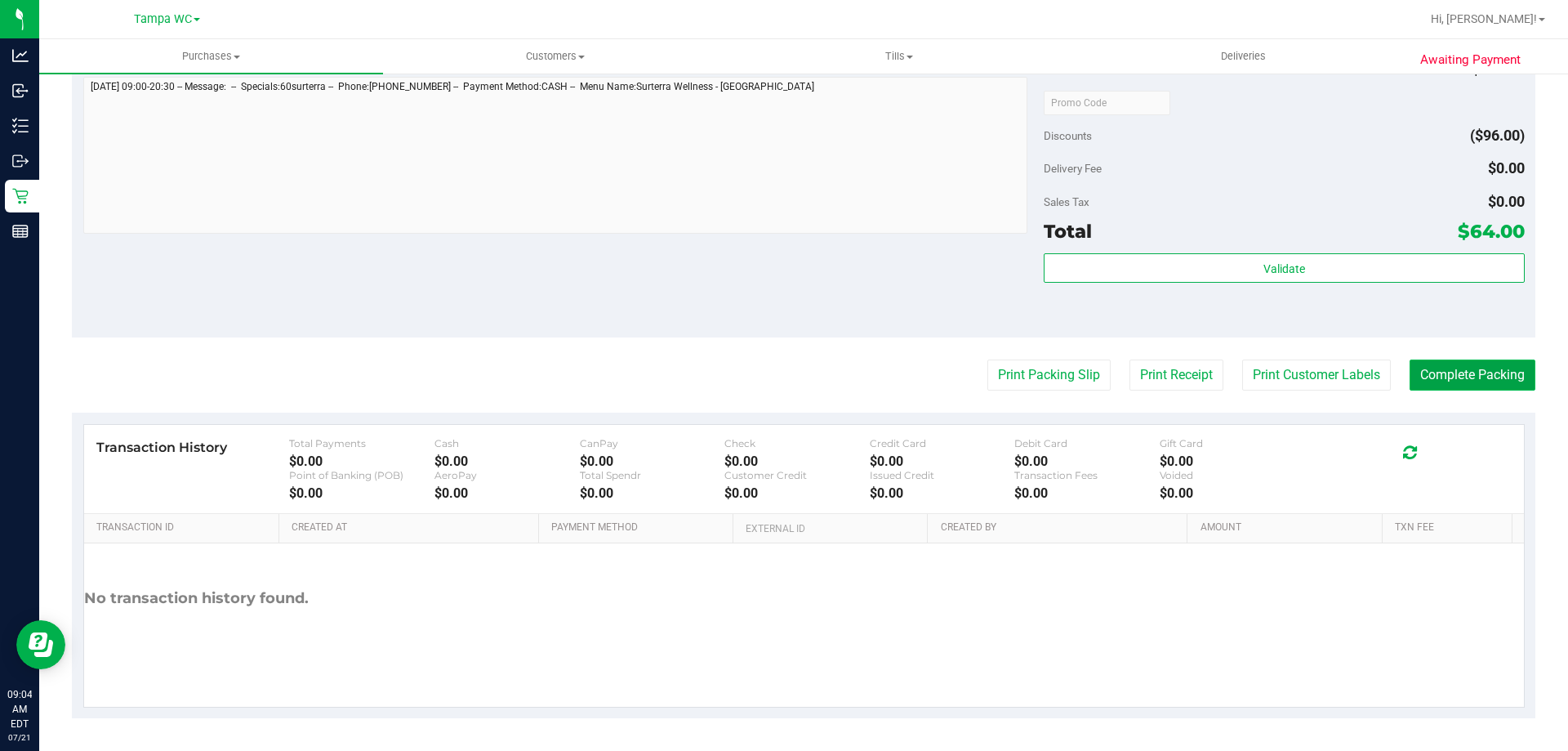 click on "Complete Packing" at bounding box center [1472, 375] 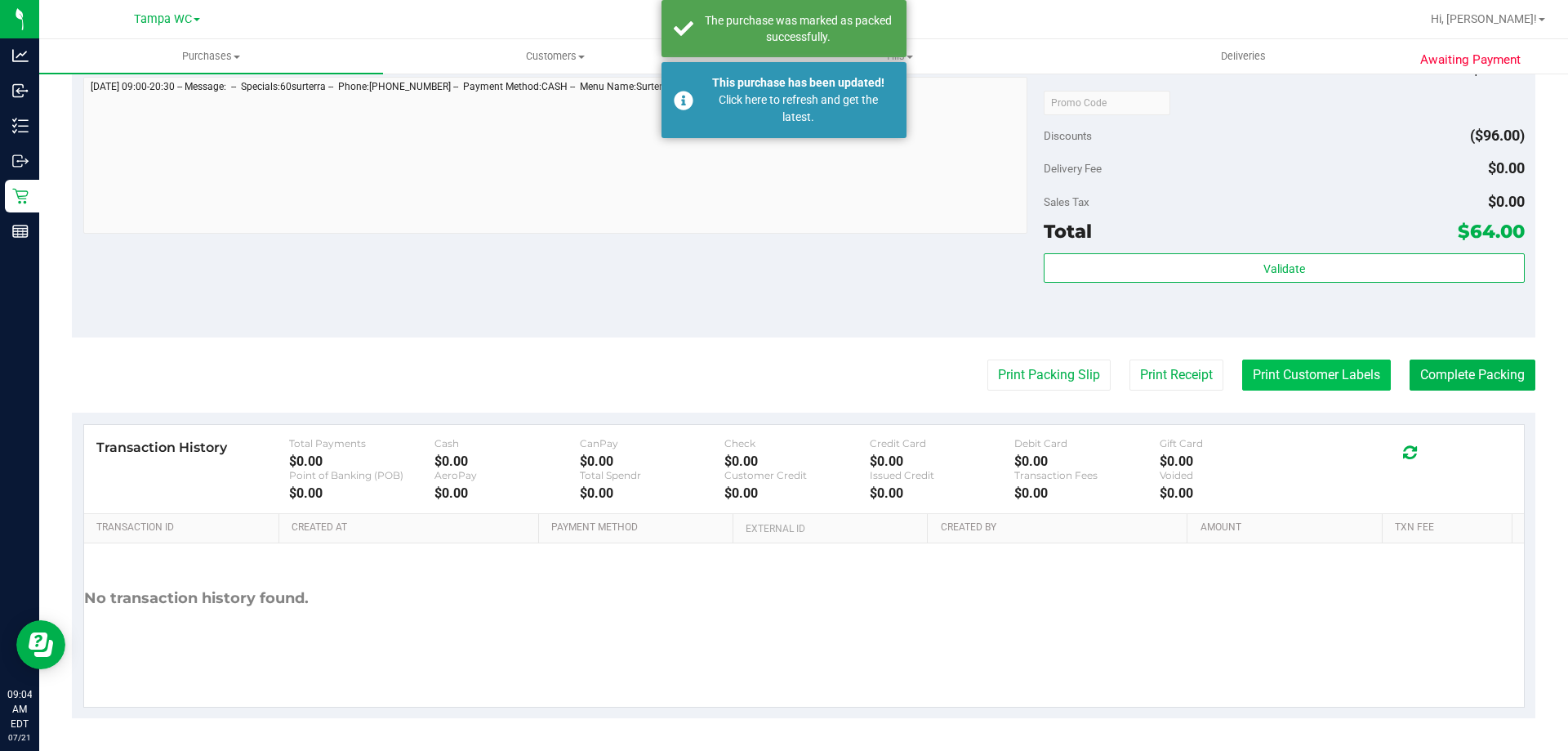 click on "Print Customer Labels" at bounding box center (1316, 375) 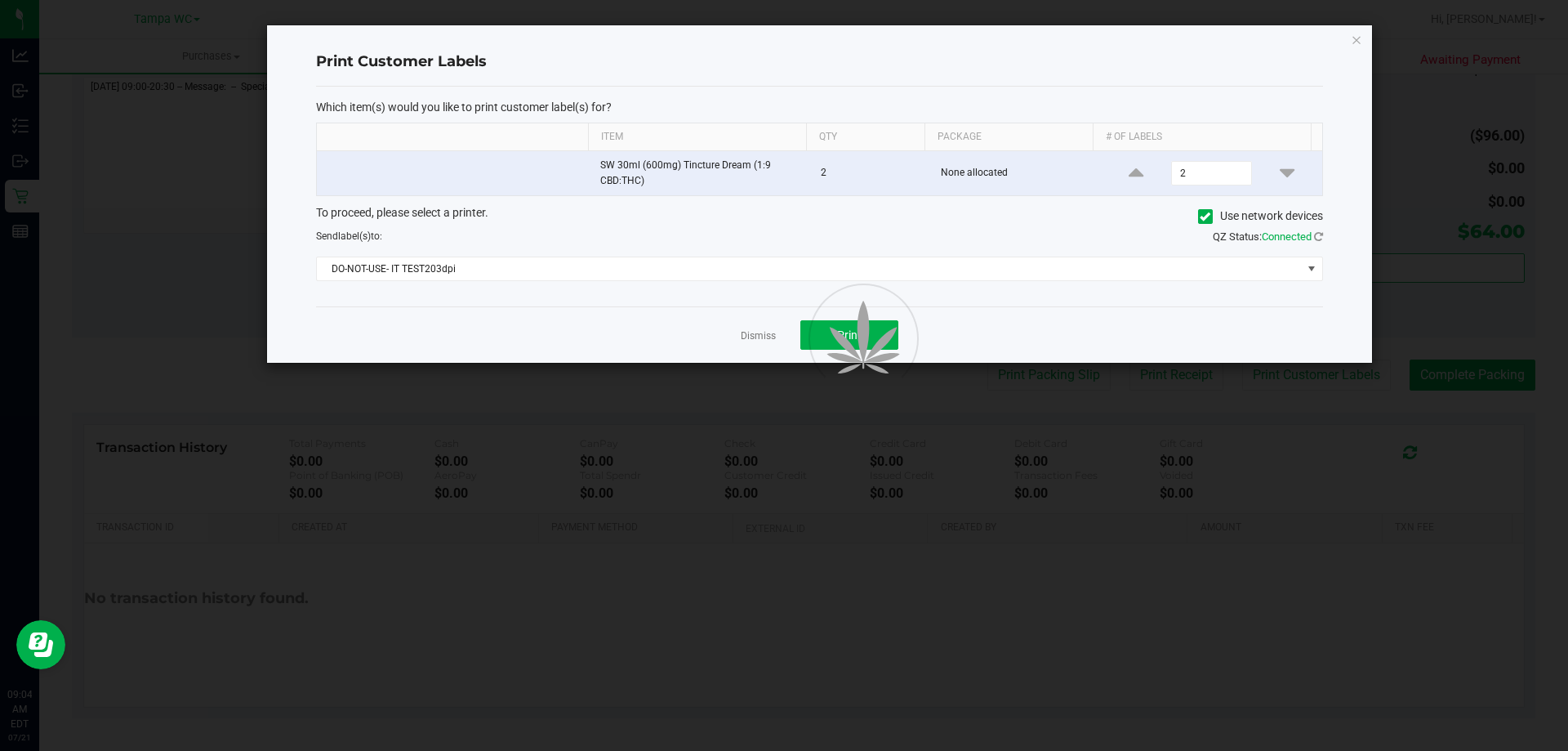 scroll, scrollTop: 0, scrollLeft: 0, axis: both 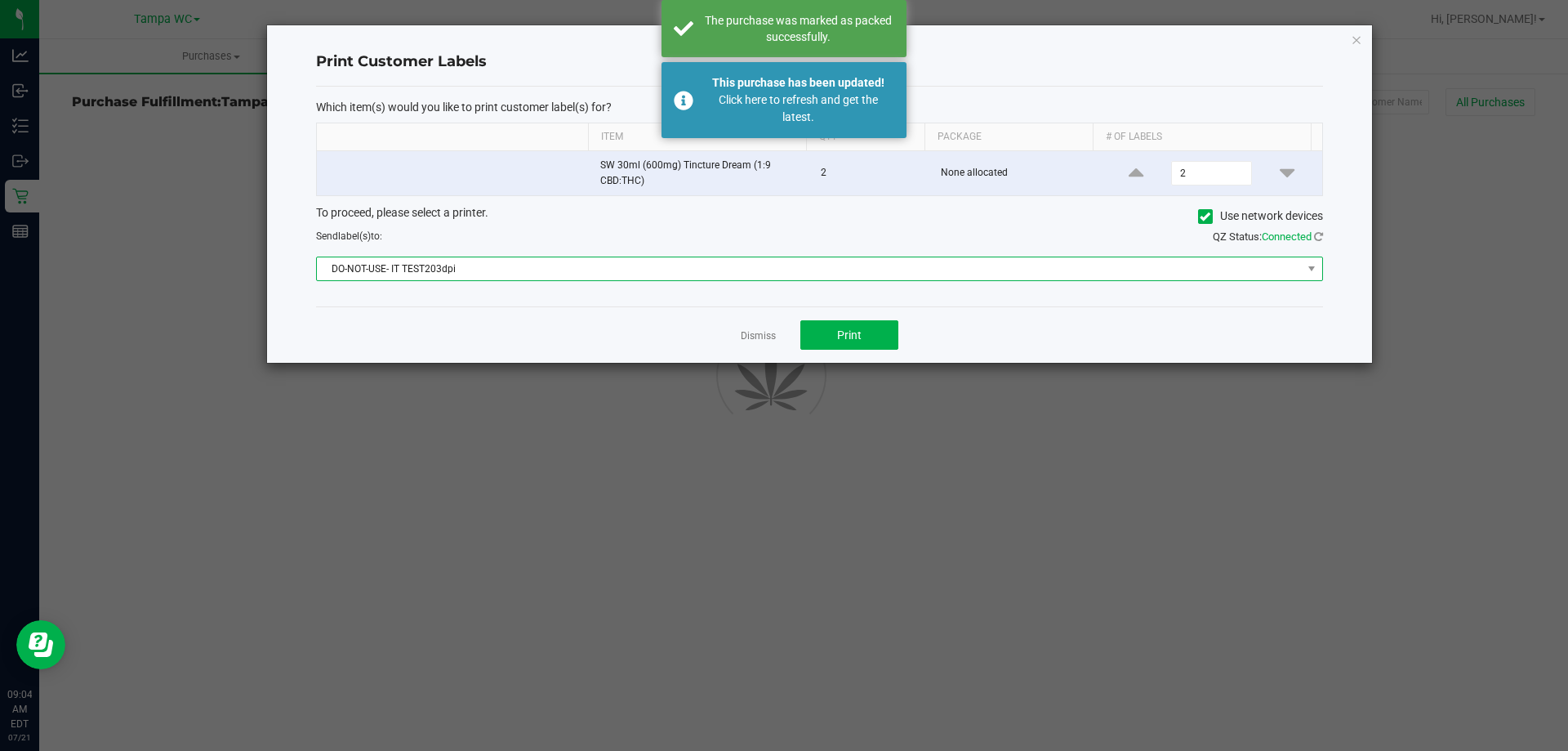 click on "DO-NOT-USE- IT TEST203dpi" at bounding box center (809, 269) 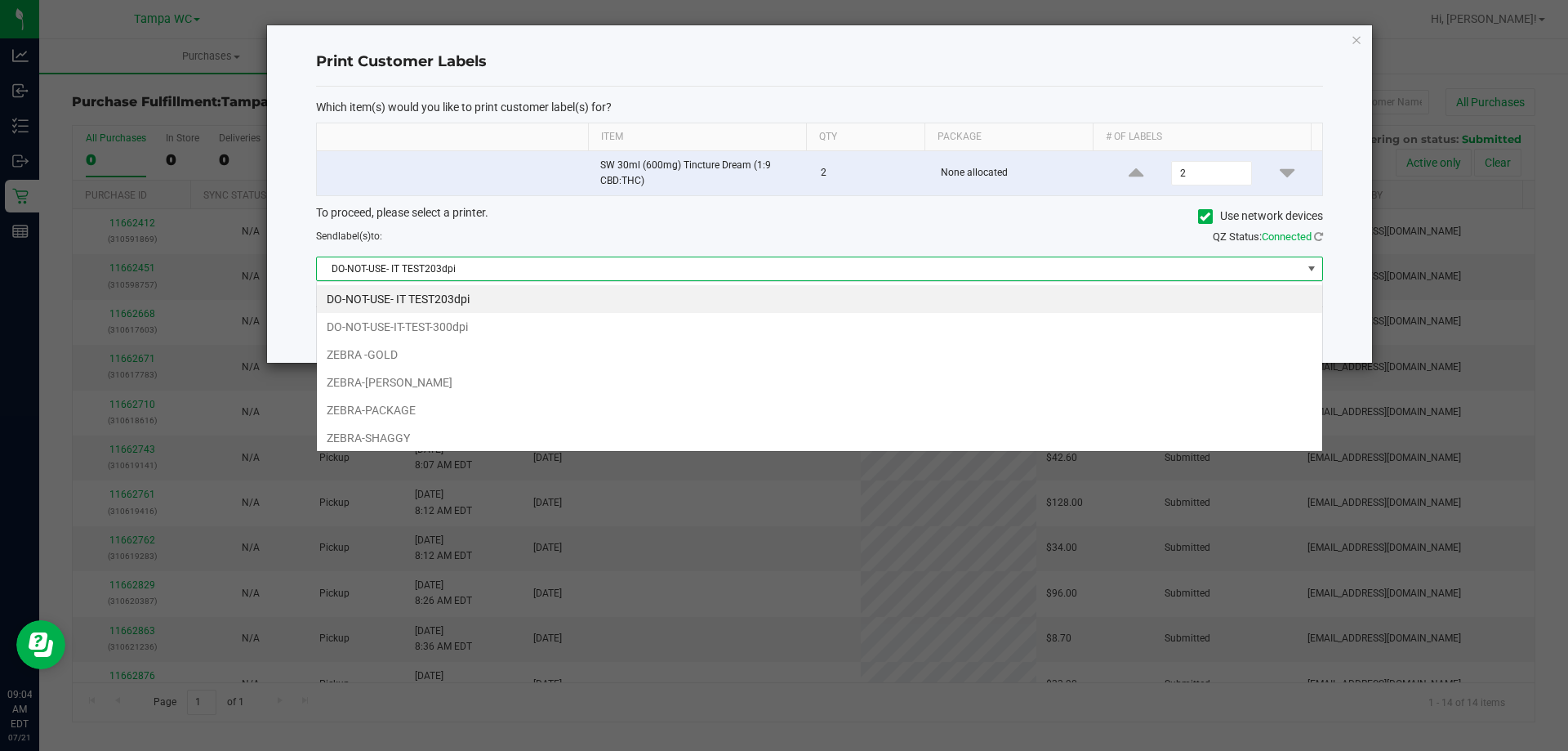 scroll, scrollTop: 81695, scrollLeft: 80660, axis: both 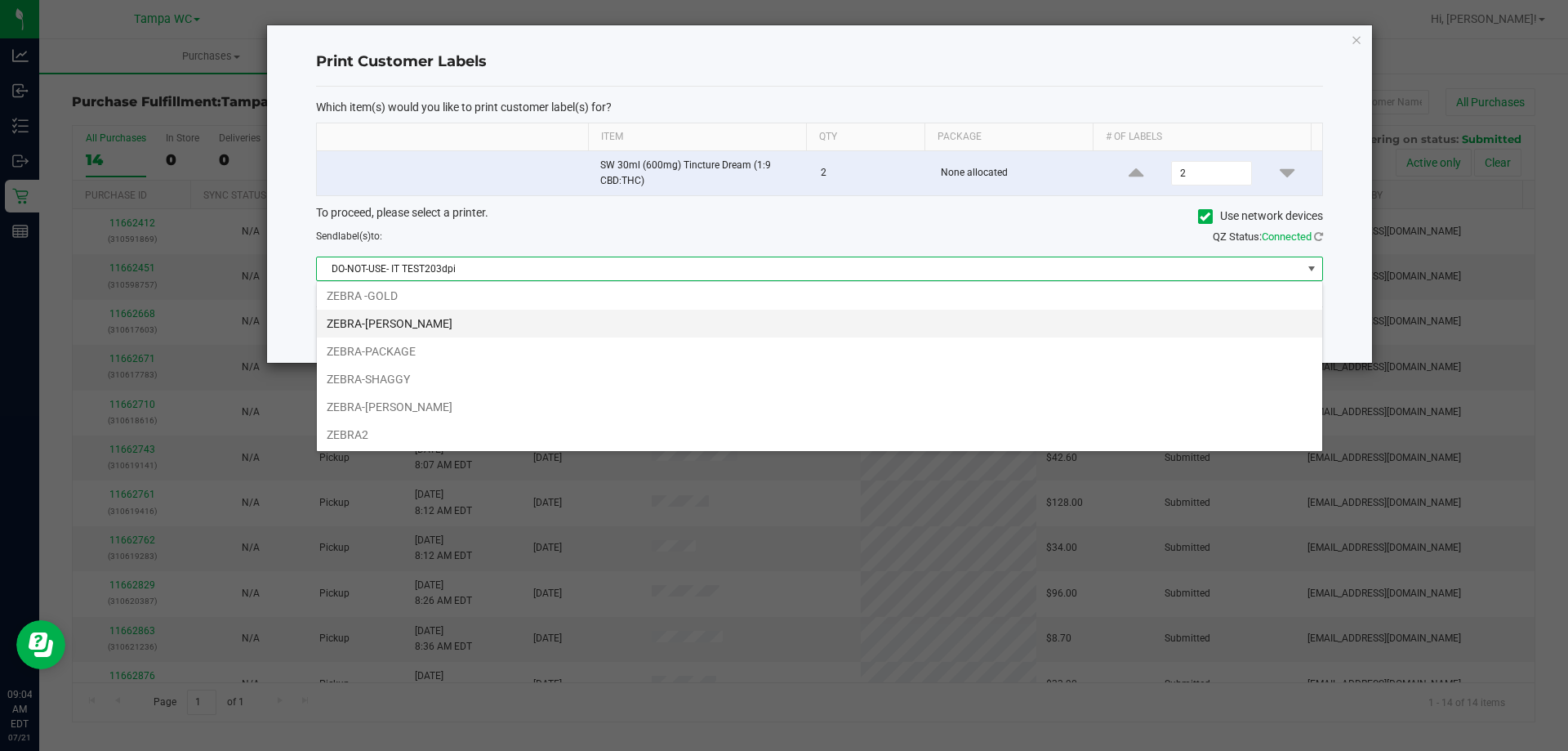 click on "ZEBRA-[PERSON_NAME]" at bounding box center [819, 324] 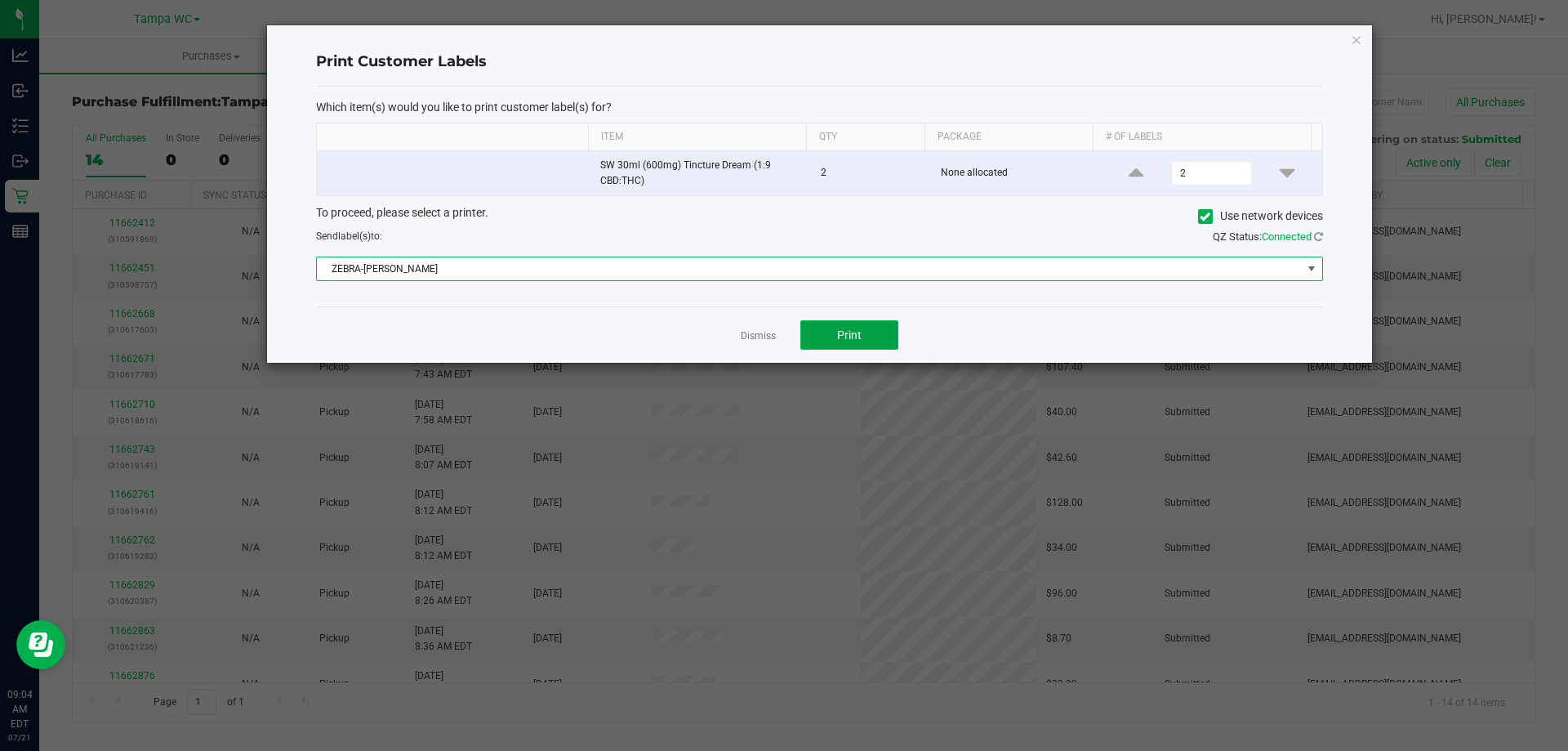 click on "Print" 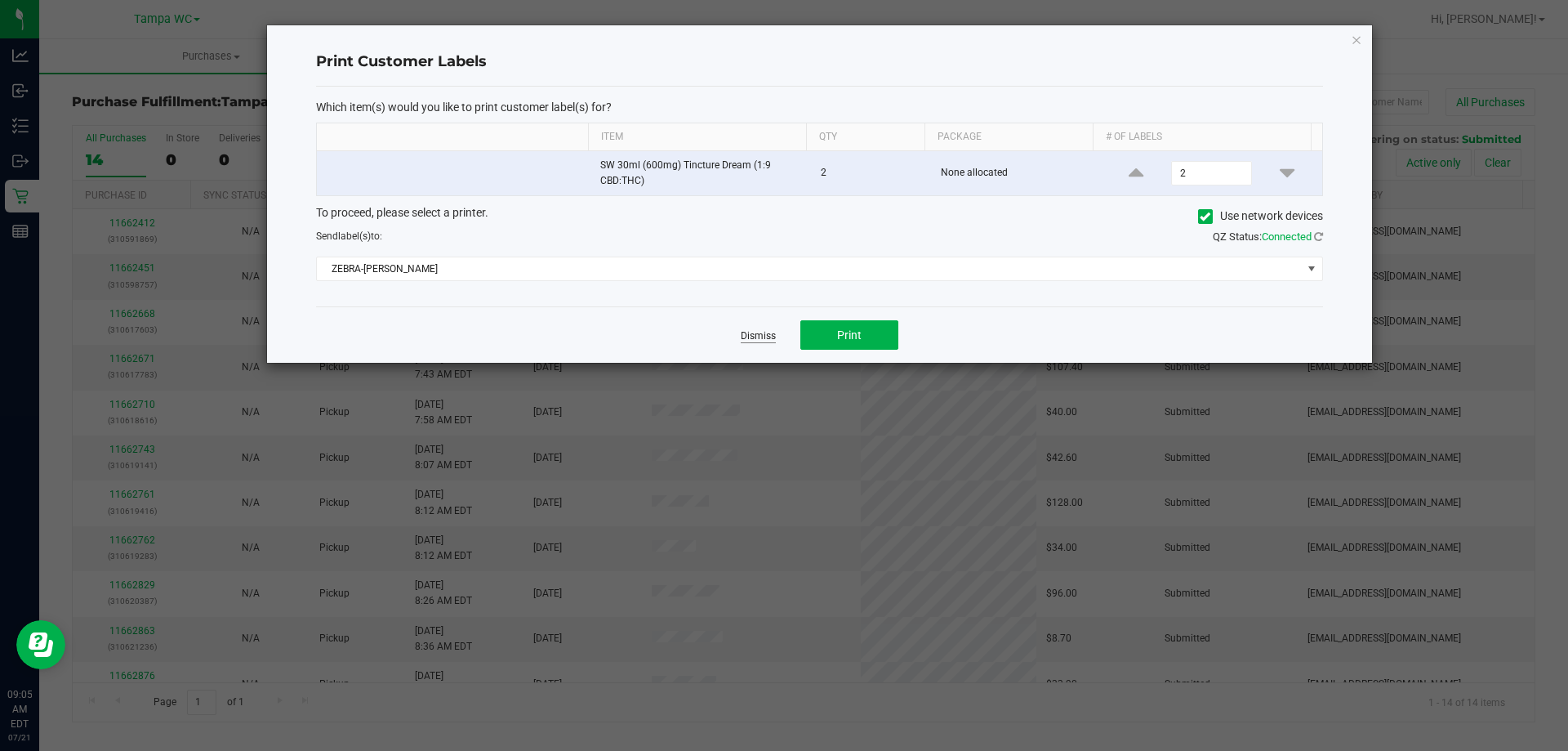 click on "Dismiss" 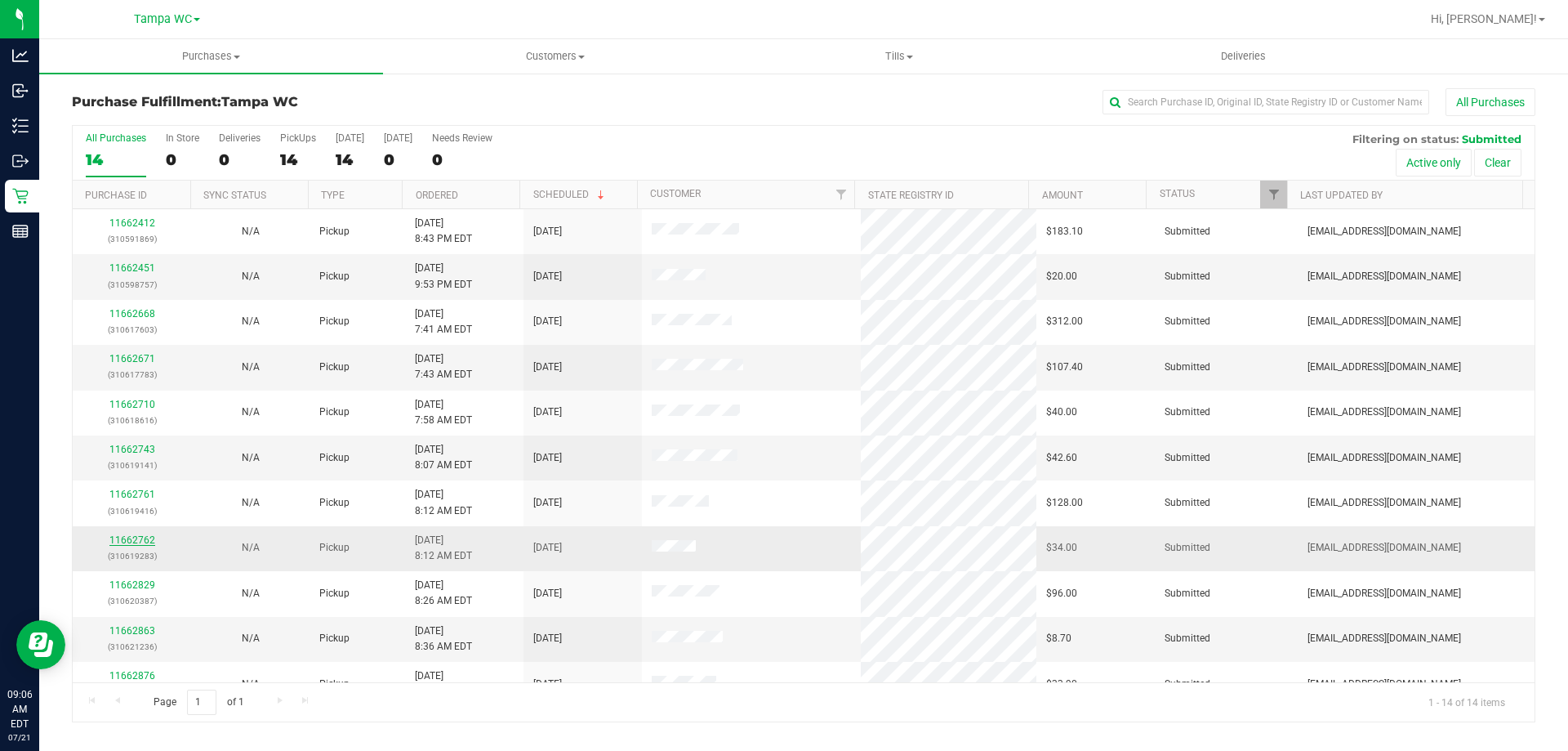 click on "11662762" at bounding box center [132, 540] 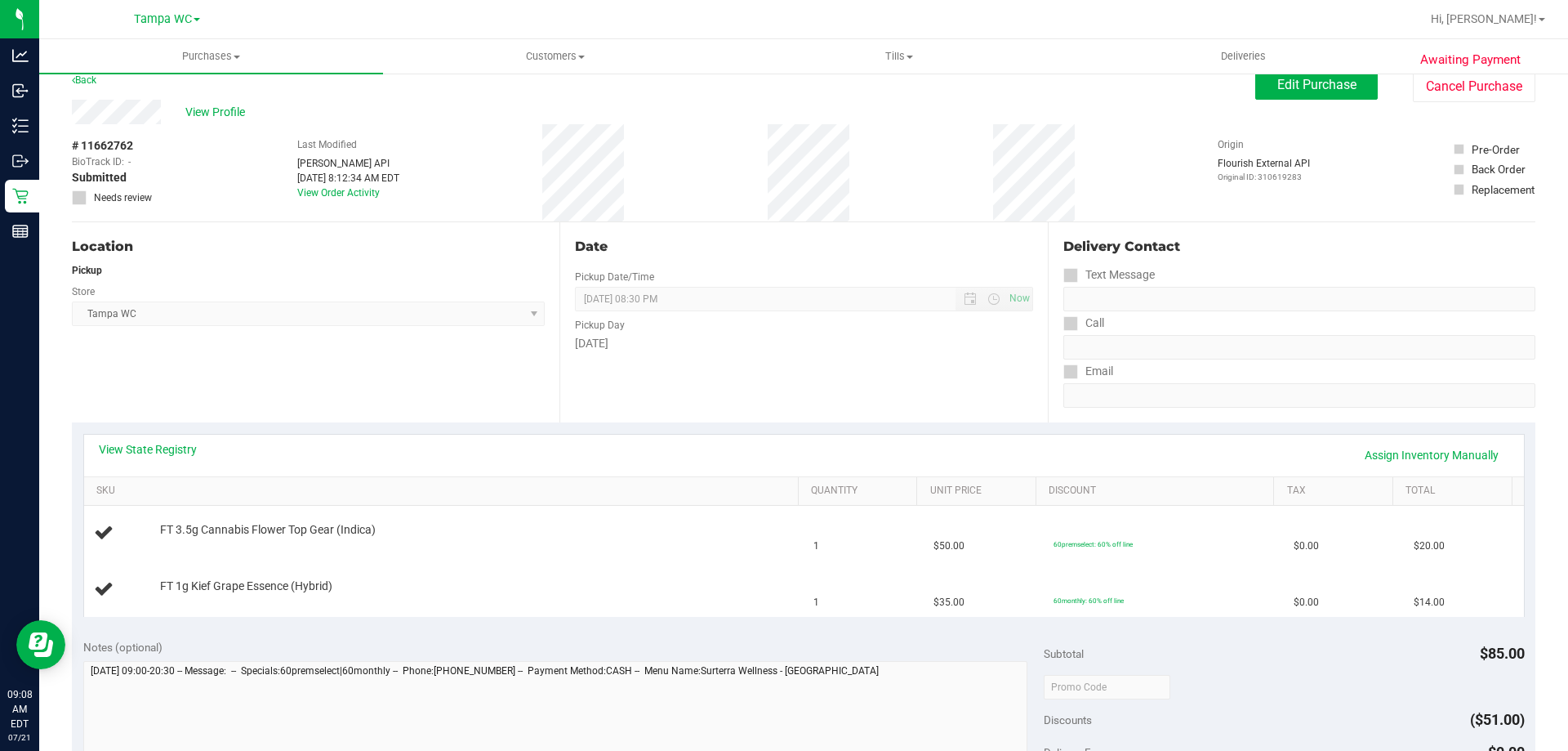 scroll, scrollTop: 17, scrollLeft: 0, axis: vertical 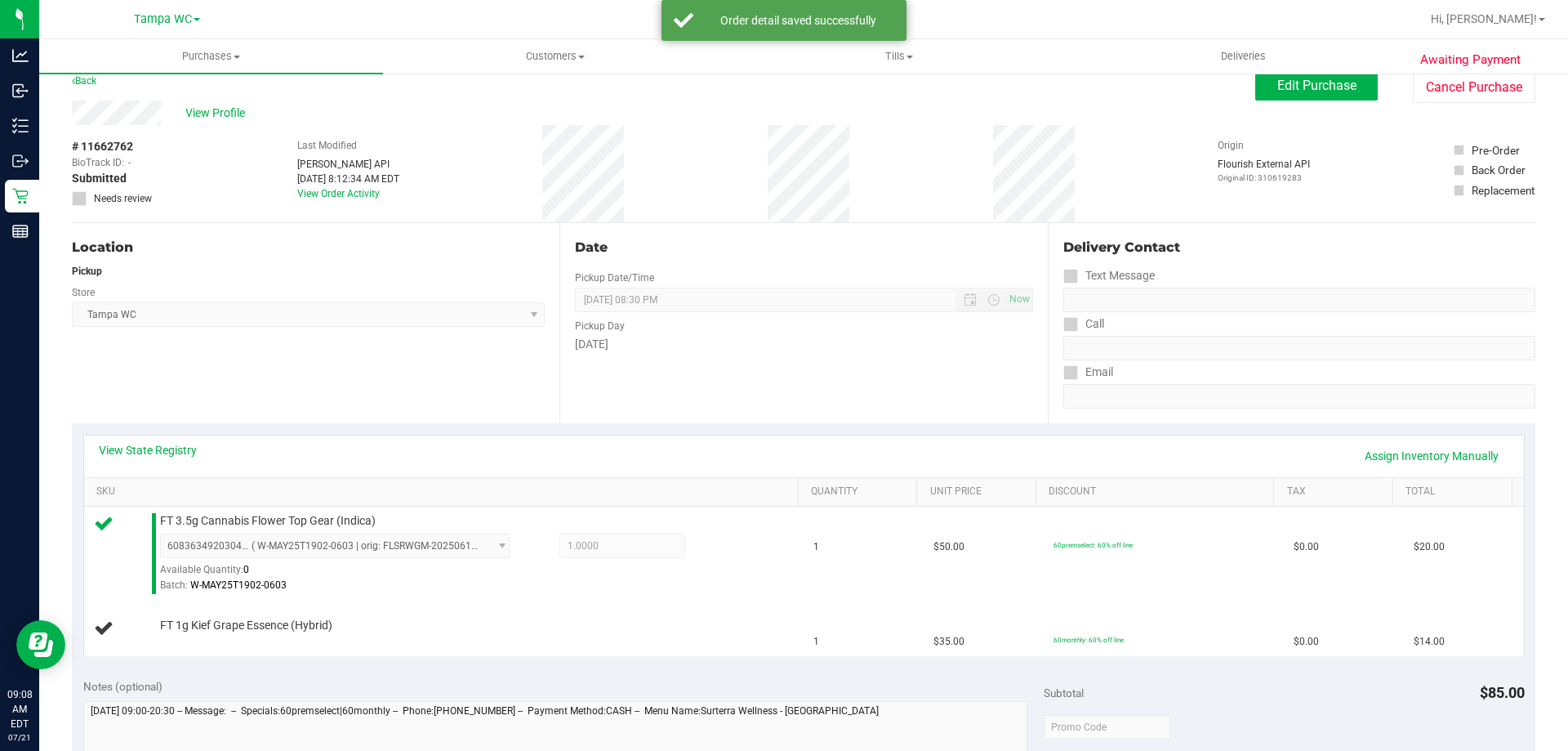 click on "Edit Purchase
Cancel Purchase" at bounding box center [1395, 87] 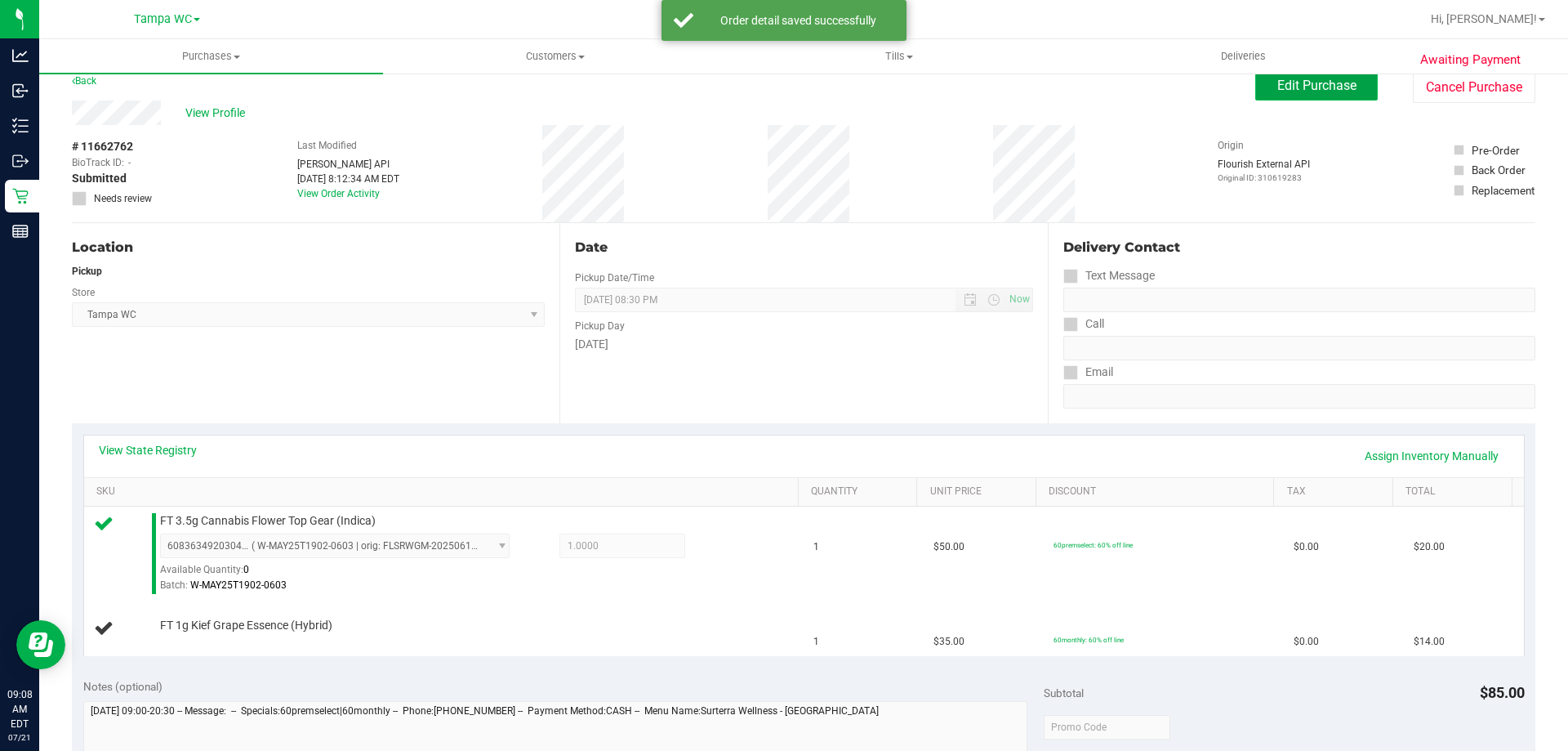 click on "Edit Purchase" at bounding box center (1316, 86) 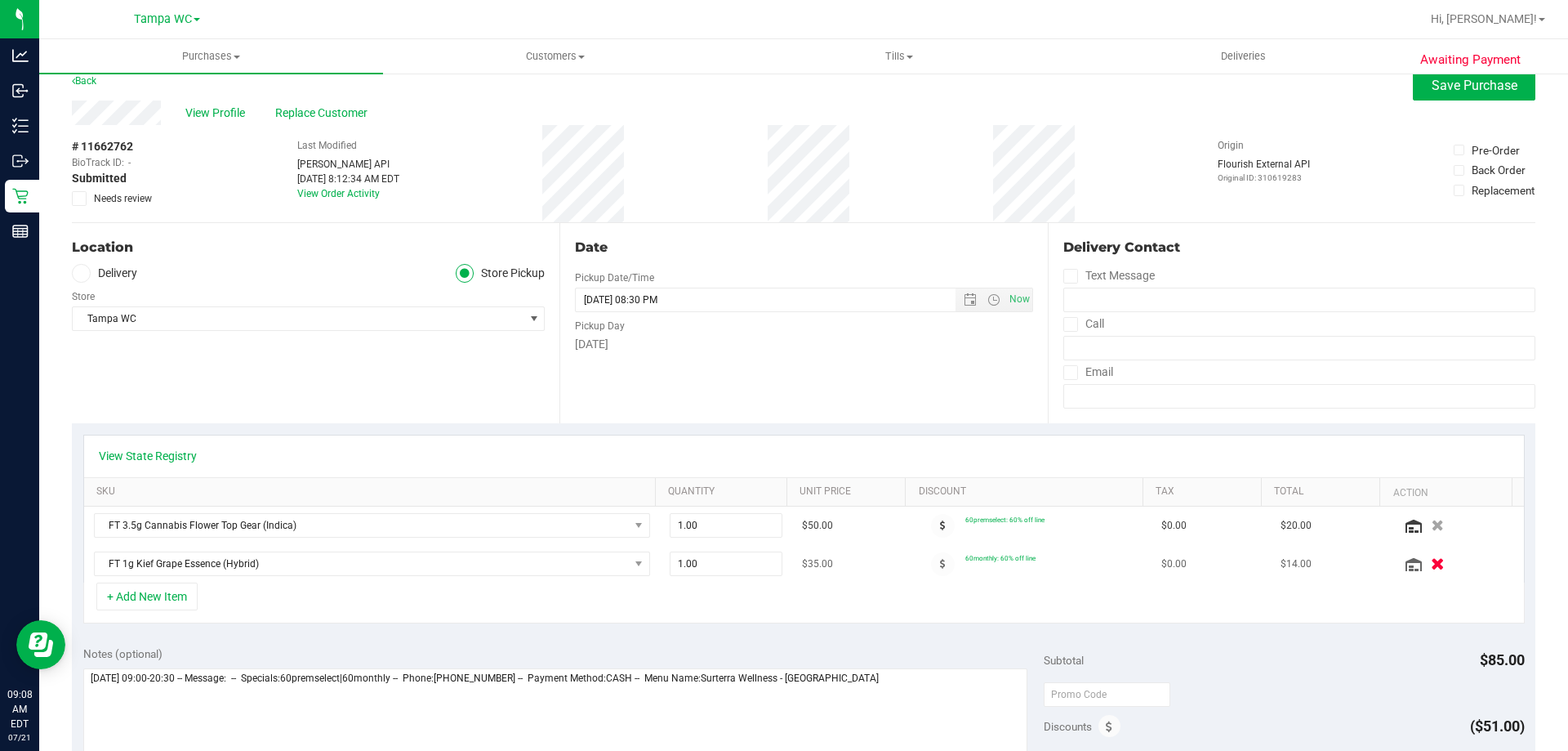 click at bounding box center [1437, 563] 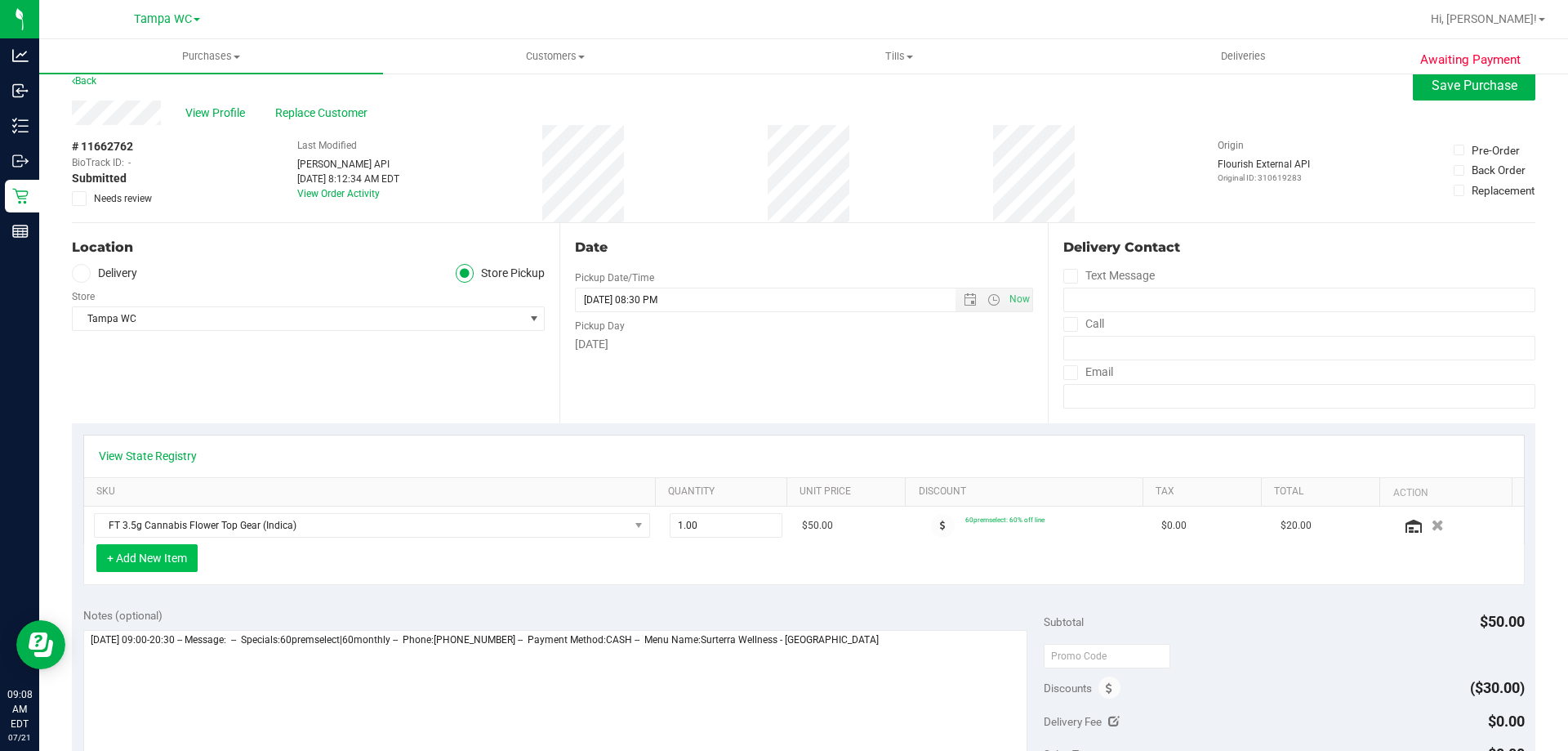 click on "+ Add New Item" at bounding box center (147, 558) 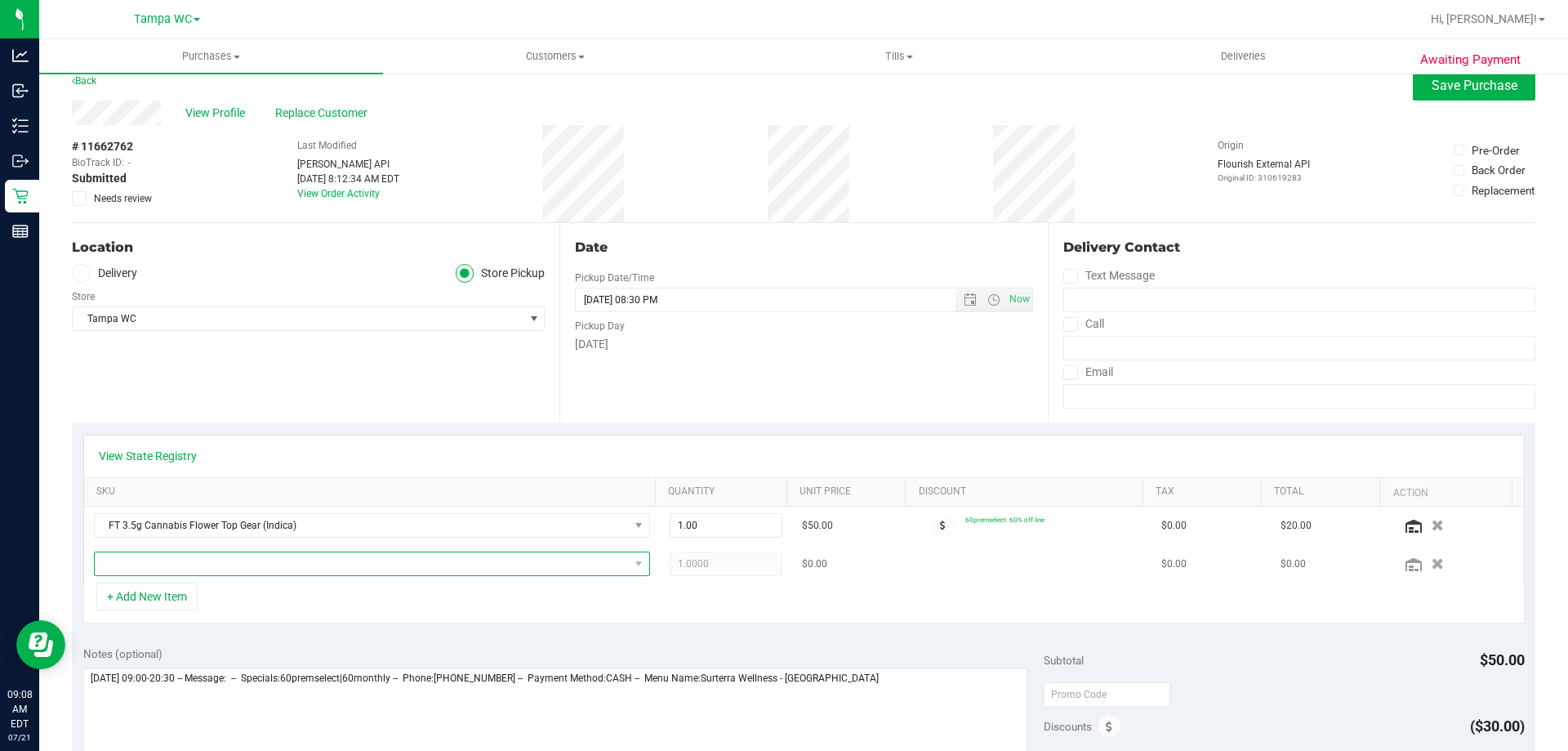 click at bounding box center (362, 564) 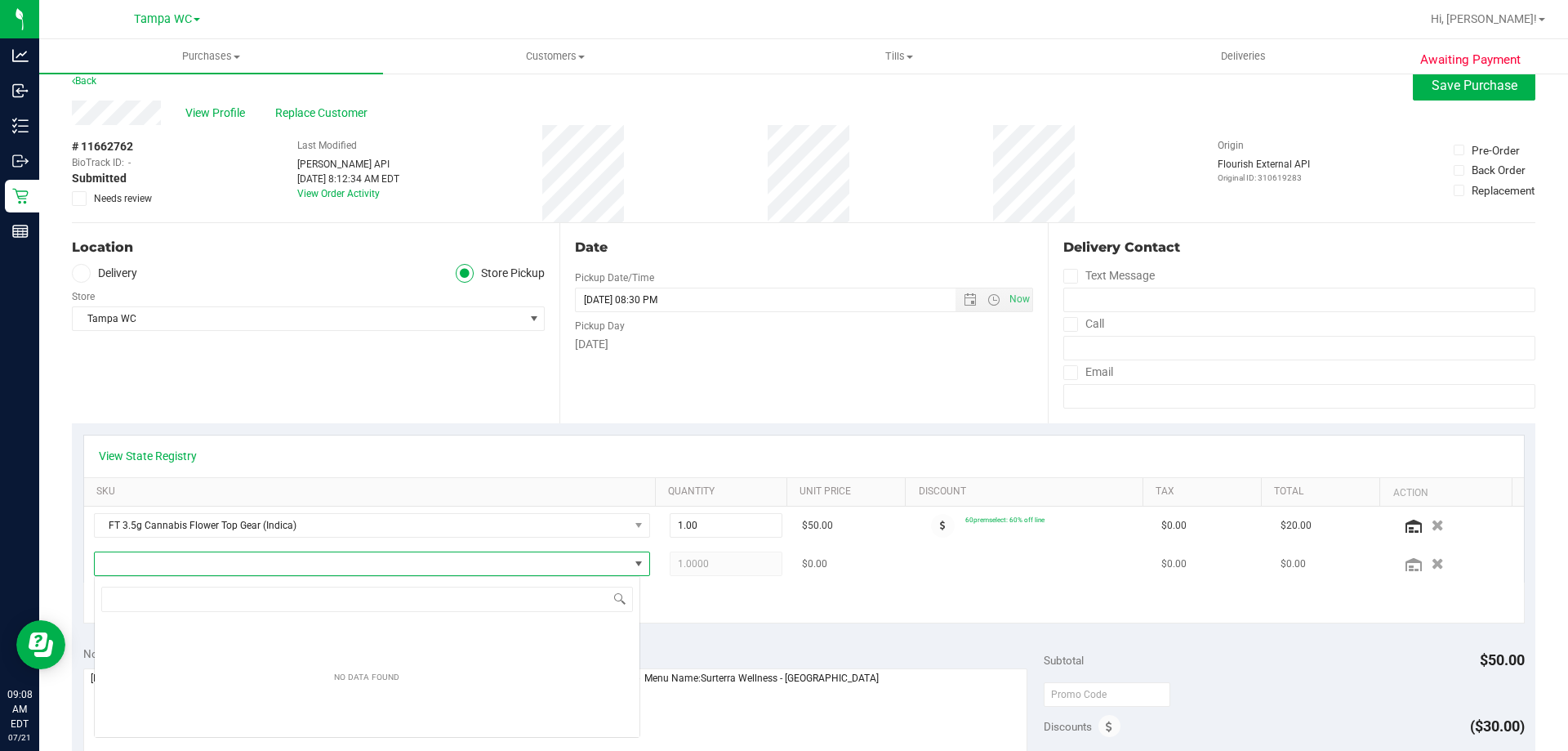 scroll, scrollTop: 81695, scrollLeft: 81120, axis: both 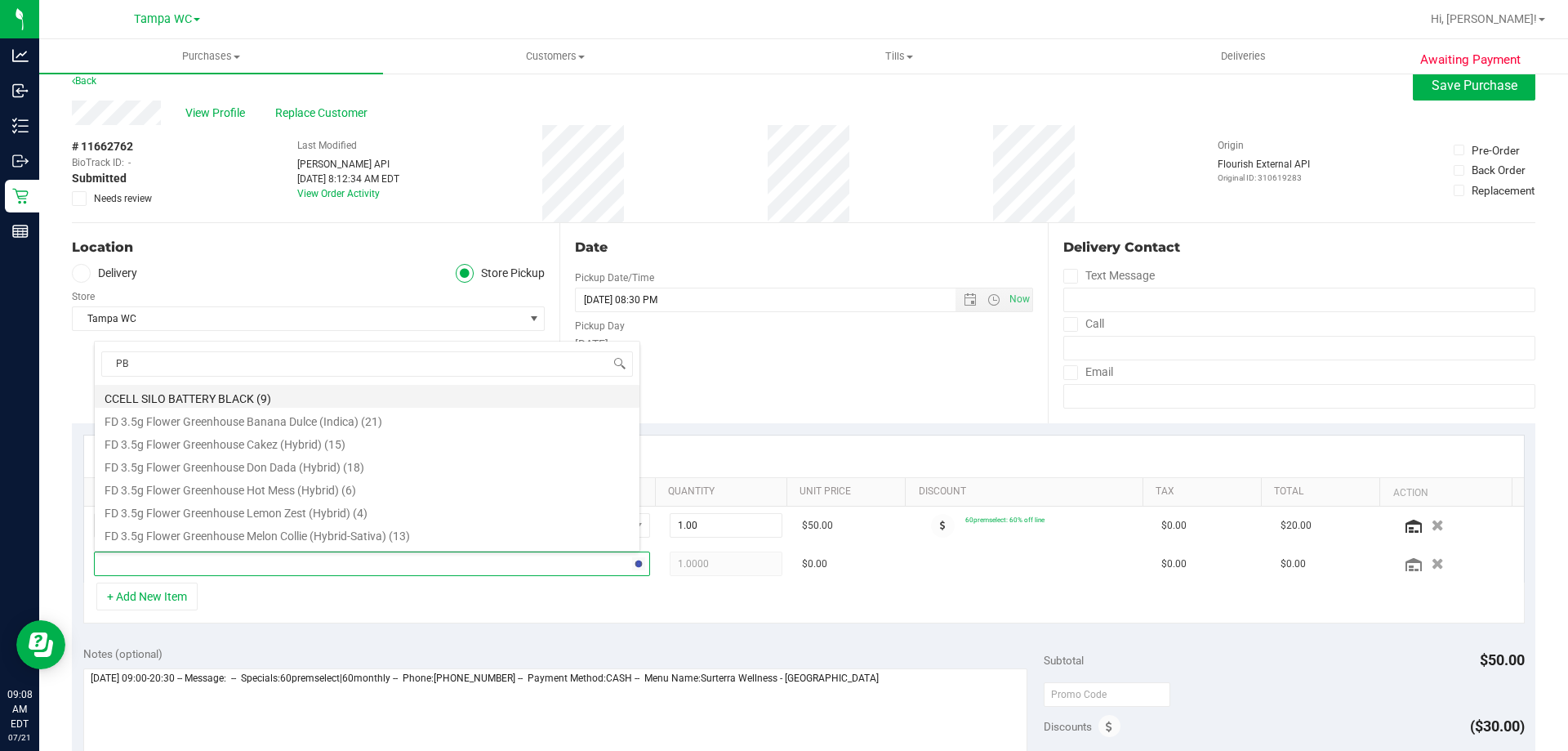 type on "PBS" 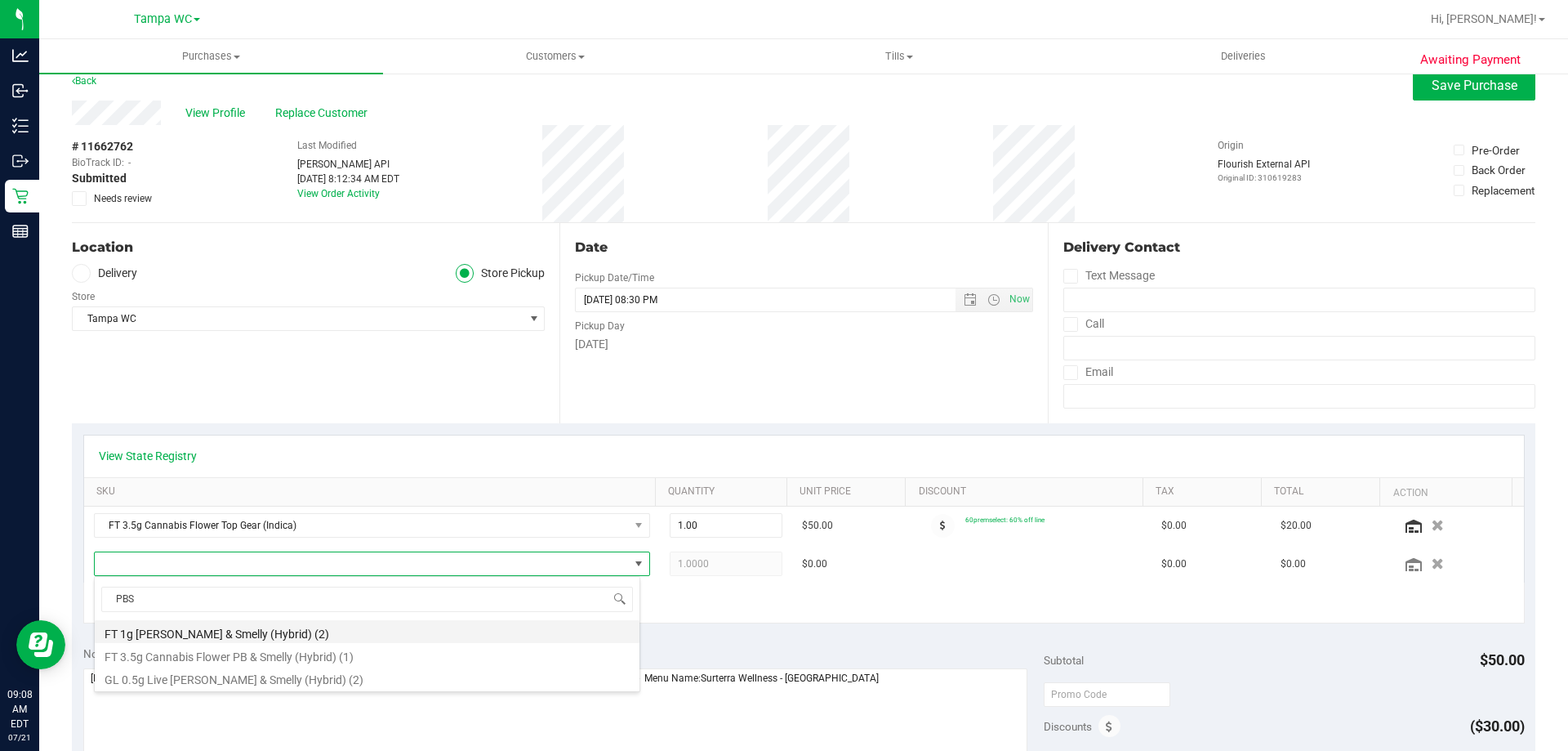 click on "FT 1g [PERSON_NAME] & Smelly (Hybrid) (2)" at bounding box center [367, 632] 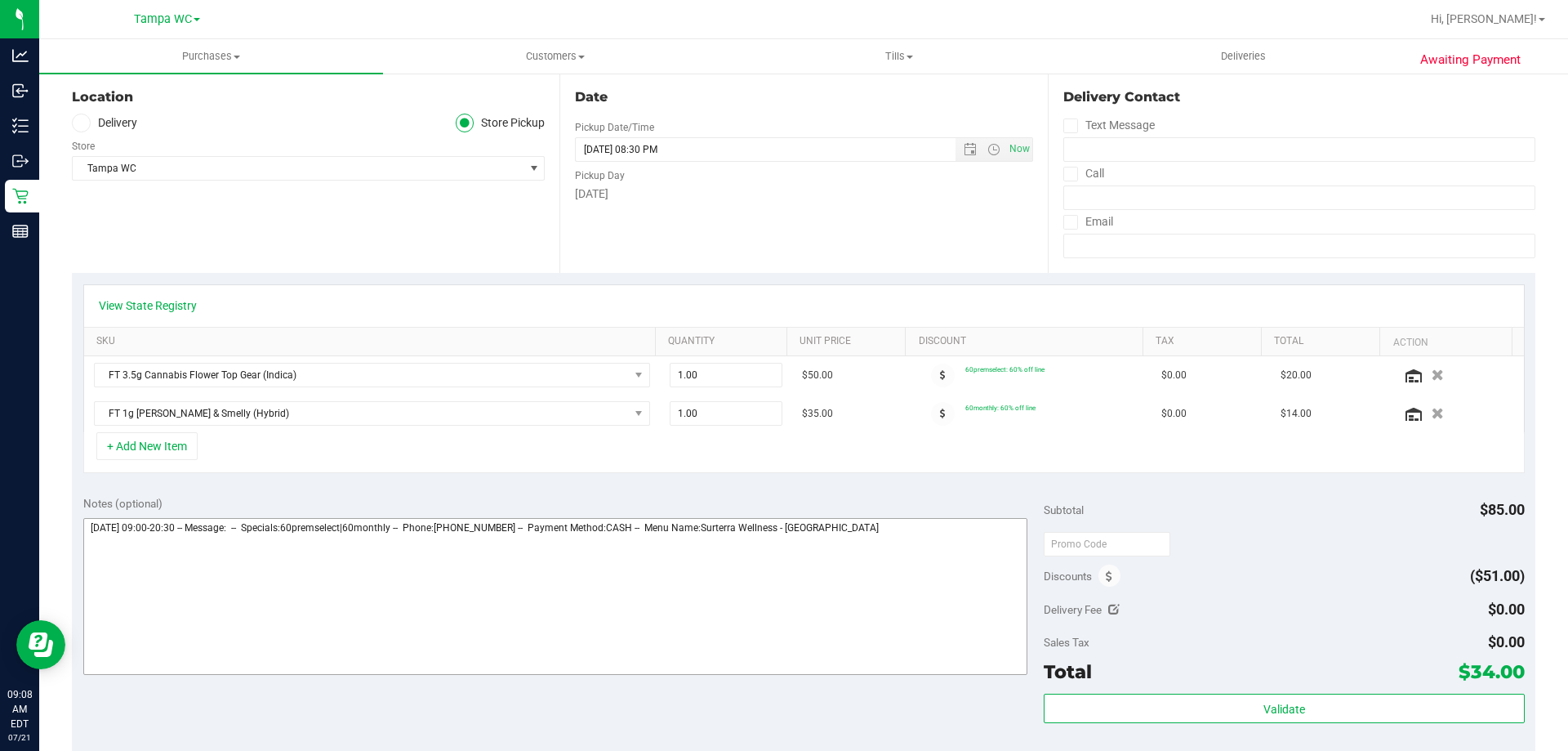 scroll, scrollTop: 181, scrollLeft: 0, axis: vertical 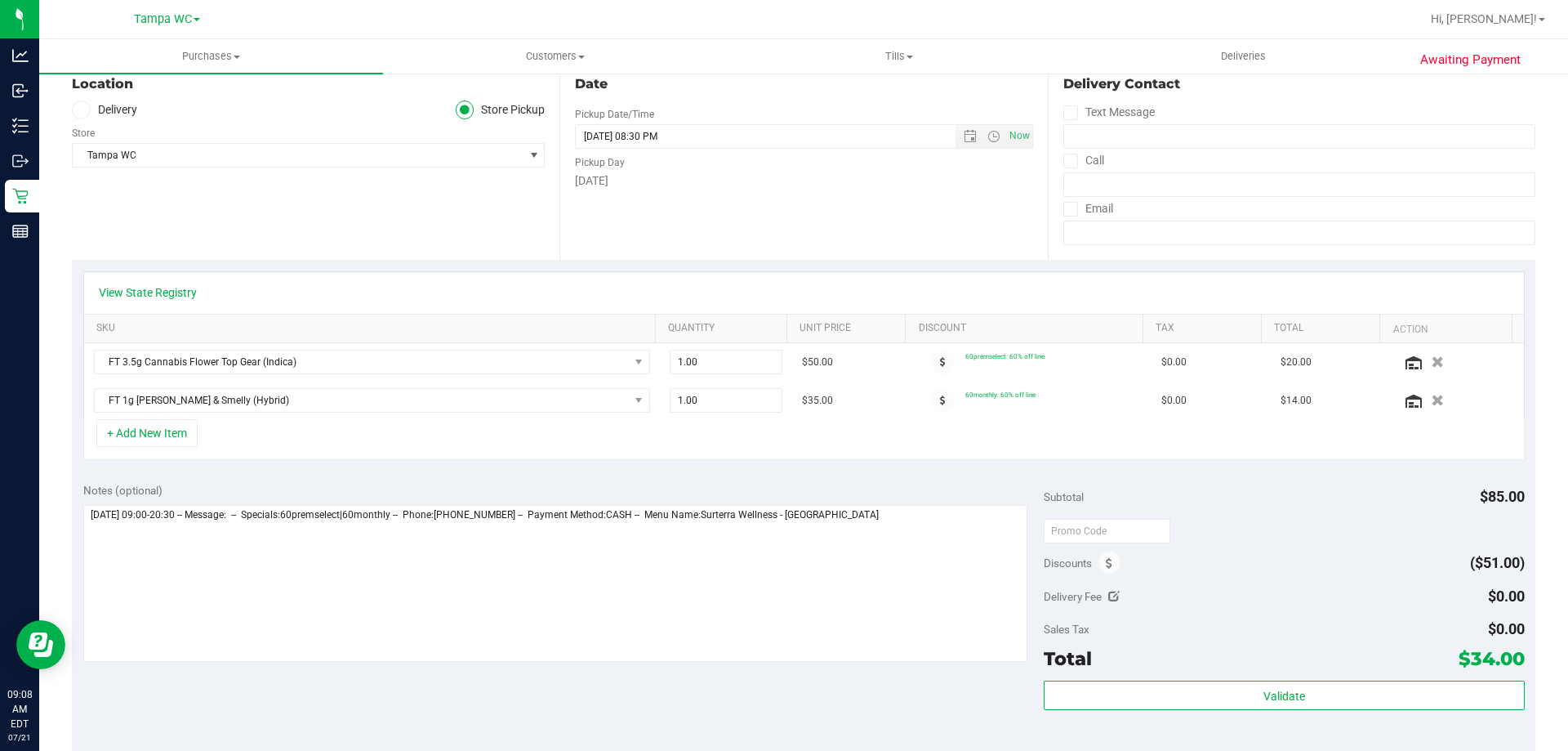 click on "View State Registry
SKU Quantity Unit Price Discount Tax Total Action
FT 3.5g Cannabis Flower Top Gear (Indica)
1.00 1
$50.00
60premselect:
60%
off
line
$0.00
$20.00
FT 1g [PERSON_NAME] & Smelly (Hybrid)
1.00 1
$35.00
60monthly:
60%
off
line" at bounding box center [804, 365] 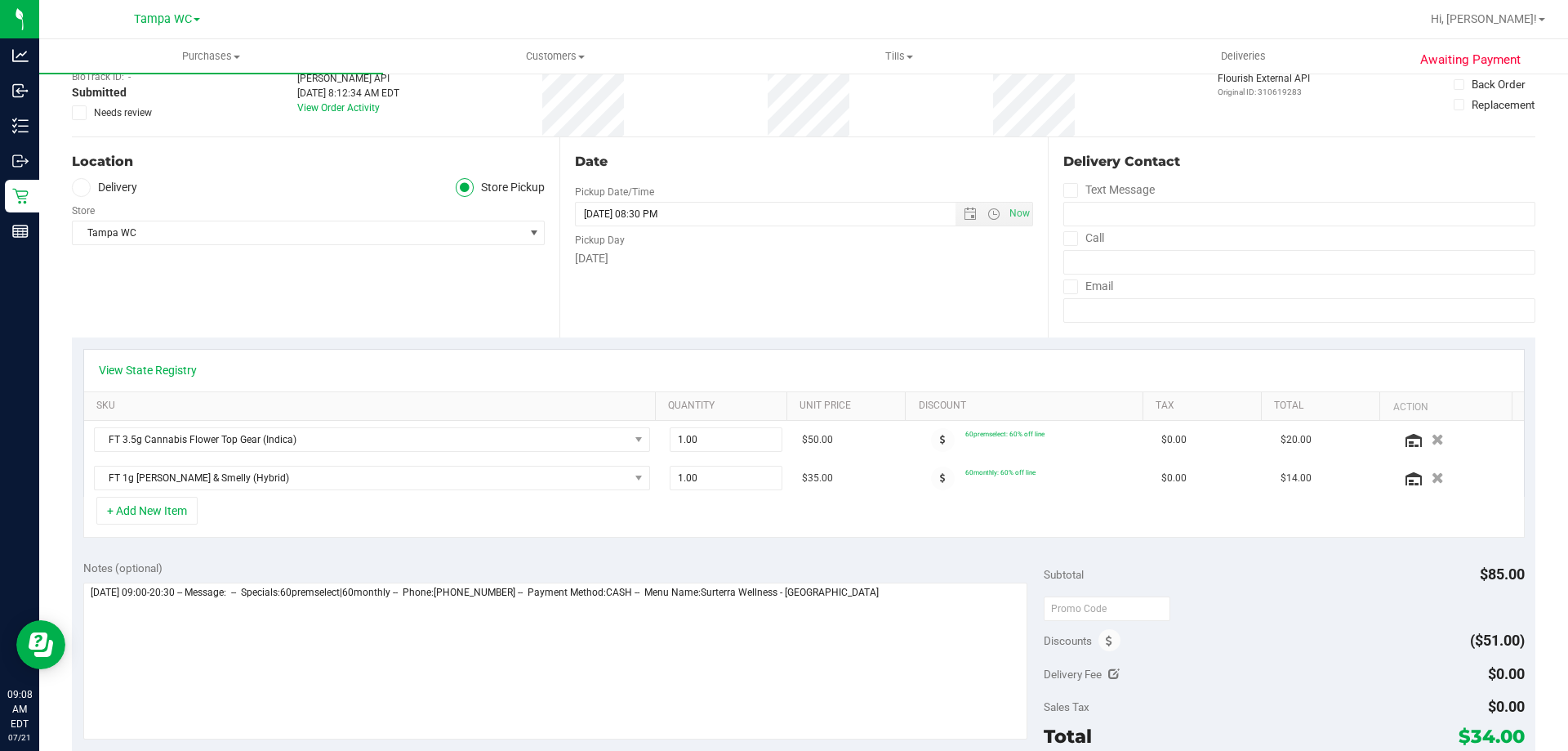 scroll, scrollTop: 0, scrollLeft: 0, axis: both 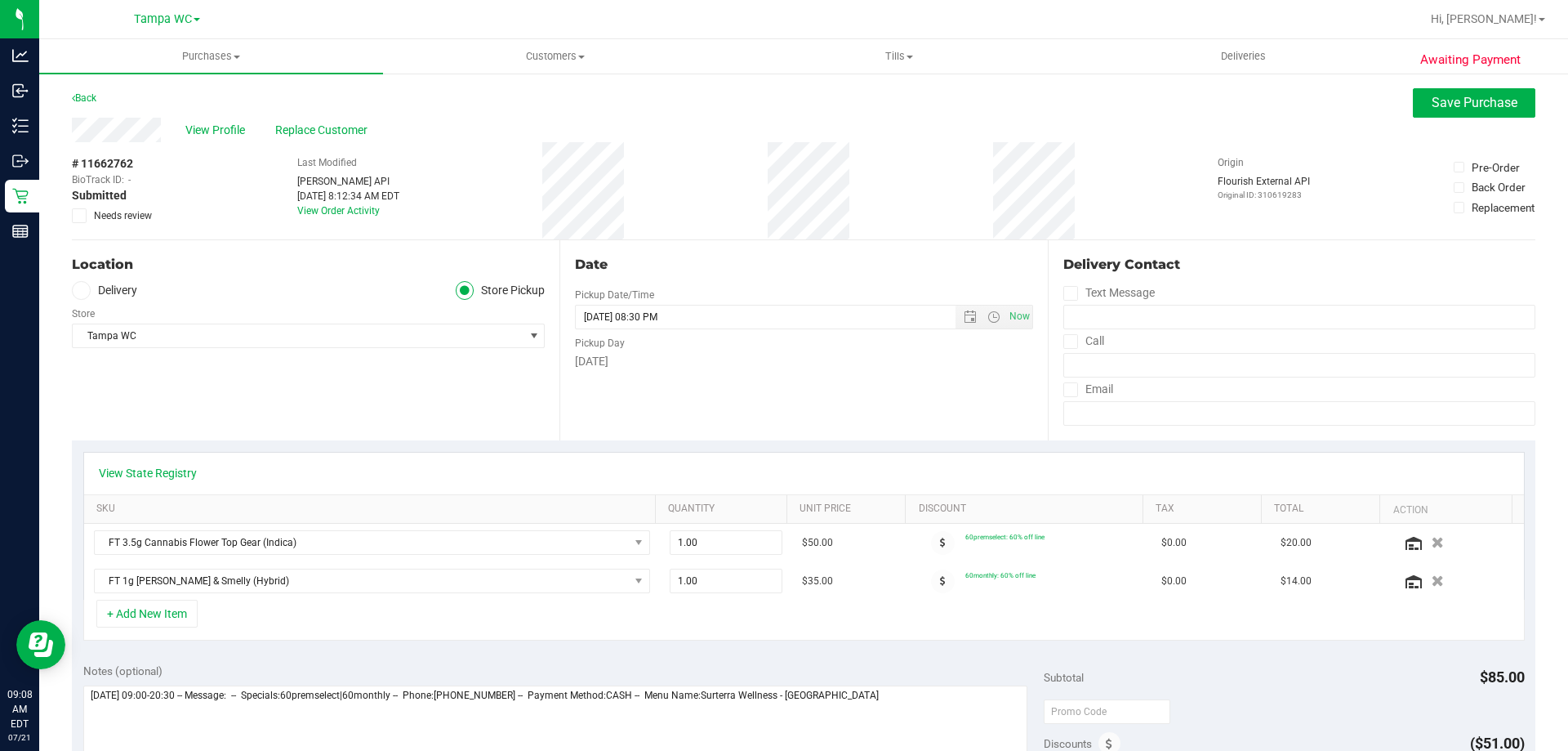 click on "Awaiting Payment
Back
Save Purchase
View Profile
Replace Customer
# 11662762
BioTrack ID:
-
Submitted
Needs review
Last Modified
[PERSON_NAME] API" at bounding box center [804, 716] 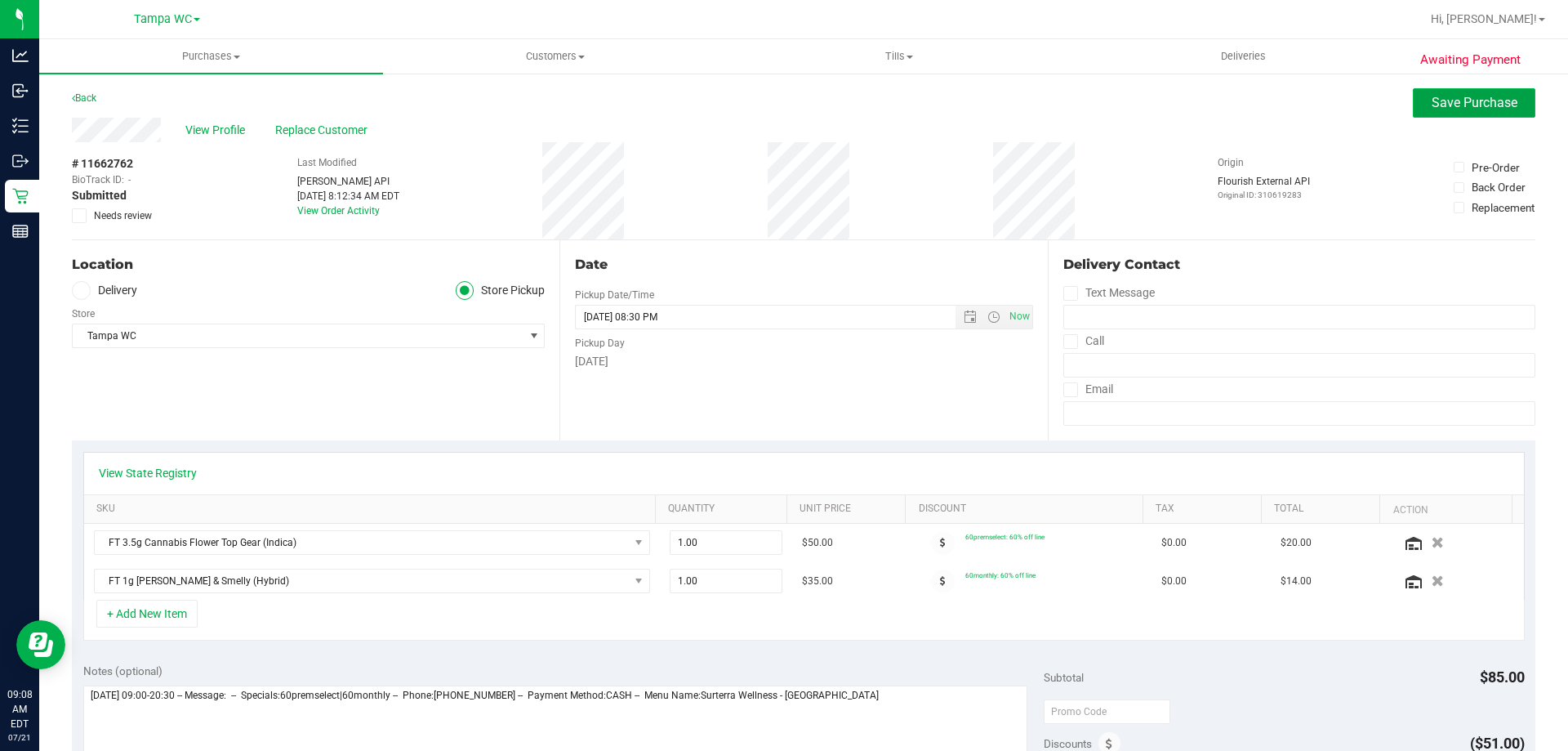 click on "Save Purchase" at bounding box center (1474, 103) 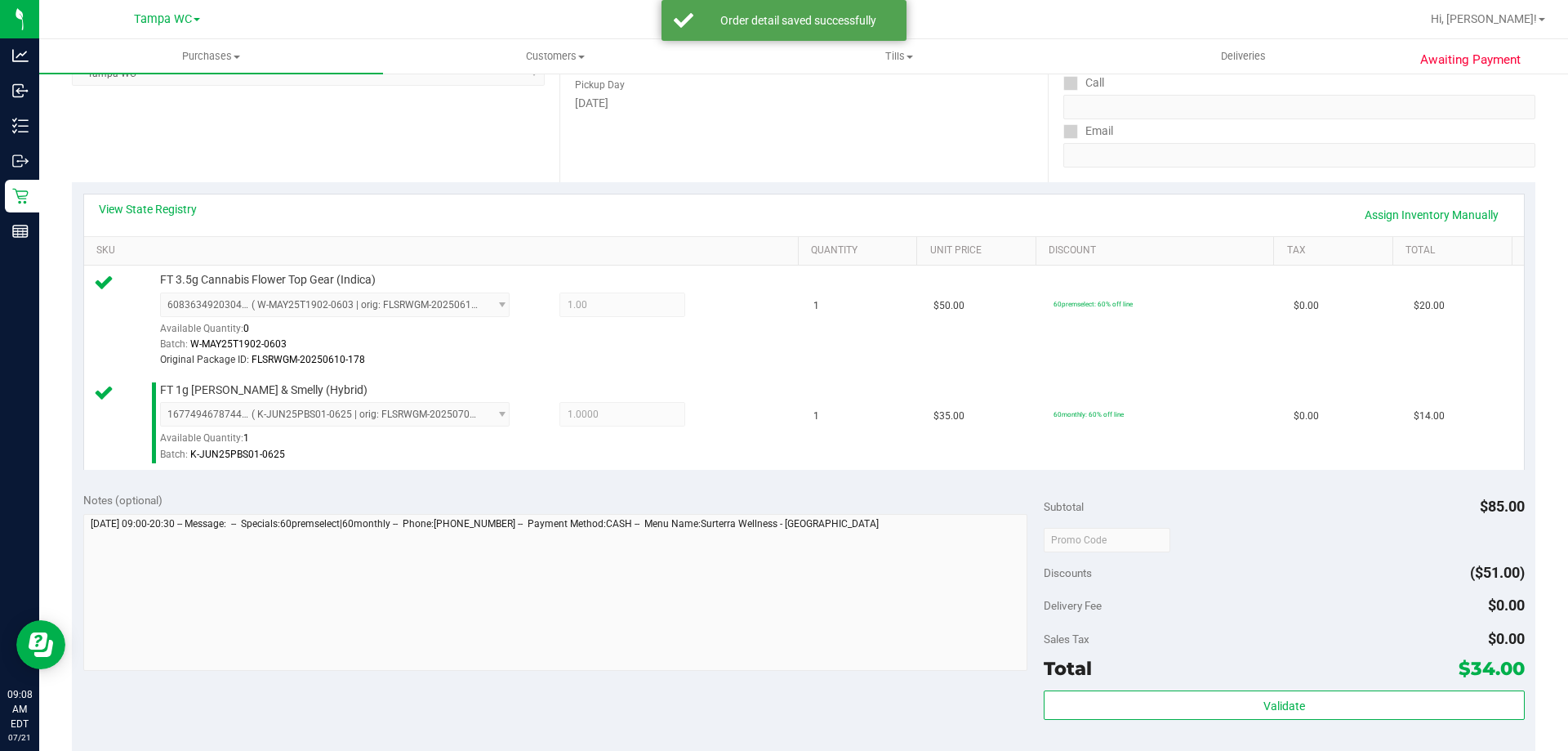 scroll, scrollTop: 695, scrollLeft: 0, axis: vertical 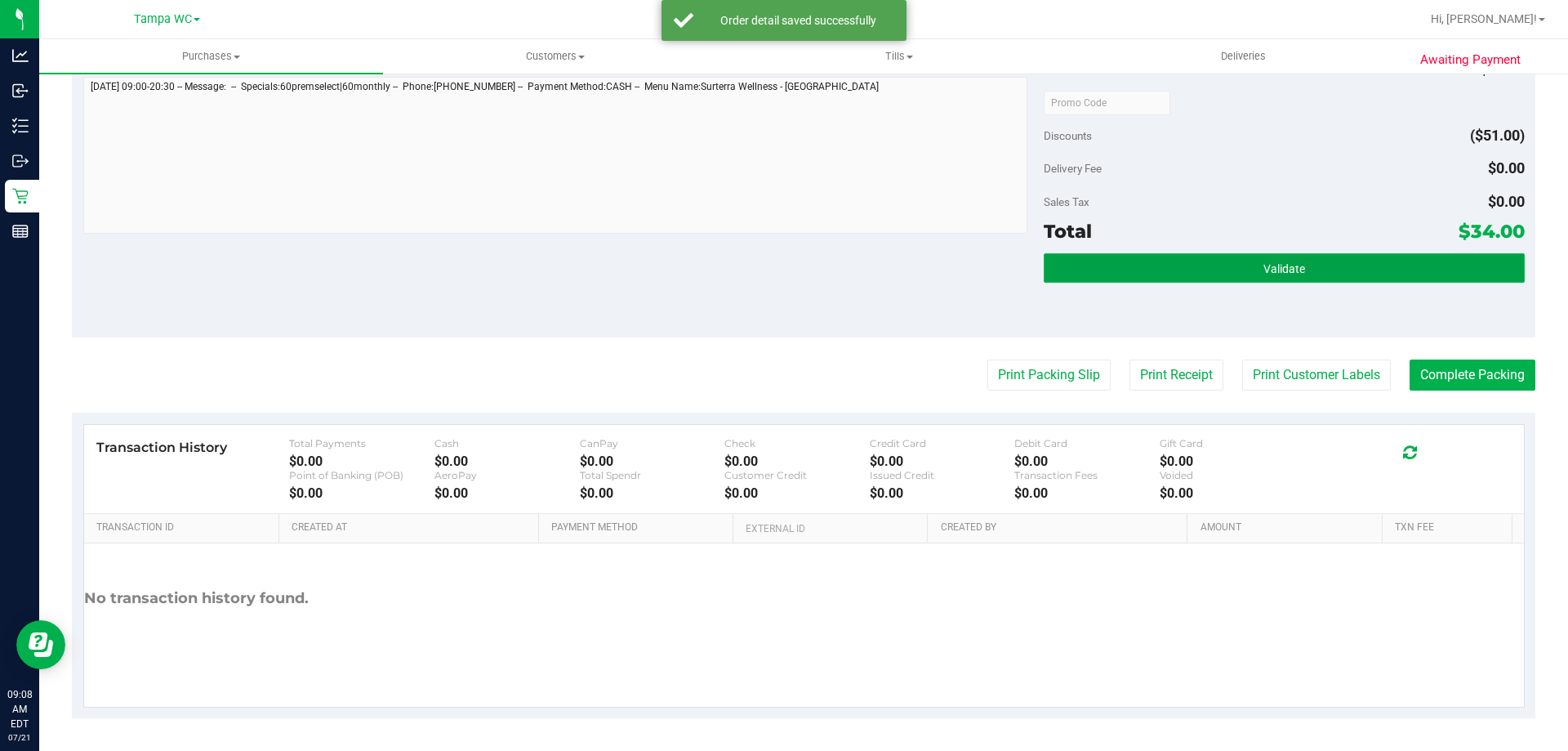 click on "Validate" at bounding box center (1284, 268) 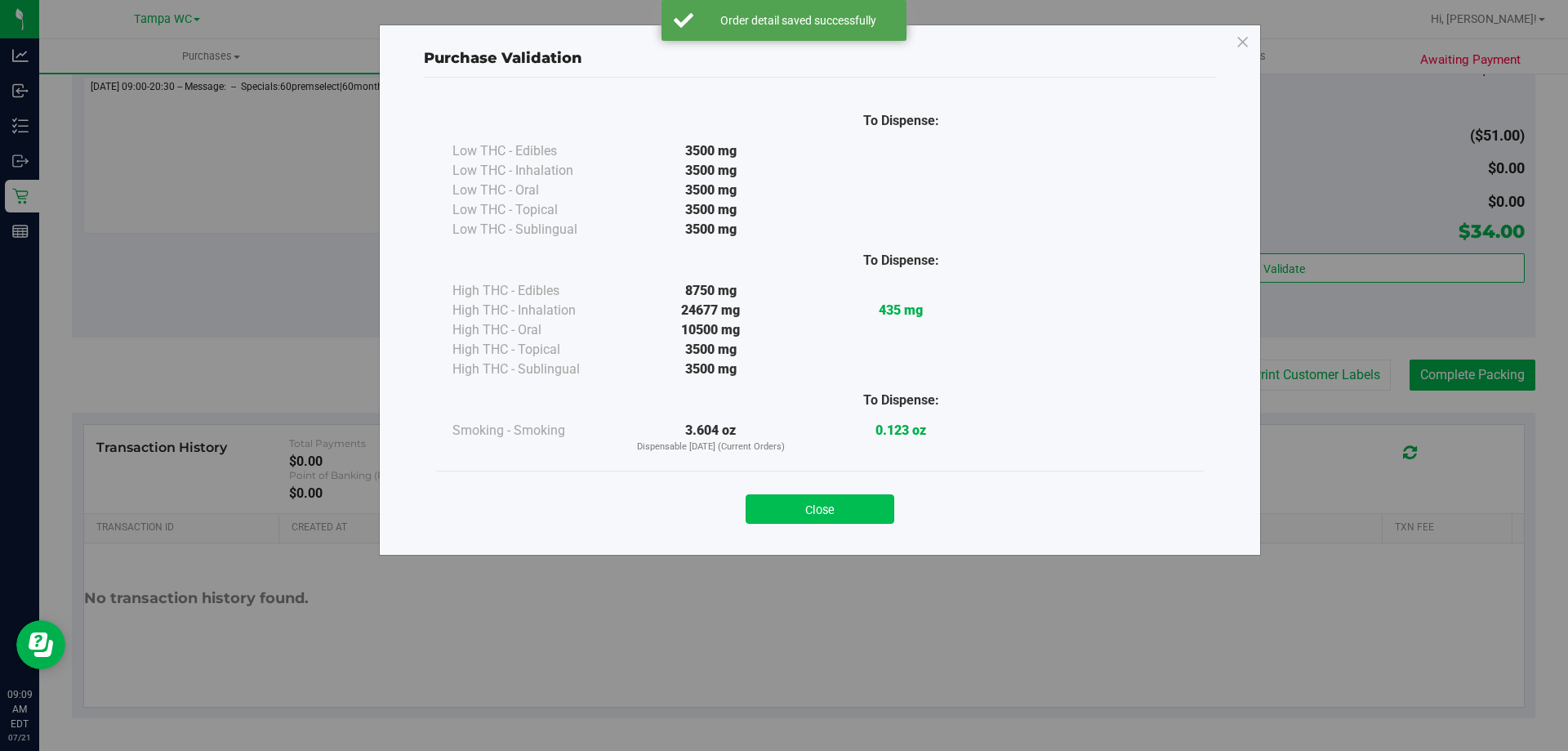 click on "Close" at bounding box center (820, 509) 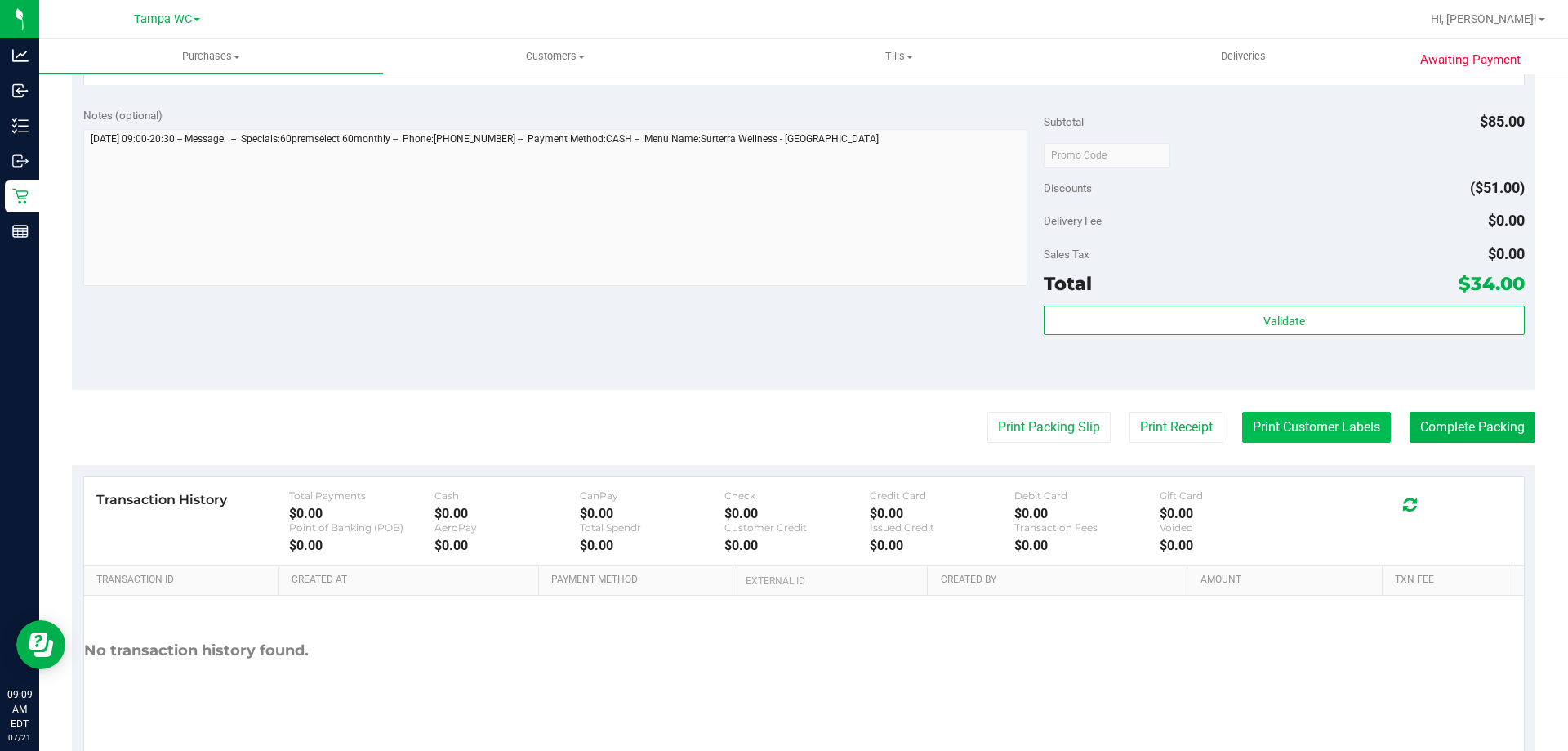 scroll, scrollTop: 695, scrollLeft: 0, axis: vertical 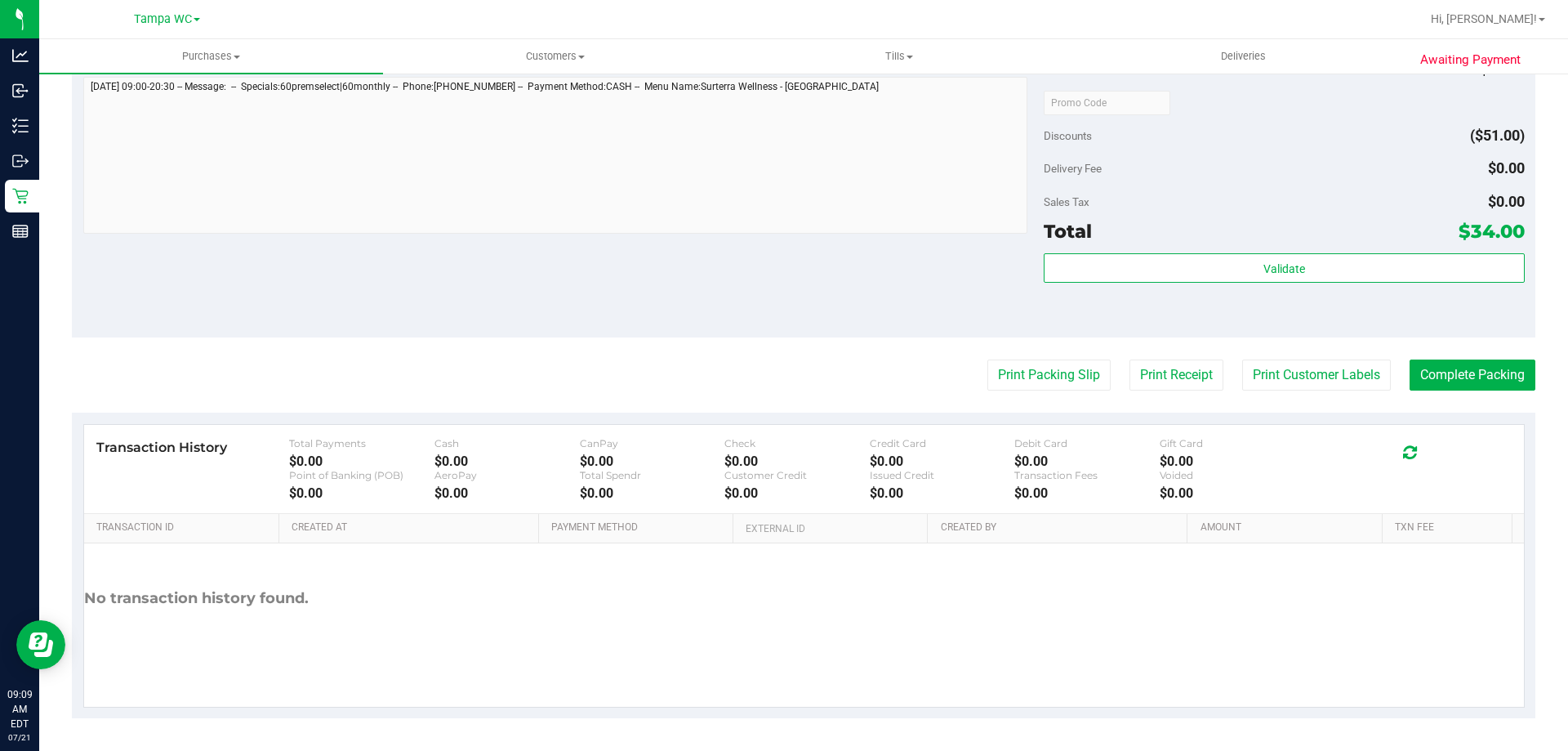 click on "Subtotal
$85.00
Discounts
($51.00)
Delivery Fee
$0.00
Sales Tax
$0.00
Total
$34.00
Validate" at bounding box center [1284, 190] 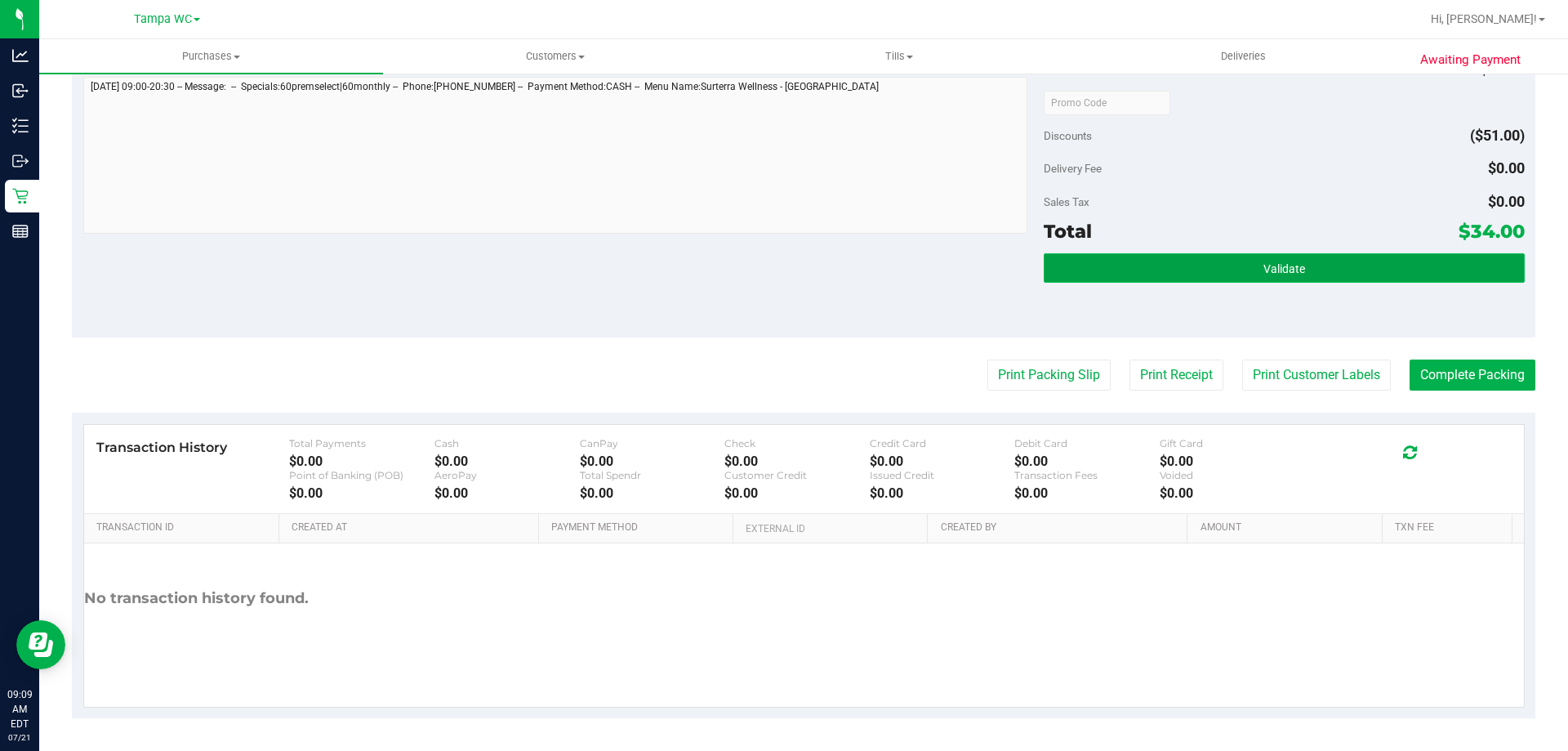 click on "Validate" at bounding box center [1284, 268] 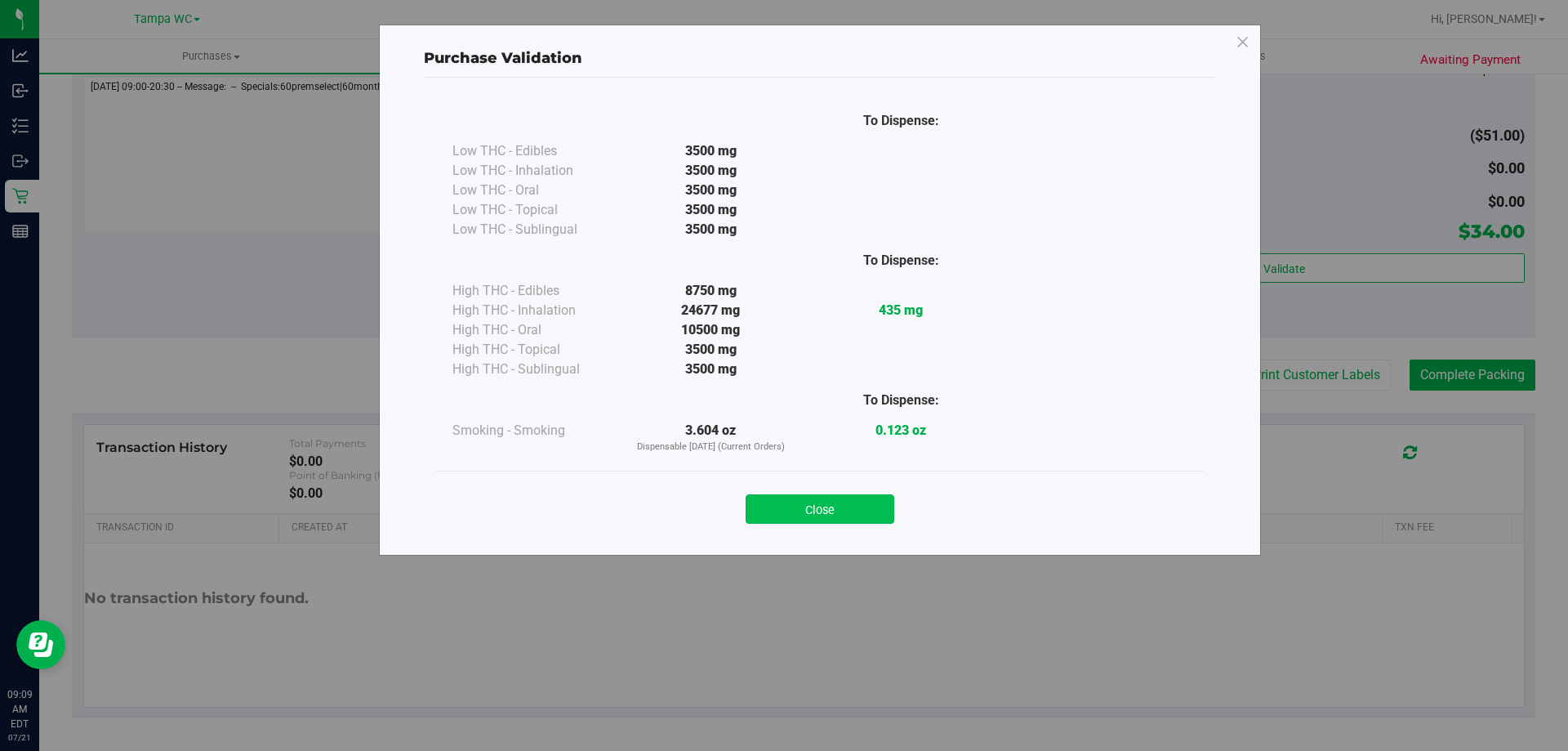 click on "Close" at bounding box center [820, 509] 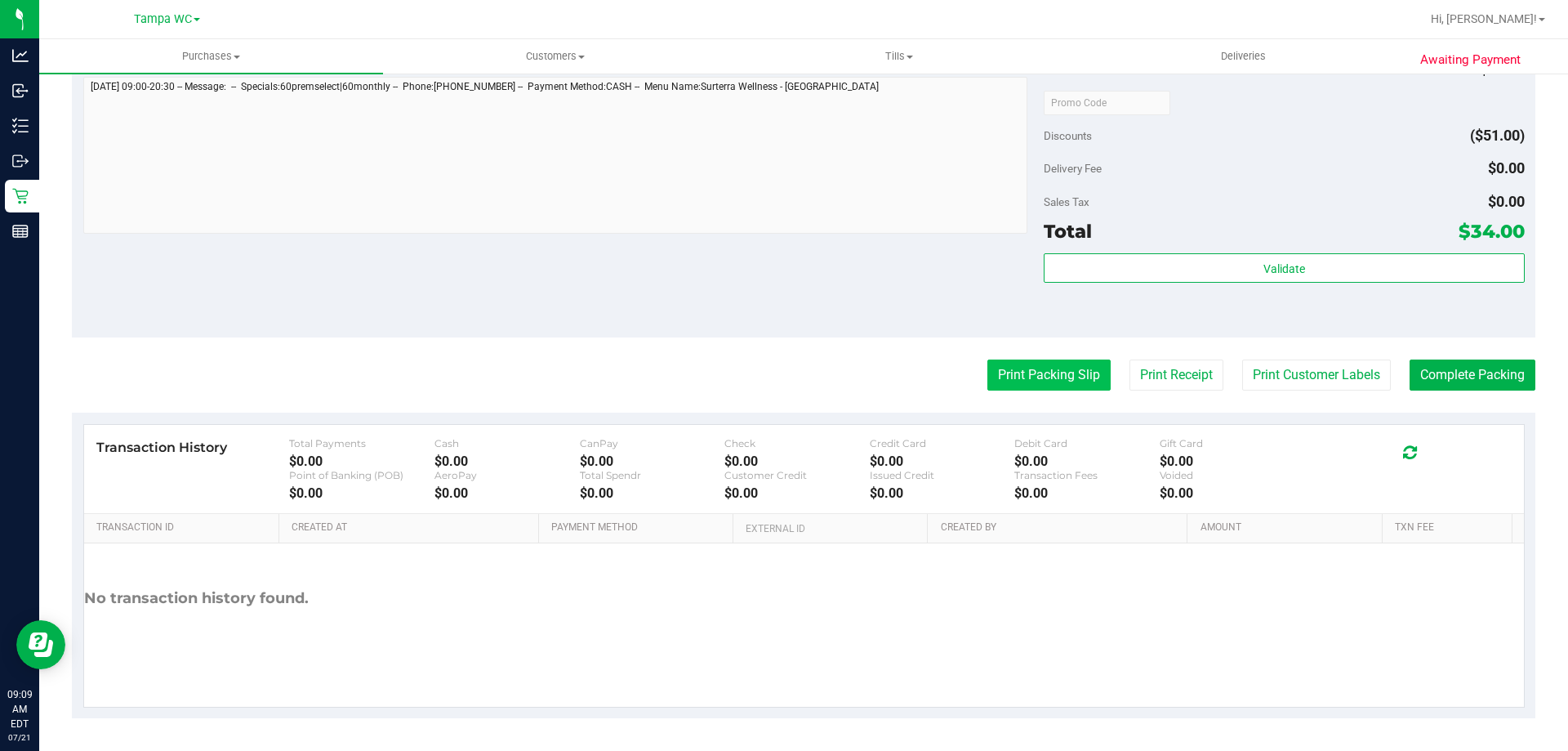 click on "Print Packing Slip" at bounding box center [1049, 375] 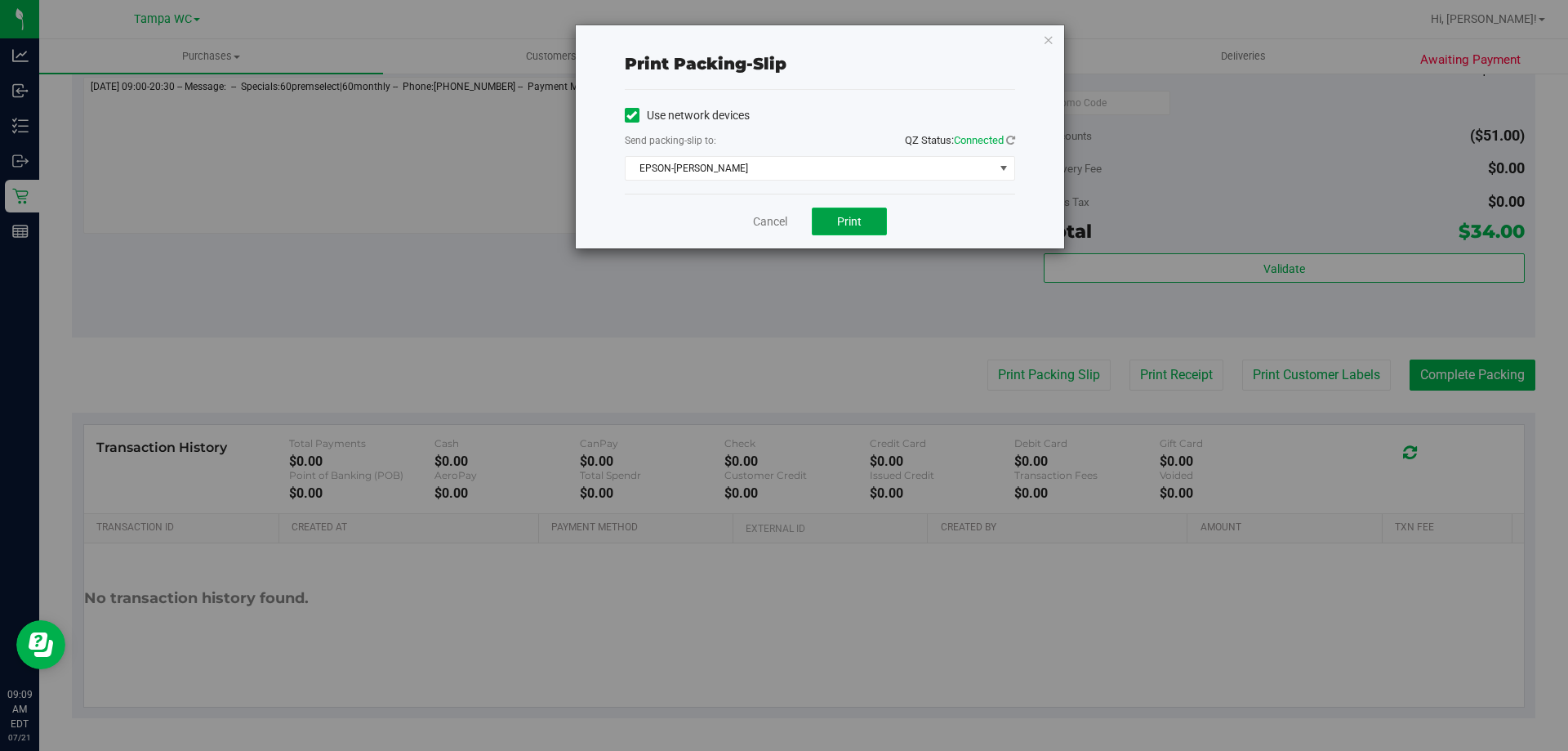 click on "Print" at bounding box center (849, 221) 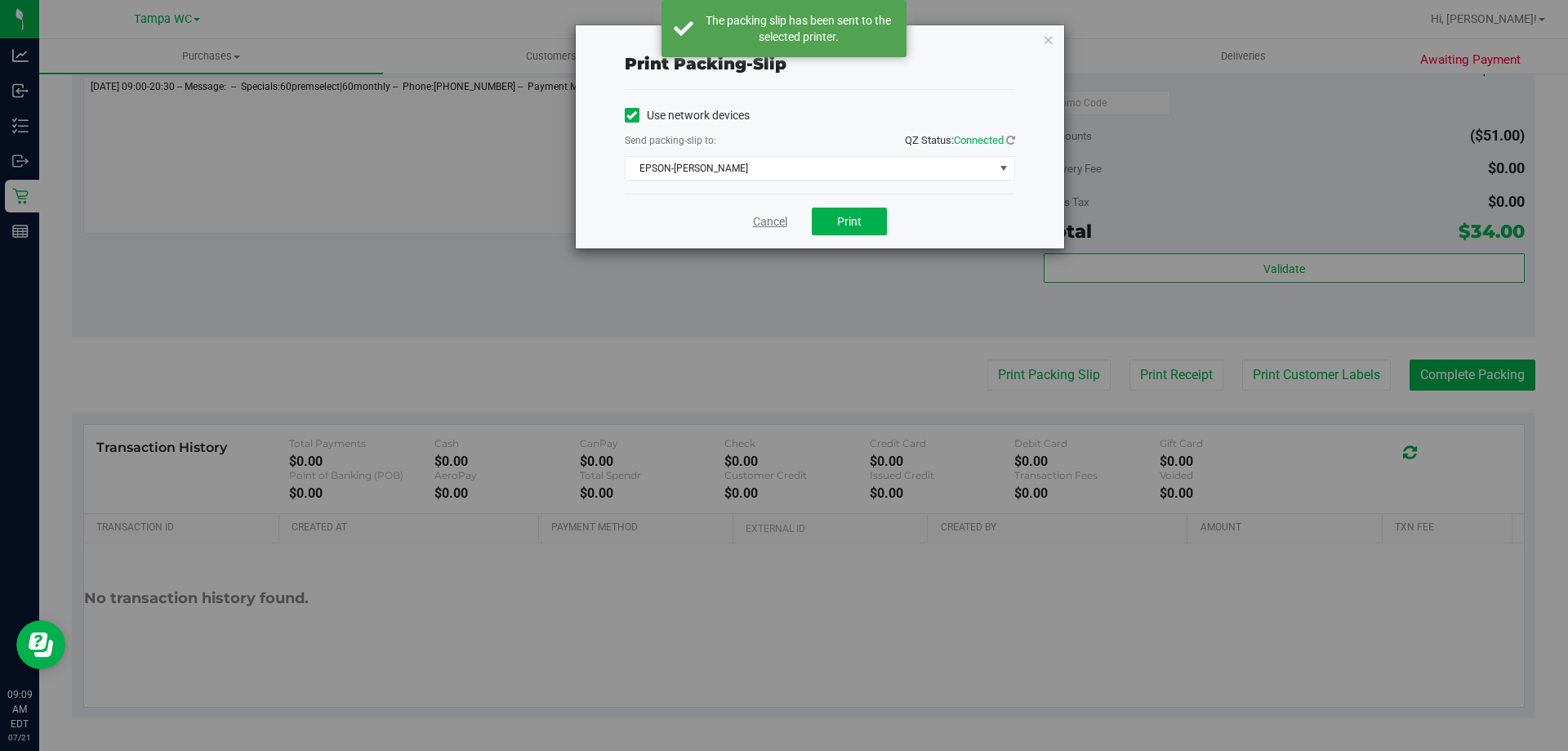 click on "Cancel" at bounding box center [770, 221] 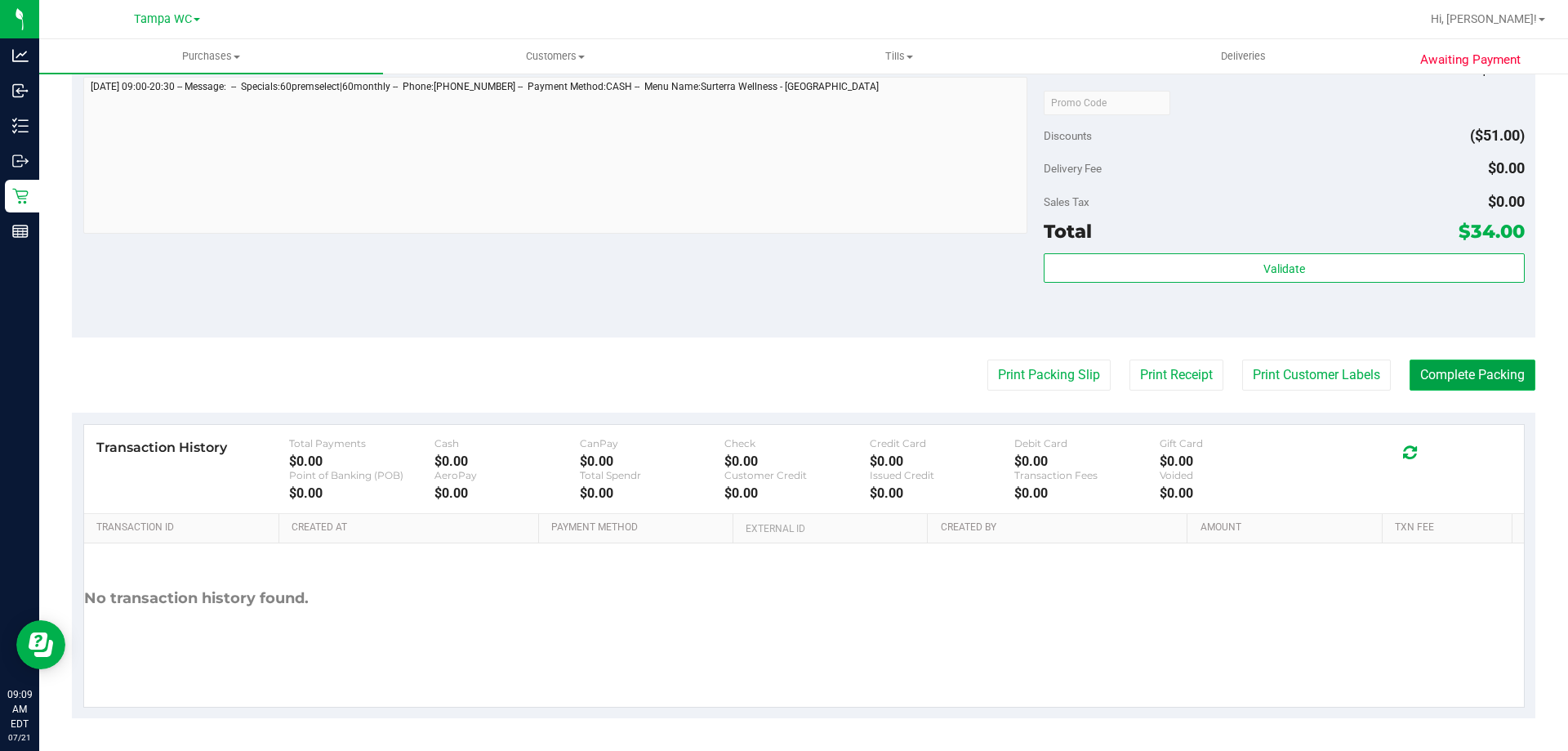 click on "Complete Packing" at bounding box center (1472, 375) 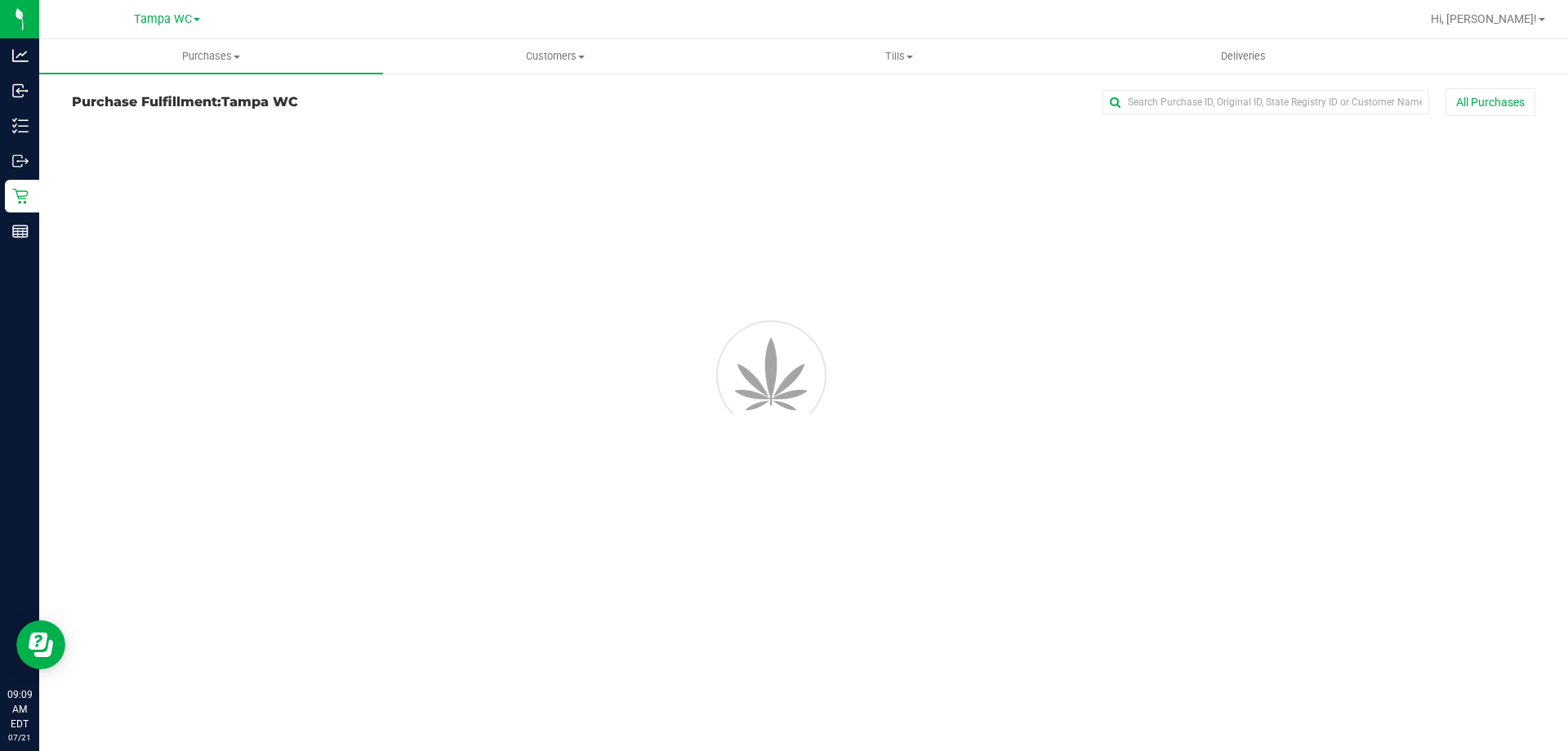 scroll, scrollTop: 0, scrollLeft: 0, axis: both 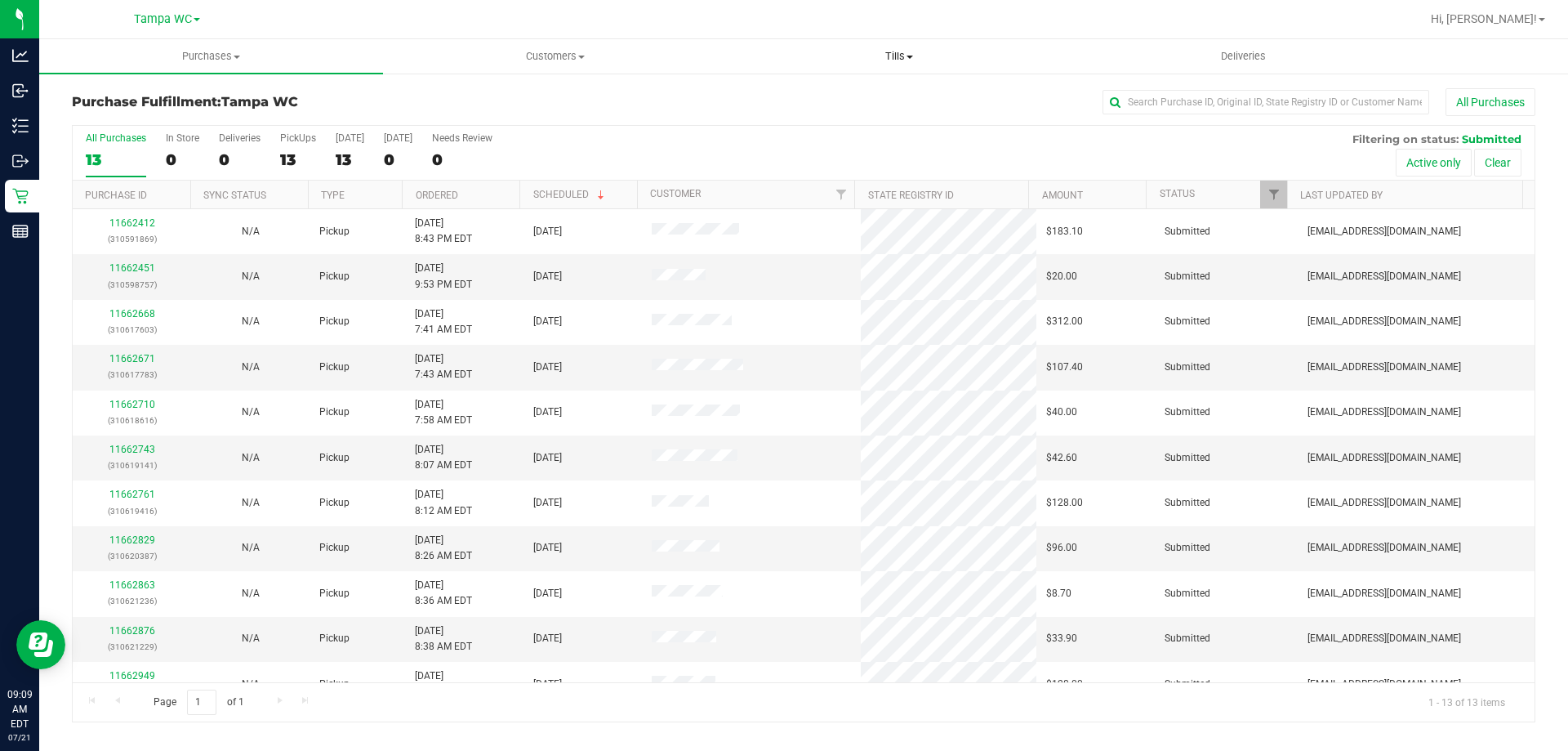 click on "Tills
Manage tills
Reconcile e-payments" at bounding box center [898, 56] 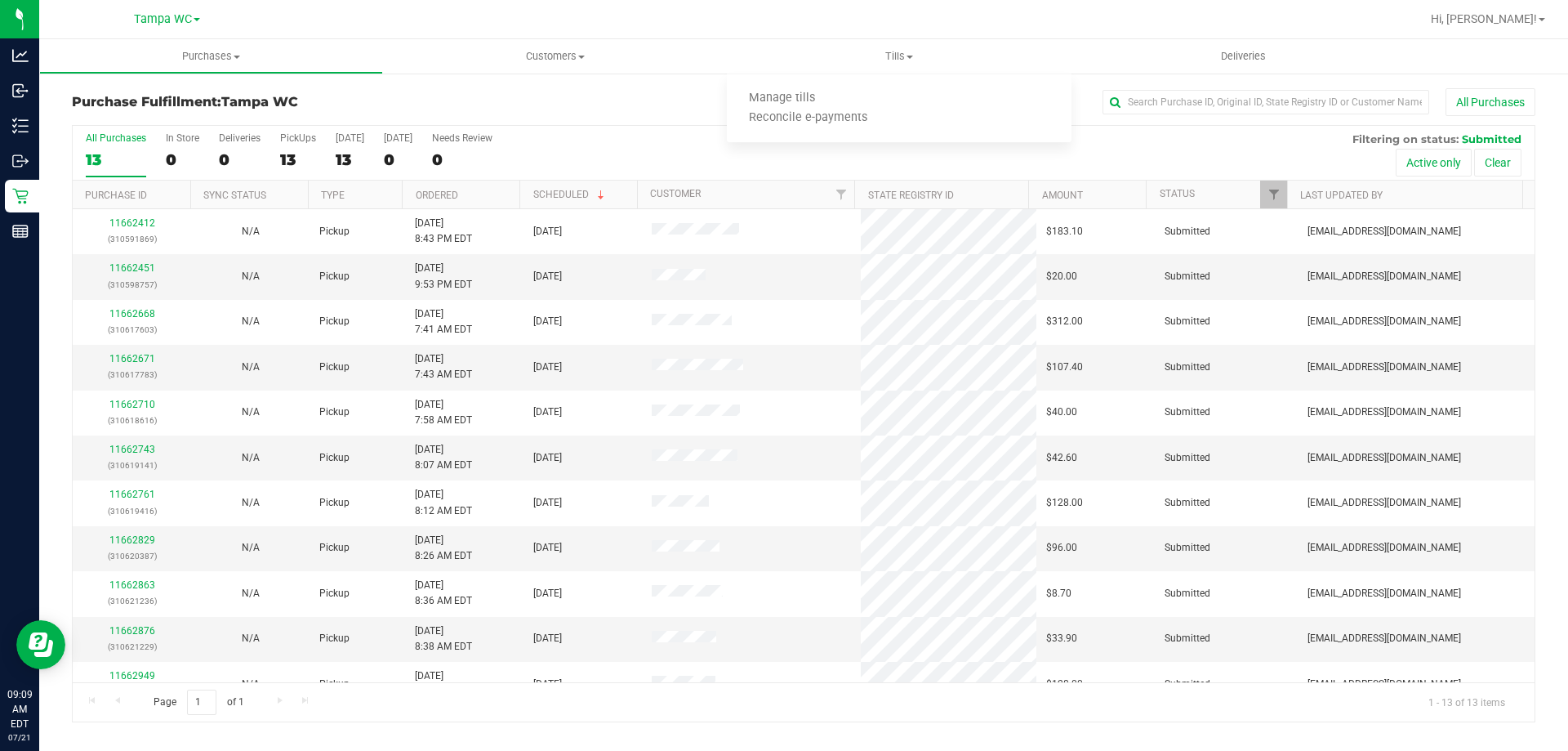 click at bounding box center (856, 19) 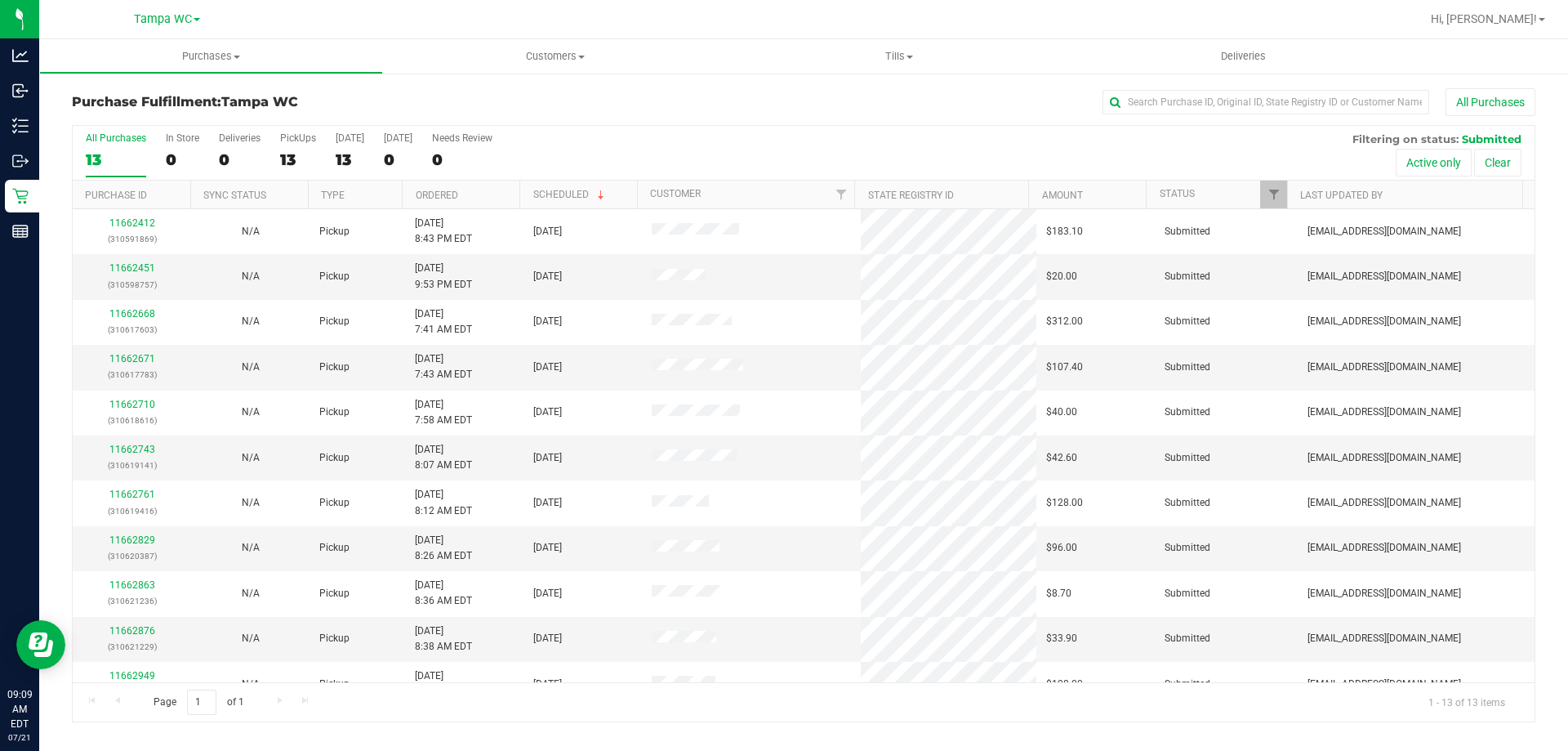 click on "All Purchases" at bounding box center (1047, 102) 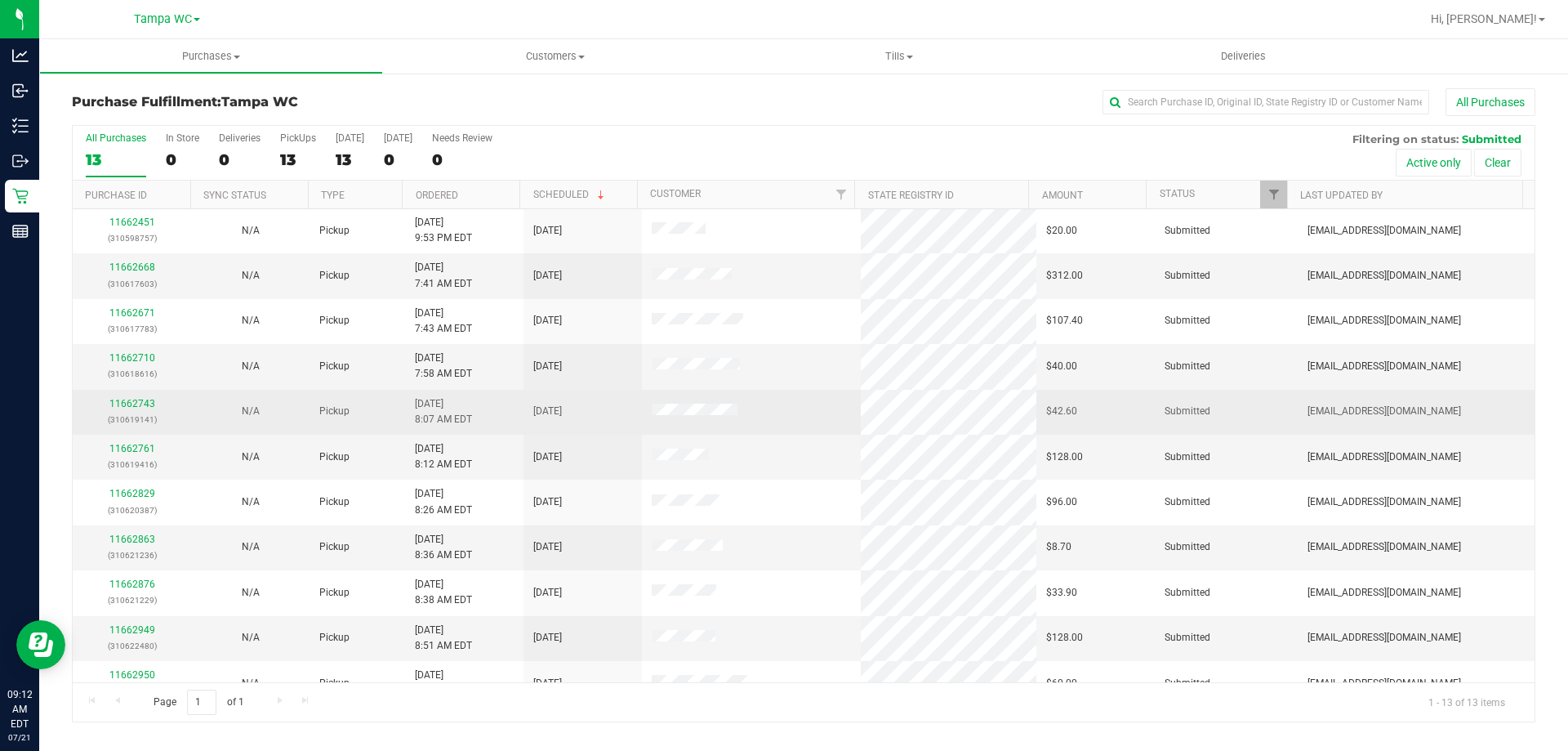 scroll, scrollTop: 0, scrollLeft: 0, axis: both 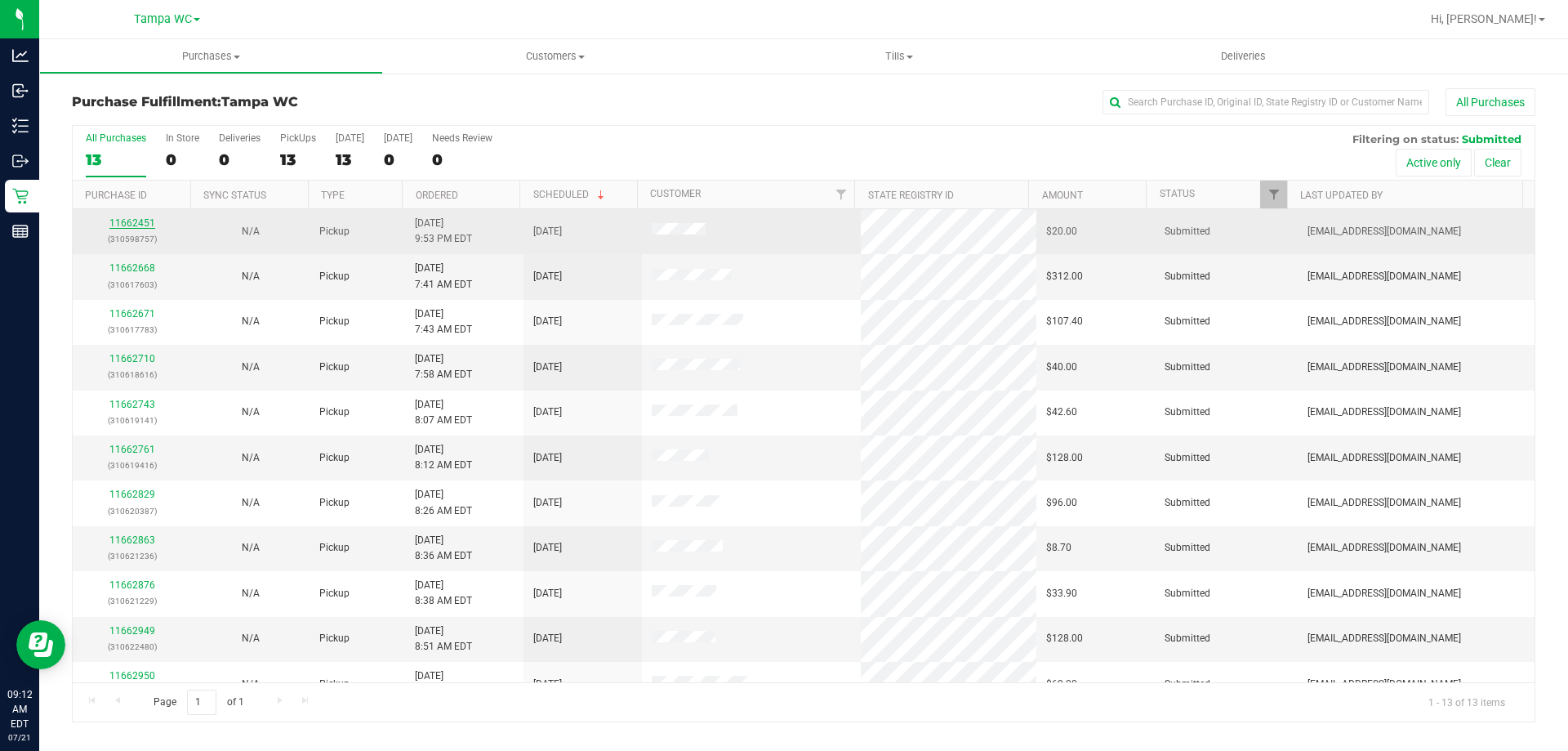 click on "11662451" at bounding box center [132, 223] 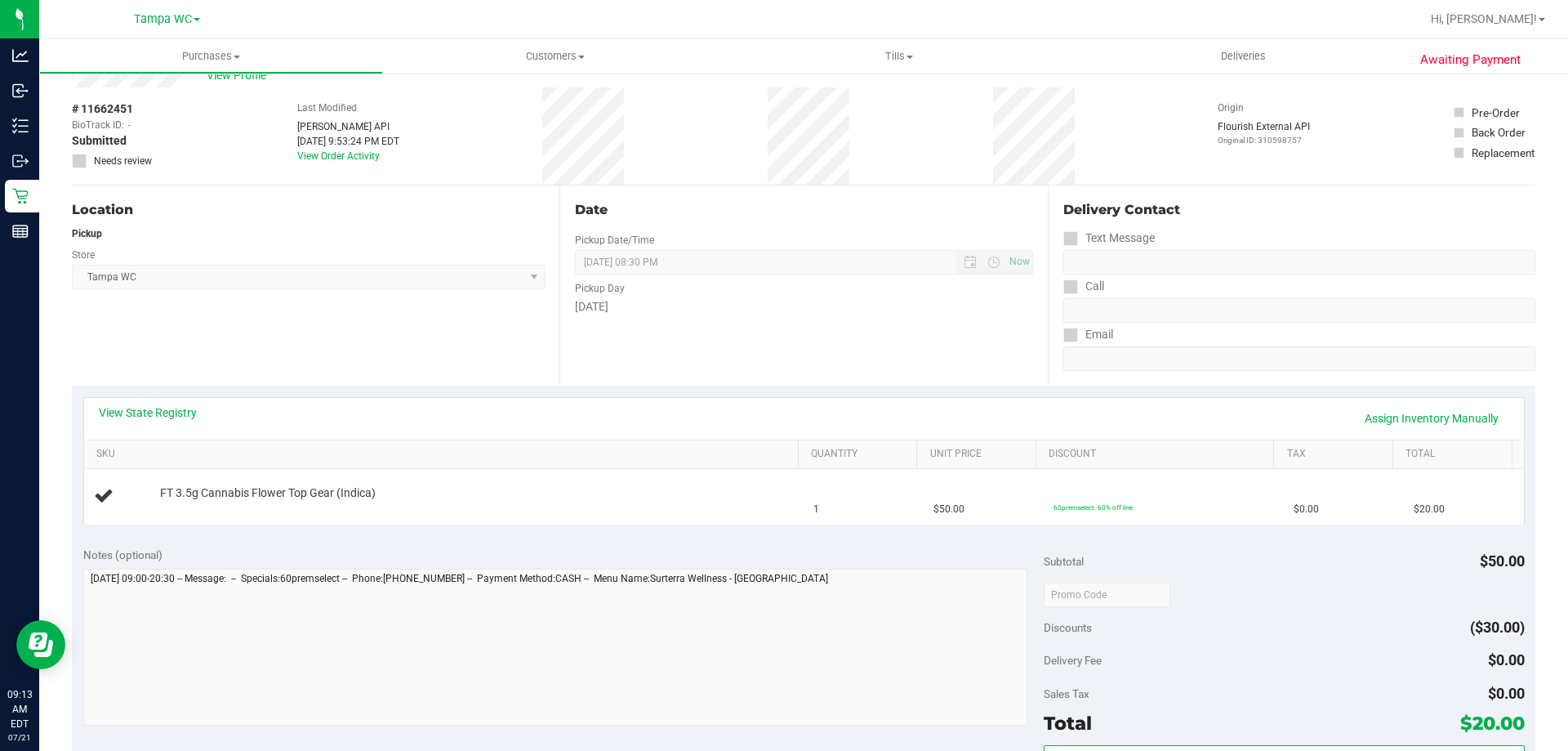 scroll, scrollTop: 82, scrollLeft: 0, axis: vertical 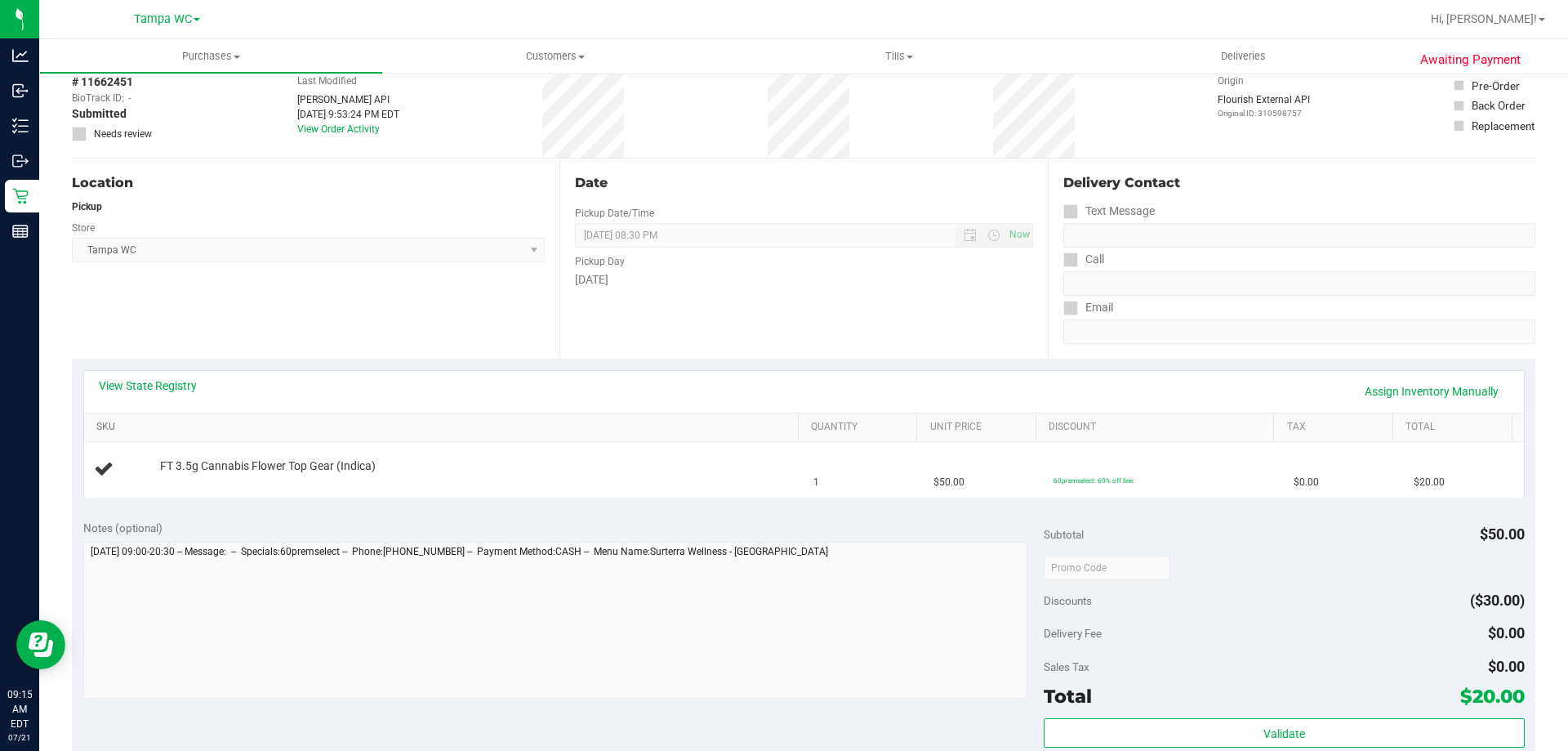 click on "SKU" at bounding box center (443, 427) 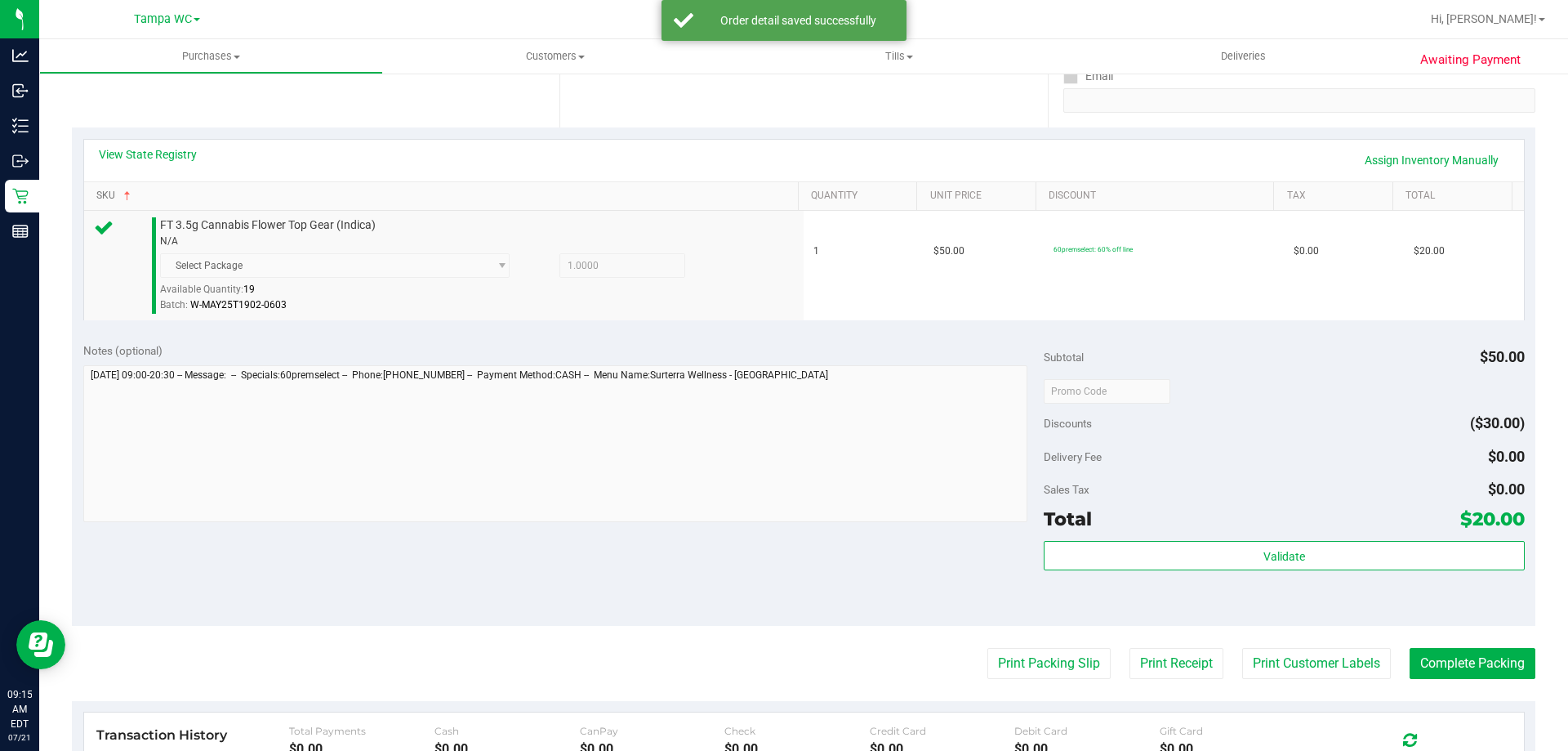 scroll, scrollTop: 354, scrollLeft: 0, axis: vertical 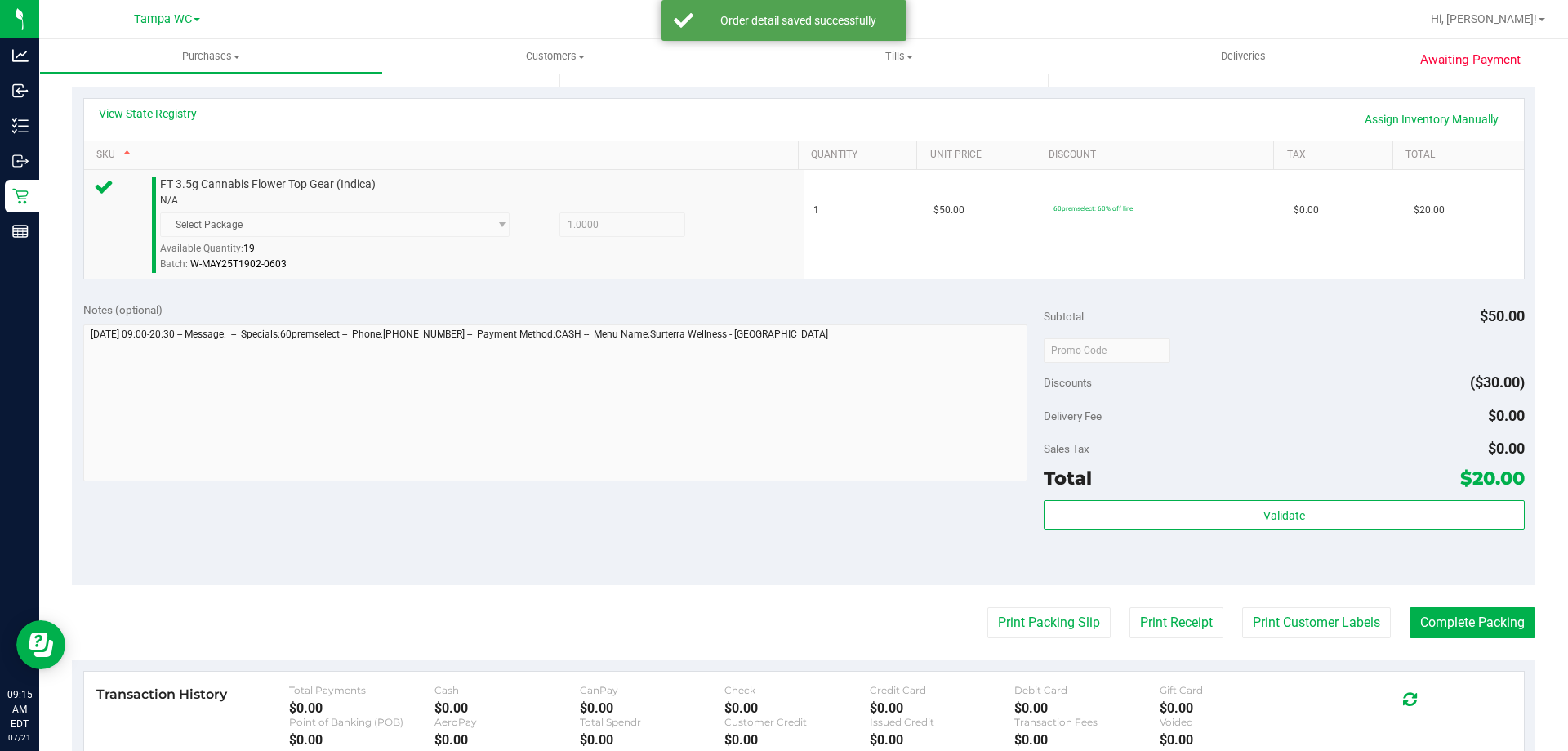 click on "Total
$20.00" at bounding box center [1284, 478] 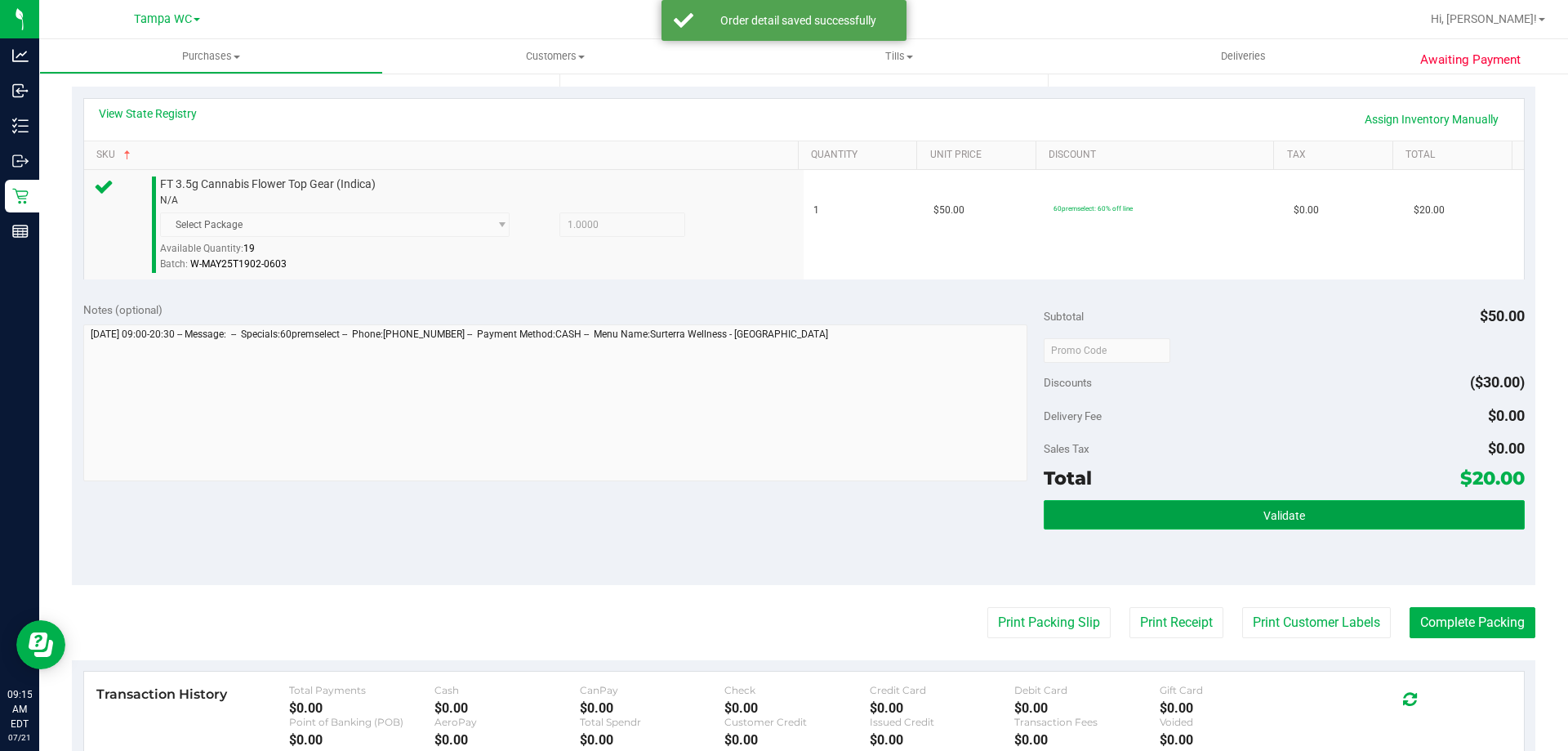click on "Validate" at bounding box center [1284, 515] 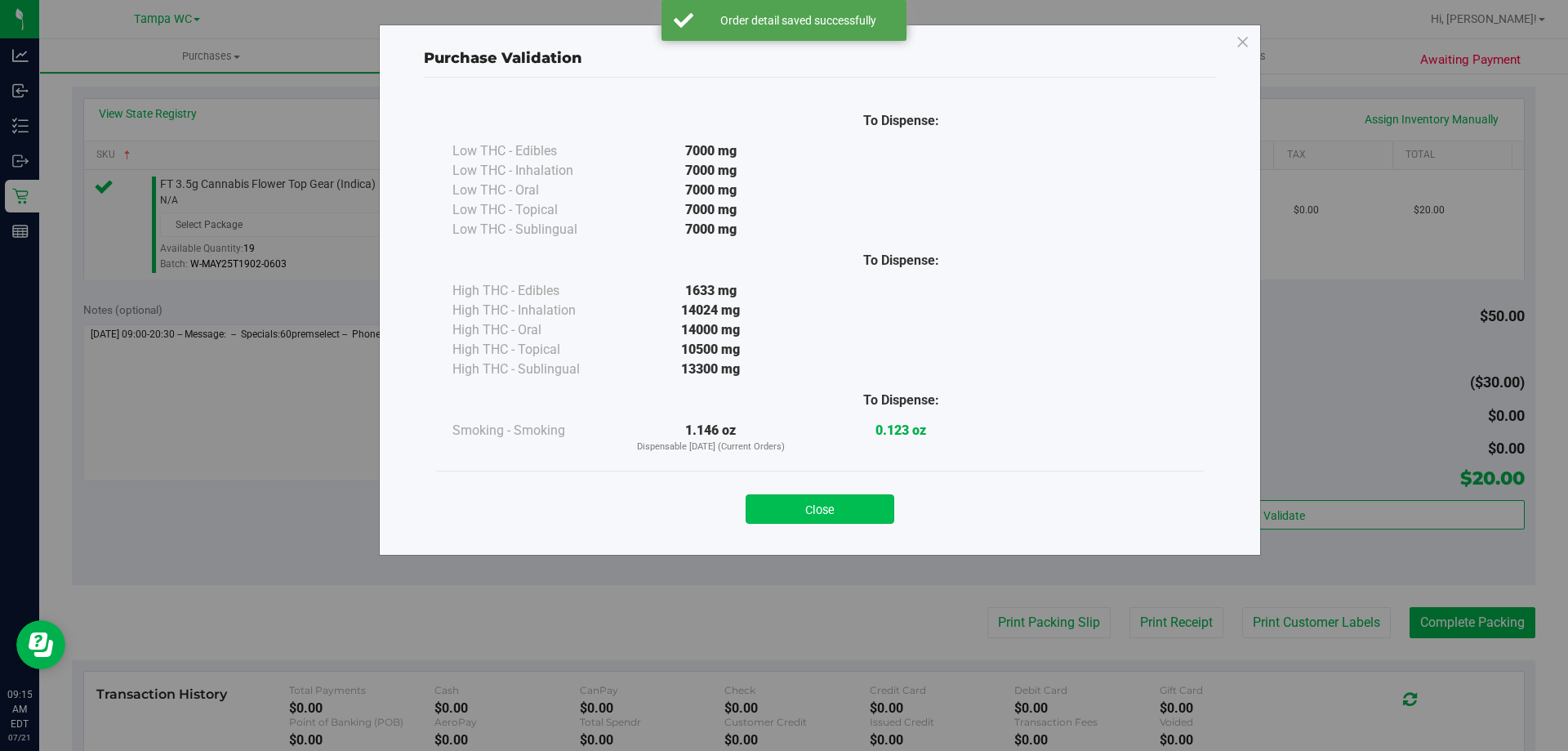 click on "Close" at bounding box center (820, 509) 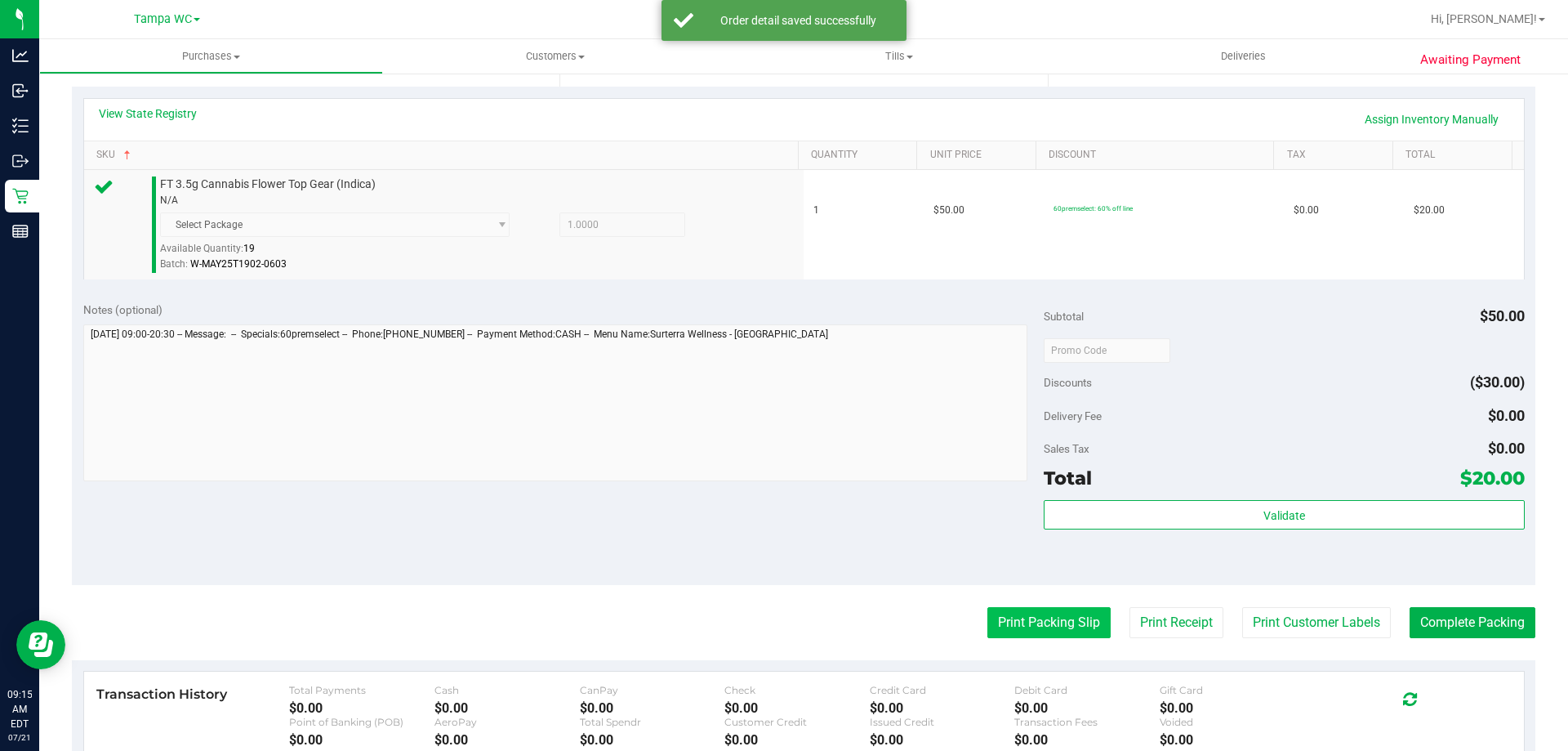 click on "Print Packing Slip" at bounding box center [1049, 623] 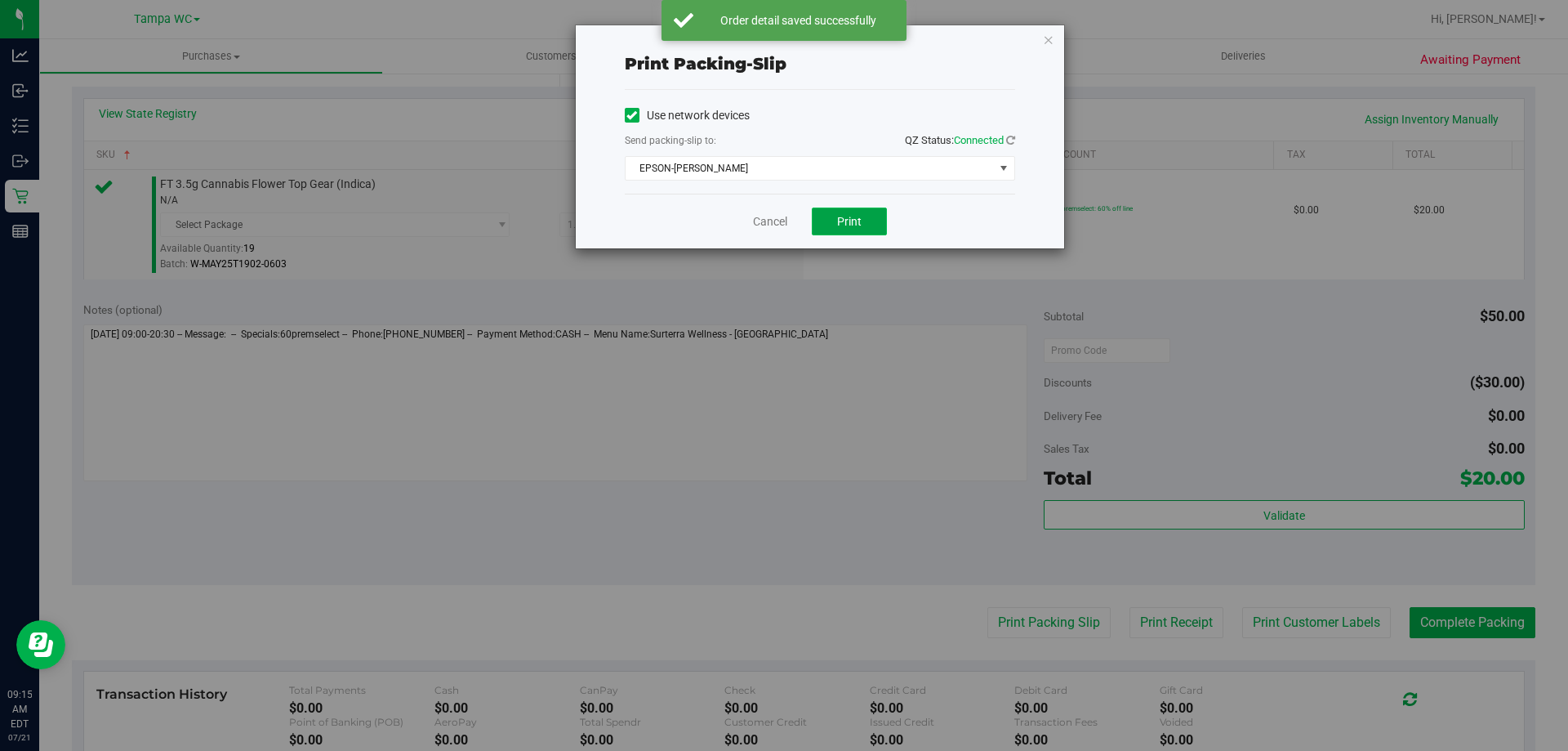 click on "Print" at bounding box center [849, 221] 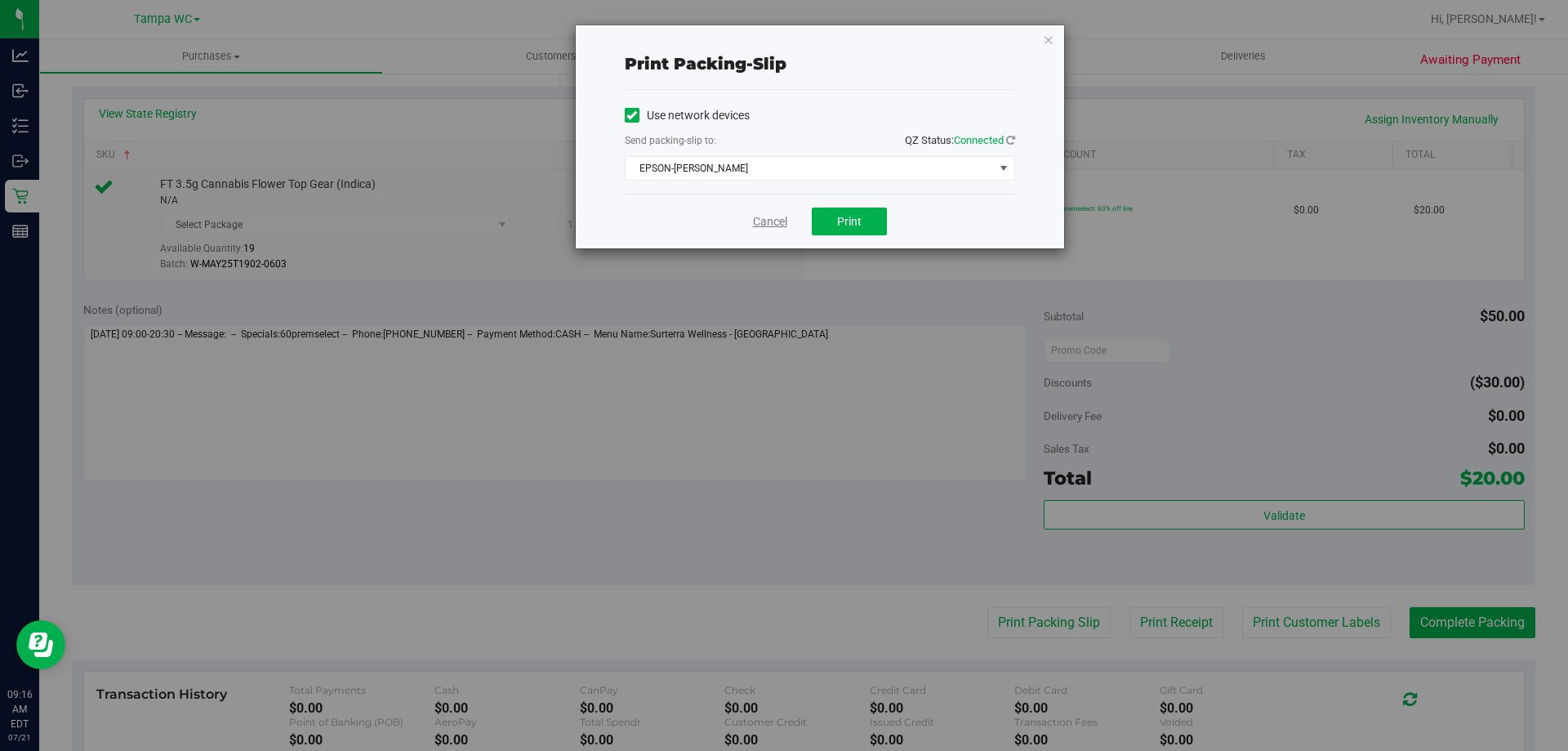 click on "Cancel" at bounding box center [770, 221] 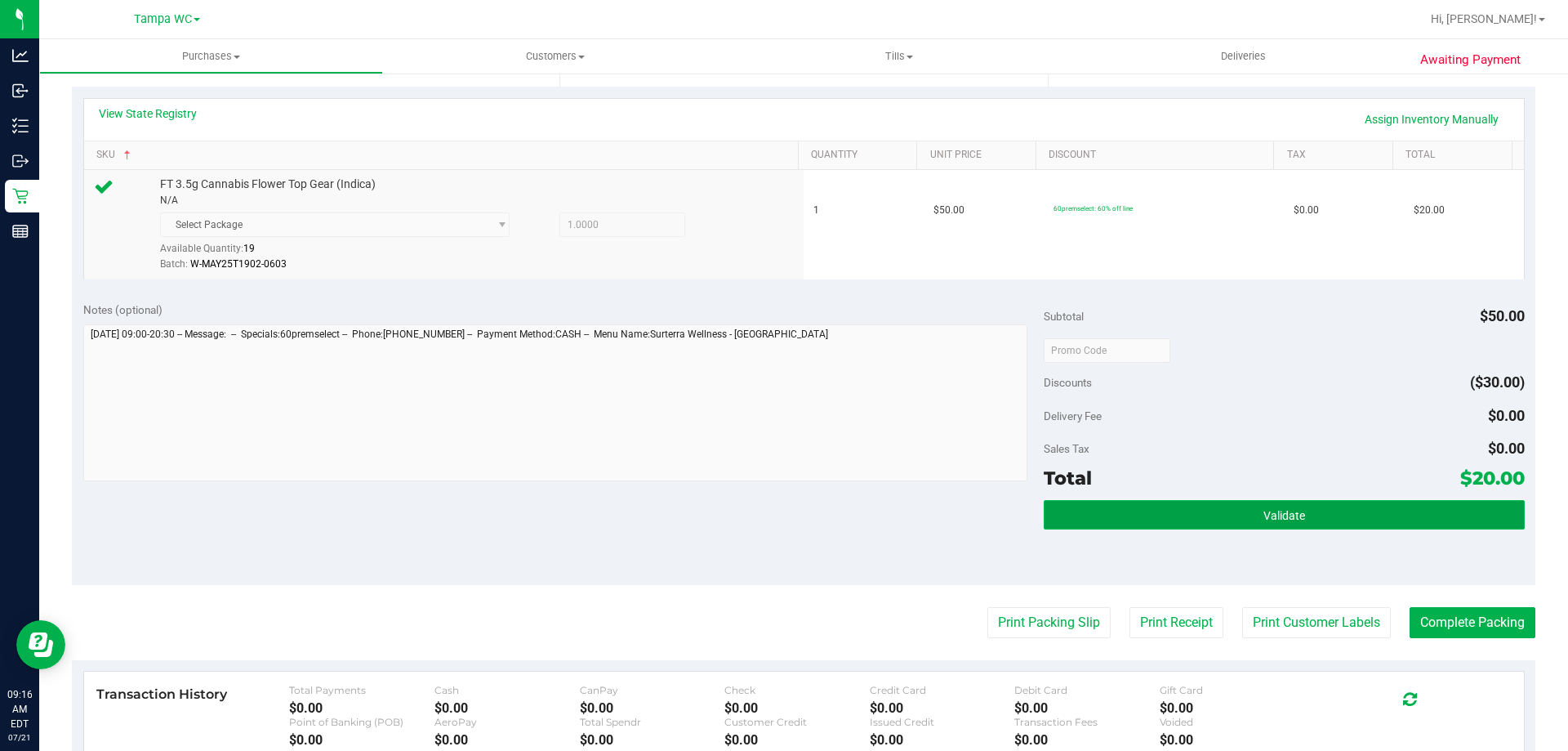 click on "Validate" at bounding box center (1284, 515) 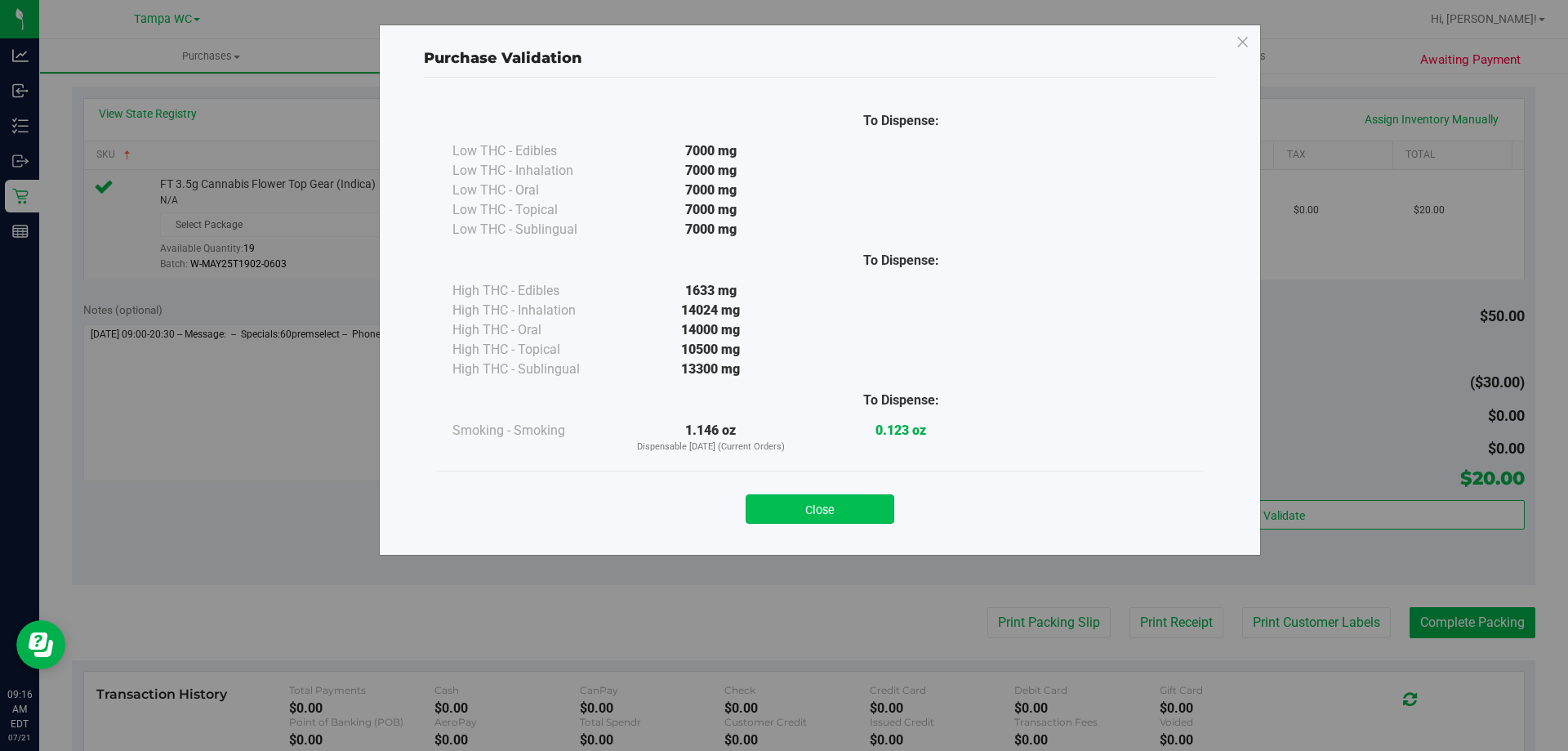 click on "Close" at bounding box center [820, 509] 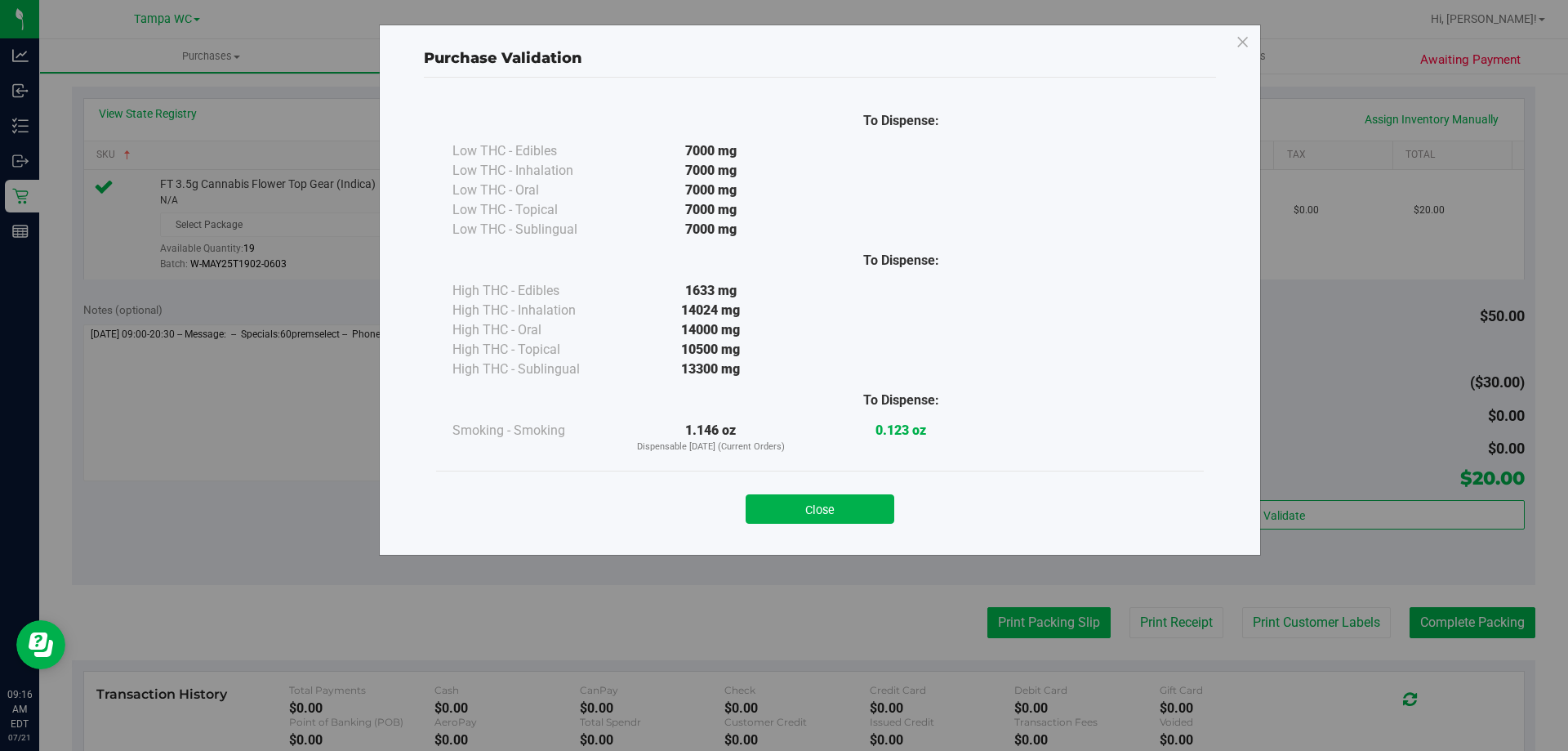 click on "Print Packing Slip" at bounding box center [1049, 623] 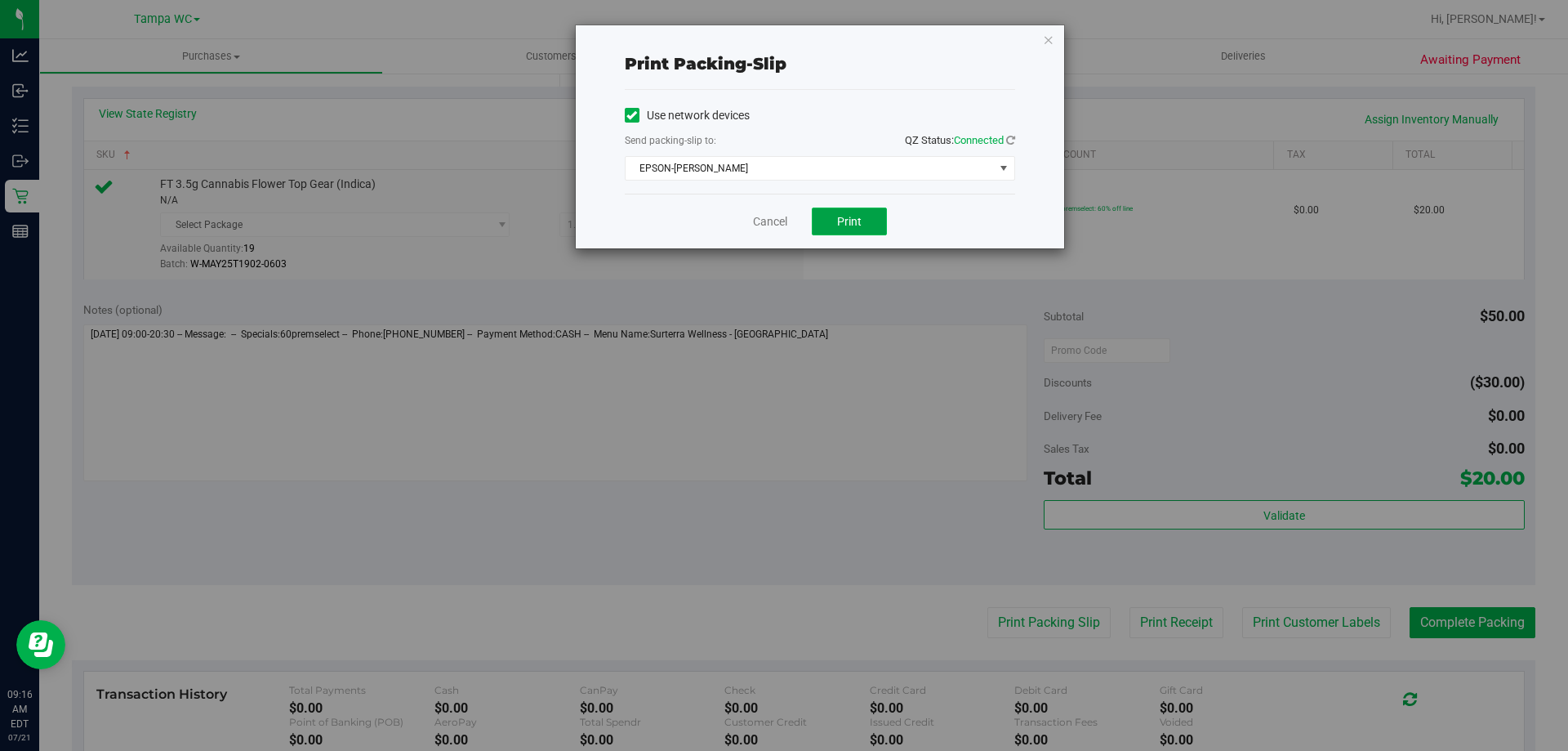 click on "Print" at bounding box center [849, 221] 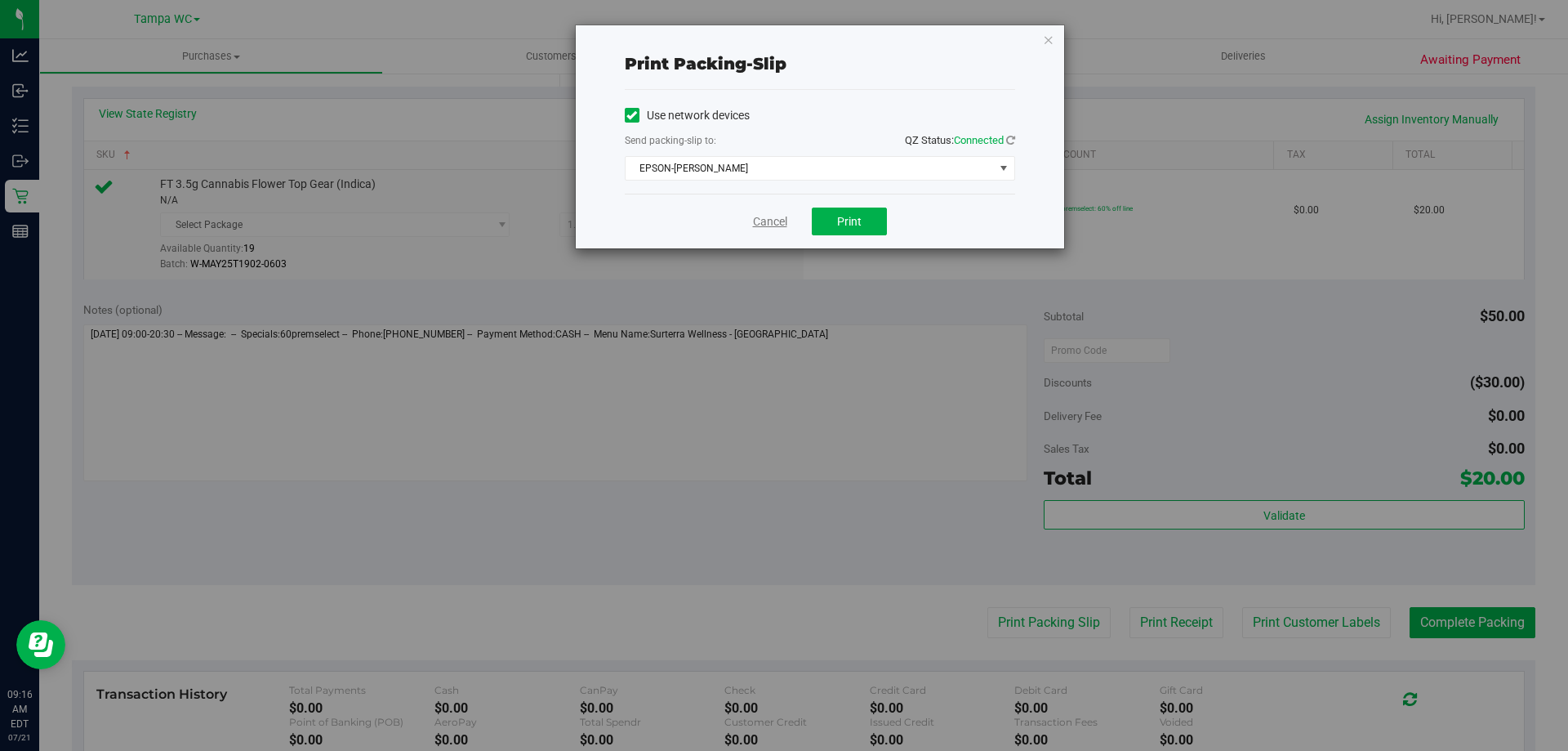 click on "Cancel" at bounding box center [770, 221] 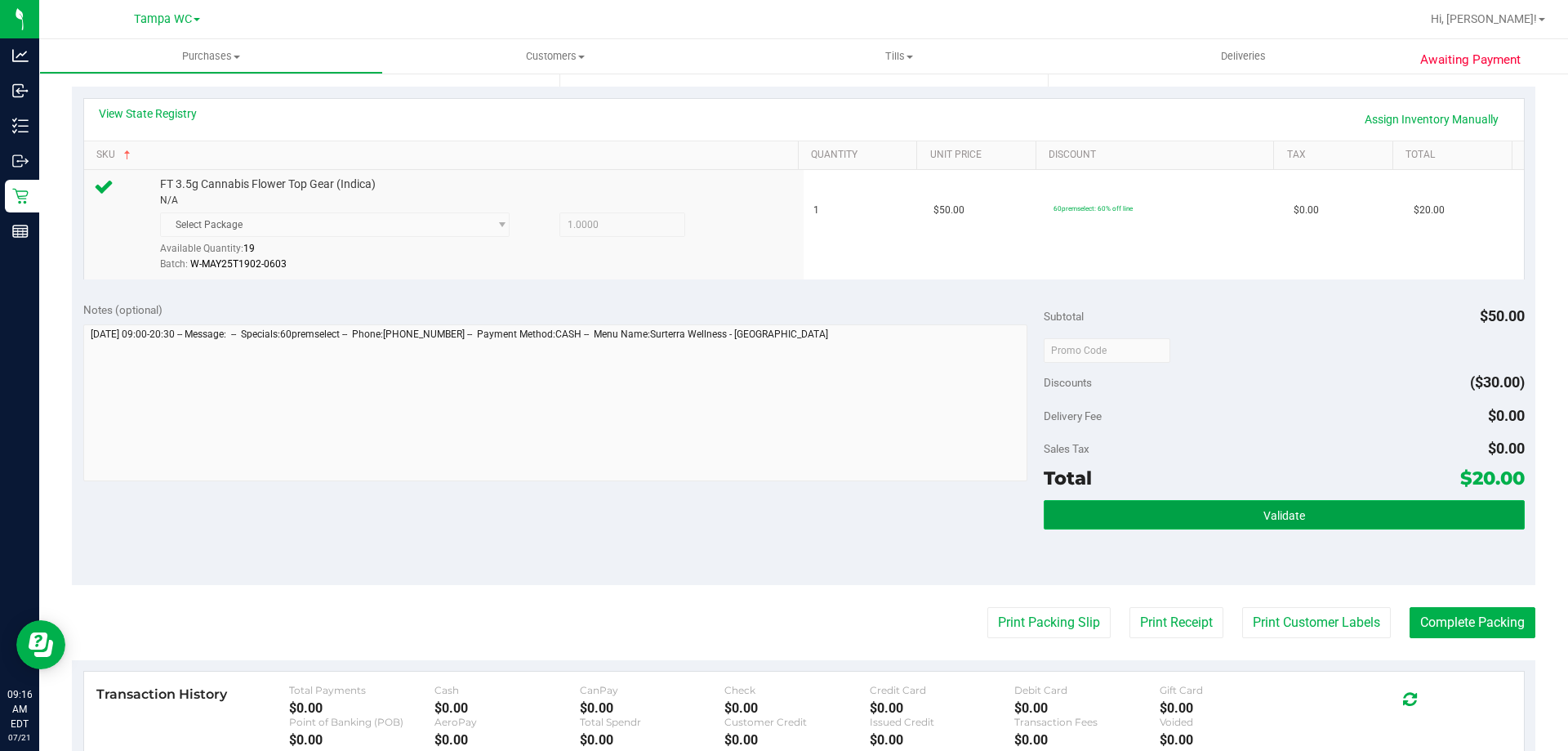 click on "Validate" at bounding box center (1284, 515) 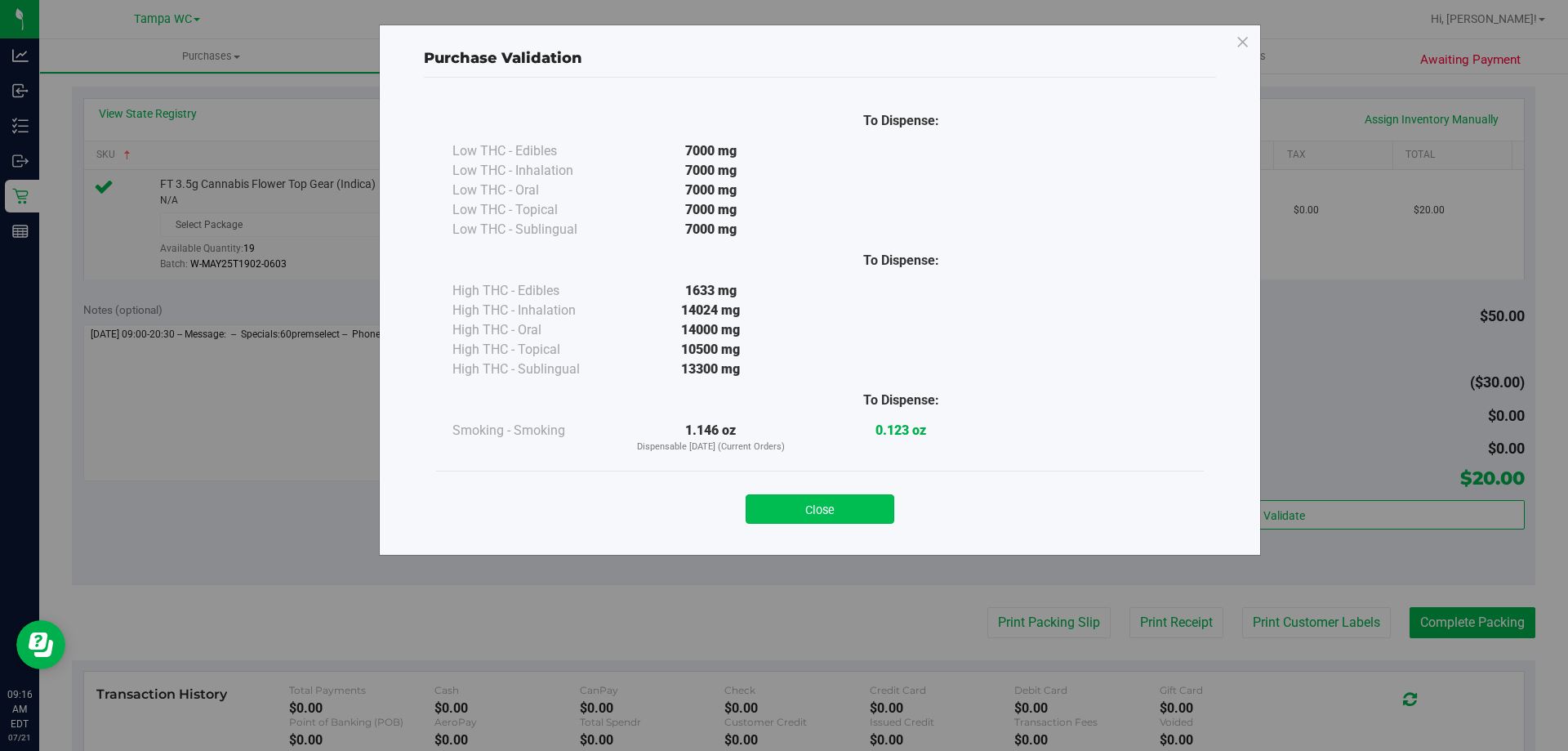 click on "Close" at bounding box center [820, 509] 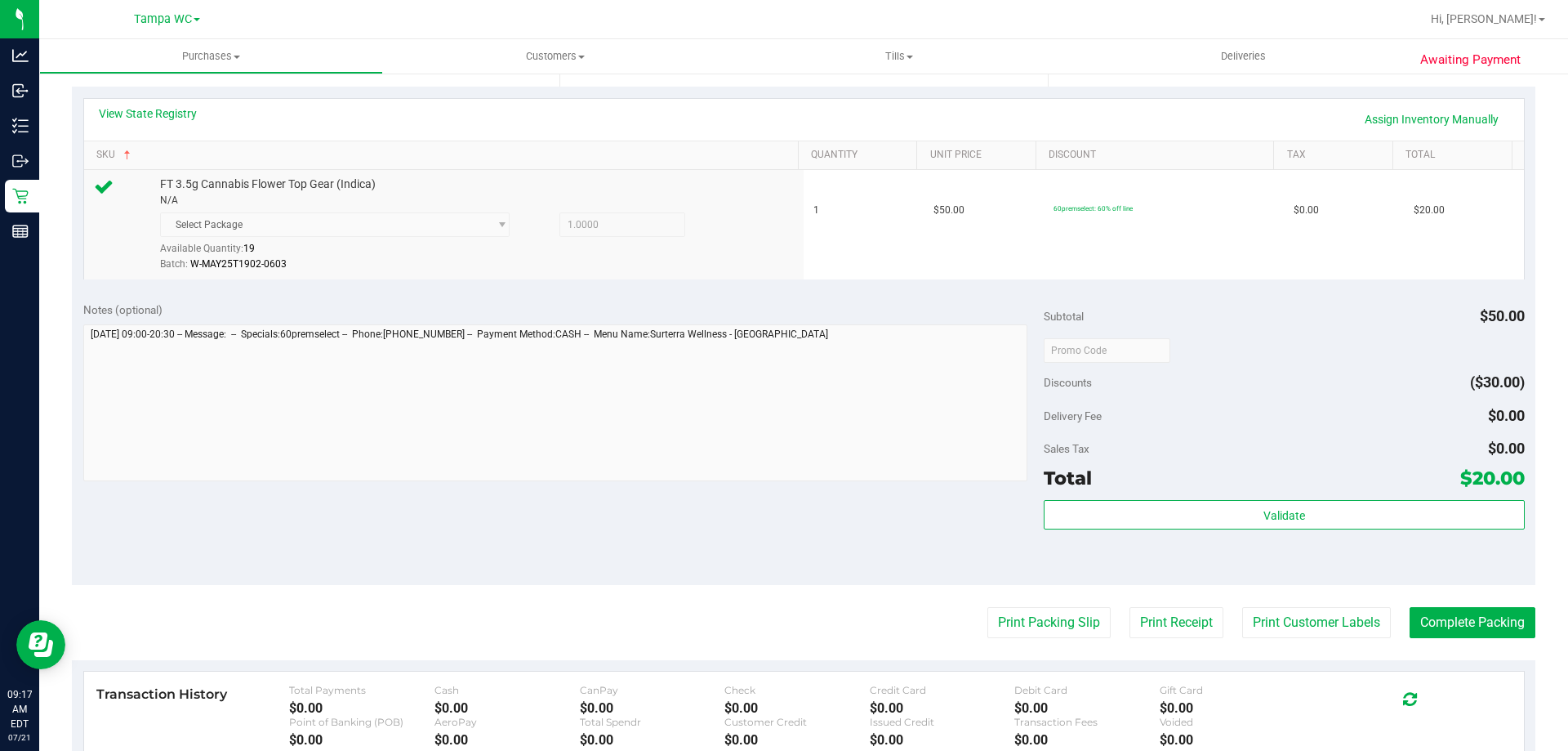 click on "Back
Edit Purchase
Cancel Purchase
View Profile
# 11662451
BioTrack ID:
-
Submitted
Needs review
Last Modified
[PERSON_NAME] API
[DATE] 9:53:24 PM EDT" at bounding box center (804, 350) 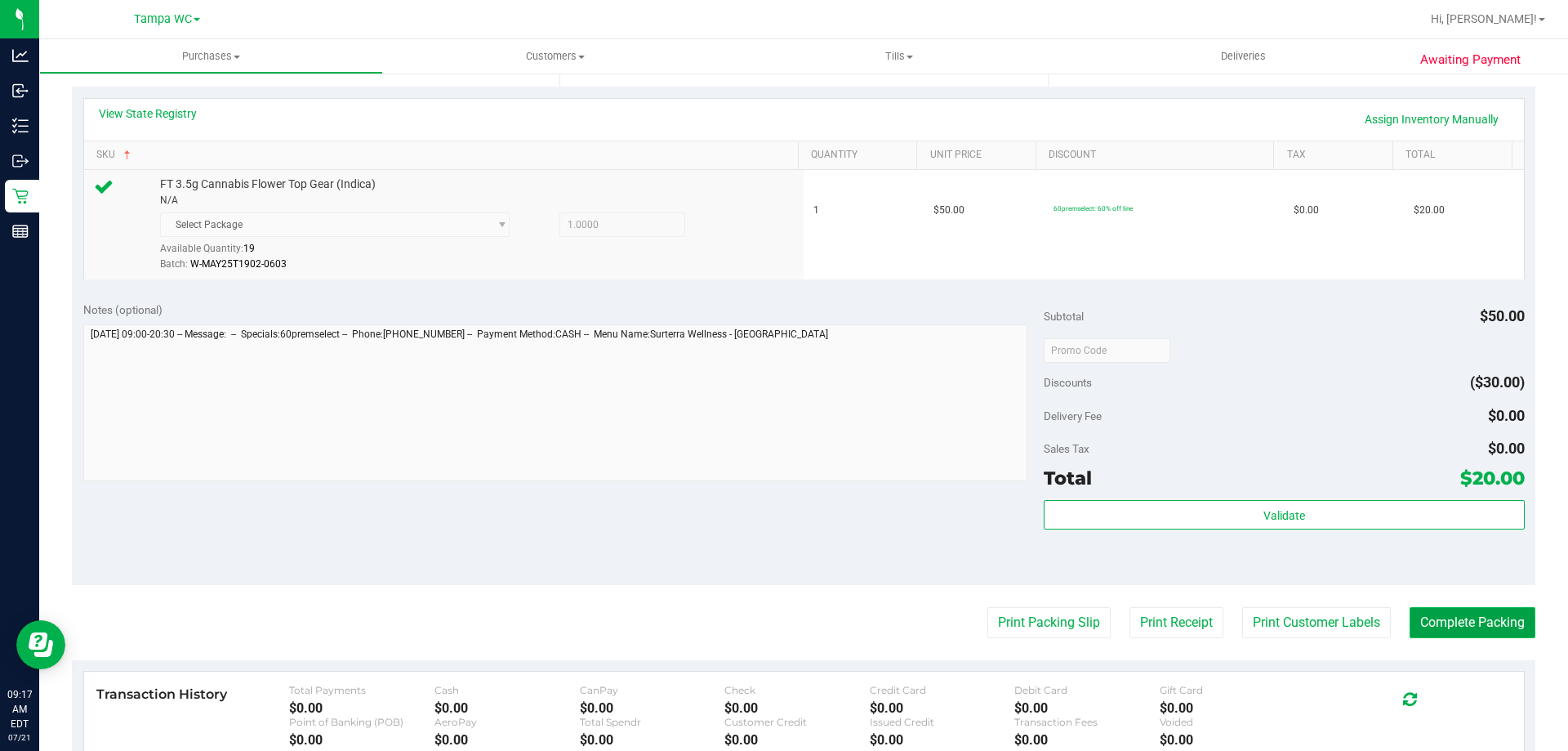 click on "Complete Packing" at bounding box center (1472, 623) 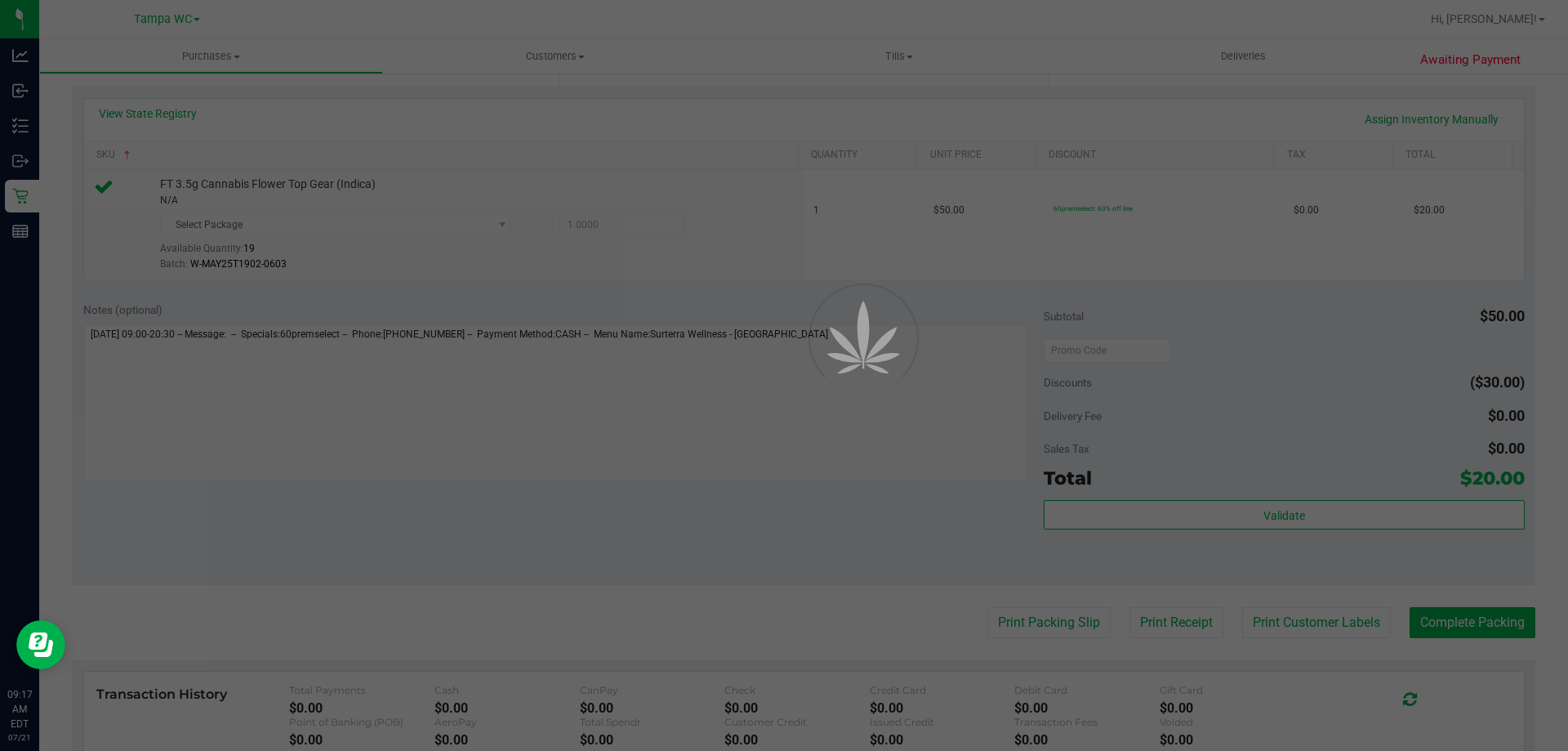 scroll, scrollTop: 0, scrollLeft: 0, axis: both 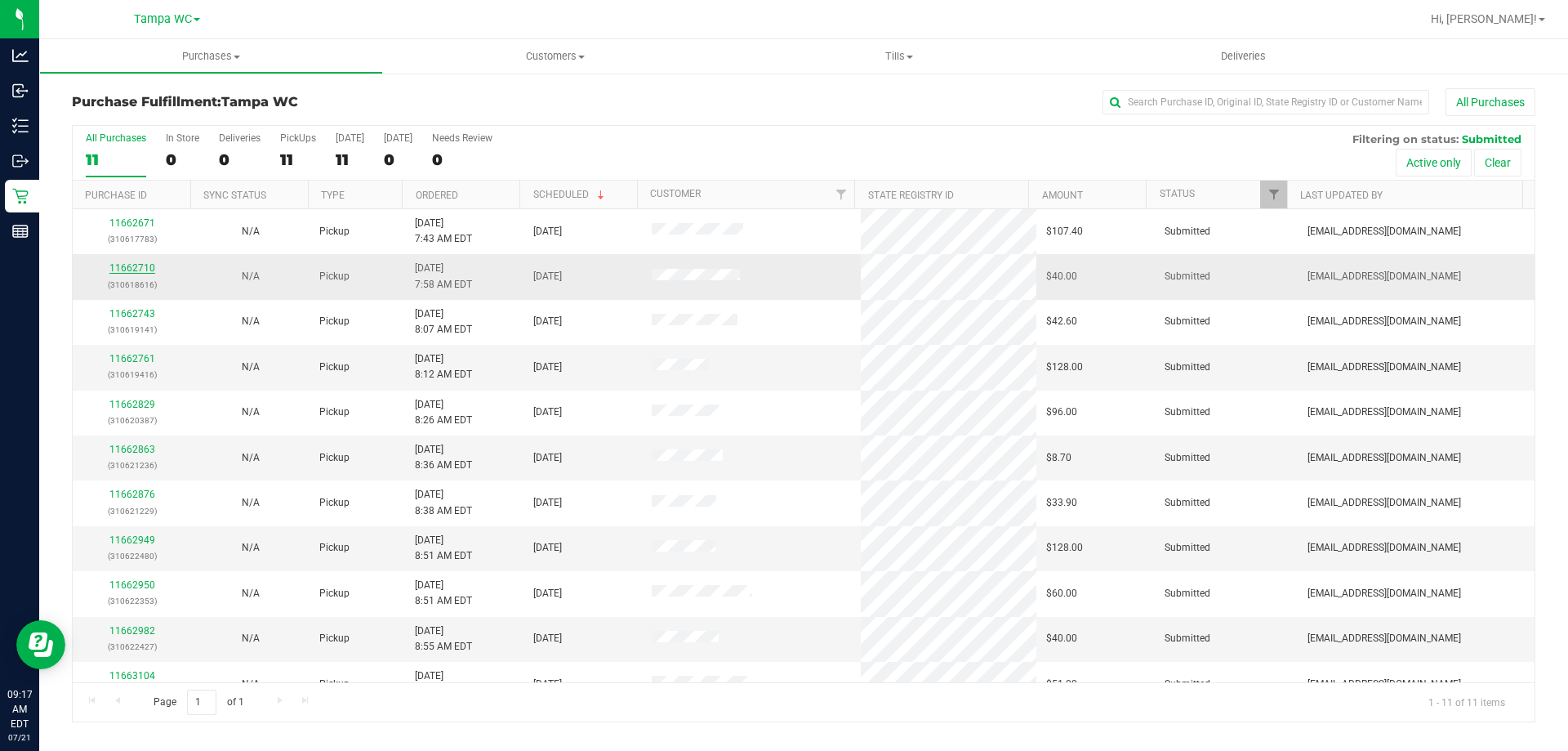 click on "11662710" at bounding box center [132, 268] 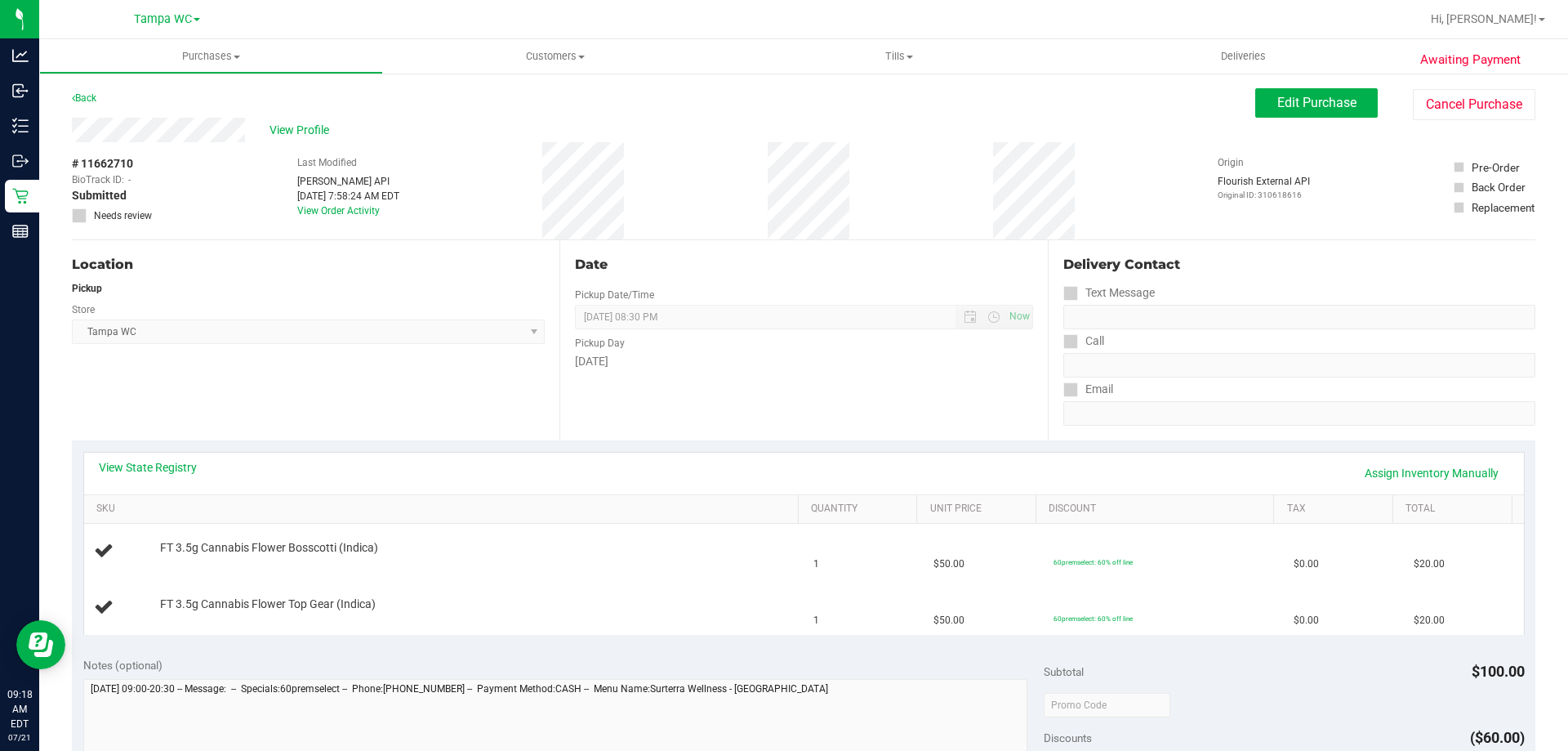 click on "View Profile" at bounding box center (663, 130) 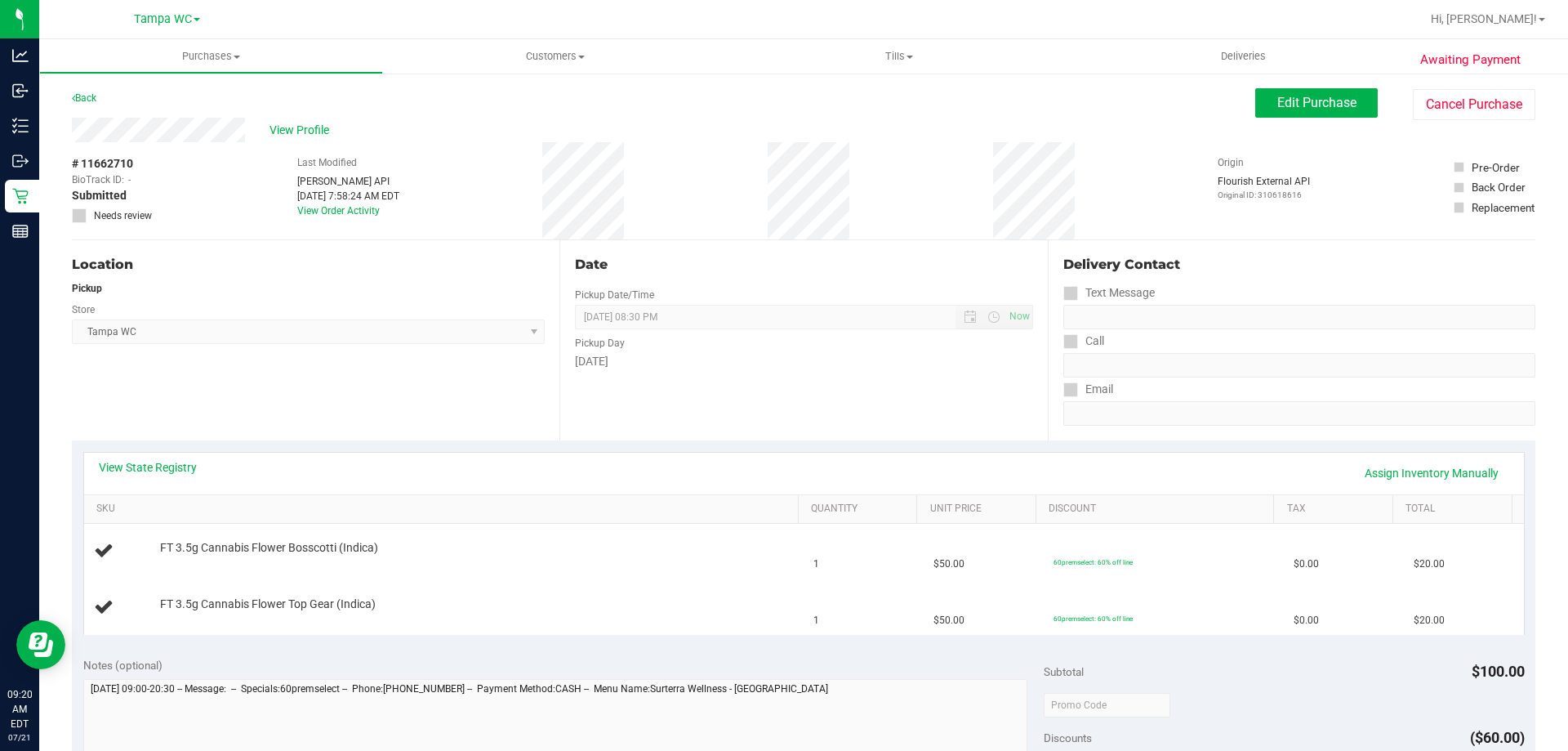 click on "Location
Pickup
Store
[GEOGRAPHIC_DATA] WC Select Store [PERSON_NAME][GEOGRAPHIC_DATA] [PERSON_NAME][GEOGRAPHIC_DATA] WC [GEOGRAPHIC_DATA] [PERSON_NAME][GEOGRAPHIC_DATA] WC [GEOGRAPHIC_DATA] WC [GEOGRAPHIC_DATA] [PERSON_NAME] [GEOGRAPHIC_DATA] WC [GEOGRAPHIC_DATA] WC [GEOGRAPHIC_DATA] WC [GEOGRAPHIC_DATA] WC [GEOGRAPHIC_DATA][PERSON_NAME] WC Ft. Lauderdale WC Ft. [PERSON_NAME] [GEOGRAPHIC_DATA] WC Jax Atlantic WC JAX [GEOGRAPHIC_DATA] REP Jax WC [GEOGRAPHIC_DATA][PERSON_NAME] WC [GEOGRAPHIC_DATA][PERSON_NAME][GEOGRAPHIC_DATA] [GEOGRAPHIC_DATA] REP [PERSON_NAME][GEOGRAPHIC_DATA] [GEOGRAPHIC_DATA] [GEOGRAPHIC_DATA] 72nd WC [GEOGRAPHIC_DATA] WC [GEOGRAPHIC_DATA] [GEOGRAPHIC_DATA] [GEOGRAPHIC_DATA] [GEOGRAPHIC_DATA] [GEOGRAPHIC_DATA] [GEOGRAPHIC_DATA] [GEOGRAPHIC_DATA][PERSON_NAME] [GEOGRAPHIC_DATA] WC [GEOGRAPHIC_DATA] Ocala WC [GEOGRAPHIC_DATA] [PERSON_NAME][GEOGRAPHIC_DATA] Colonial [PERSON_NAME][GEOGRAPHIC_DATA] [GEOGRAPHIC_DATA] REP [GEOGRAPHIC_DATA] [PERSON_NAME][GEOGRAPHIC_DATA] WC [GEOGRAPHIC_DATA] WC [GEOGRAPHIC_DATA] WC [GEOGRAPHIC_DATA] [GEOGRAPHIC_DATA] [GEOGRAPHIC_DATA] WC [GEOGRAPHIC_DATA] WC [GEOGRAPHIC_DATA][PERSON_NAME] [PERSON_NAME][GEOGRAPHIC_DATA] WC [GEOGRAPHIC_DATA] WC [GEOGRAPHIC_DATA][PERSON_NAME][GEOGRAPHIC_DATA] WC [GEOGRAPHIC_DATA] [GEOGRAPHIC_DATA] REP [GEOGRAPHIC_DATA] WC [GEOGRAPHIC_DATA] [GEOGRAPHIC_DATA] Testing [GEOGRAPHIC_DATA] Warehouse [GEOGRAPHIC_DATA] [GEOGRAPHIC_DATA] [GEOGRAPHIC_DATA] [GEOGRAPHIC_DATA] [GEOGRAPHIC_DATA] [GEOGRAPHIC_DATA] Plano Retail [GEOGRAPHIC_DATA] WC" at bounding box center (315, 340) 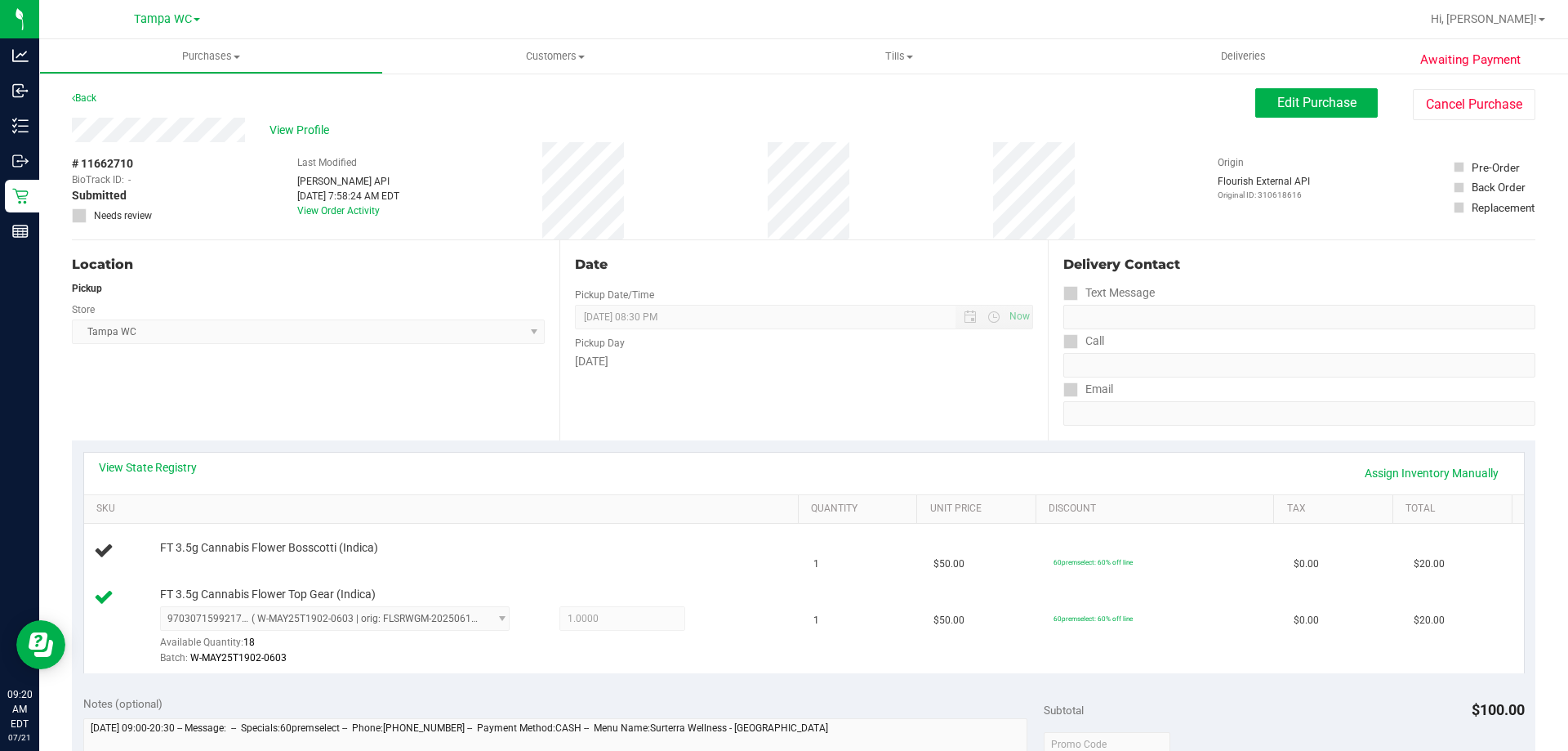 click on "View State Registry
Assign Inventory Manually" at bounding box center [804, 473] 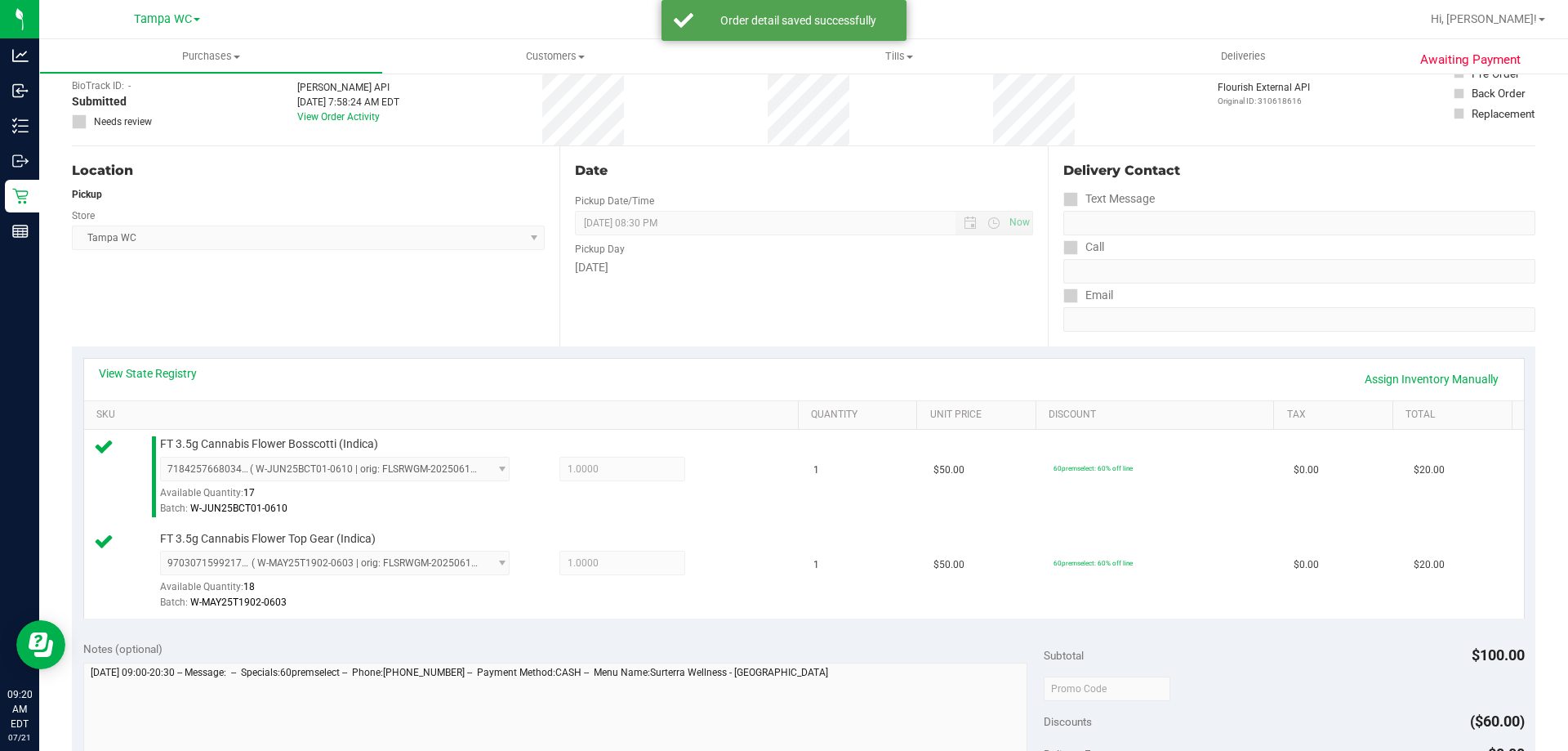 scroll, scrollTop: 237, scrollLeft: 0, axis: vertical 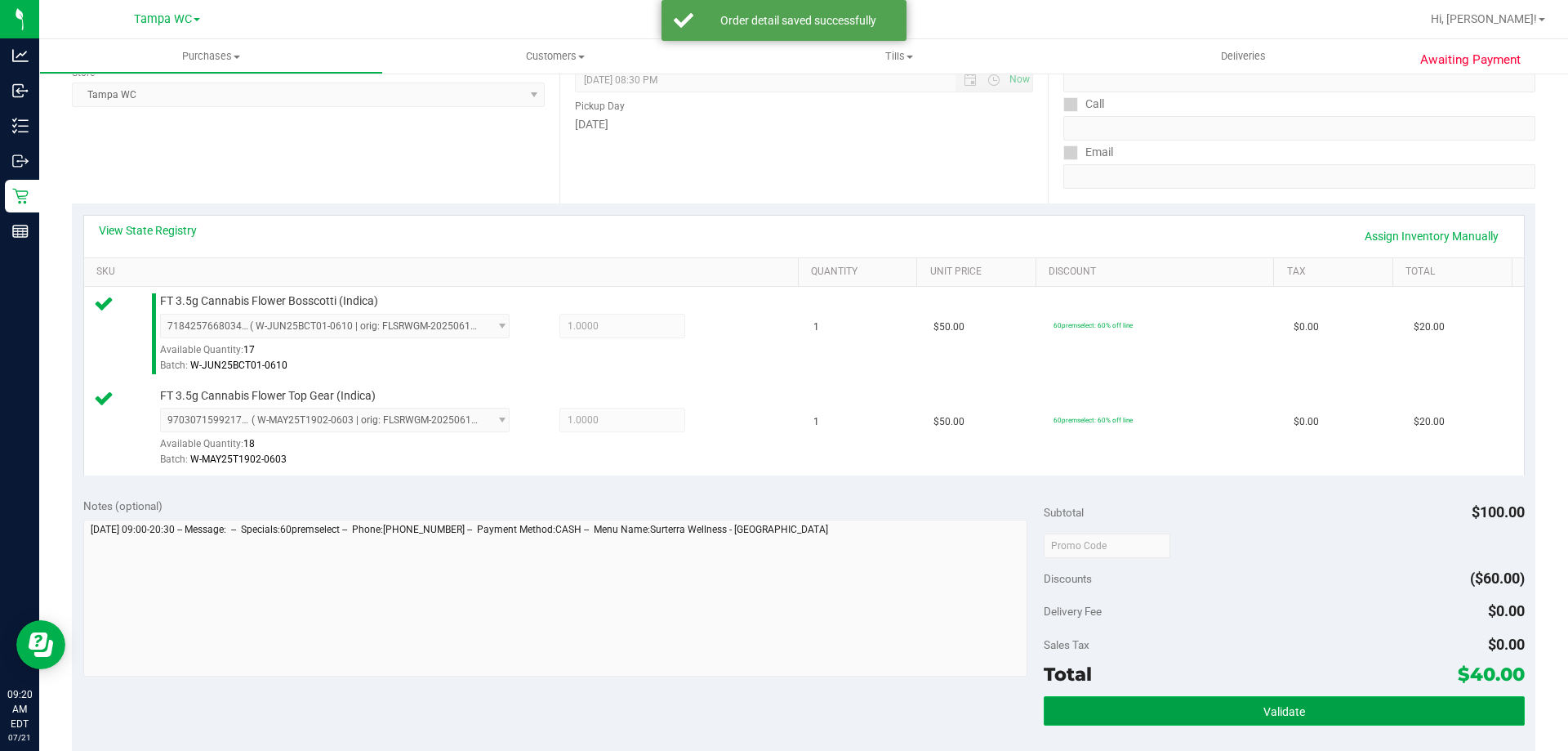 click on "Validate" at bounding box center (1284, 711) 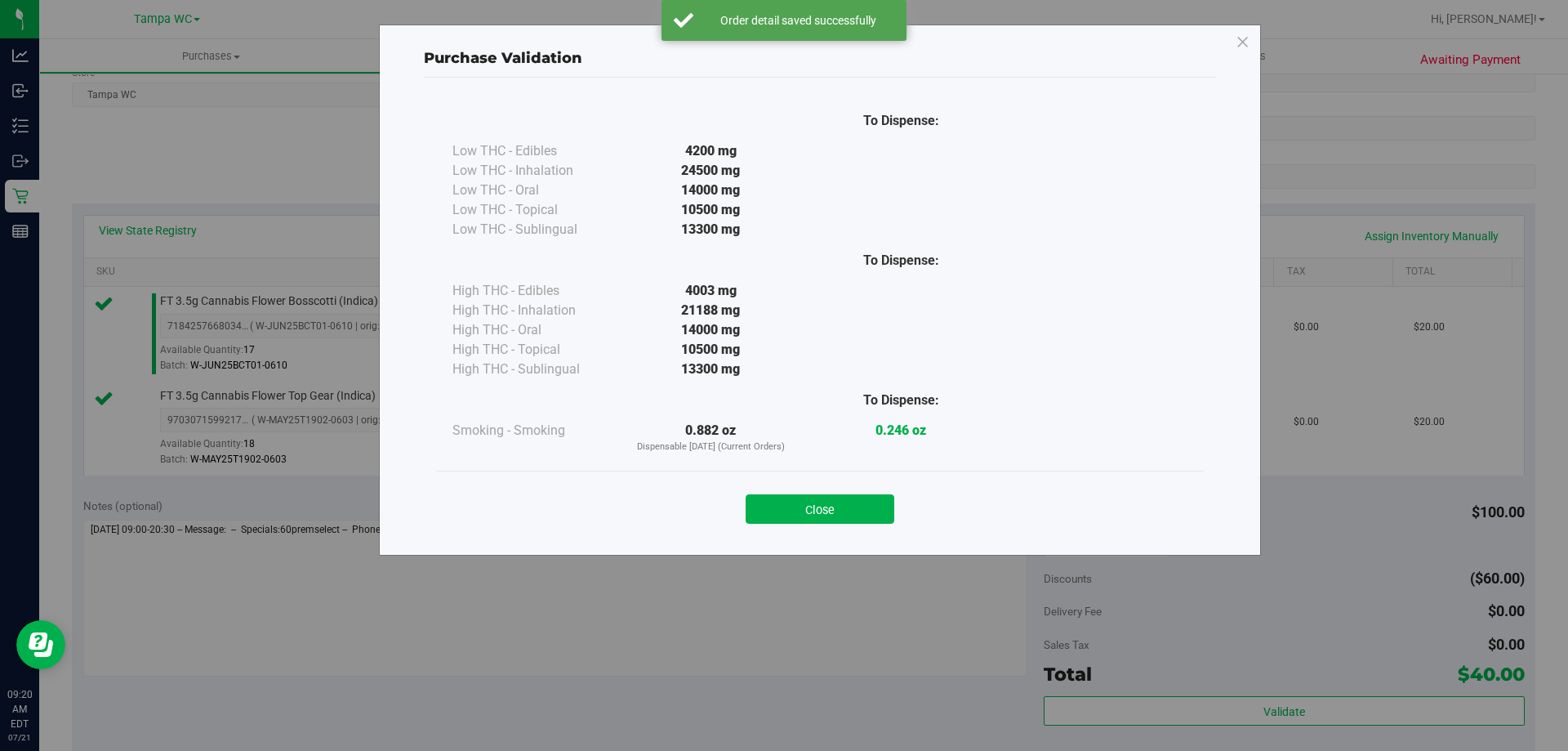 click on "Close" at bounding box center [820, 503] 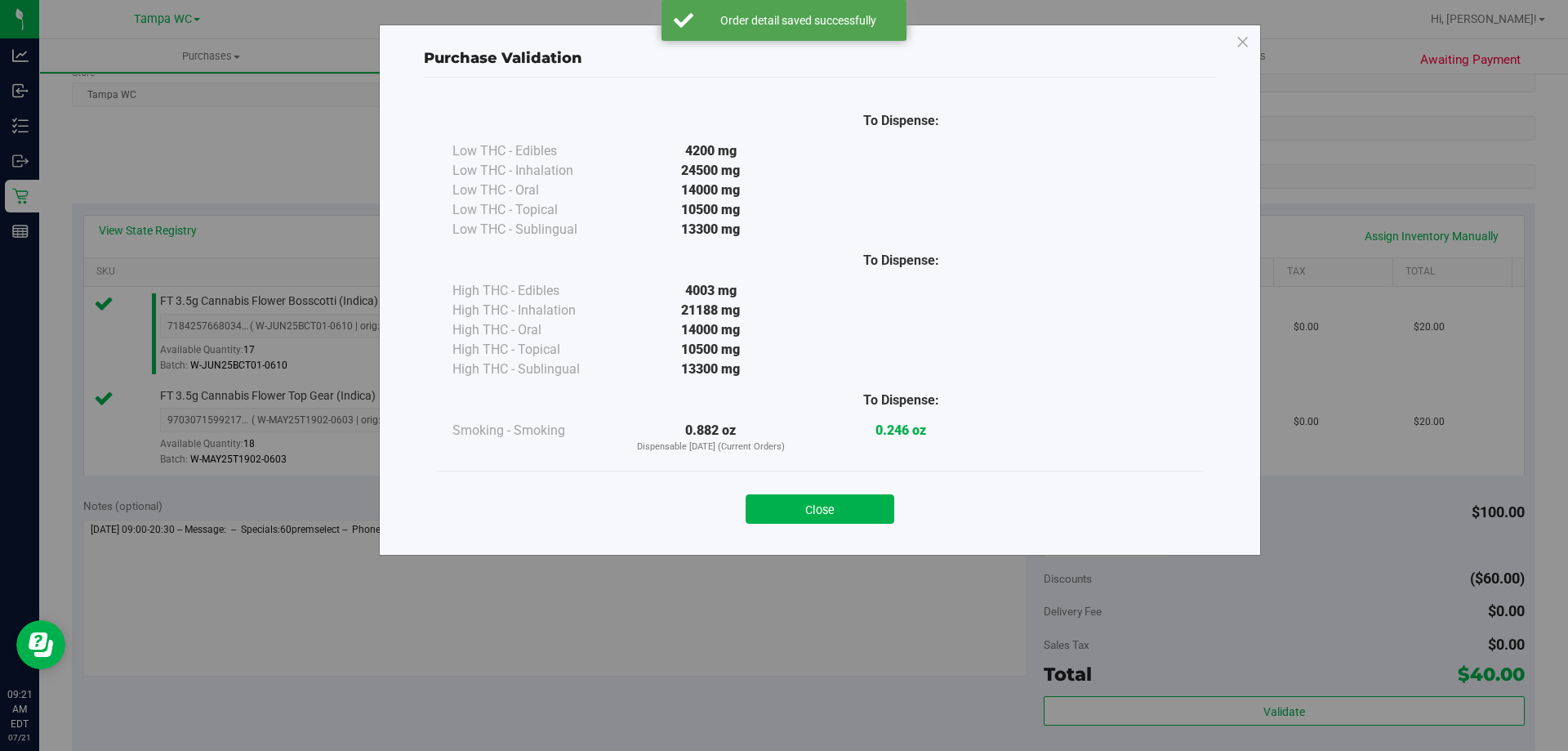 drag, startPoint x: 866, startPoint y: 511, endPoint x: 878, endPoint y: 493, distance: 21.633308 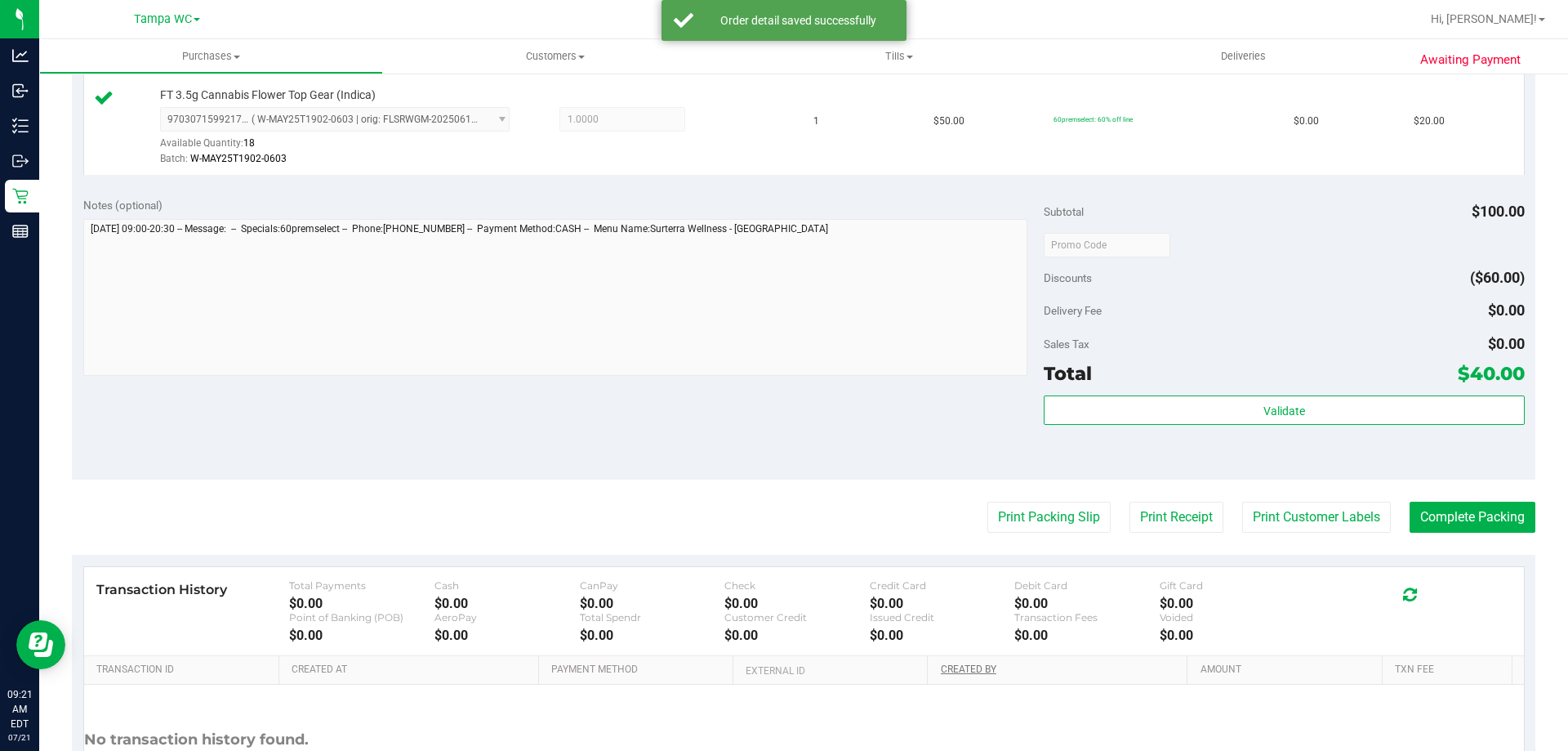 scroll, scrollTop: 680, scrollLeft: 0, axis: vertical 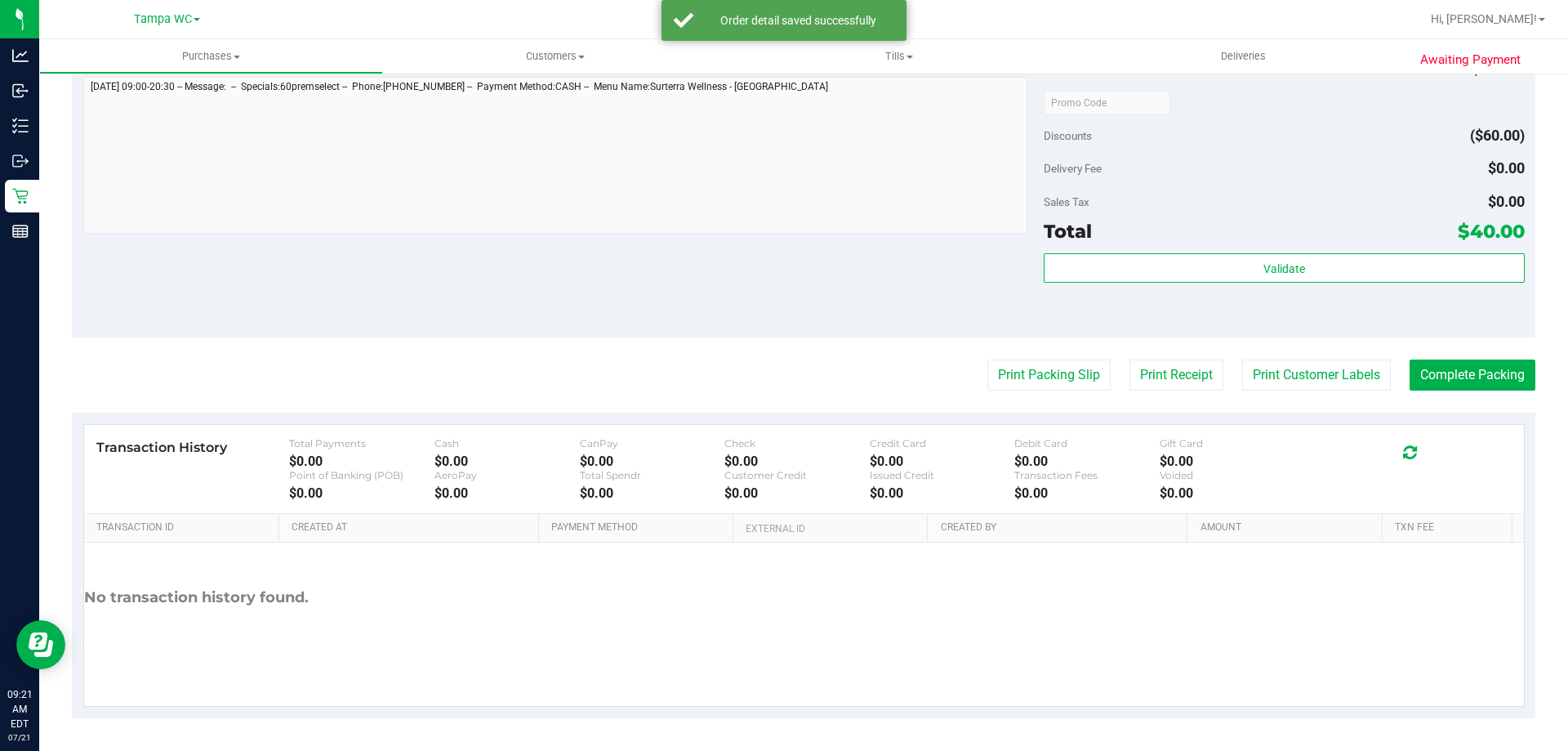 click on "Back
Edit Purchase
Cancel Purchase
View Profile
# 11662710
BioTrack ID:
-
Submitted
Needs review
Last Modified
[PERSON_NAME] API
[DATE] 7:58:24 AM EDT" at bounding box center (804, 63) 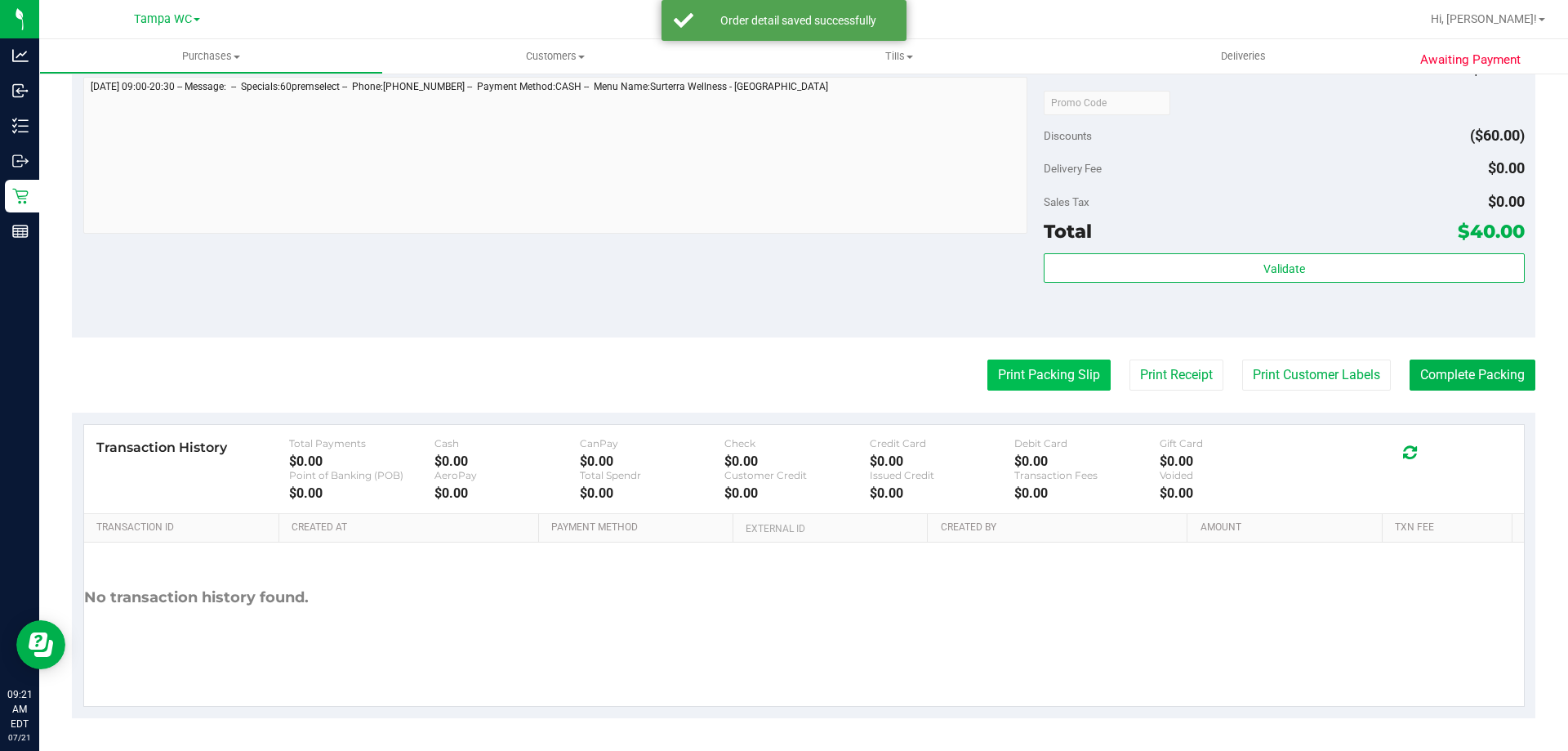 click on "Print Packing Slip" at bounding box center [1049, 375] 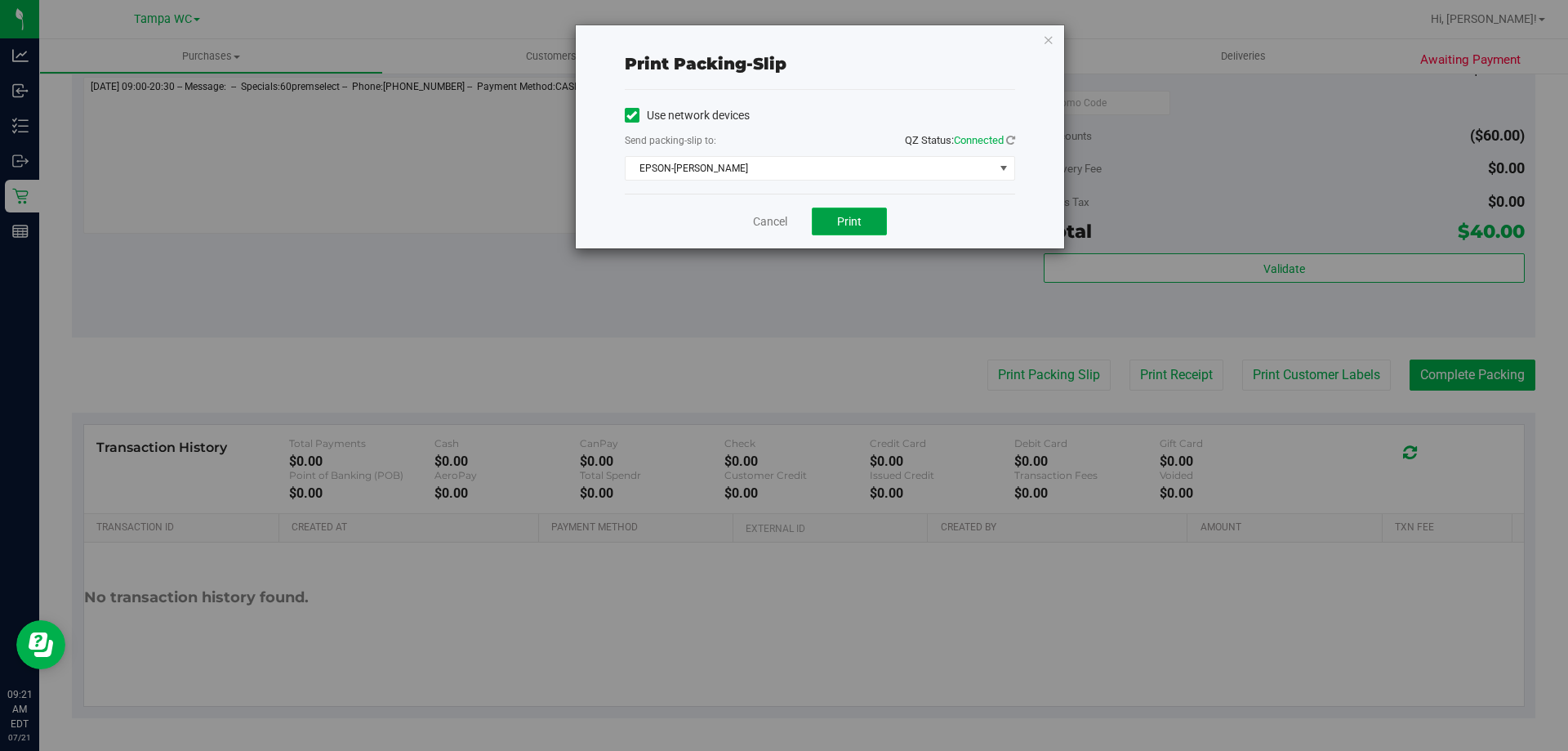 click on "Print" at bounding box center [849, 221] 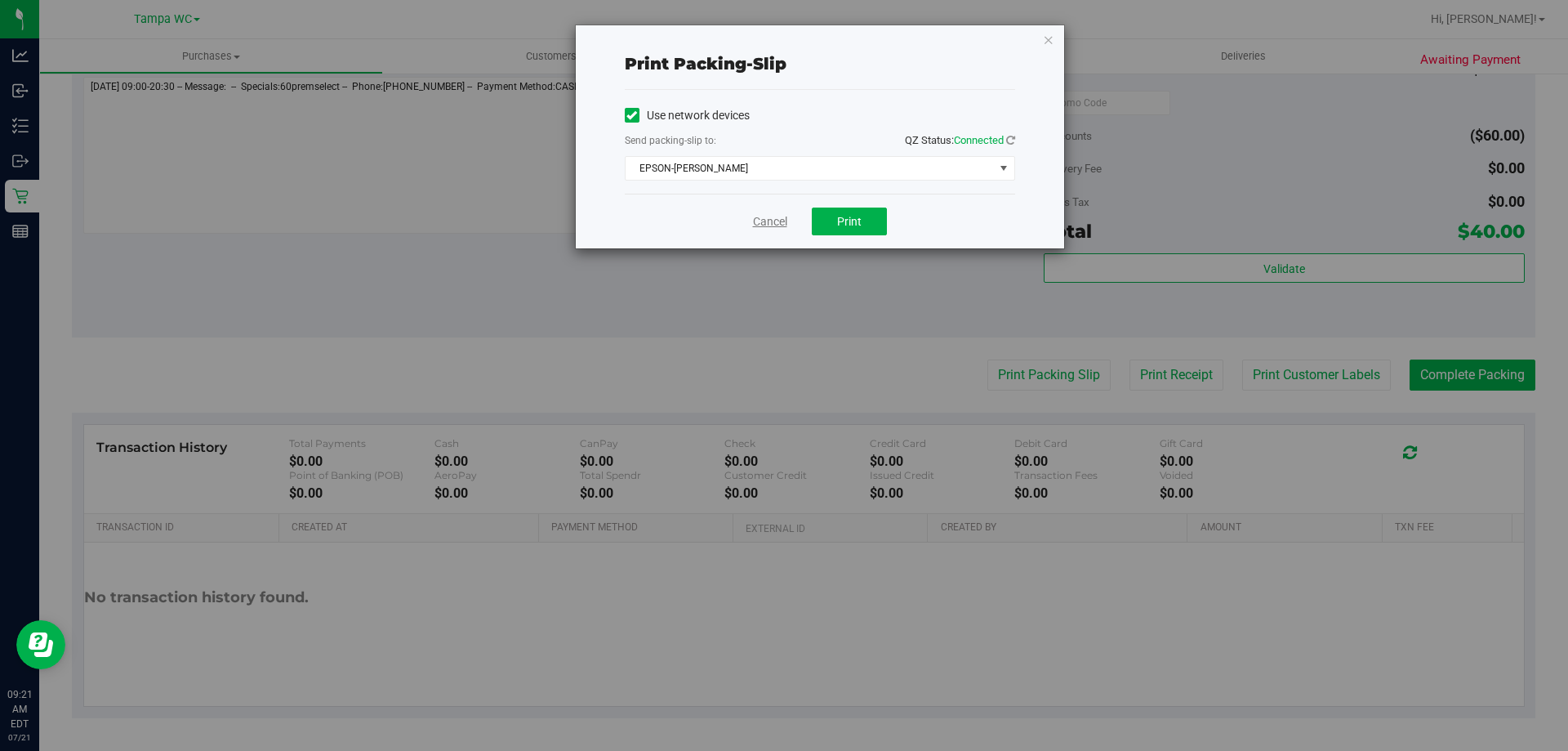 click on "Cancel" at bounding box center [770, 221] 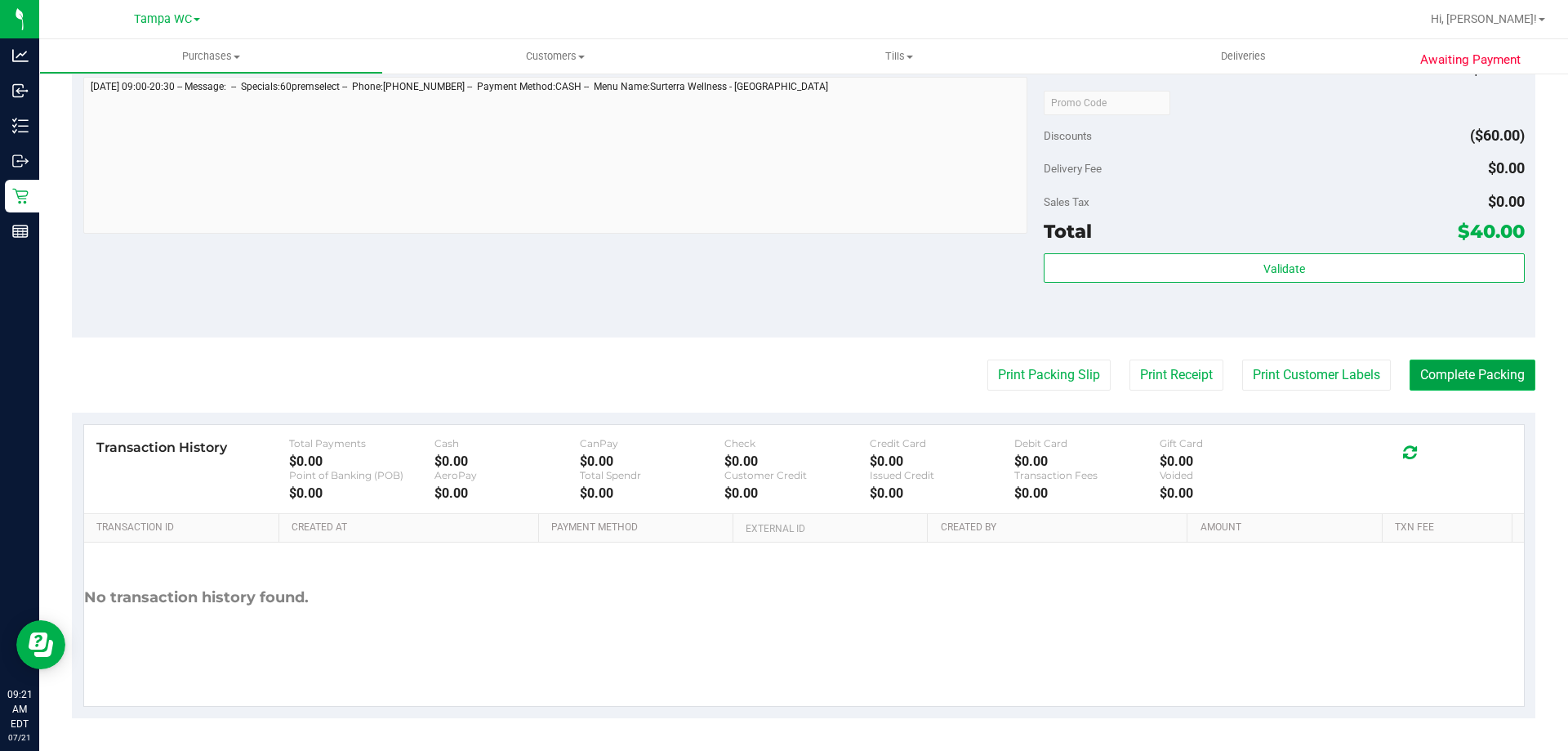 click on "Complete Packing" at bounding box center [1472, 375] 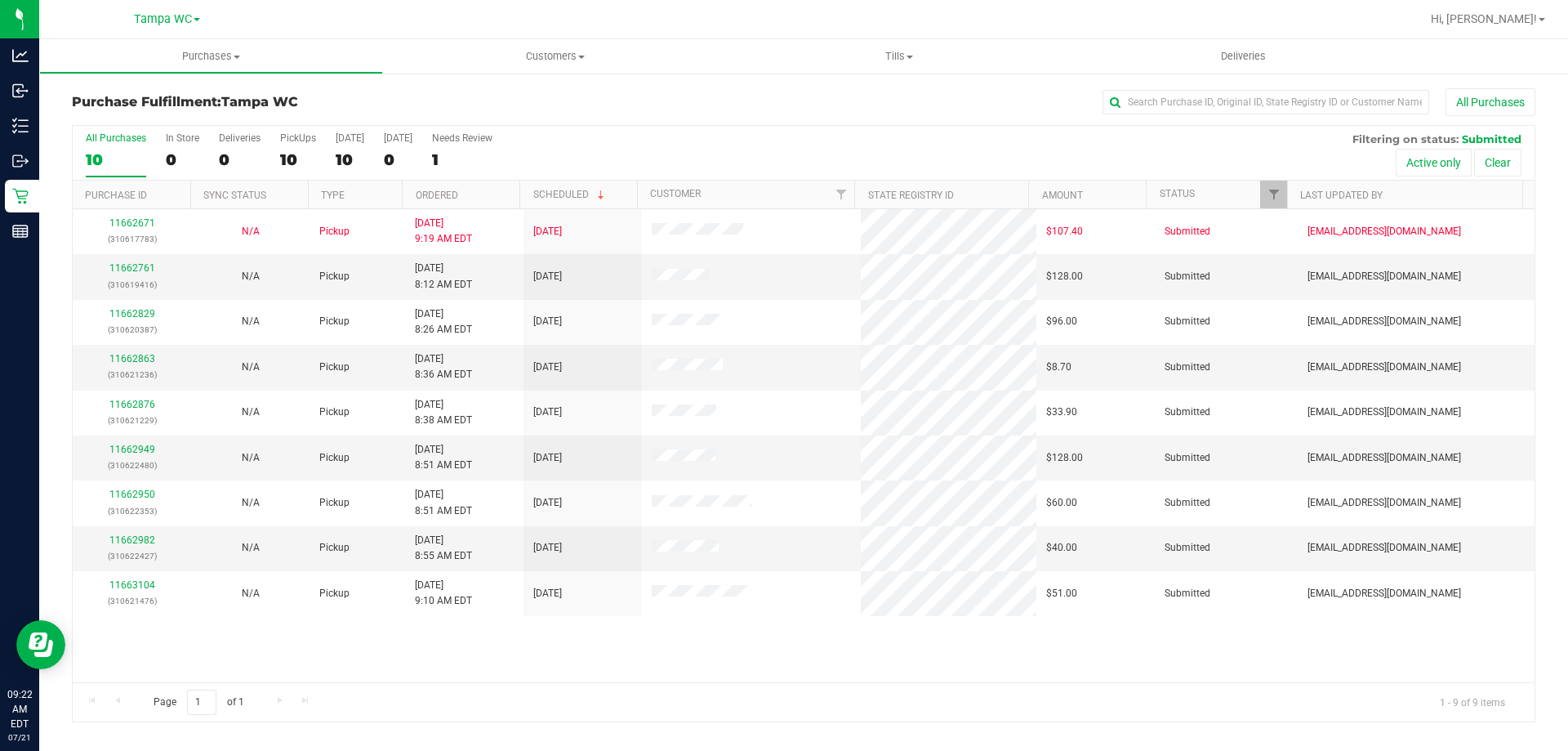 scroll, scrollTop: 0, scrollLeft: 0, axis: both 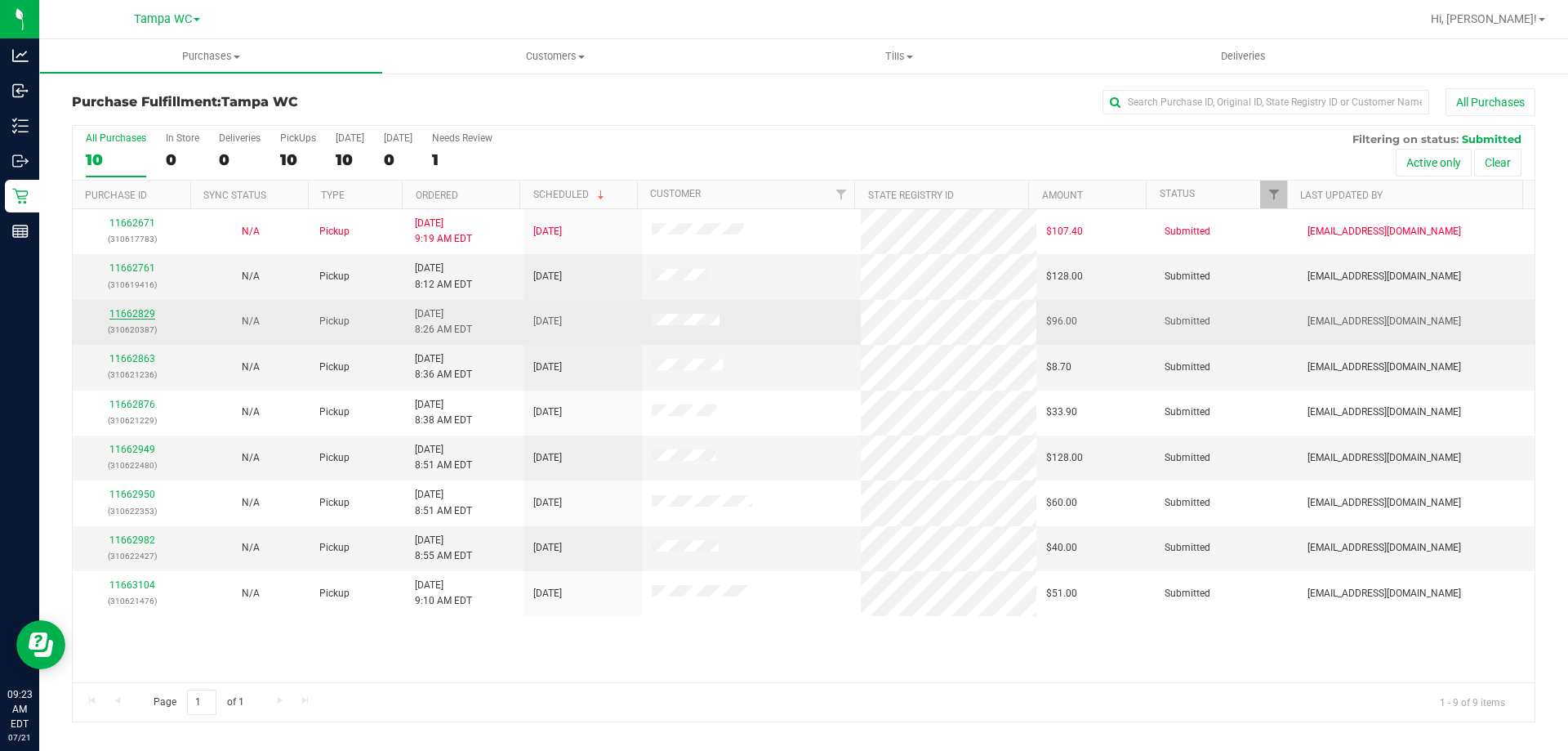 click on "11662829" at bounding box center [132, 314] 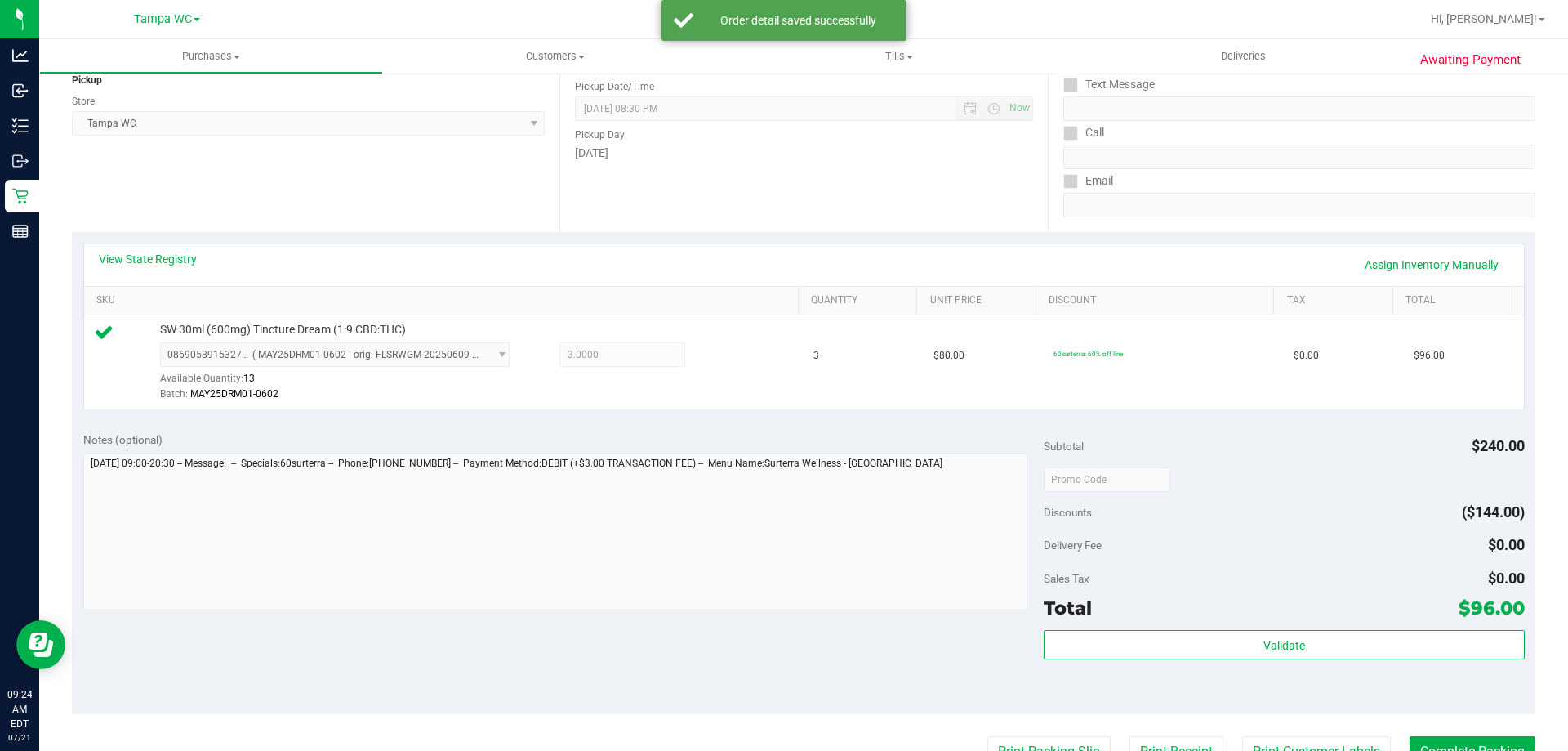 scroll, scrollTop: 221, scrollLeft: 0, axis: vertical 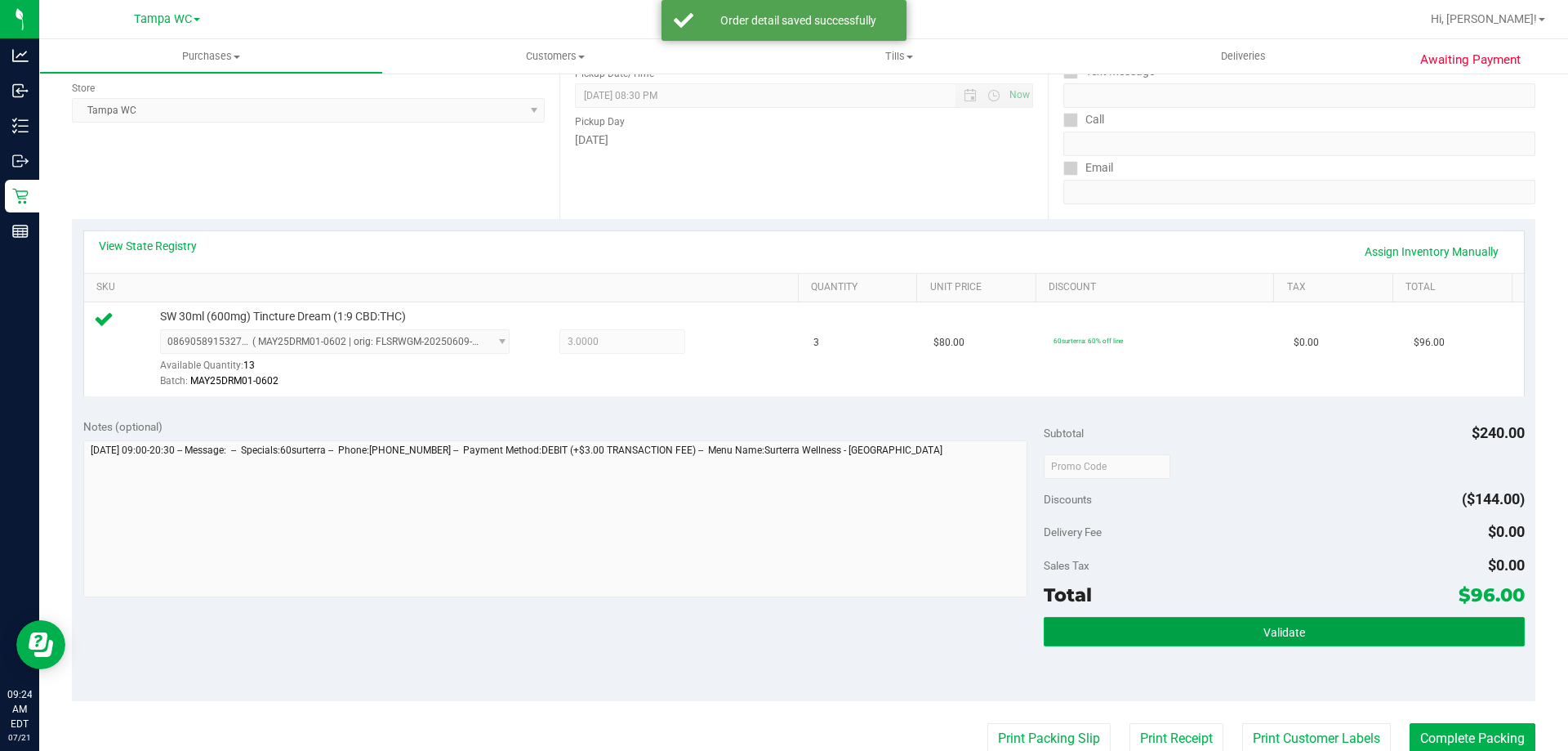 click on "Validate" at bounding box center [1284, 632] 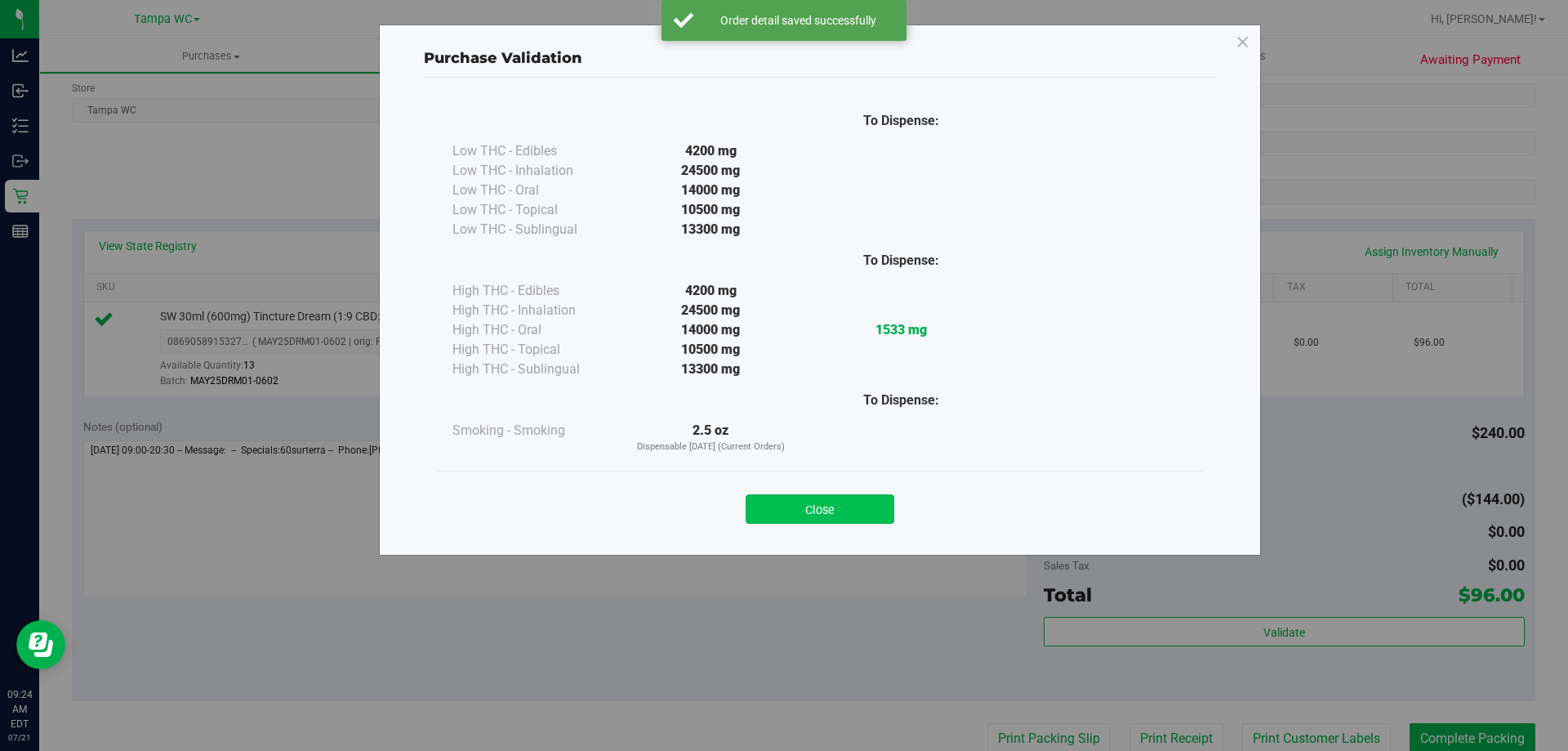 click on "Close" at bounding box center [820, 509] 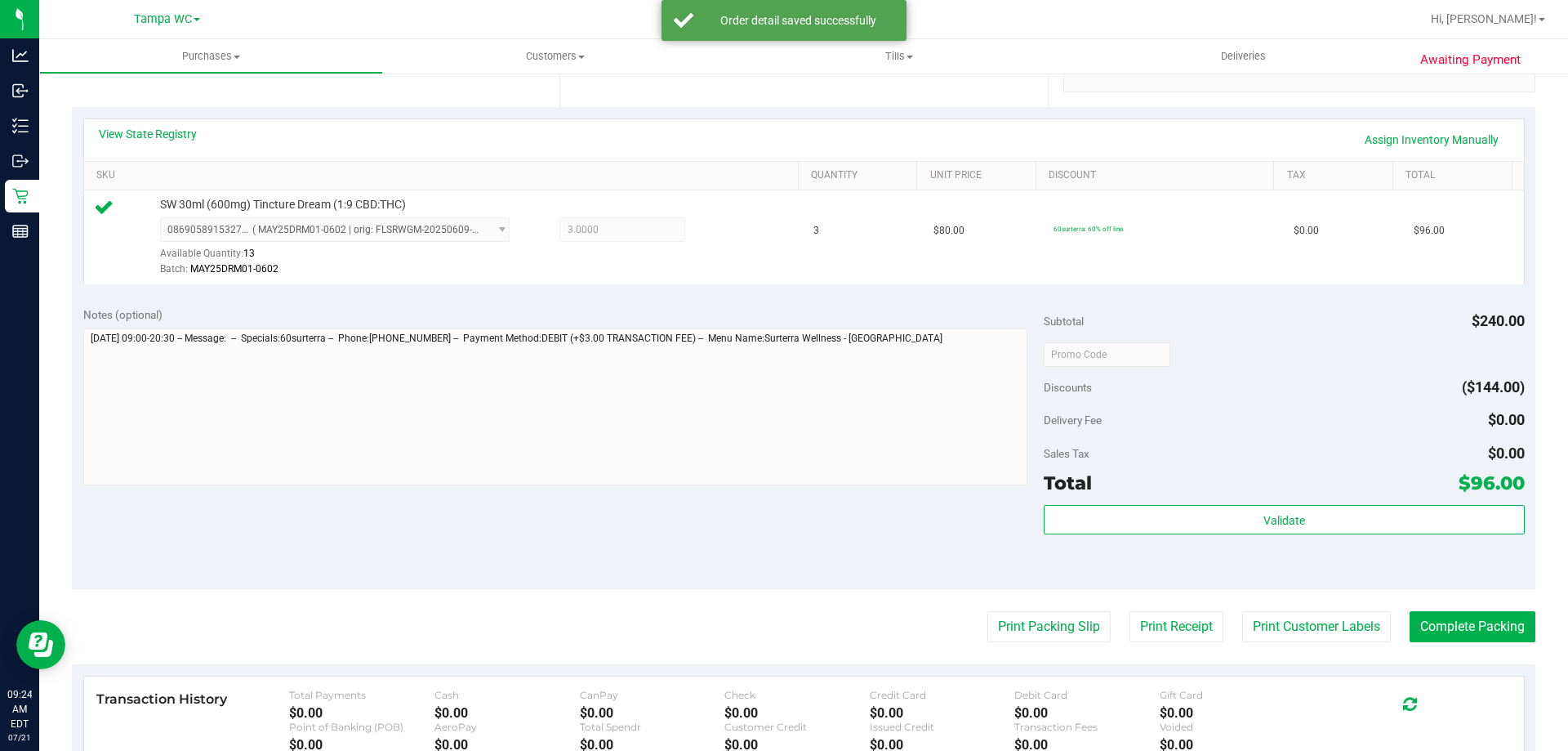 scroll, scrollTop: 399, scrollLeft: 0, axis: vertical 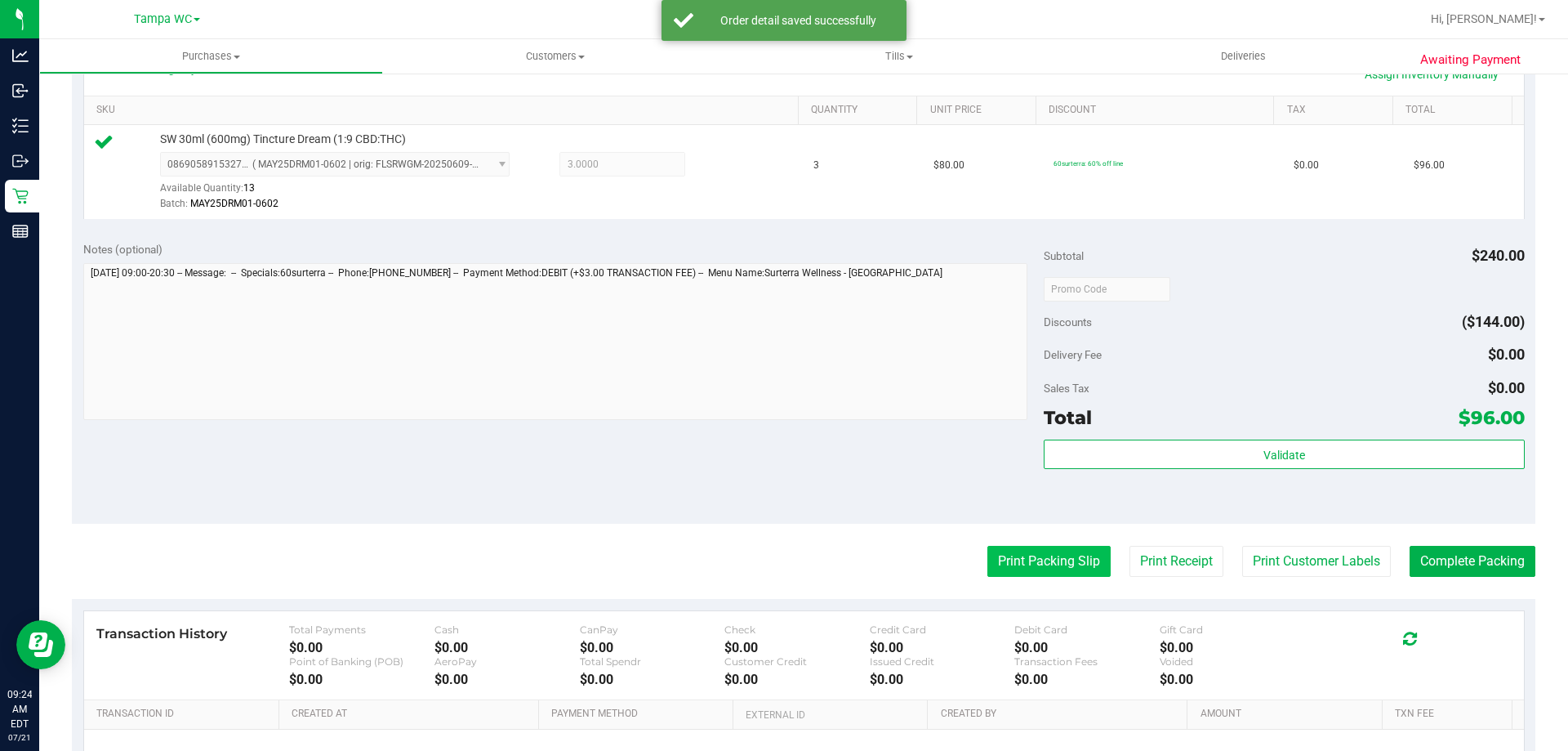 click on "Print Packing Slip" at bounding box center [1049, 561] 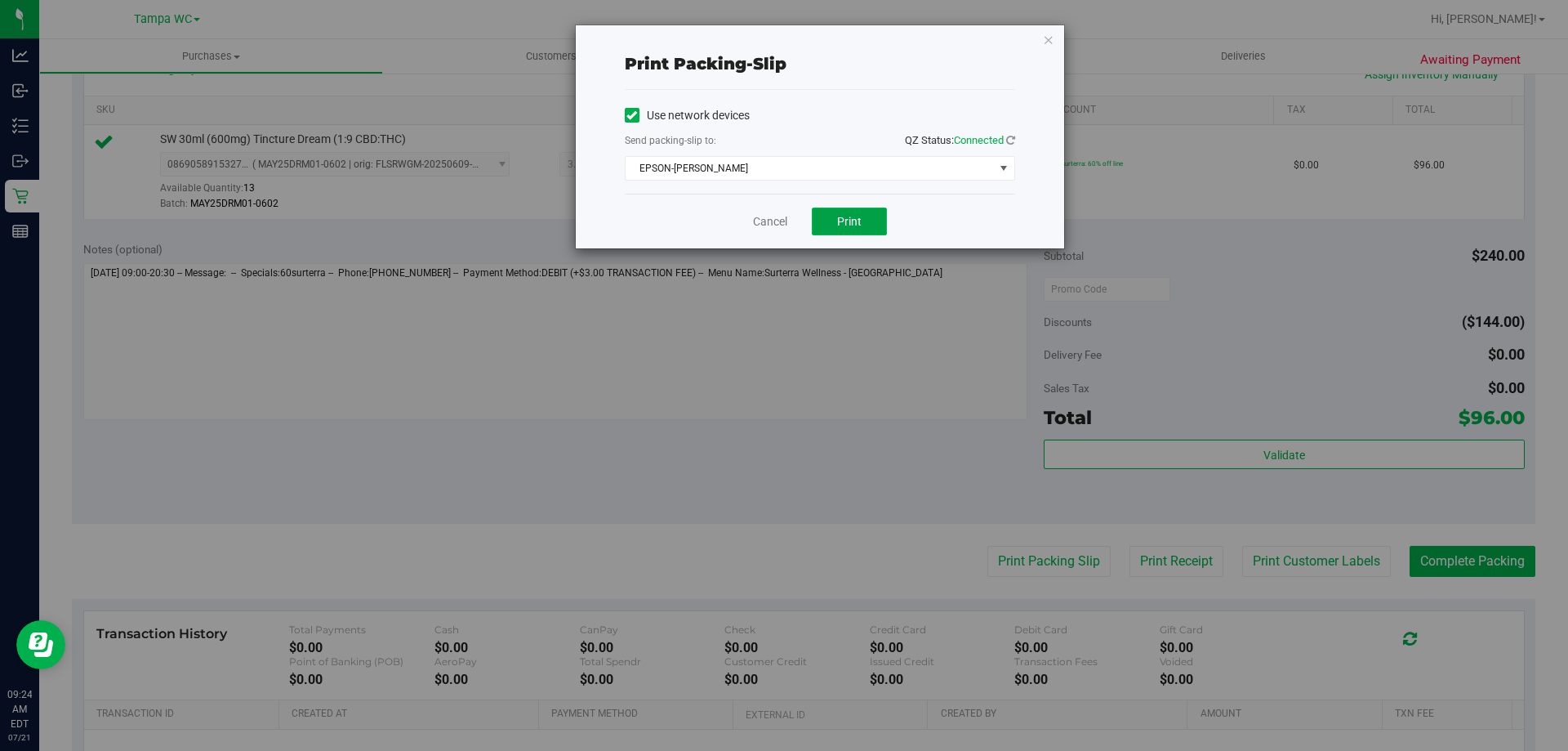 click on "Print" at bounding box center (849, 221) 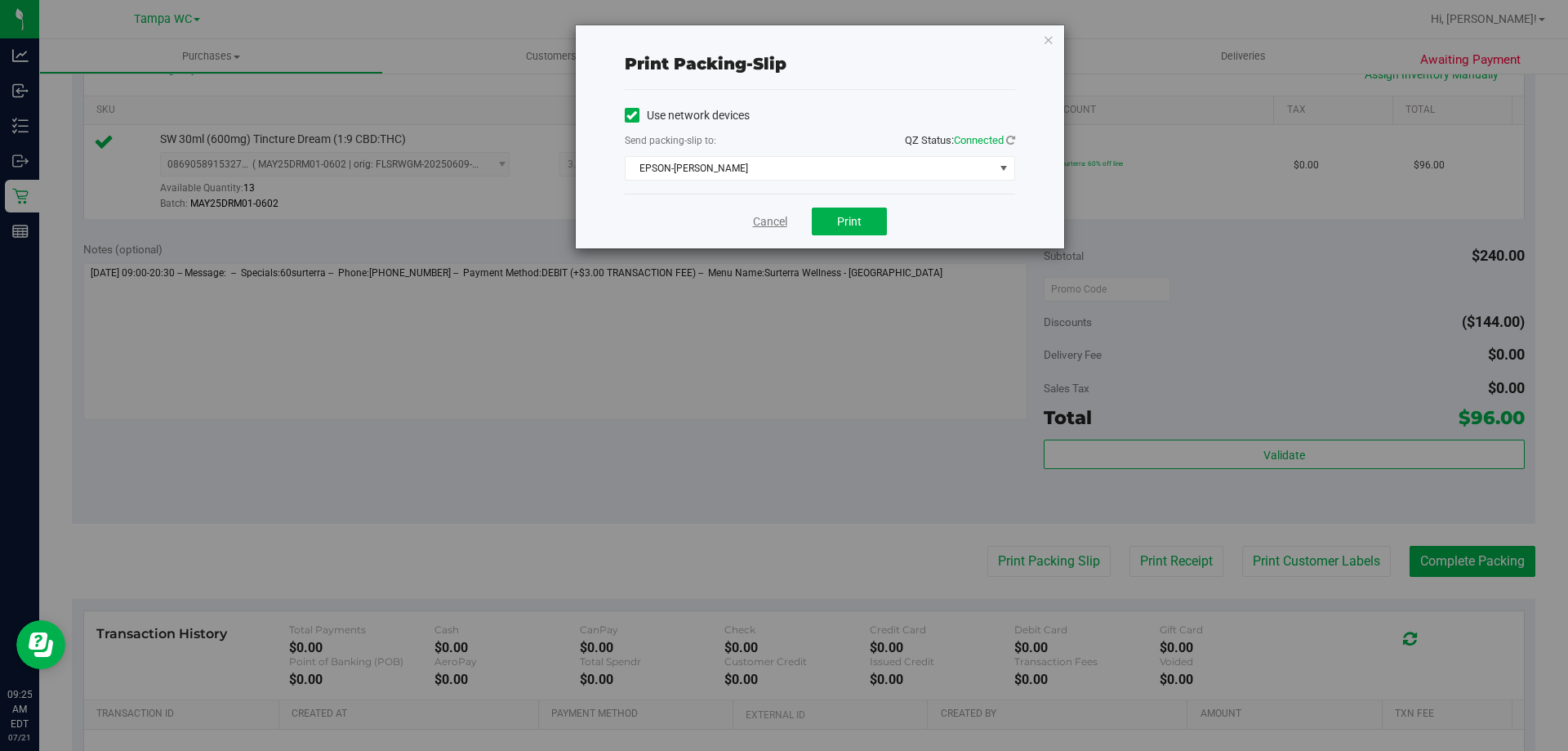 click on "Cancel" at bounding box center [770, 221] 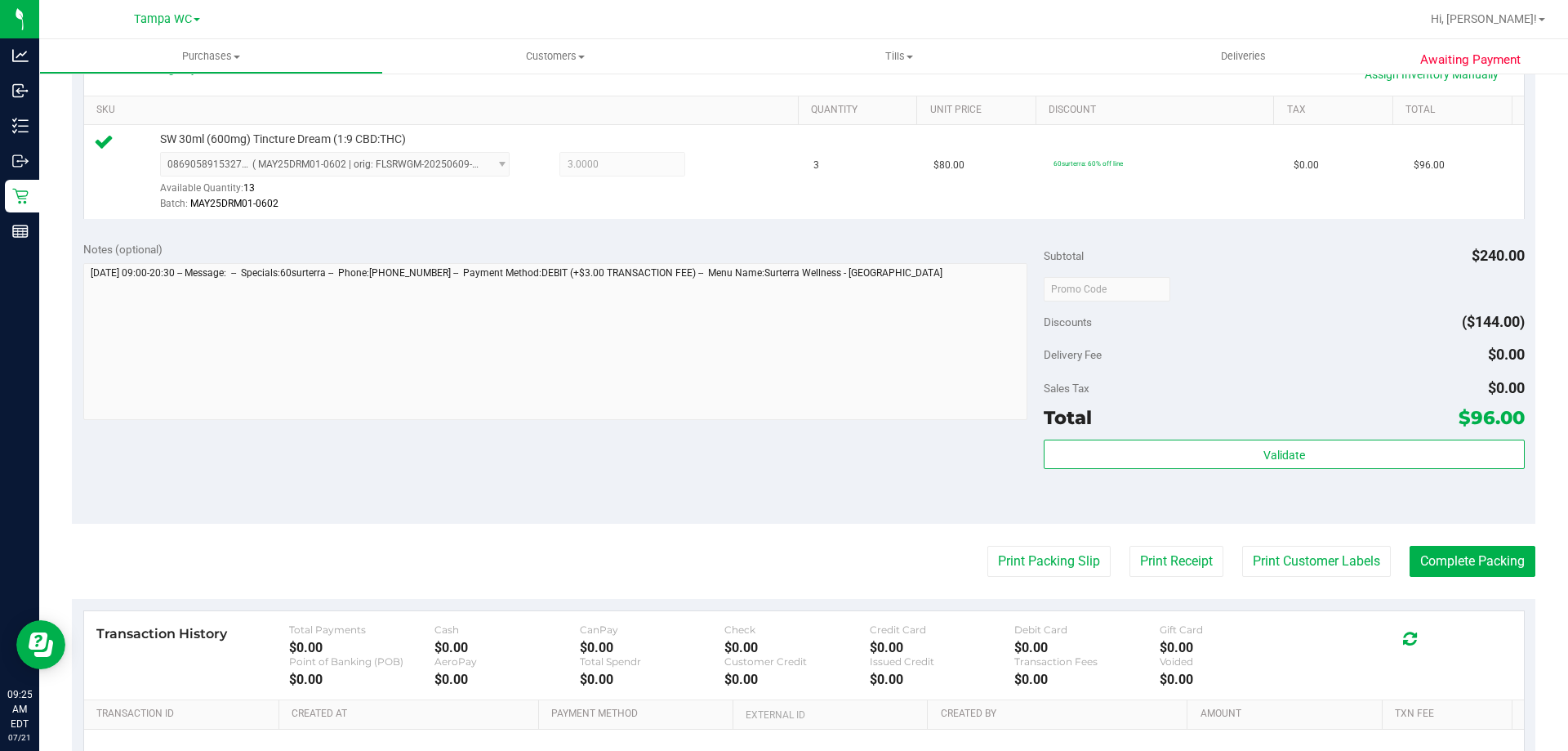 click on "Transaction History
Total Payments
$0.00
Cash
$0.00
CanPay
$0.00
Check
$0.00
Credit Card
$0.00
Debit Card
$0.00" at bounding box center [804, 655] 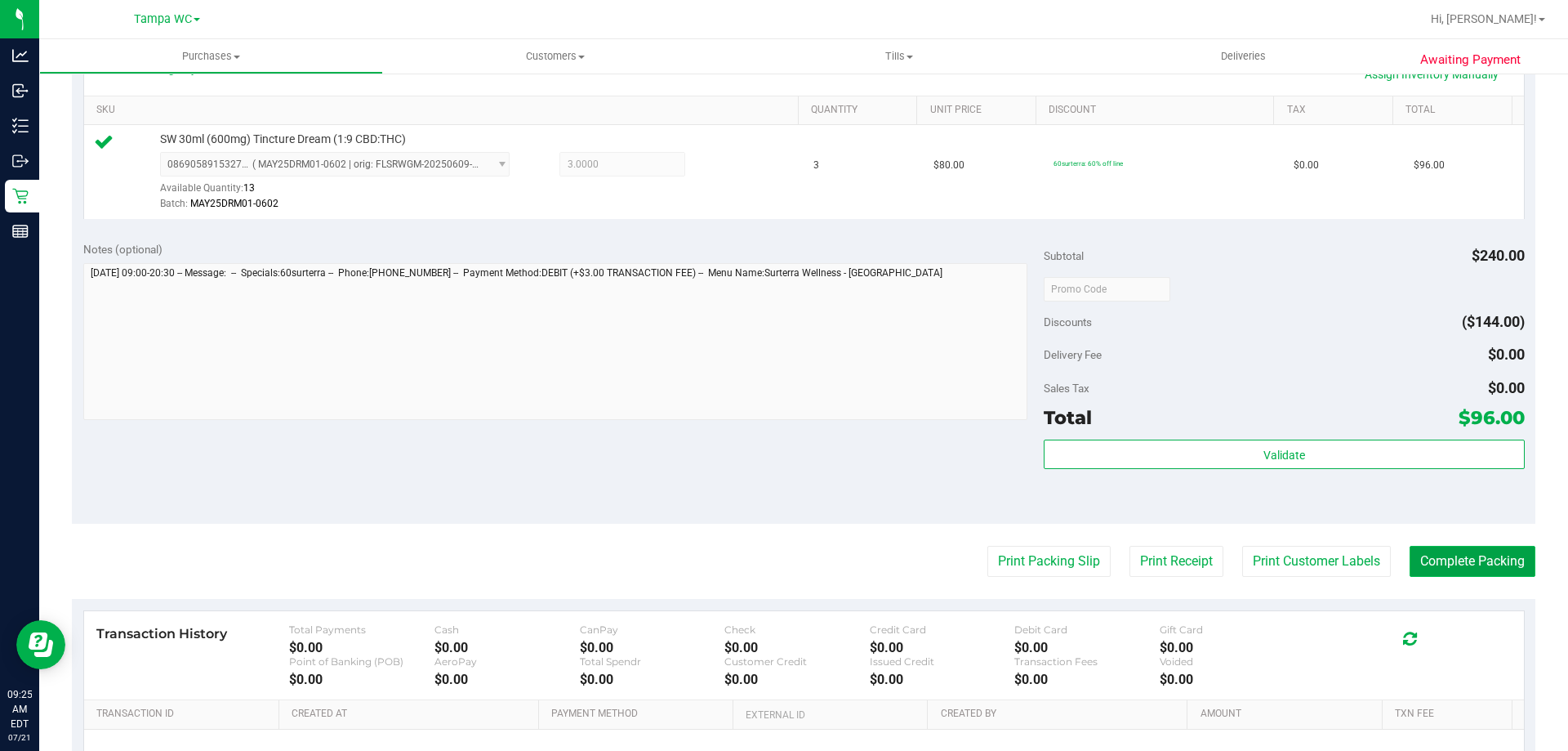 click on "Complete Packing" at bounding box center [1472, 561] 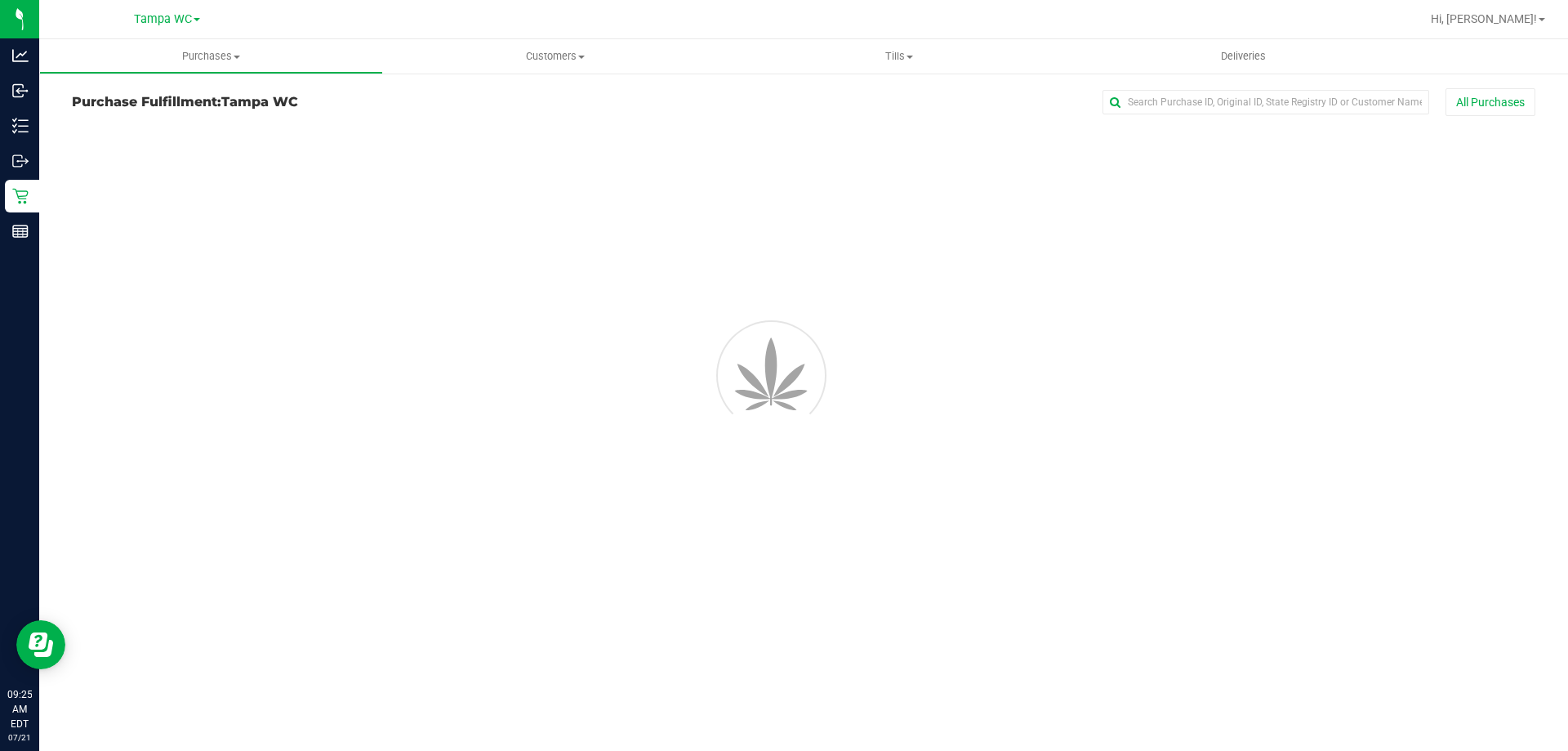 scroll, scrollTop: 0, scrollLeft: 0, axis: both 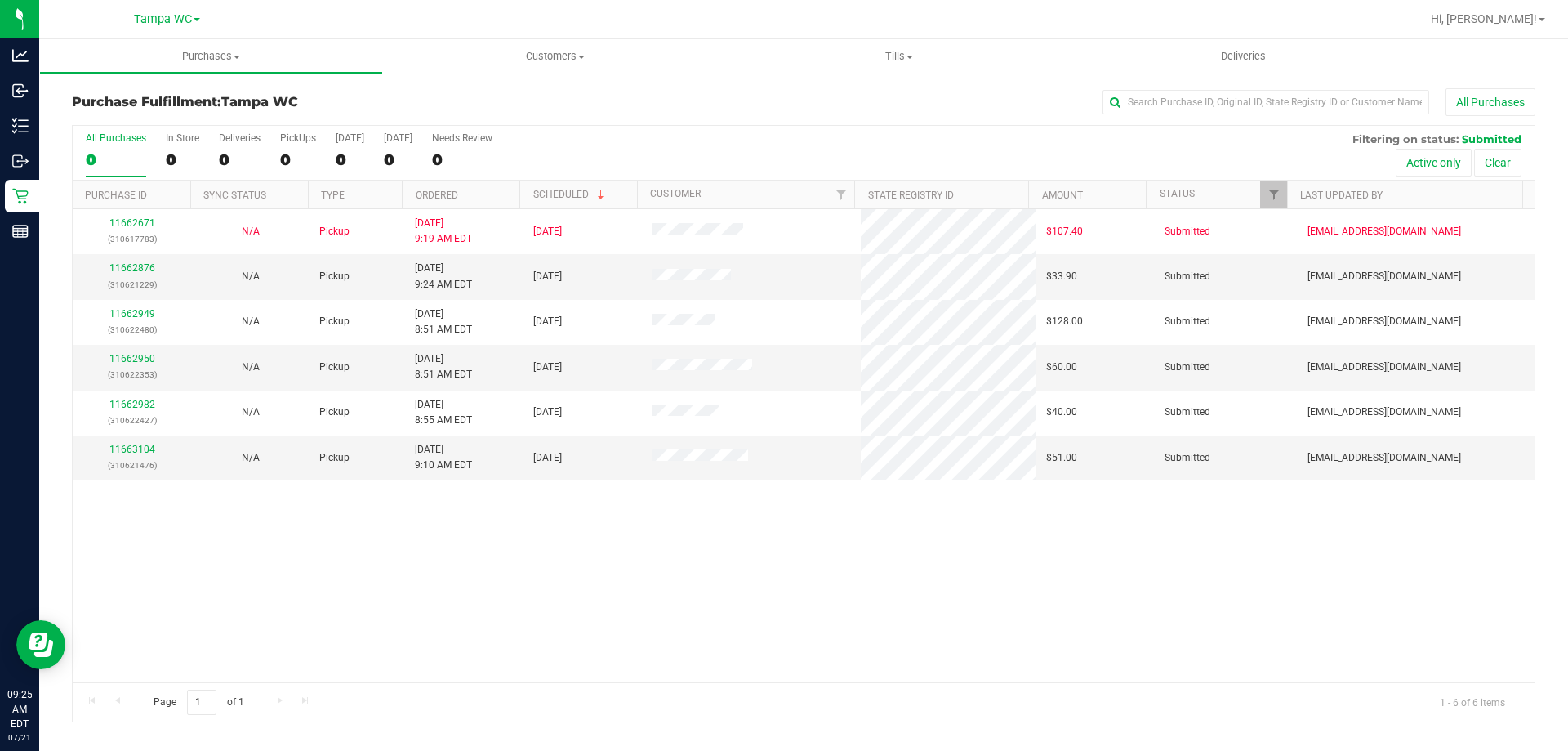 click on "11662671
(310617783)
N/A
Pickup [DATE] 9:19 AM EDT 7/21/2025
$107.40
Submitted [EMAIL_ADDRESS][DOMAIN_NAME]
11662876
(310621229)
N/A
Pickup [DATE] 9:24 AM EDT 7/21/2025
$33.90
Submitted [EMAIL_ADDRESS][DOMAIN_NAME]
11662949
(310622480)
N/A
Pickup [DATE] 8:51 AM EDT 7/21/2025
$128.00
Submitted [EMAIL_ADDRESS][DOMAIN_NAME]
11662950" at bounding box center (804, 445) 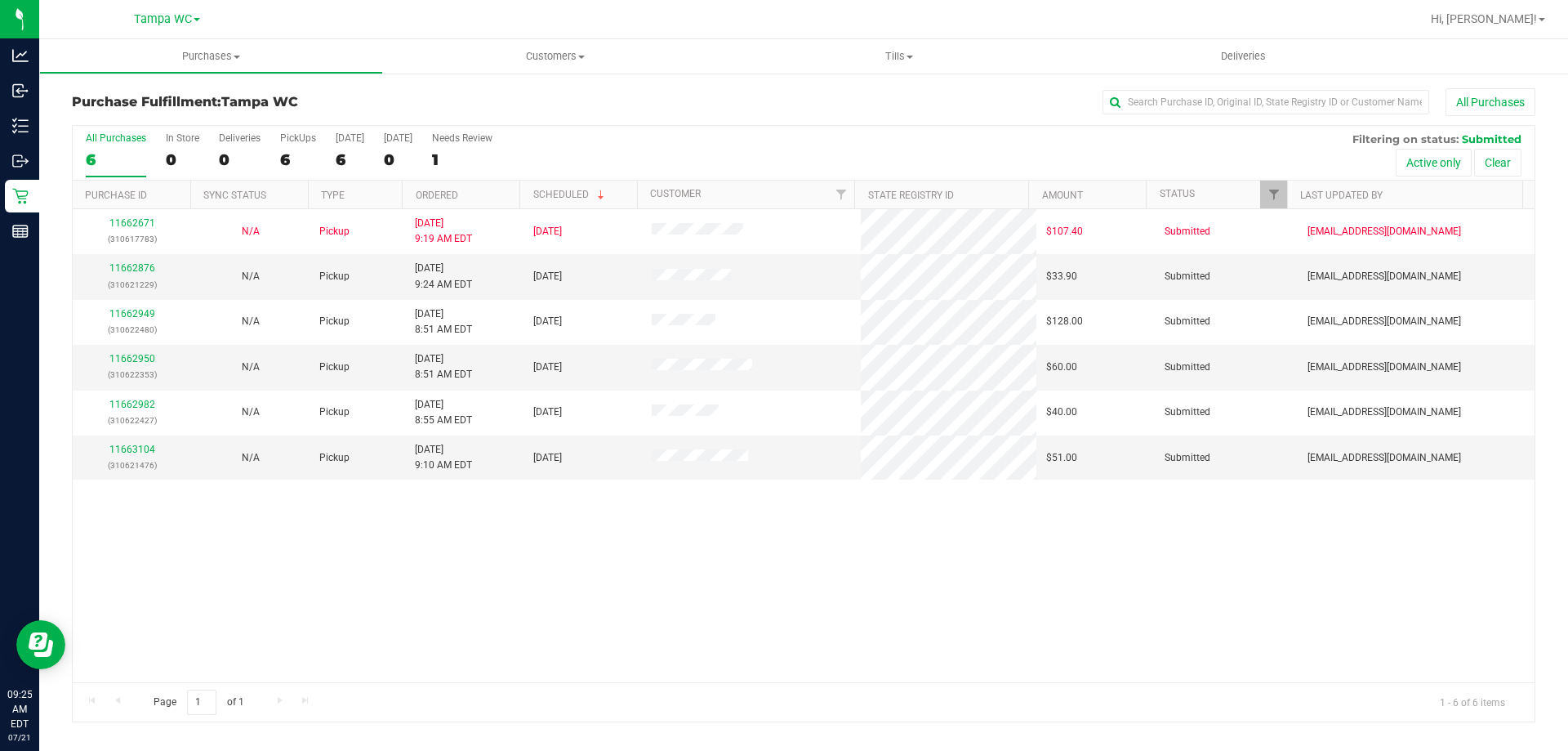 click on "11662671
(310617783)
N/A
Pickup [DATE] 9:19 AM EDT 7/21/2025
$107.40
Submitted [EMAIL_ADDRESS][DOMAIN_NAME]
11662876
(310621229)
N/A
Pickup [DATE] 9:24 AM EDT 7/21/2025
$33.90
Submitted [EMAIL_ADDRESS][DOMAIN_NAME]
11662949
(310622480)
N/A
Pickup [DATE] 8:51 AM EDT 7/21/2025
$128.00
Submitted [EMAIL_ADDRESS][DOMAIN_NAME]
11662950" at bounding box center (804, 445) 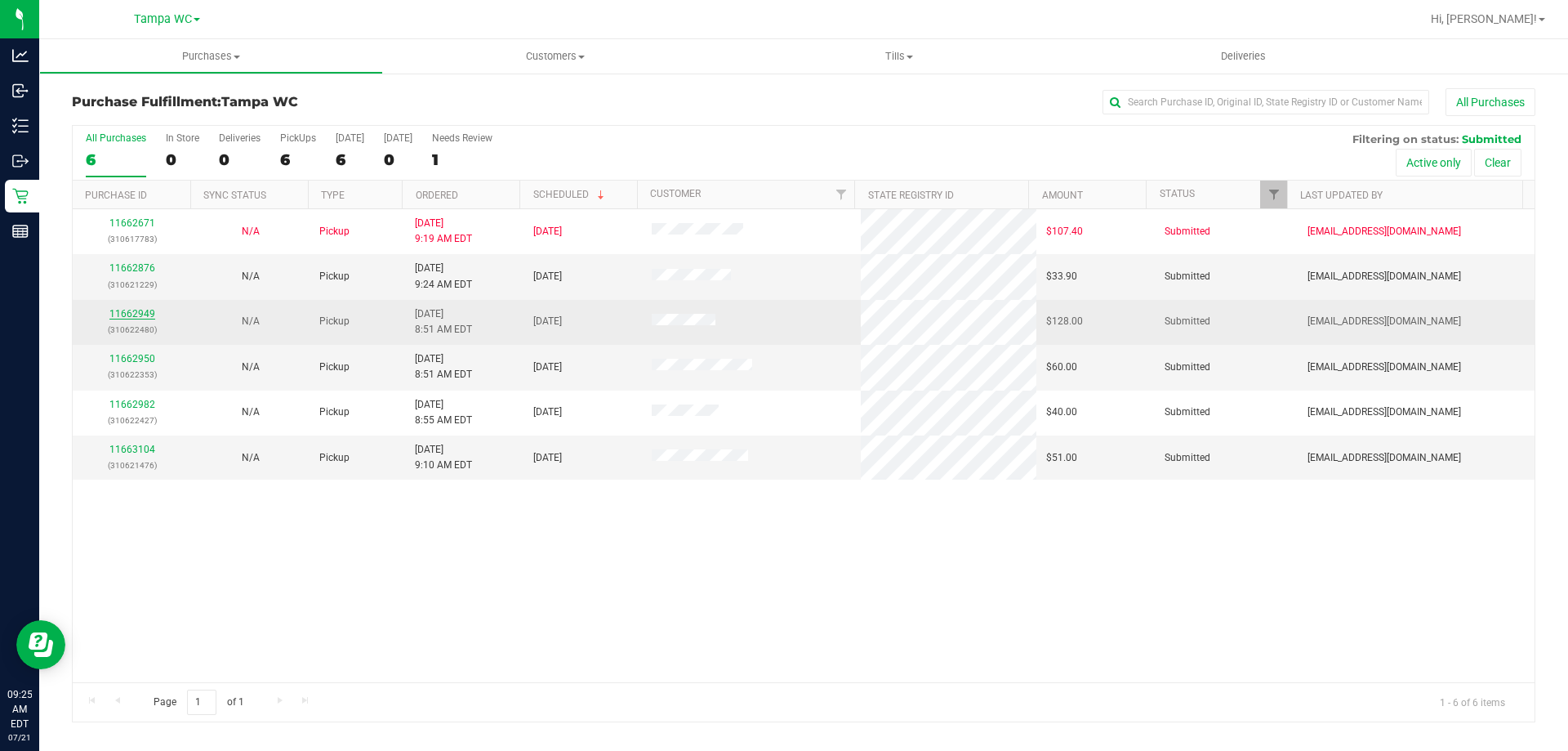 click on "11662949" at bounding box center [132, 314] 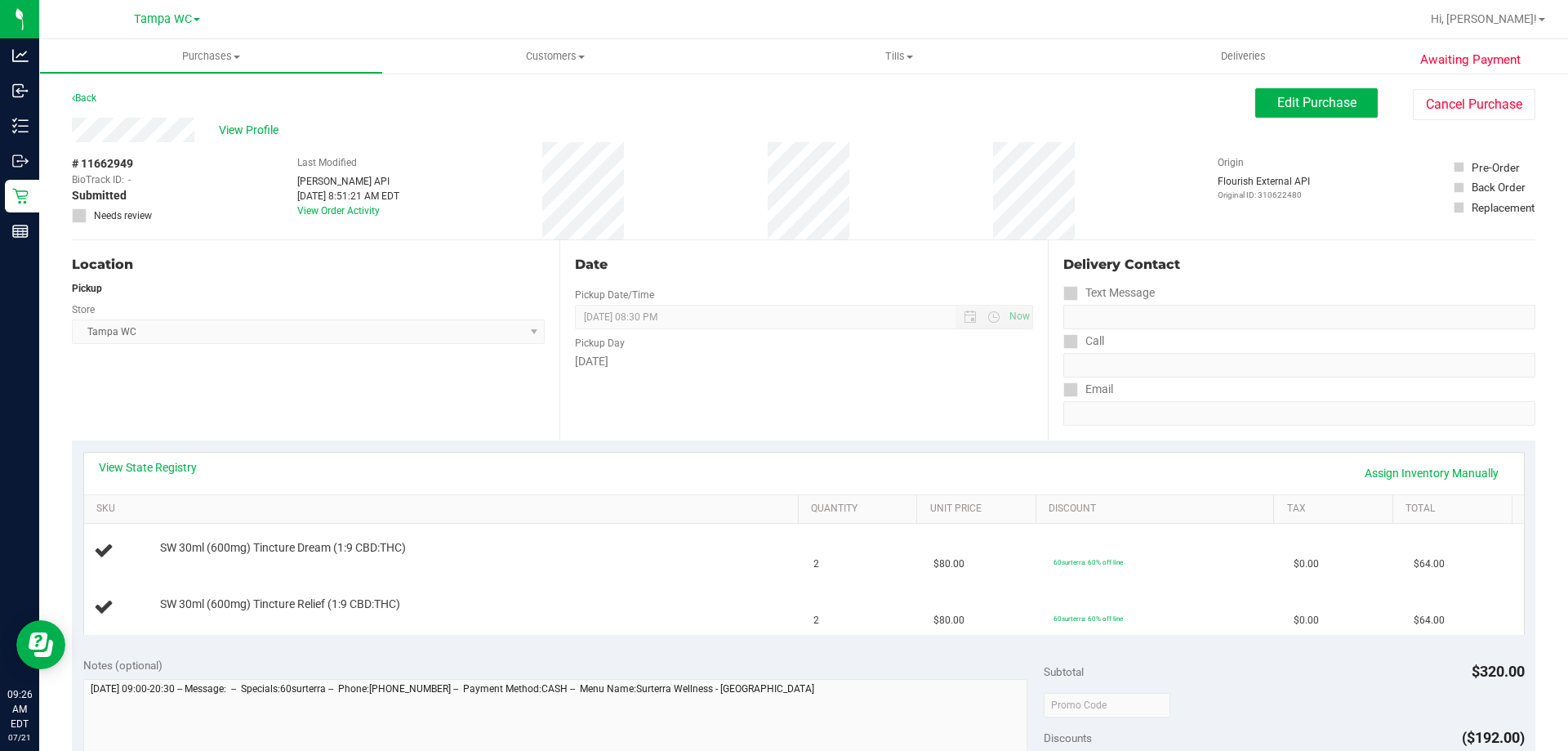click on "Location
Pickup
Store
[GEOGRAPHIC_DATA] WC Select Store [PERSON_NAME][GEOGRAPHIC_DATA] [PERSON_NAME][GEOGRAPHIC_DATA] WC [GEOGRAPHIC_DATA] [PERSON_NAME][GEOGRAPHIC_DATA] WC [GEOGRAPHIC_DATA] WC [GEOGRAPHIC_DATA] [PERSON_NAME] [GEOGRAPHIC_DATA] WC [GEOGRAPHIC_DATA] WC [GEOGRAPHIC_DATA] WC [GEOGRAPHIC_DATA] WC [GEOGRAPHIC_DATA][PERSON_NAME] WC Ft. Lauderdale WC Ft. [PERSON_NAME] [GEOGRAPHIC_DATA] WC Jax Atlantic WC JAX [GEOGRAPHIC_DATA] REP Jax WC [GEOGRAPHIC_DATA][PERSON_NAME] WC [GEOGRAPHIC_DATA][PERSON_NAME][GEOGRAPHIC_DATA] [GEOGRAPHIC_DATA] REP [PERSON_NAME][GEOGRAPHIC_DATA] [GEOGRAPHIC_DATA] [GEOGRAPHIC_DATA] 72nd WC [GEOGRAPHIC_DATA] WC [GEOGRAPHIC_DATA] [GEOGRAPHIC_DATA] [GEOGRAPHIC_DATA] [GEOGRAPHIC_DATA] [GEOGRAPHIC_DATA] [GEOGRAPHIC_DATA] [GEOGRAPHIC_DATA][PERSON_NAME] [GEOGRAPHIC_DATA] WC [GEOGRAPHIC_DATA] Ocala WC [GEOGRAPHIC_DATA] [PERSON_NAME][GEOGRAPHIC_DATA] Colonial [PERSON_NAME][GEOGRAPHIC_DATA] [GEOGRAPHIC_DATA] REP [GEOGRAPHIC_DATA] [PERSON_NAME][GEOGRAPHIC_DATA] WC [GEOGRAPHIC_DATA] WC [GEOGRAPHIC_DATA] WC [GEOGRAPHIC_DATA] [GEOGRAPHIC_DATA] [GEOGRAPHIC_DATA] WC [GEOGRAPHIC_DATA] WC [GEOGRAPHIC_DATA][PERSON_NAME] [PERSON_NAME][GEOGRAPHIC_DATA] WC [GEOGRAPHIC_DATA] WC [GEOGRAPHIC_DATA][PERSON_NAME][GEOGRAPHIC_DATA] WC [GEOGRAPHIC_DATA] [GEOGRAPHIC_DATA] REP [GEOGRAPHIC_DATA] WC [GEOGRAPHIC_DATA] [GEOGRAPHIC_DATA] Testing [GEOGRAPHIC_DATA] Warehouse [GEOGRAPHIC_DATA] [GEOGRAPHIC_DATA] [GEOGRAPHIC_DATA] [GEOGRAPHIC_DATA] [GEOGRAPHIC_DATA] [GEOGRAPHIC_DATA] Plano Retail [GEOGRAPHIC_DATA] WC" at bounding box center [315, 340] 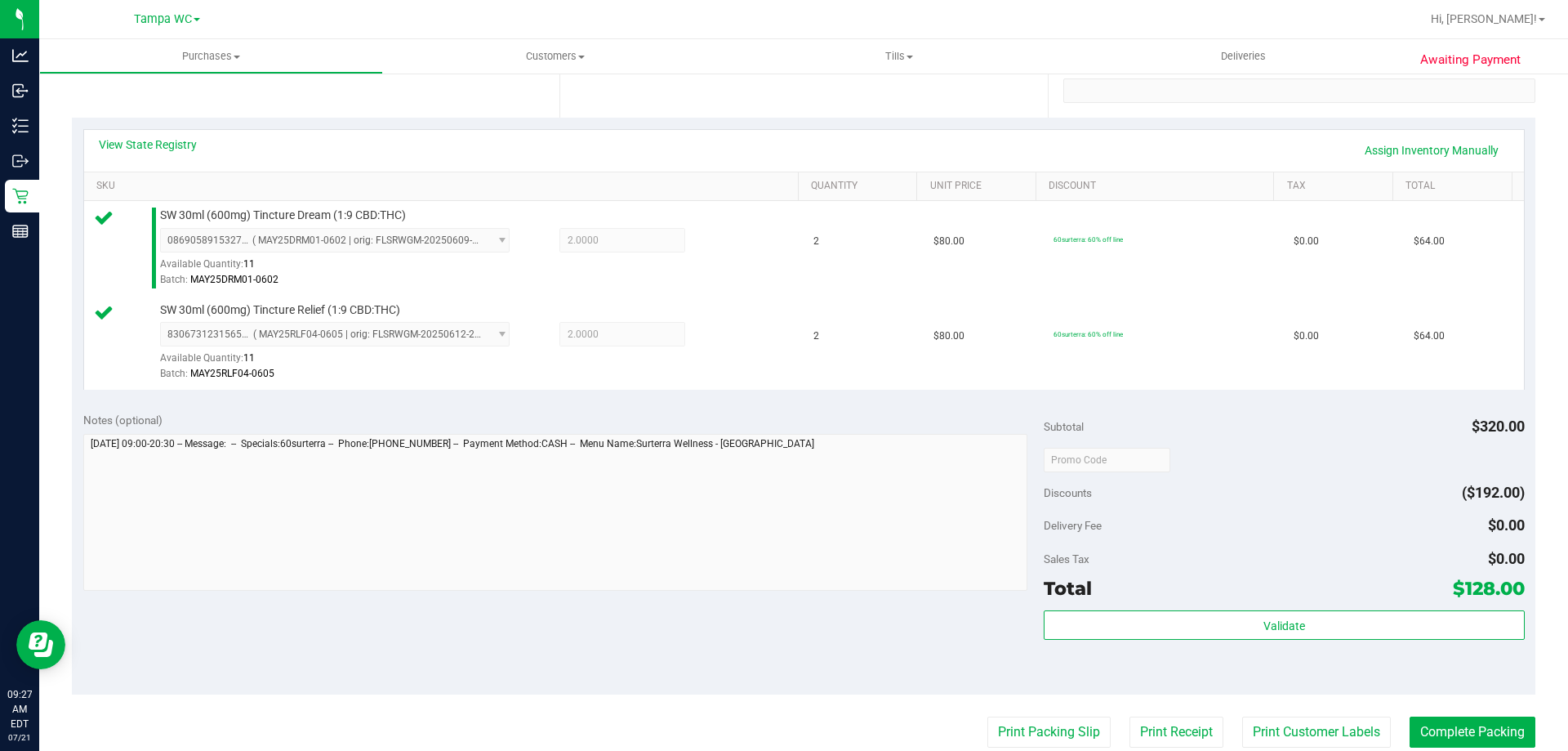 scroll, scrollTop: 572, scrollLeft: 0, axis: vertical 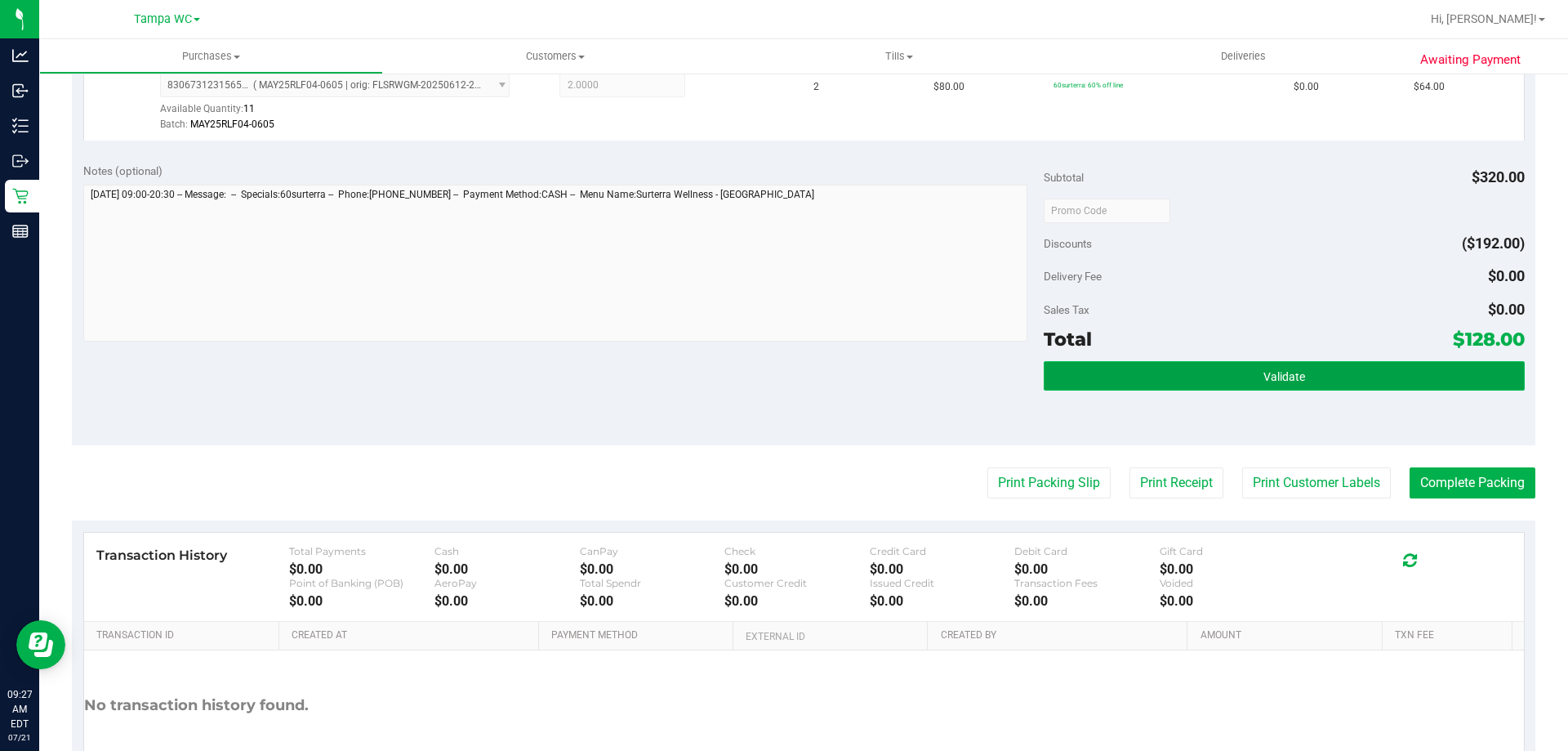 drag, startPoint x: 1130, startPoint y: 386, endPoint x: 1141, endPoint y: 381, distance: 12.083046 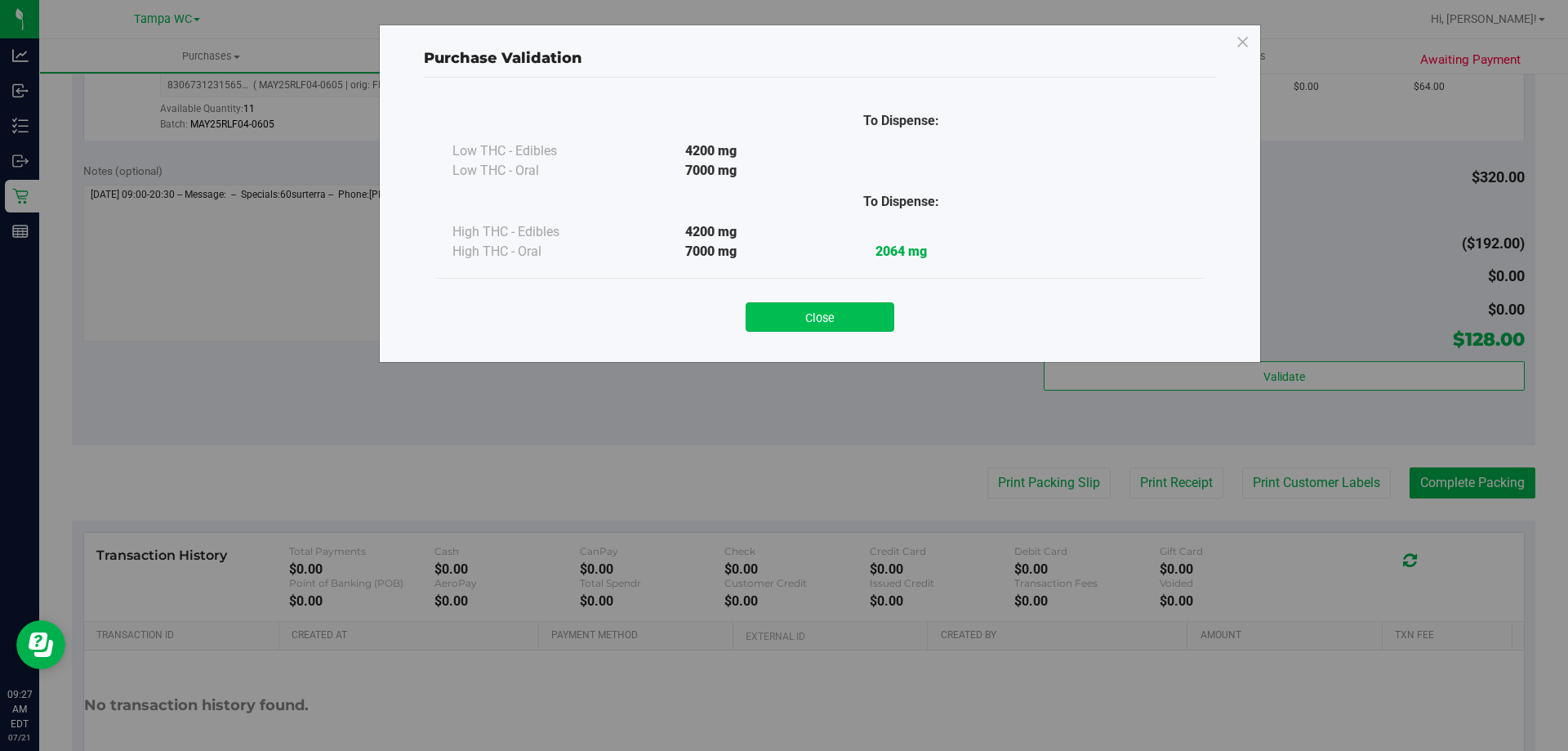 click on "Close" at bounding box center [820, 317] 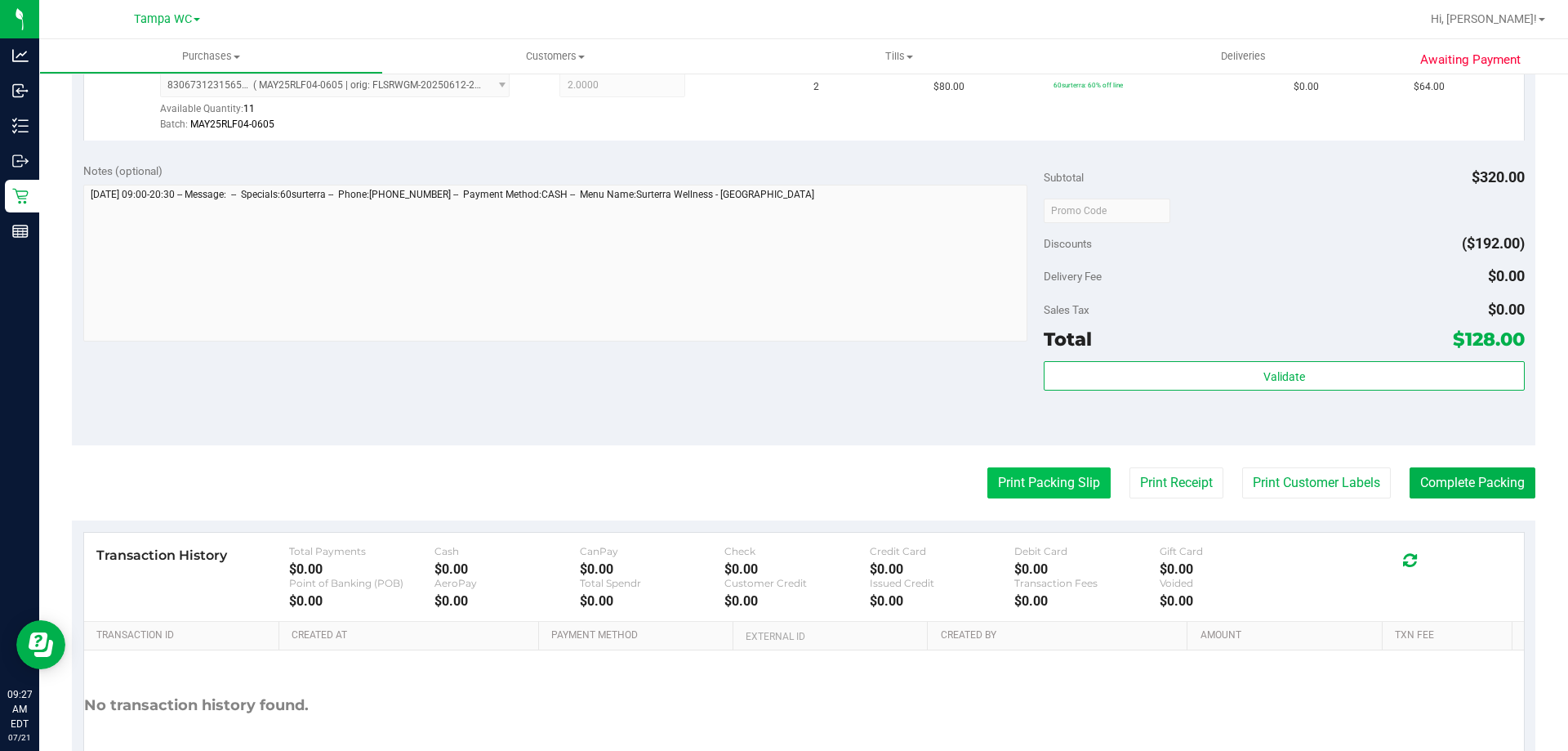 click on "Print Packing Slip" at bounding box center [1049, 483] 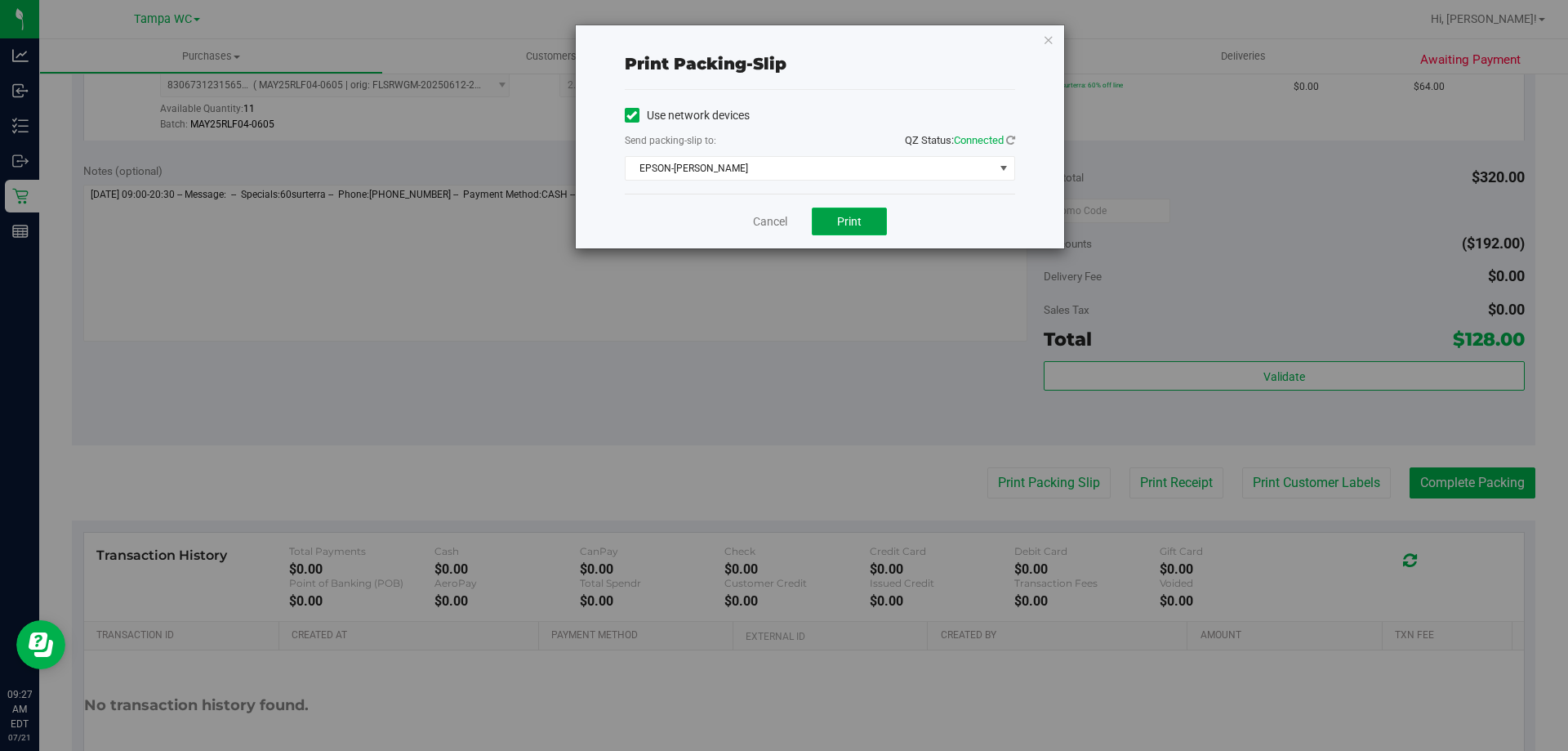 click on "Print" at bounding box center [849, 221] 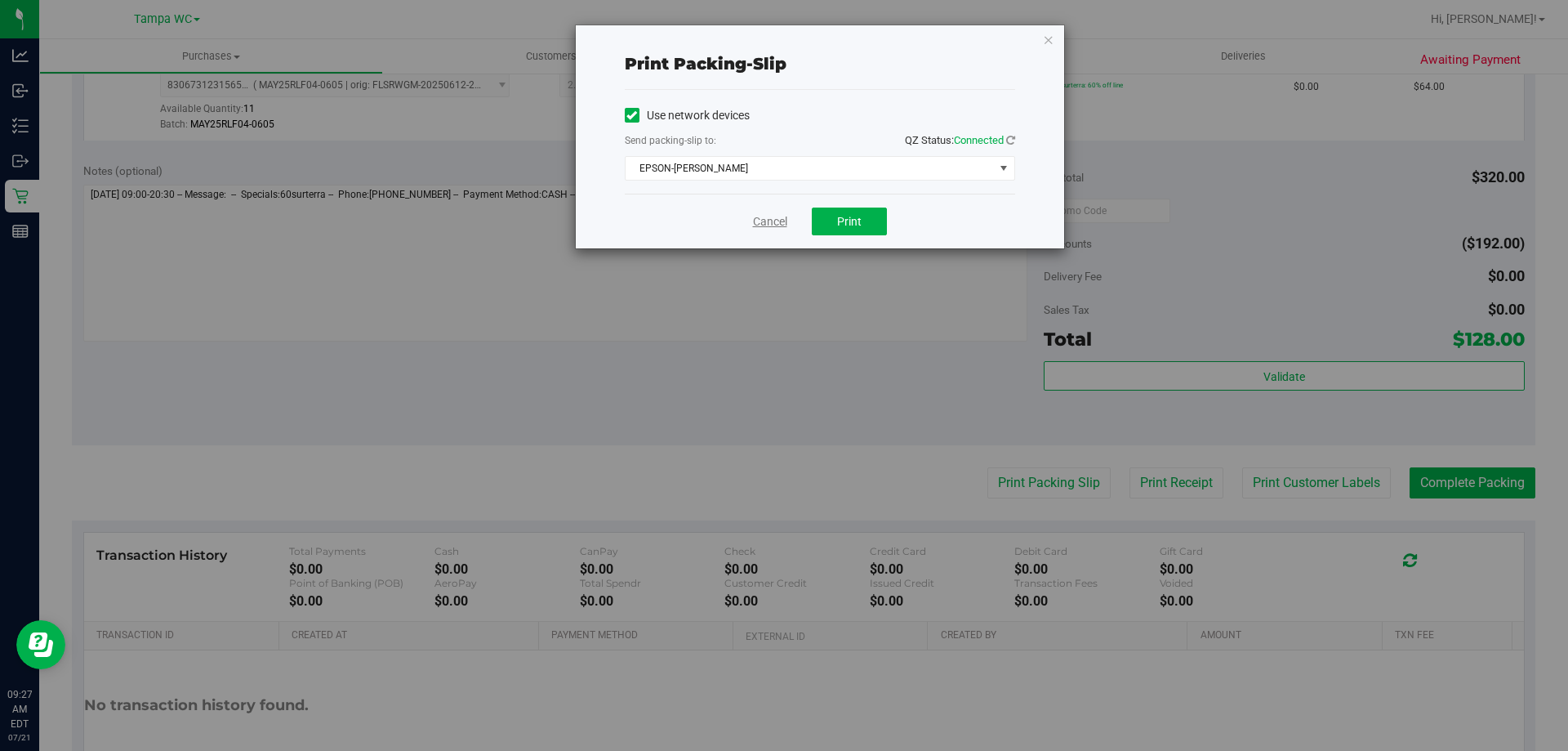 click on "Cancel" at bounding box center (770, 221) 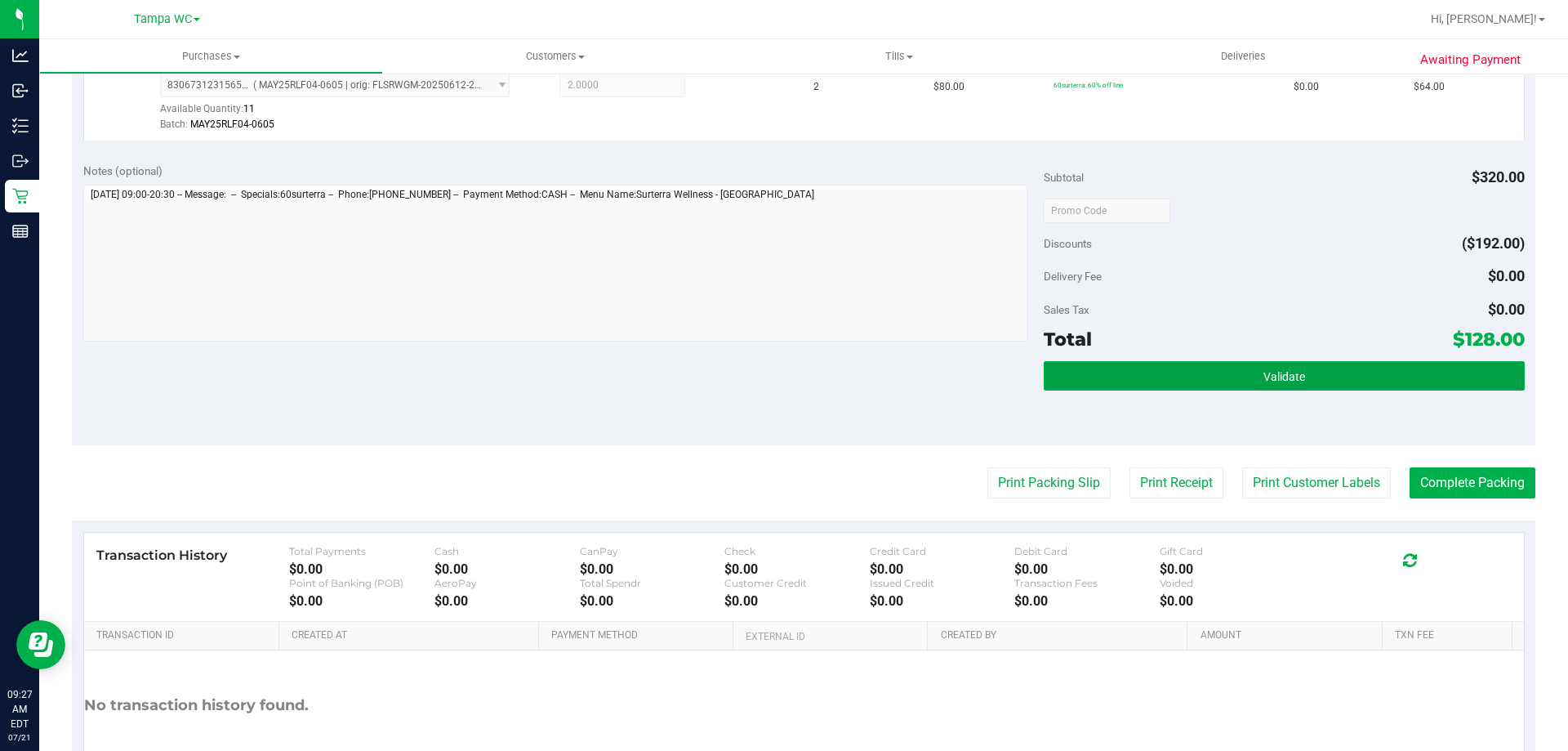 click on "Validate" at bounding box center (1284, 376) 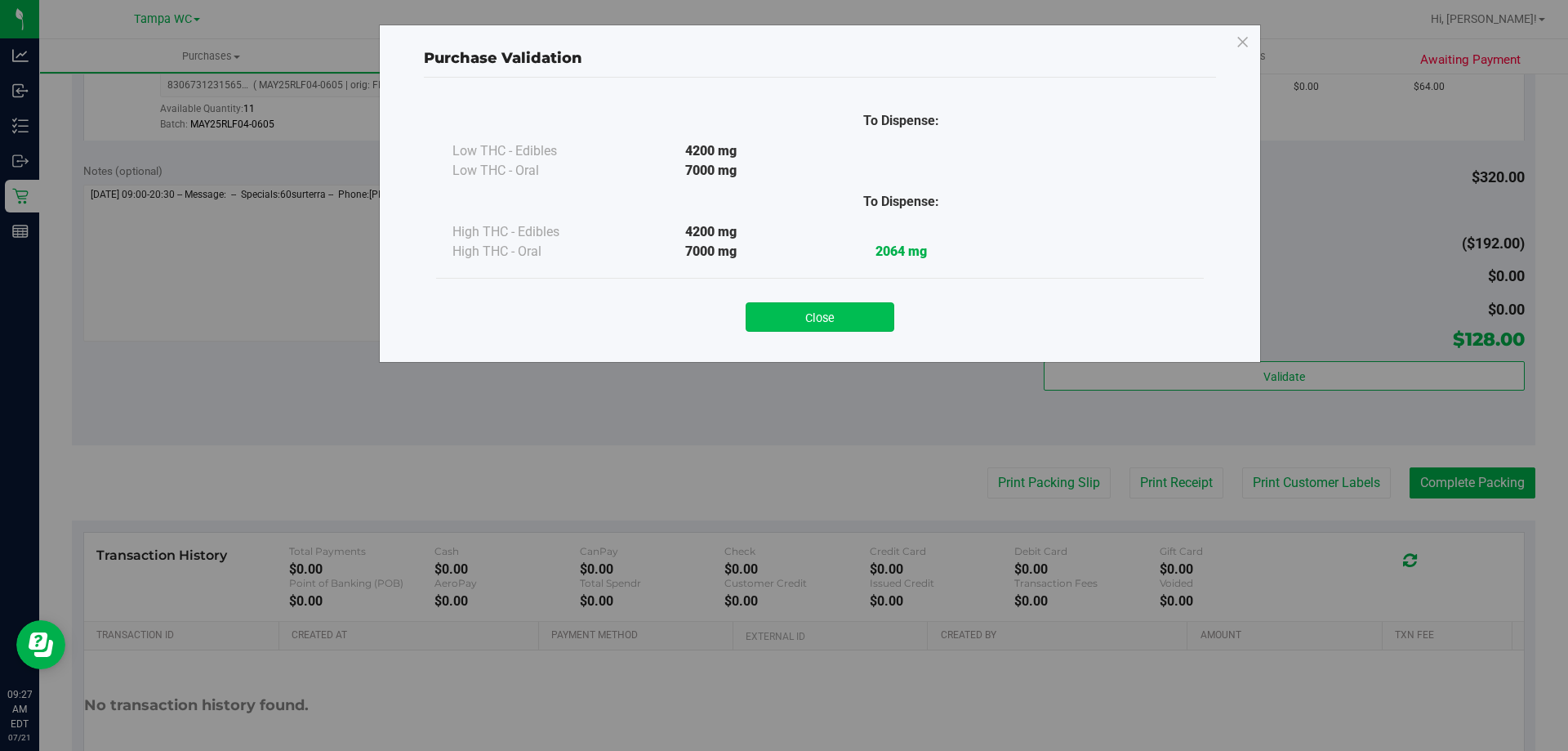 click on "Close" at bounding box center [820, 317] 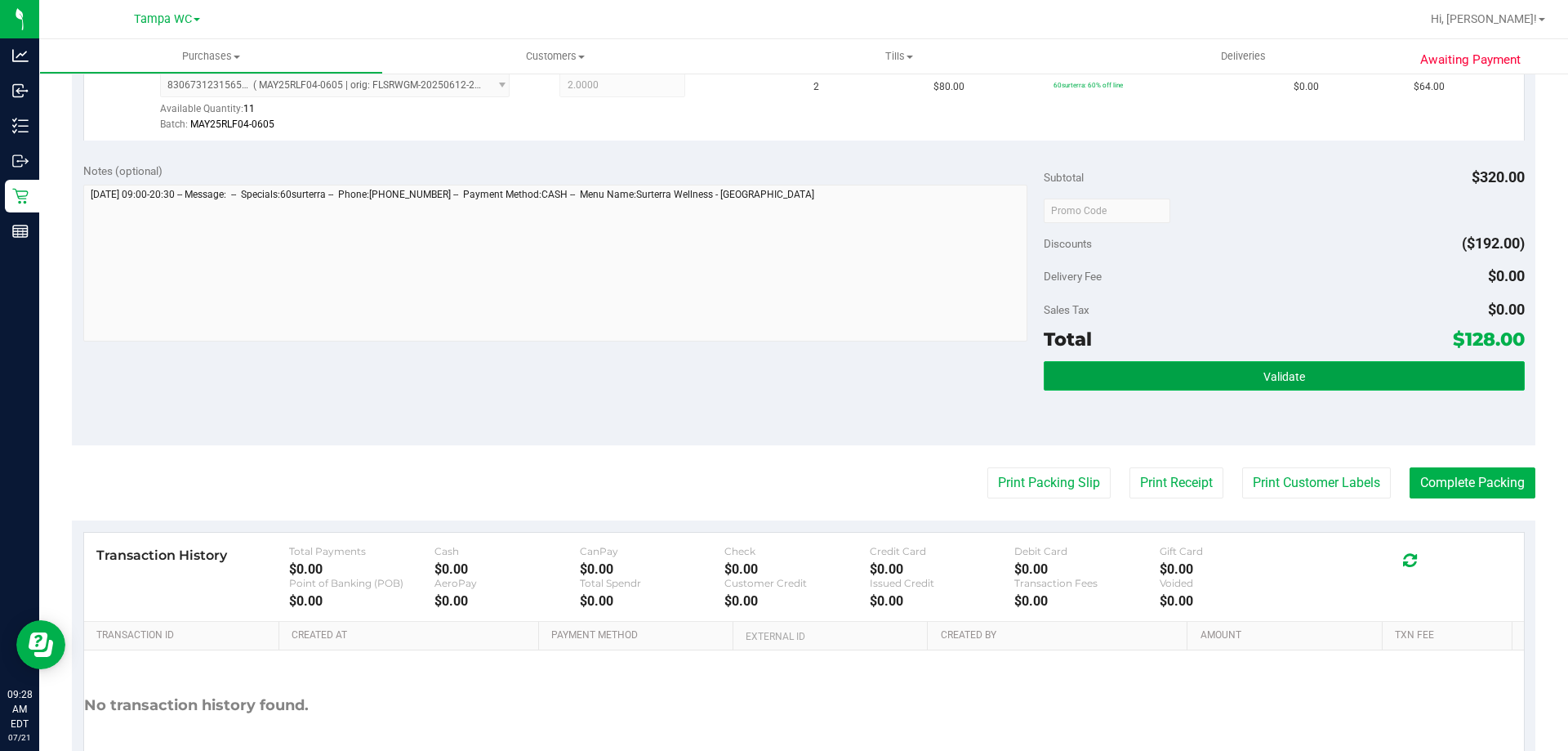 click on "Validate" at bounding box center [1284, 376] 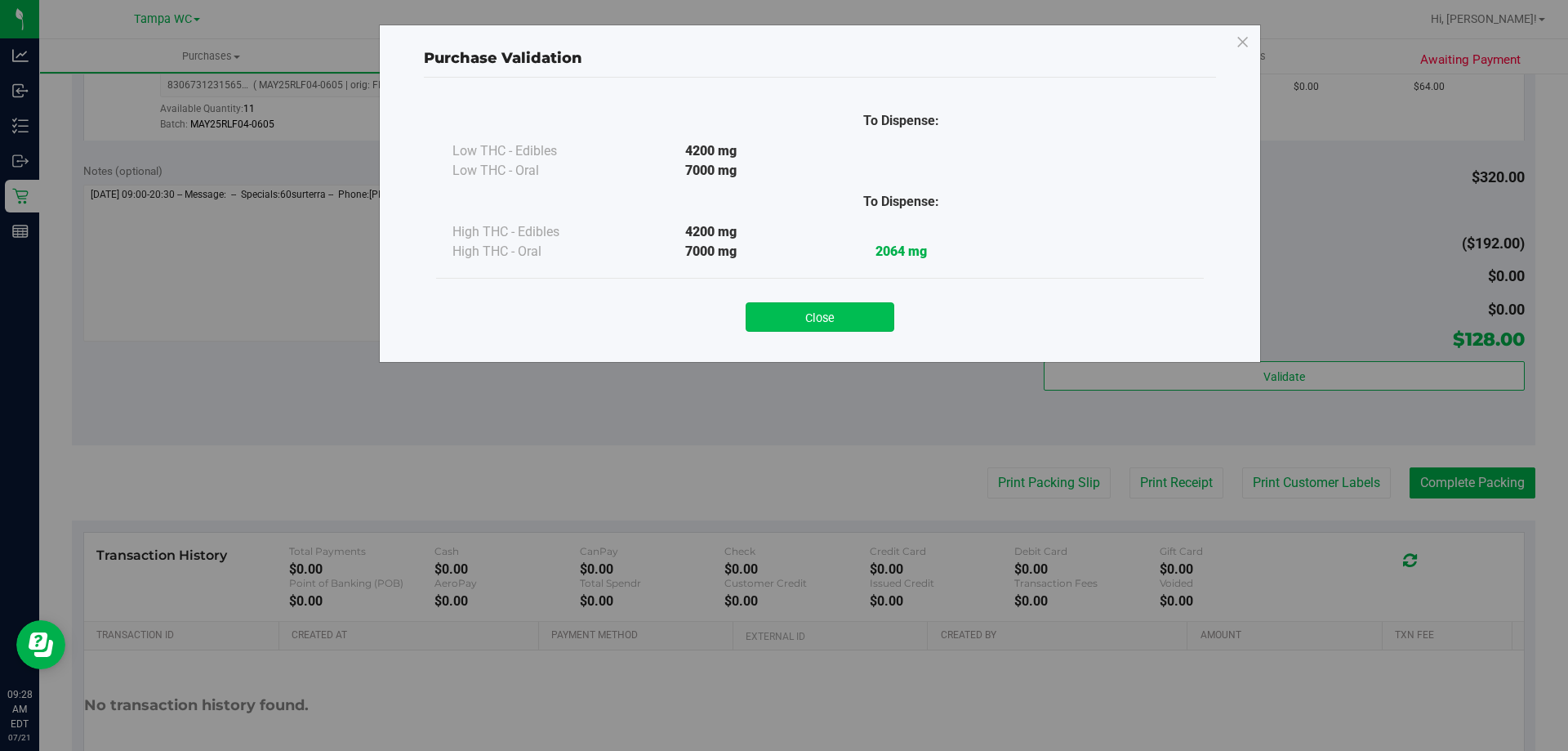 click on "Close" at bounding box center [820, 317] 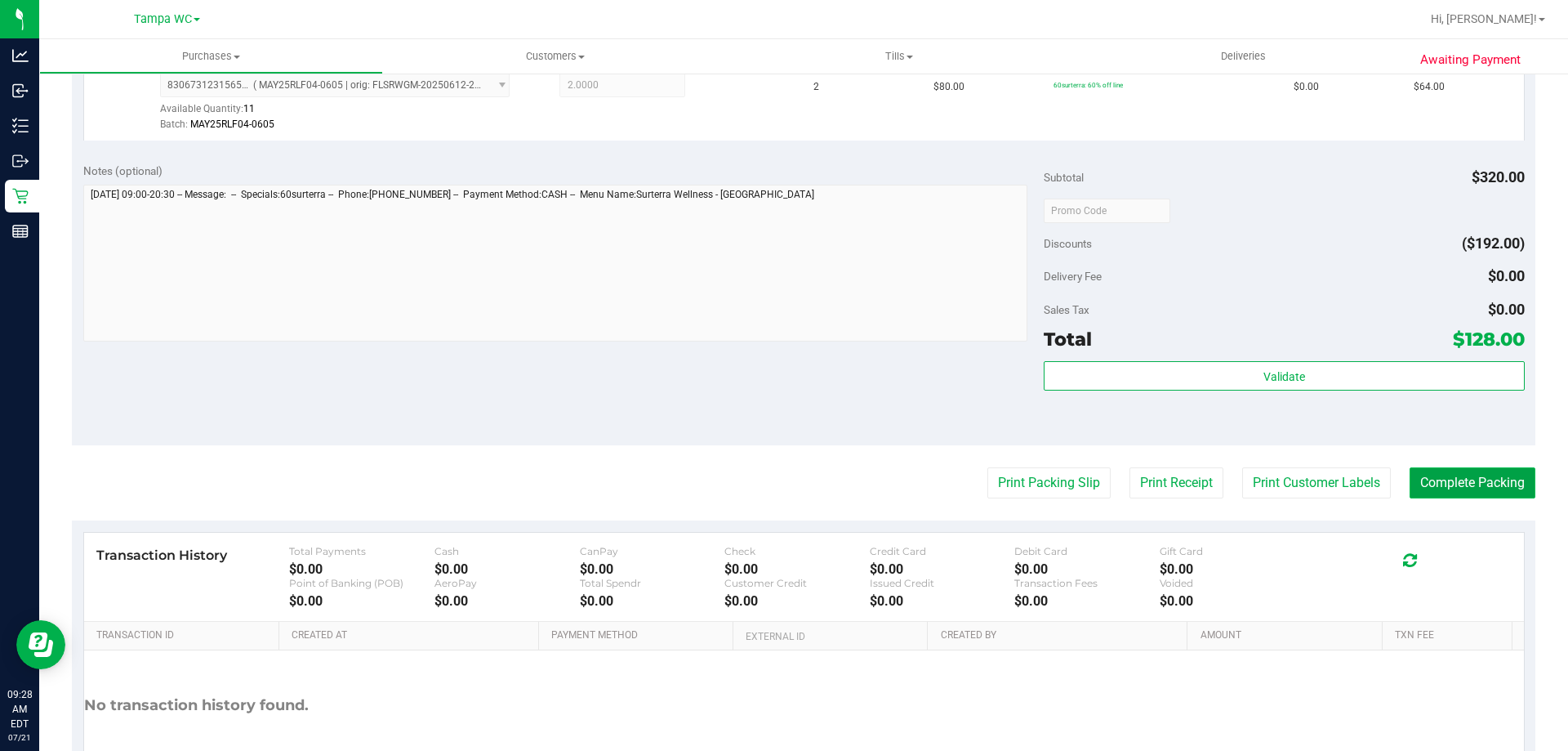 click on "Complete Packing" at bounding box center (1472, 483) 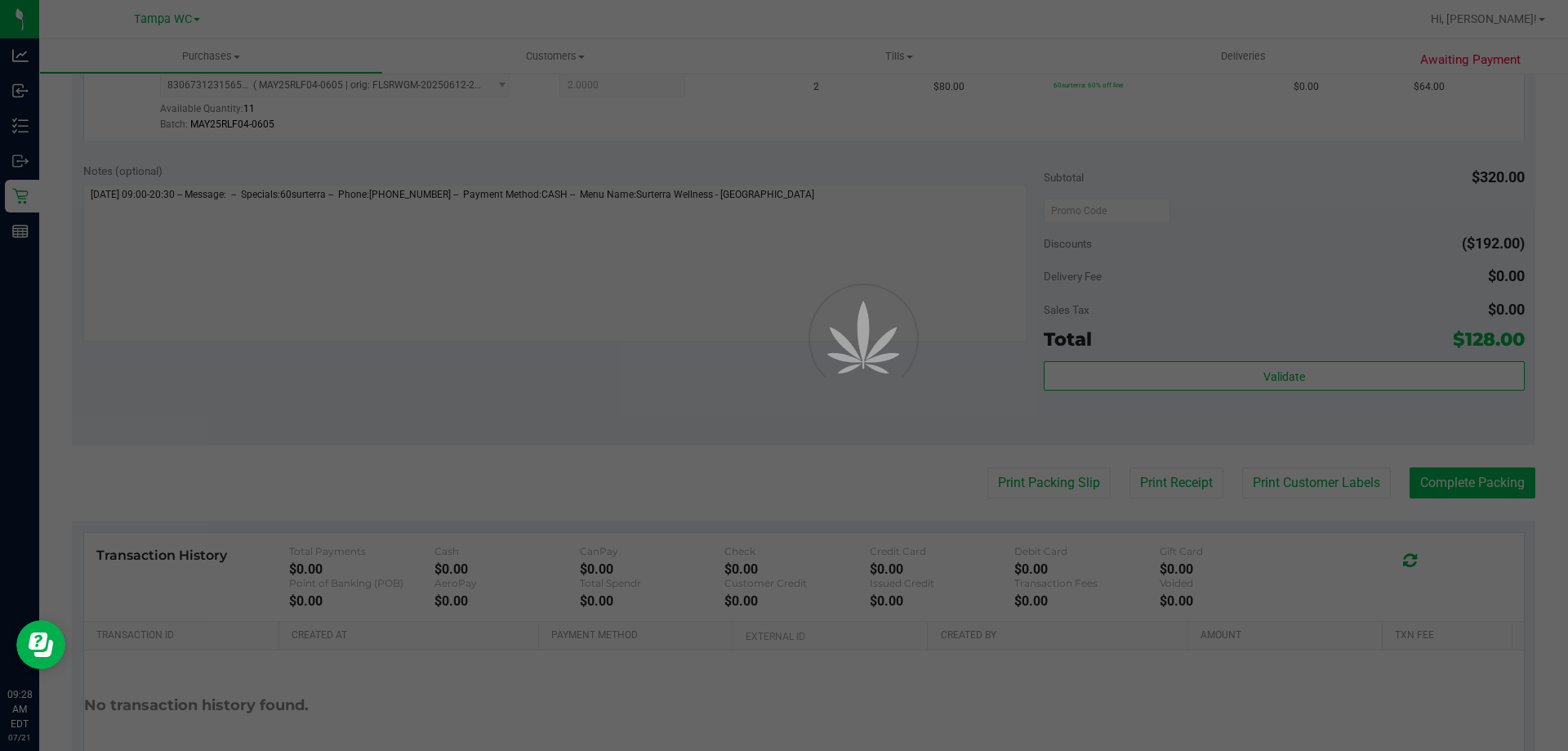 scroll, scrollTop: 0, scrollLeft: 0, axis: both 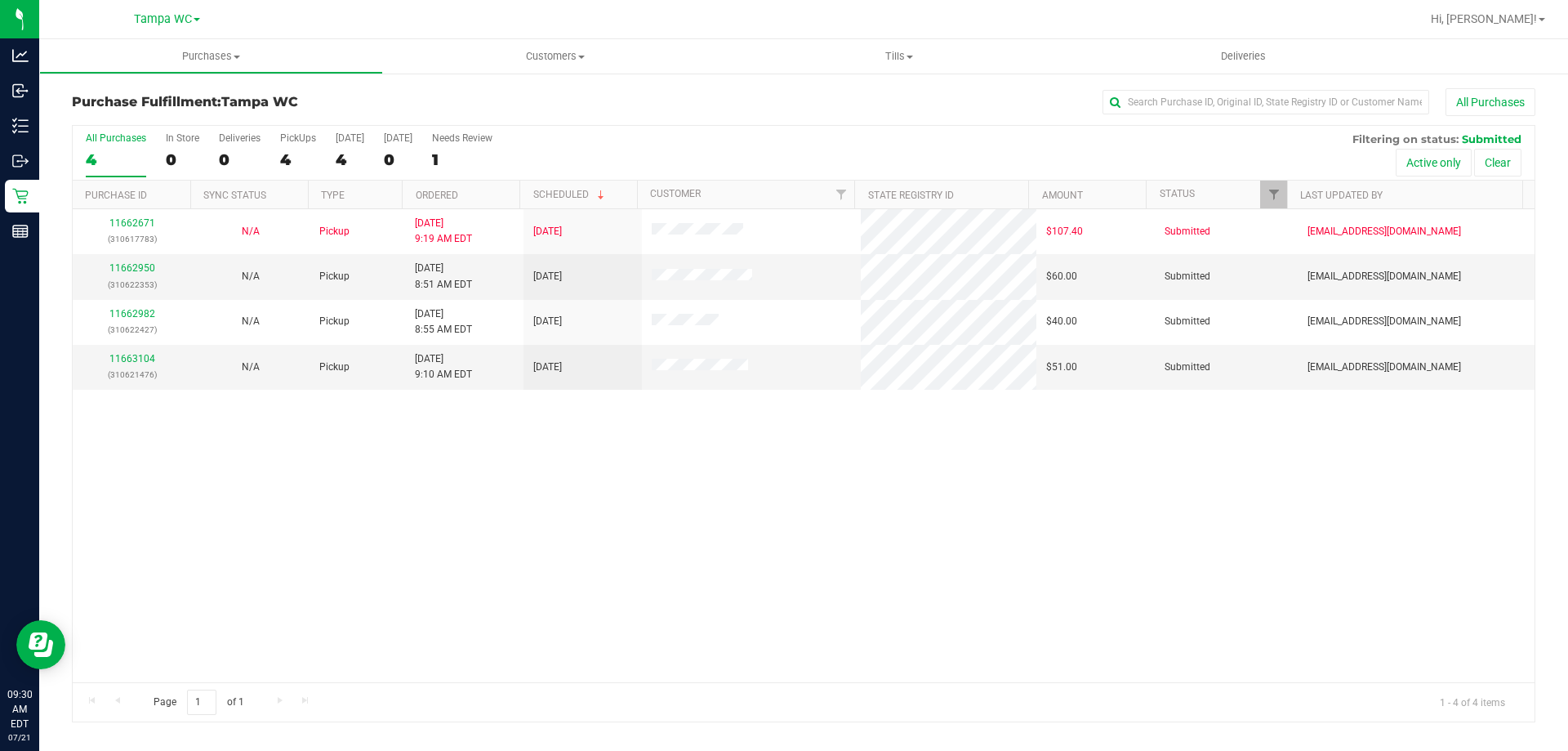 drag, startPoint x: 911, startPoint y: 574, endPoint x: 932, endPoint y: 566, distance: 22.472205 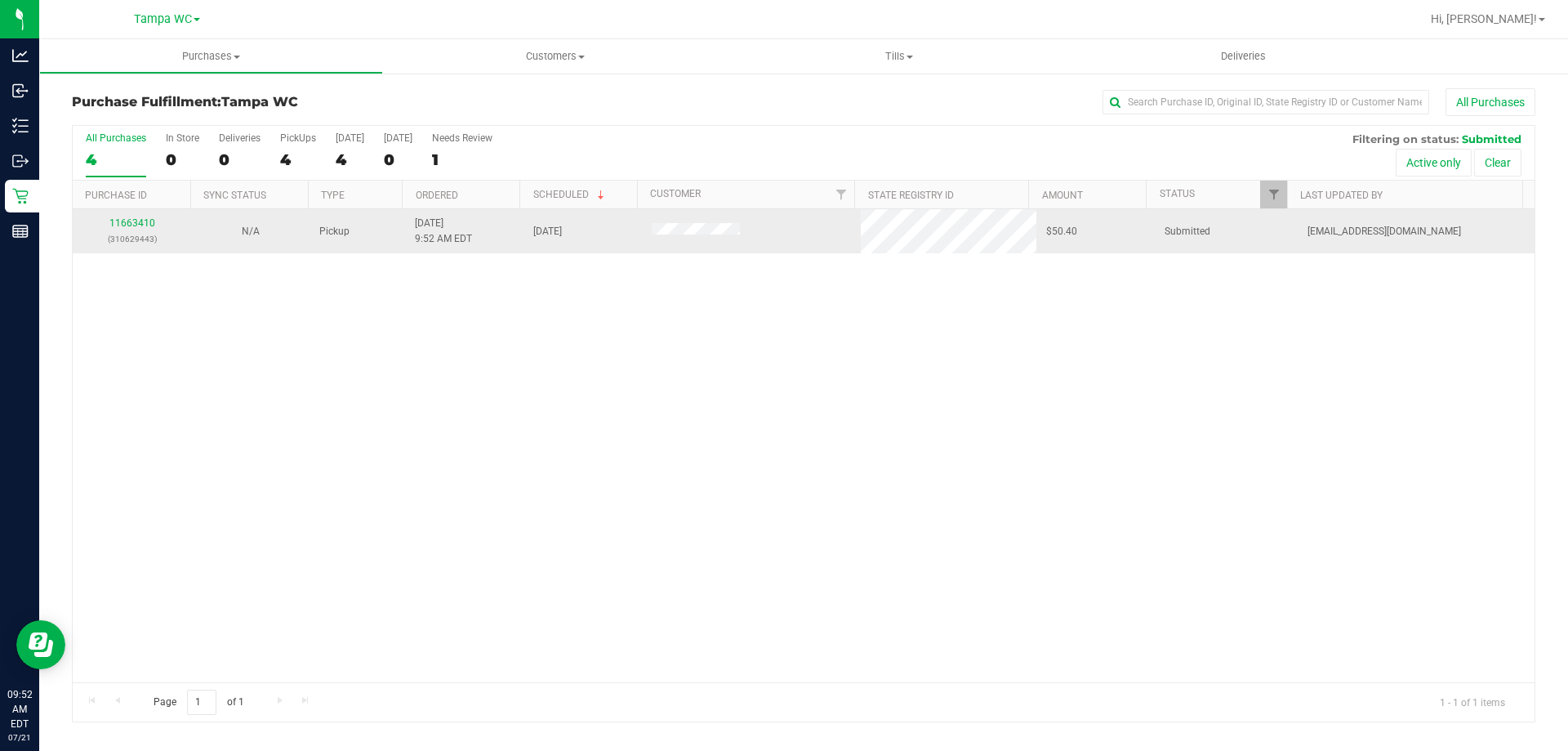drag, startPoint x: 544, startPoint y: 345, endPoint x: 341, endPoint y: 248, distance: 224.98444 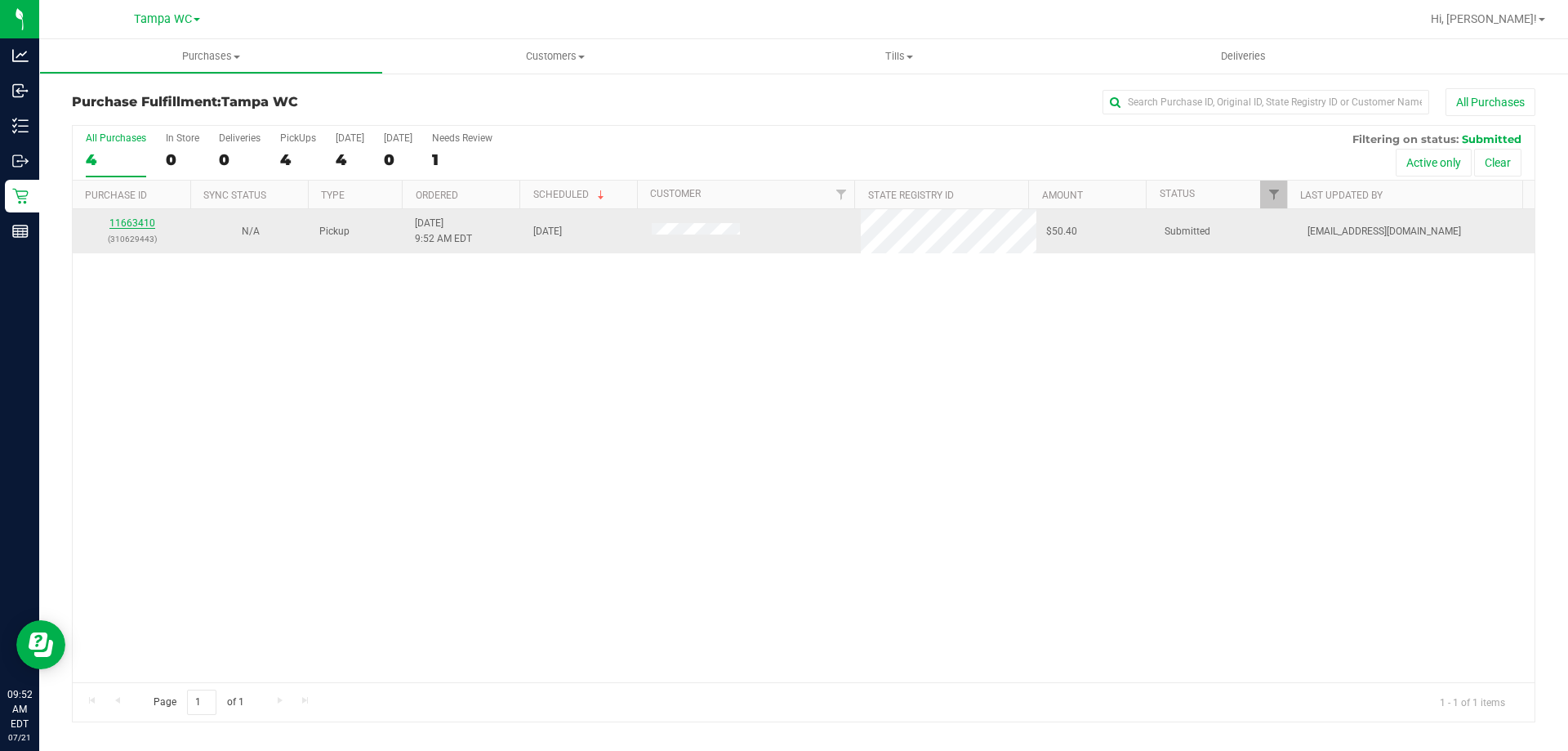 click on "11663410" at bounding box center [132, 223] 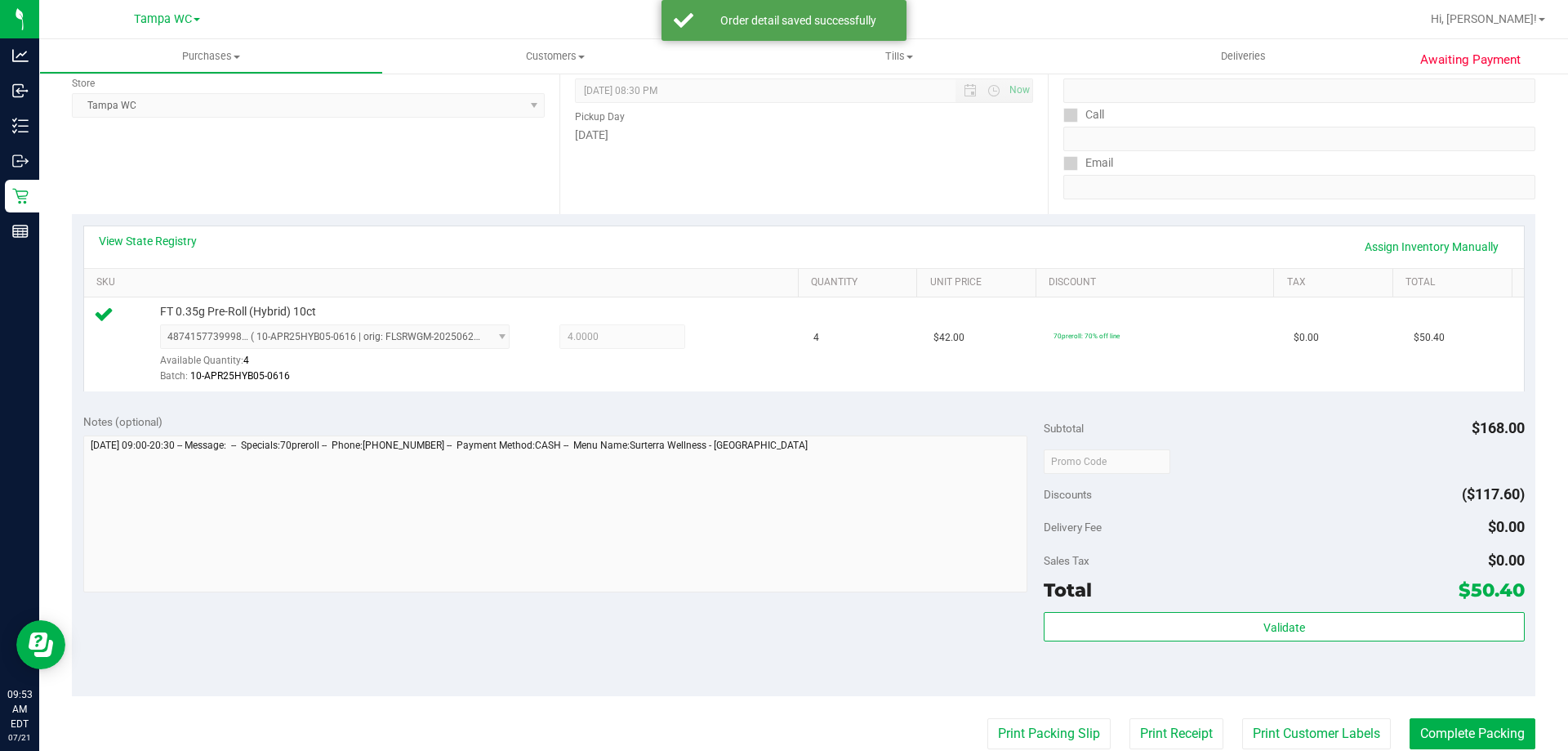 scroll, scrollTop: 280, scrollLeft: 0, axis: vertical 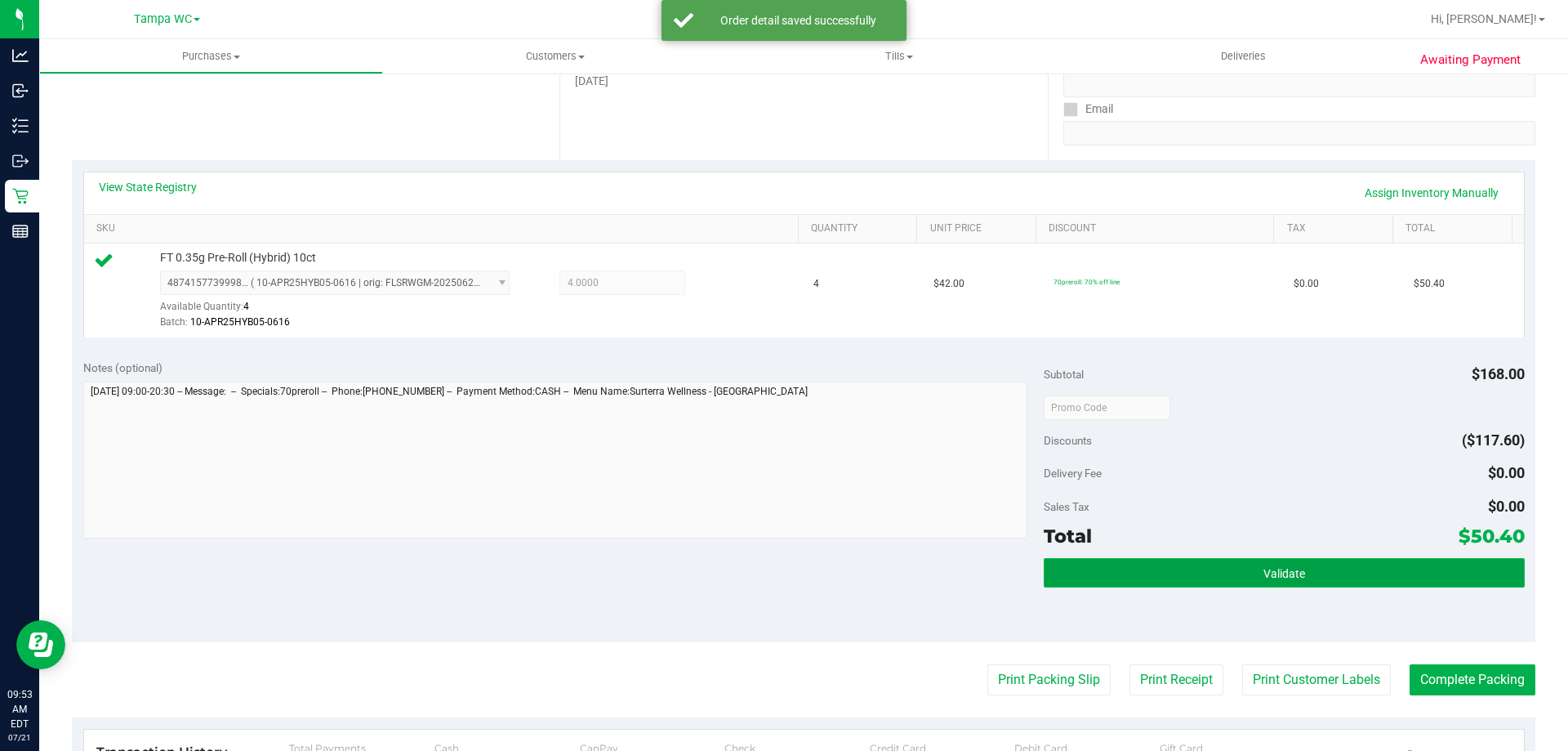 click on "Validate" at bounding box center (1284, 573) 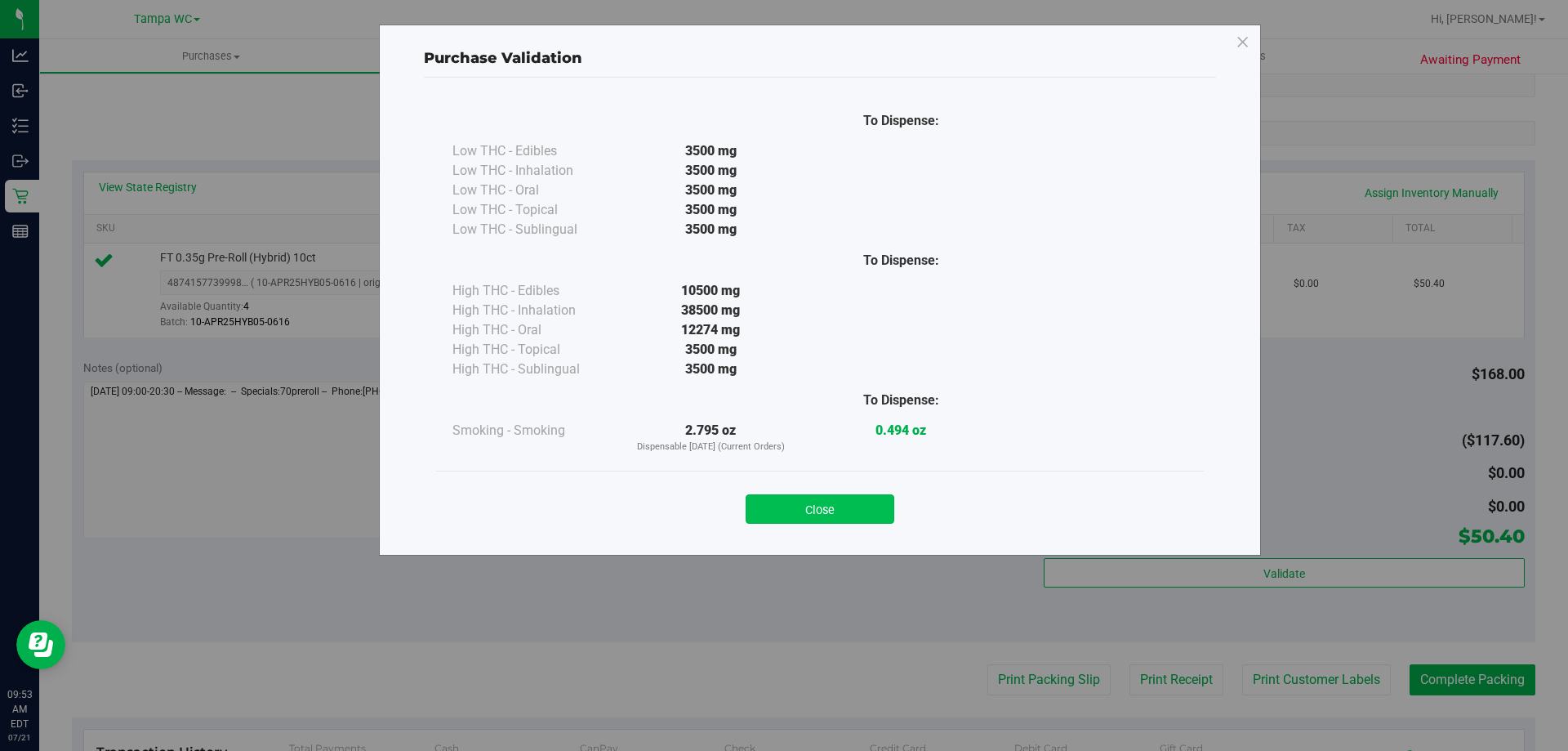 click on "Close" at bounding box center (820, 509) 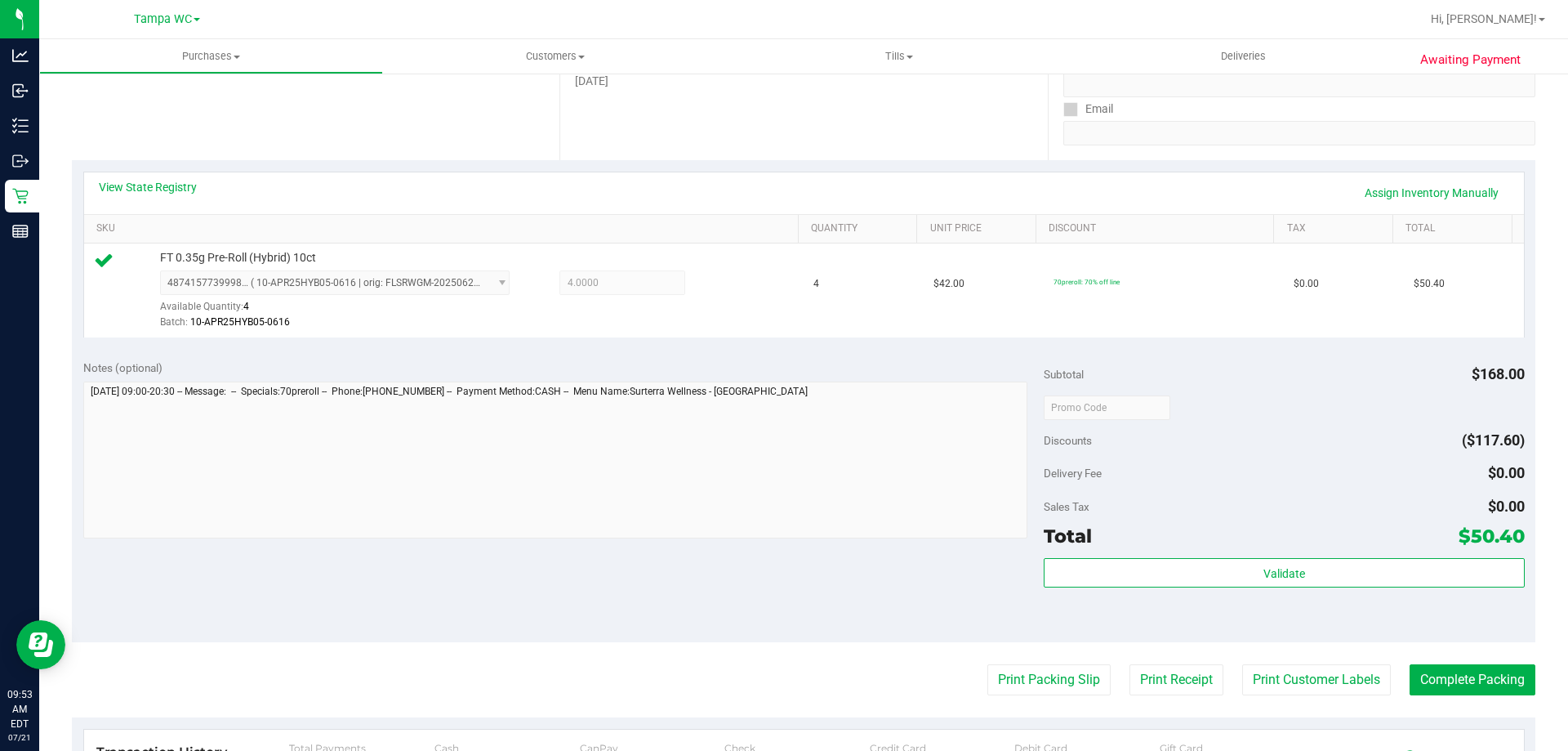 click on "Back
Edit Purchase
Cancel Purchase
View Profile
# 11663410
BioTrack ID:
-
Submitted
Needs review
Last Modified
[PERSON_NAME] API
[DATE] 9:52:25 AM EDT" at bounding box center (804, 415) 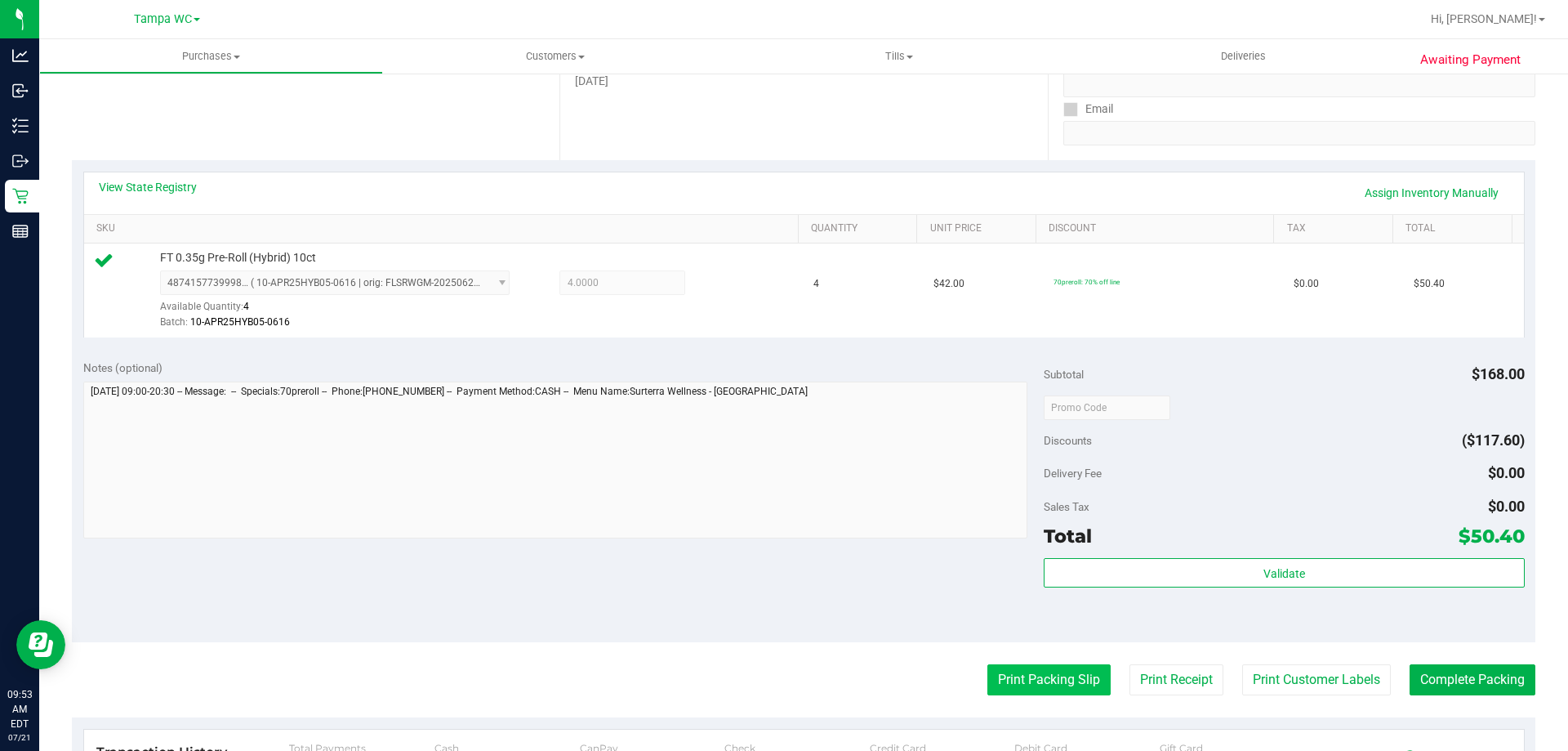 click on "Print Packing Slip" at bounding box center [1049, 680] 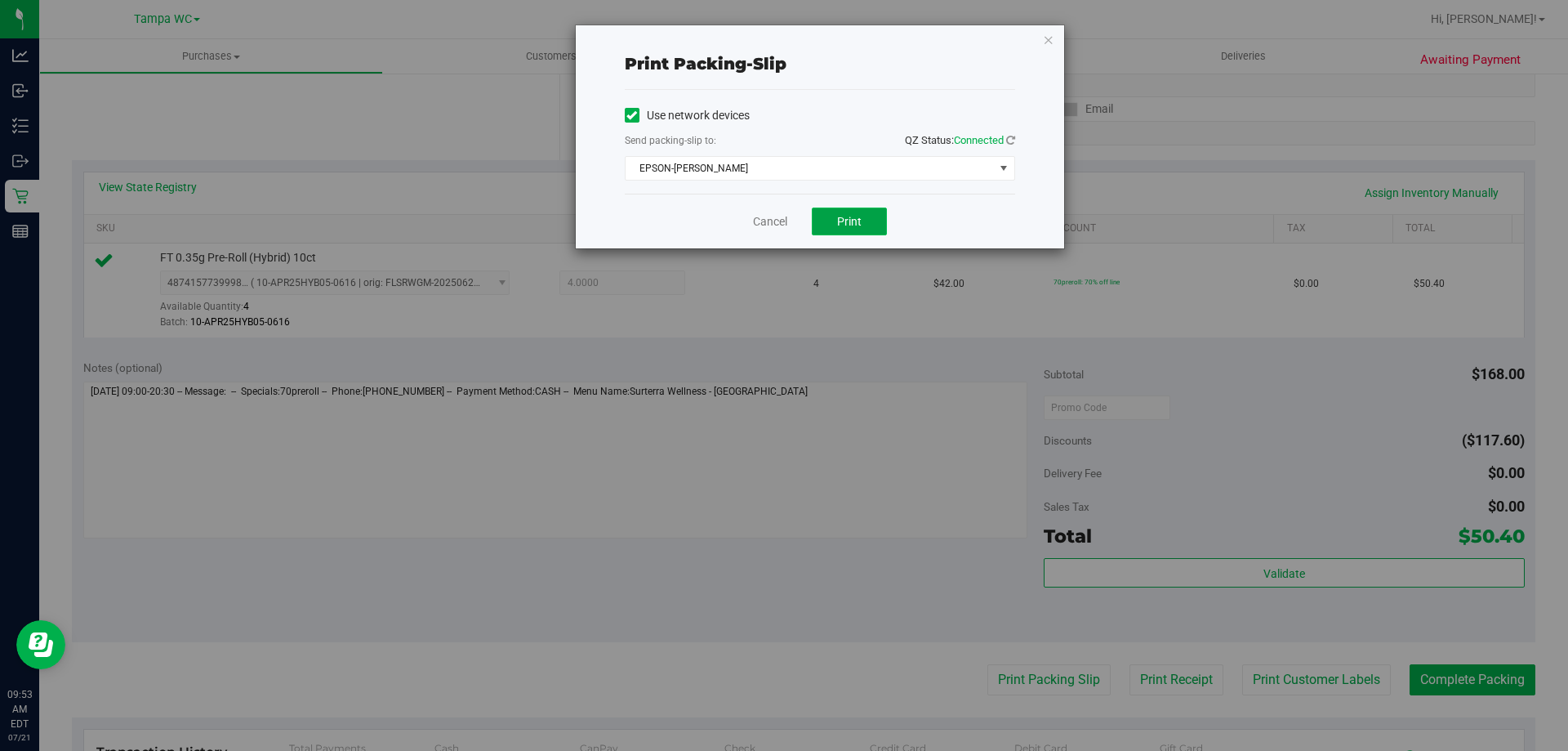 click on "Print" at bounding box center [849, 221] 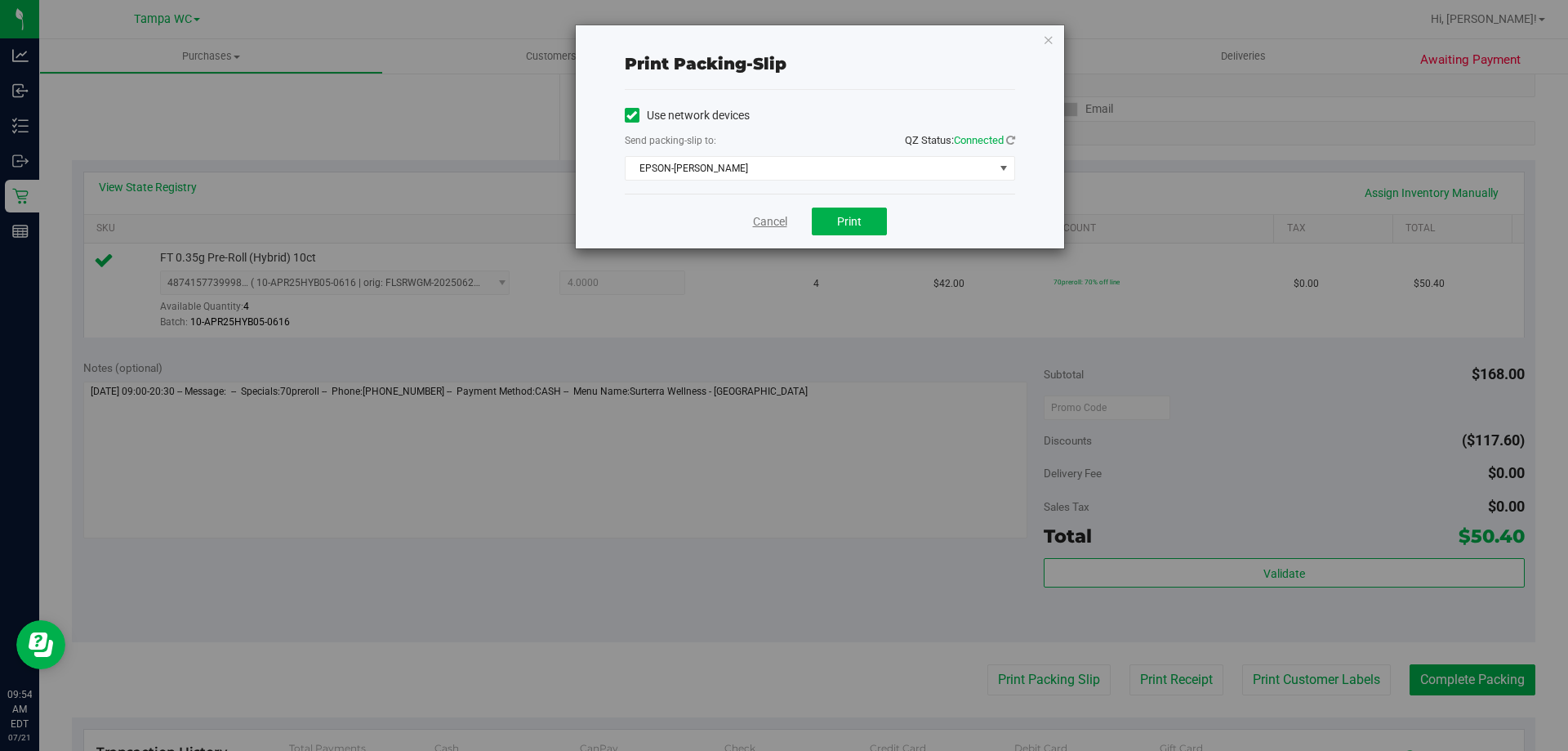click on "Cancel" at bounding box center [770, 221] 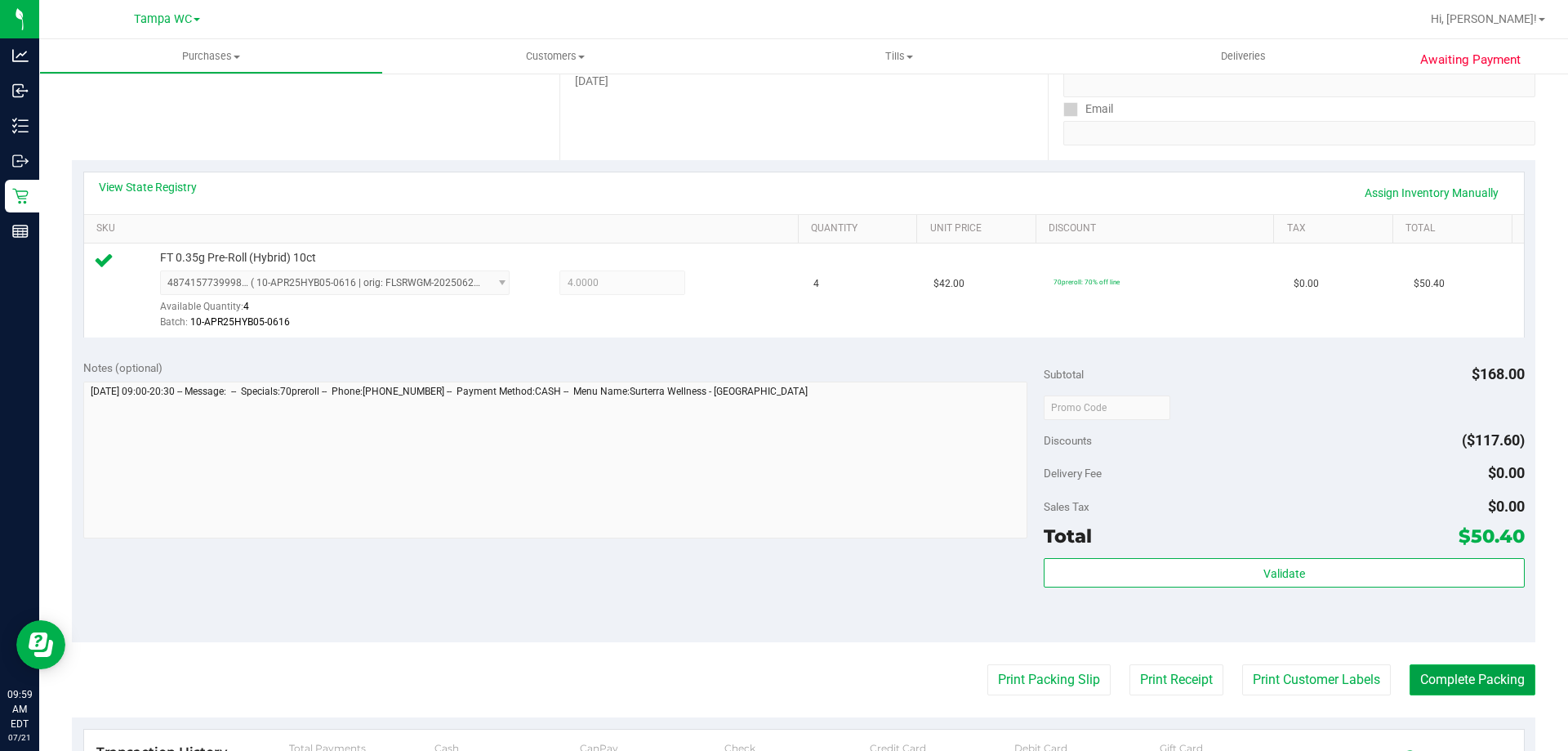 click on "Complete Packing" at bounding box center [1472, 680] 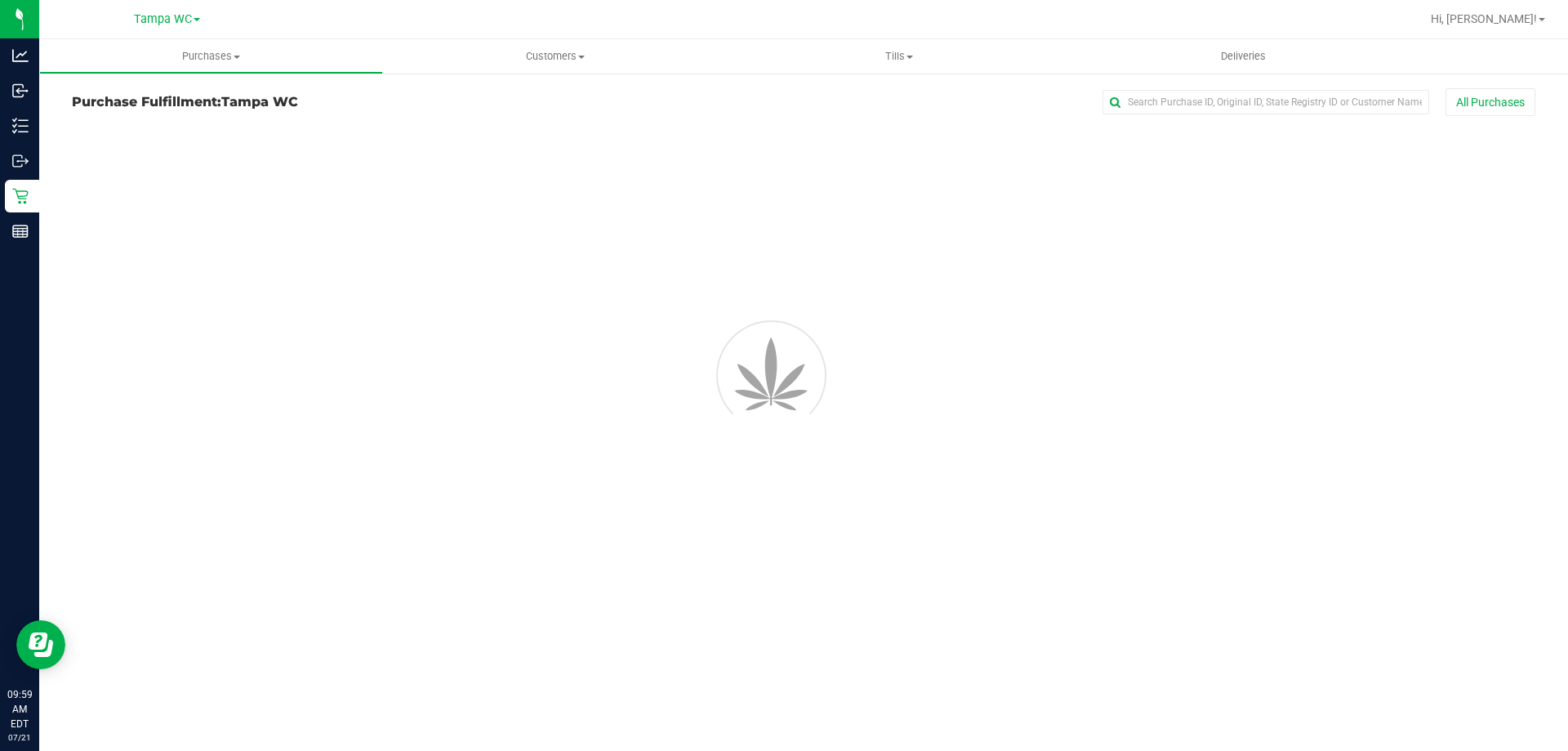scroll, scrollTop: 0, scrollLeft: 0, axis: both 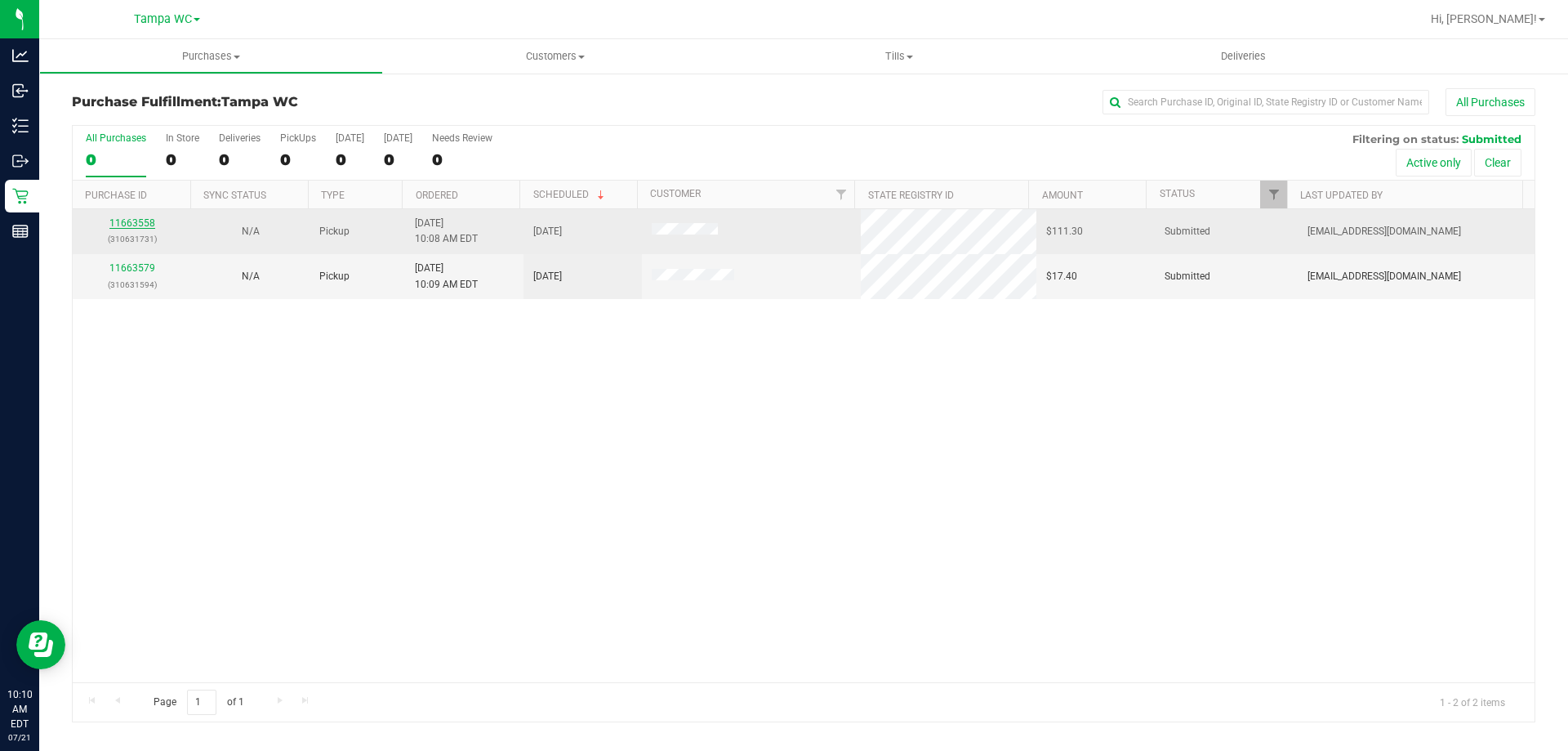 click on "11663558" at bounding box center (132, 223) 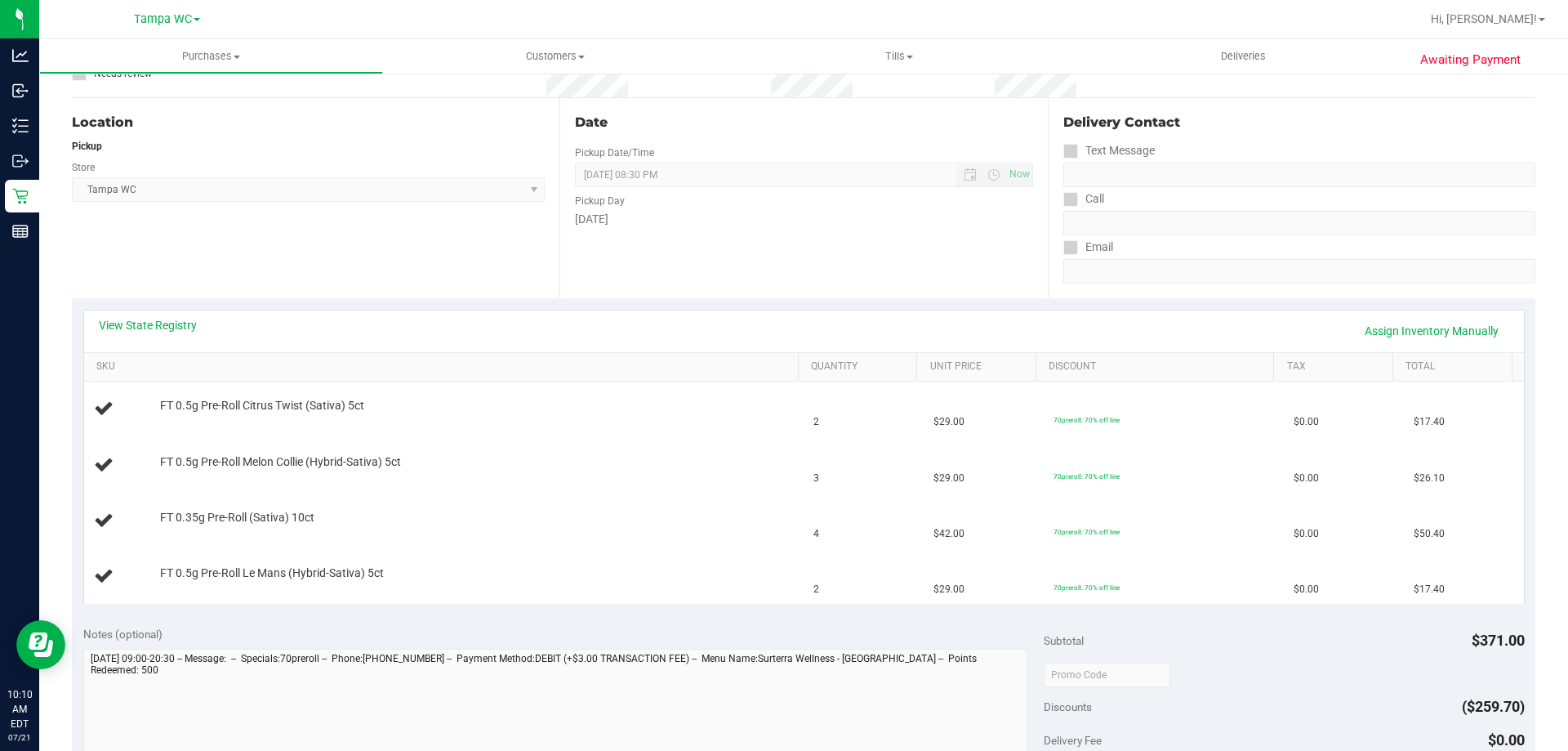 scroll, scrollTop: 244, scrollLeft: 0, axis: vertical 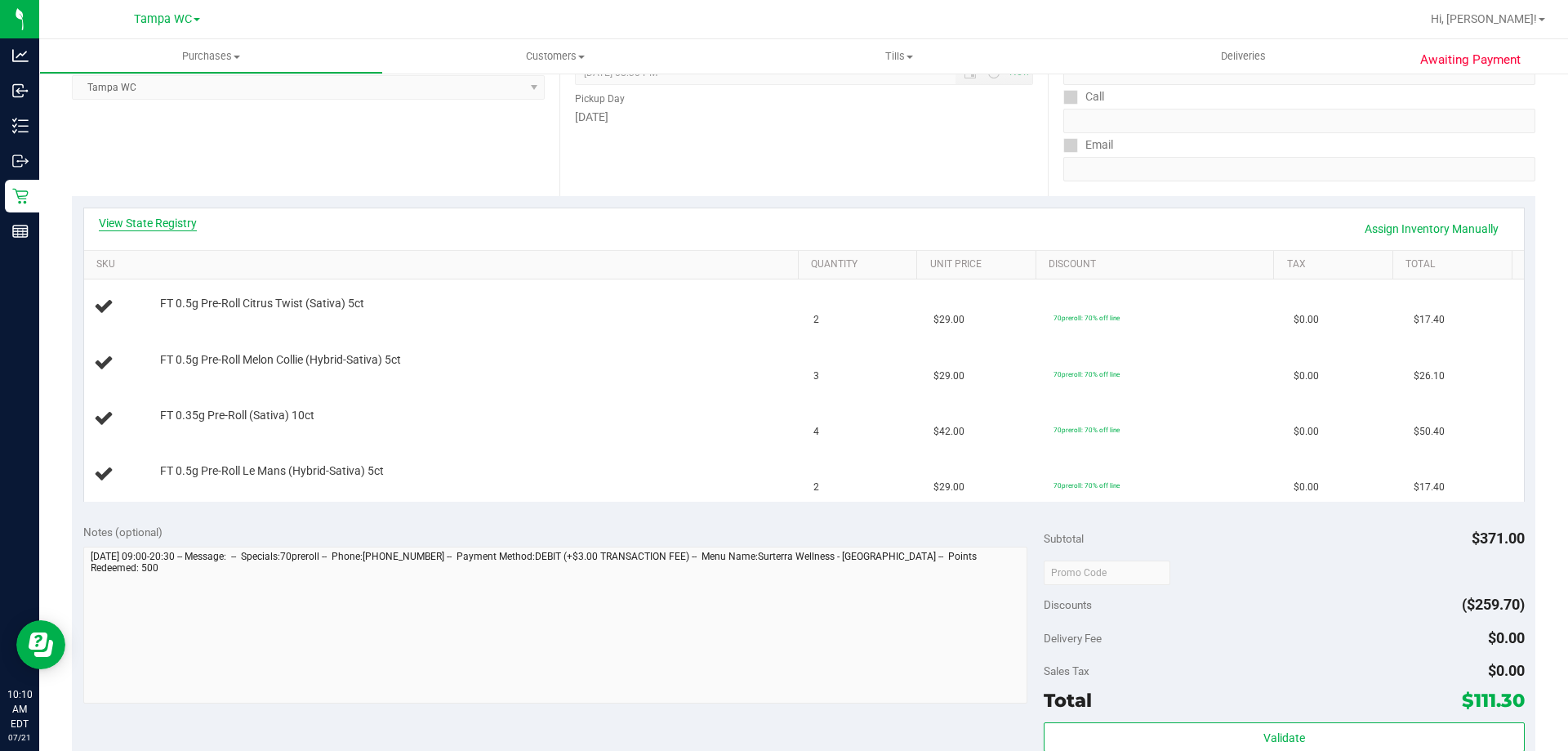 click on "View State Registry" at bounding box center (148, 223) 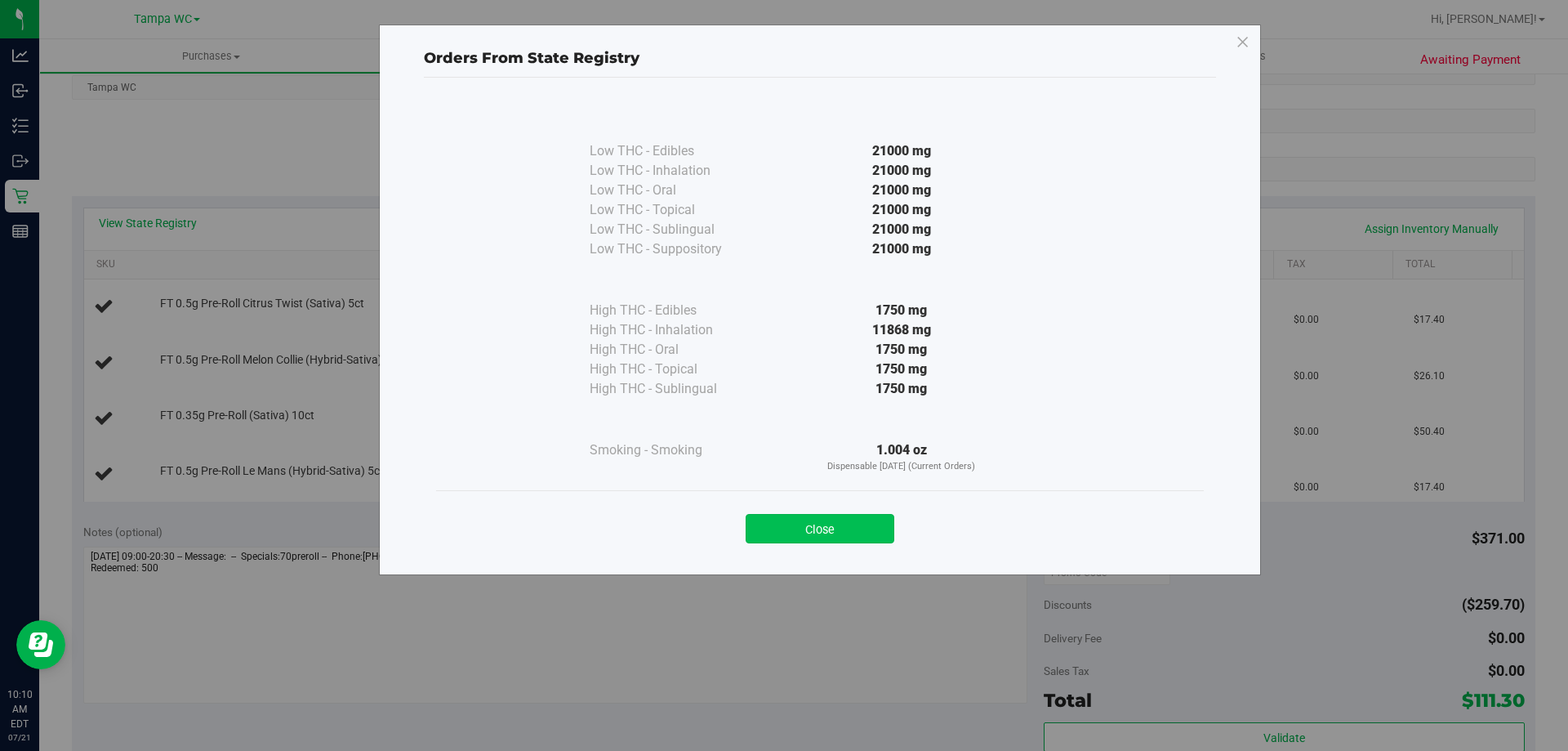 click on "Close" at bounding box center [820, 529] 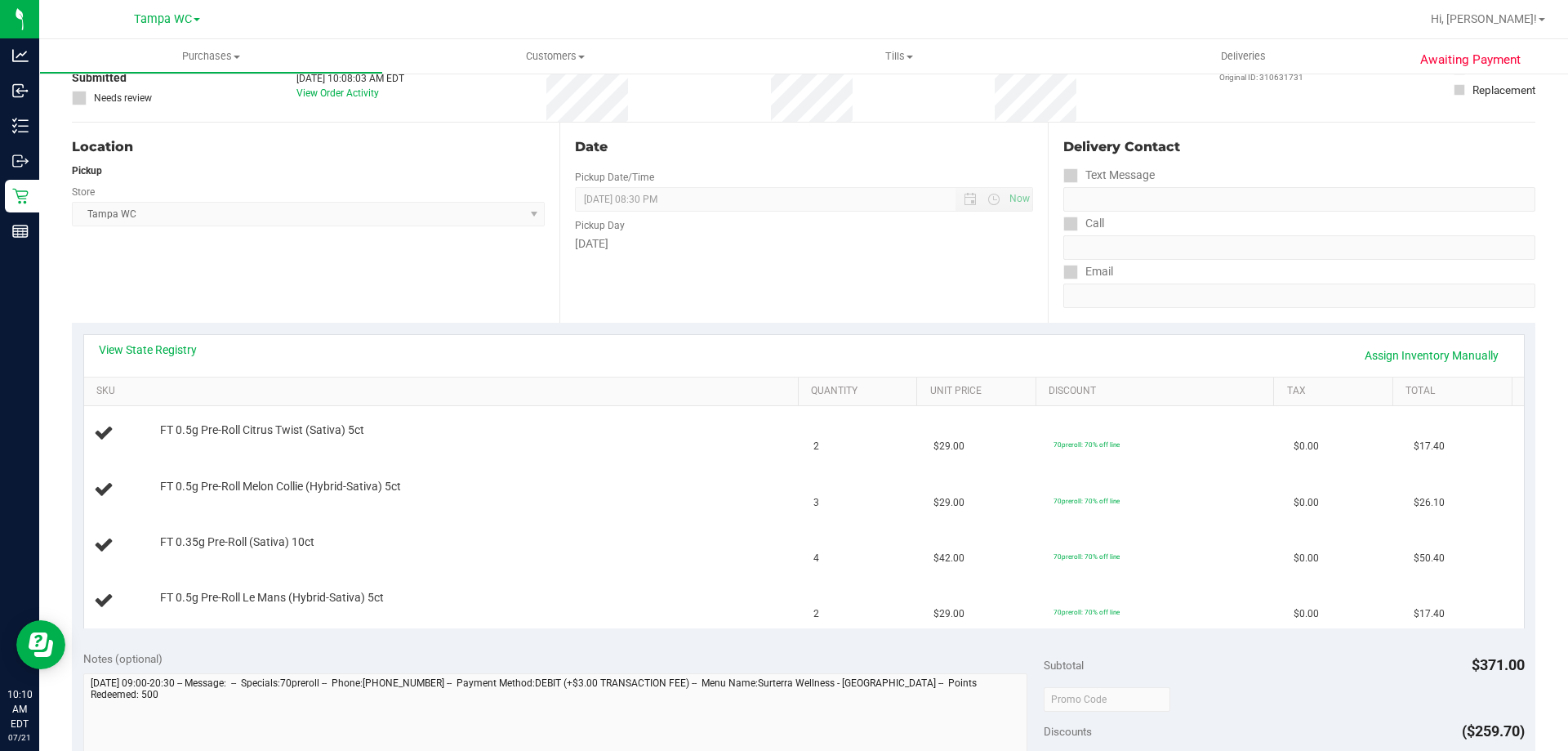 scroll, scrollTop: 0, scrollLeft: 0, axis: both 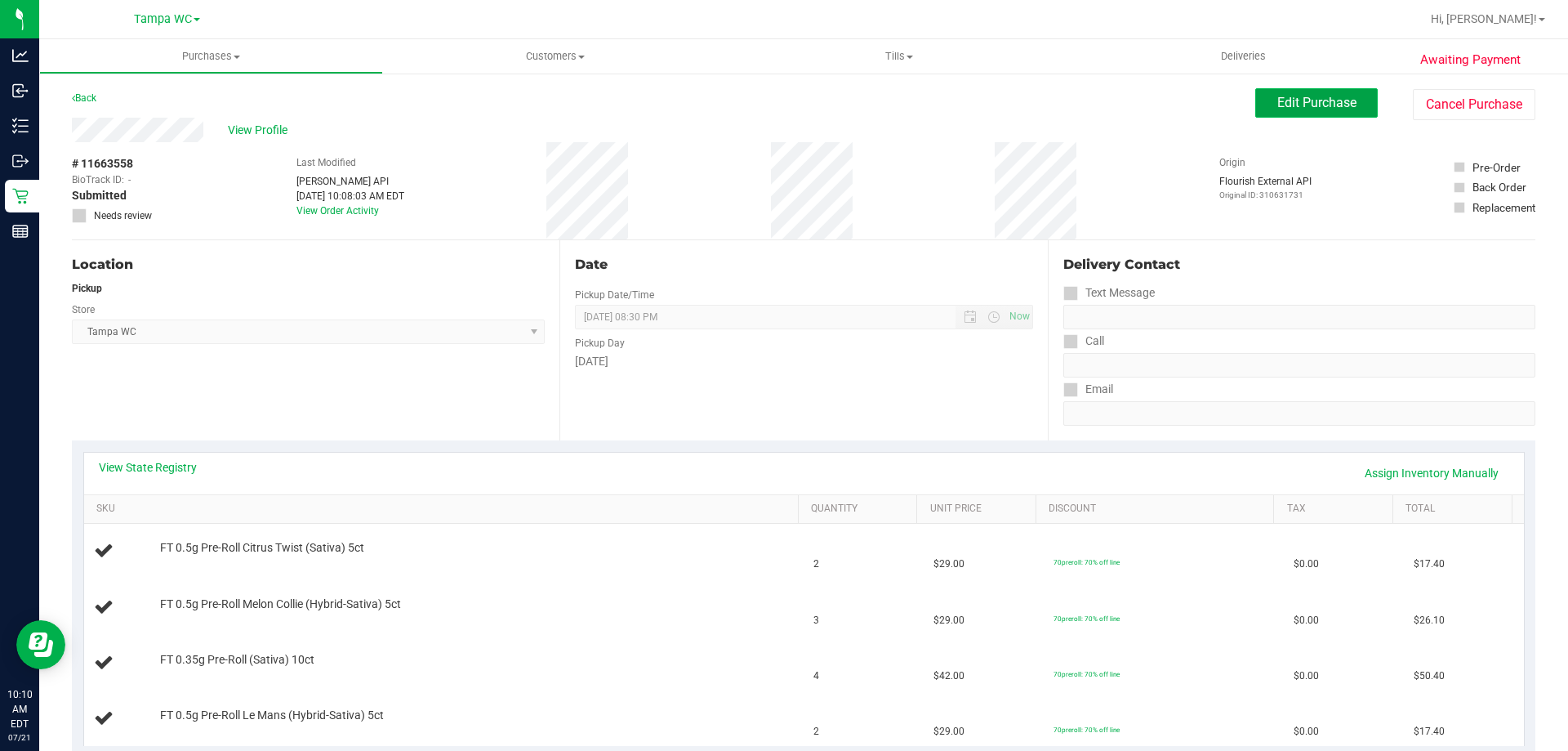 click on "Edit Purchase" at bounding box center [1316, 102] 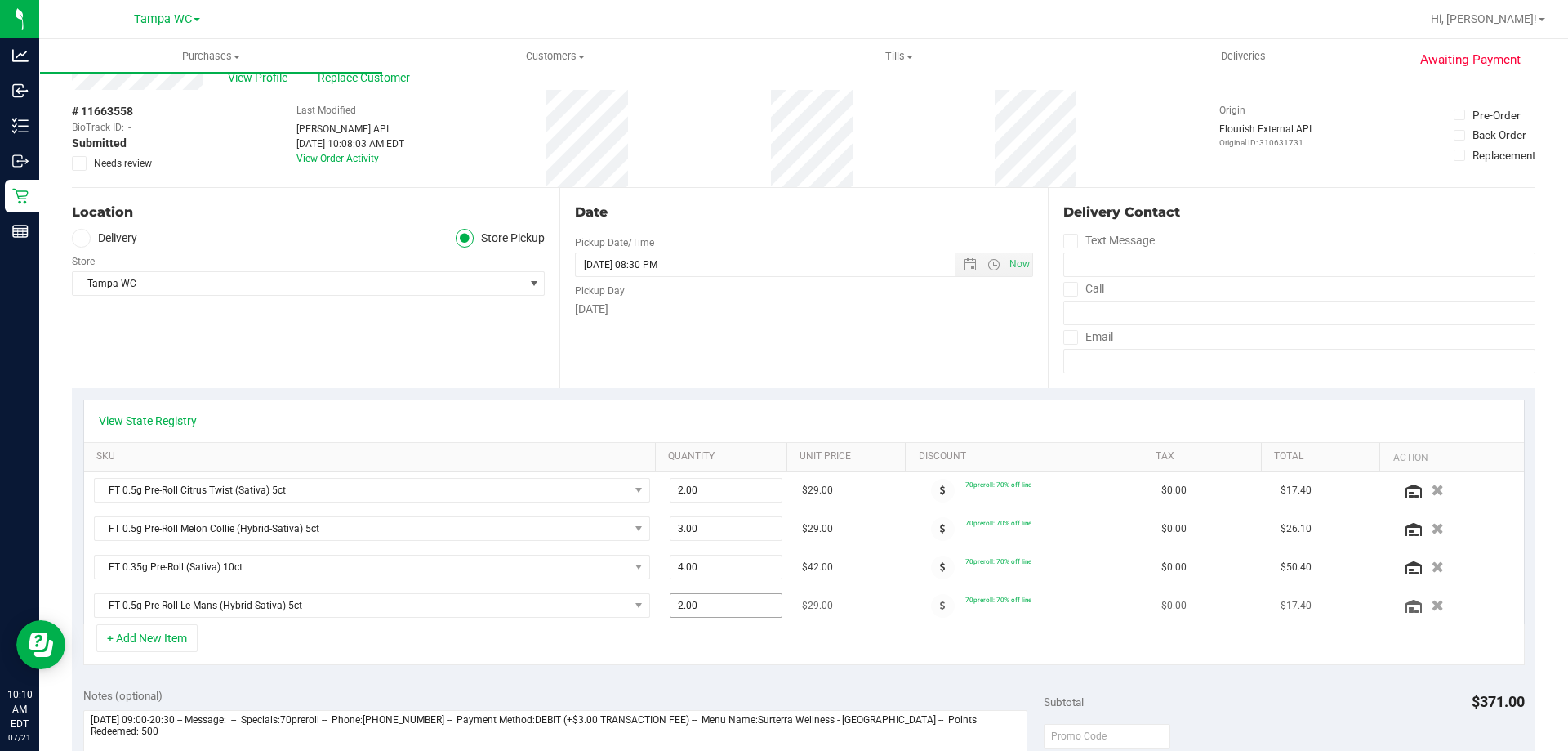 scroll, scrollTop: 82, scrollLeft: 0, axis: vertical 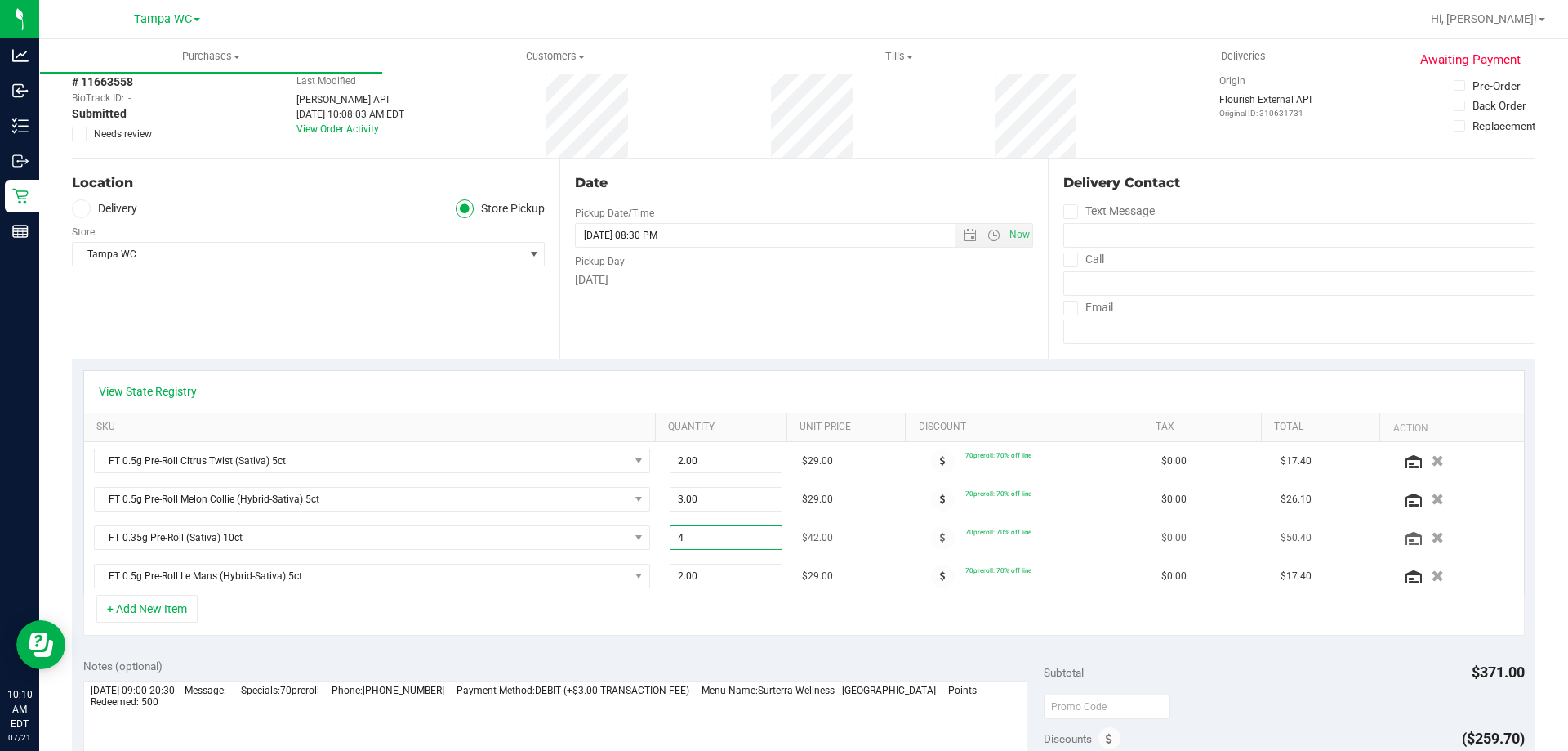 click on "4.00 4" at bounding box center (726, 538) 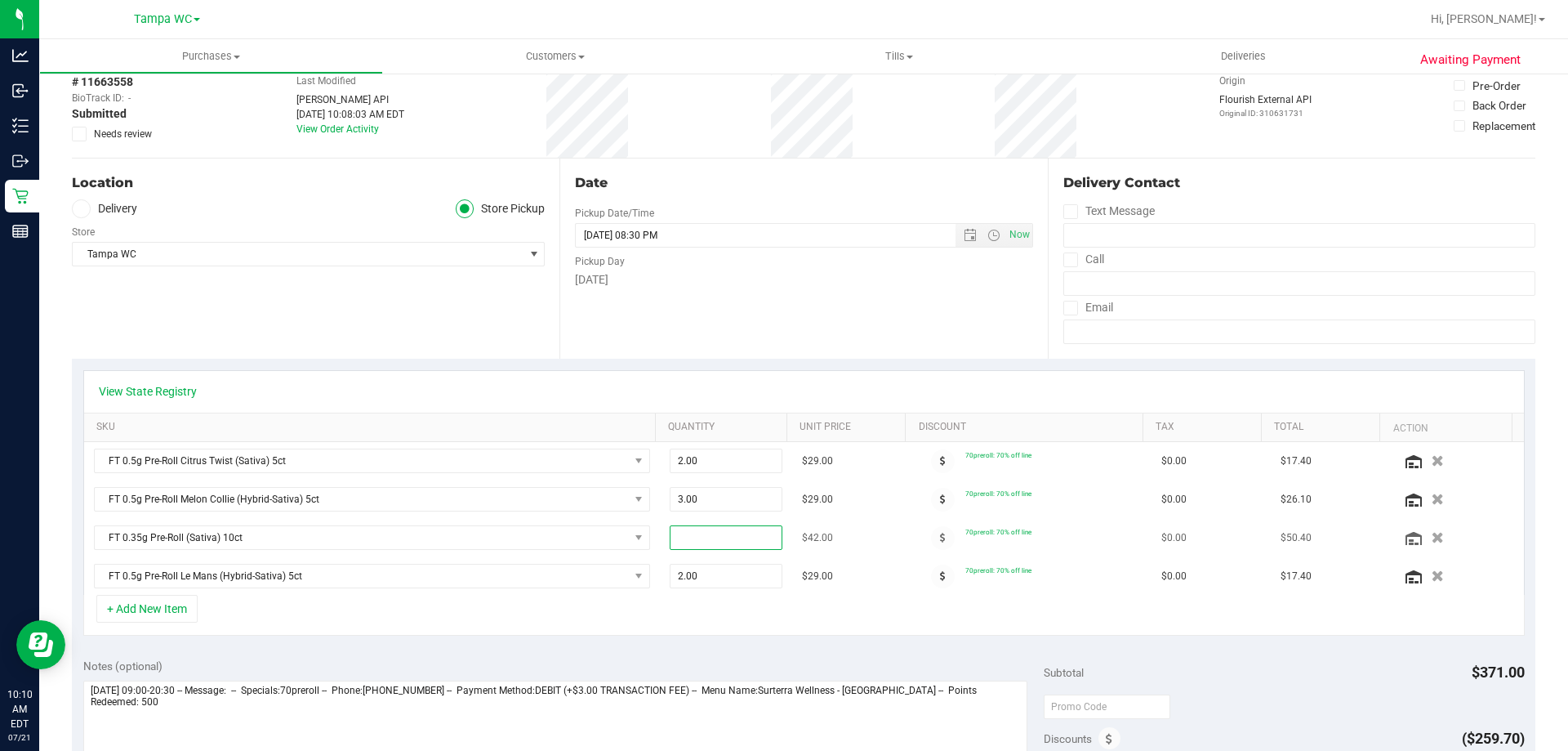 type on "3" 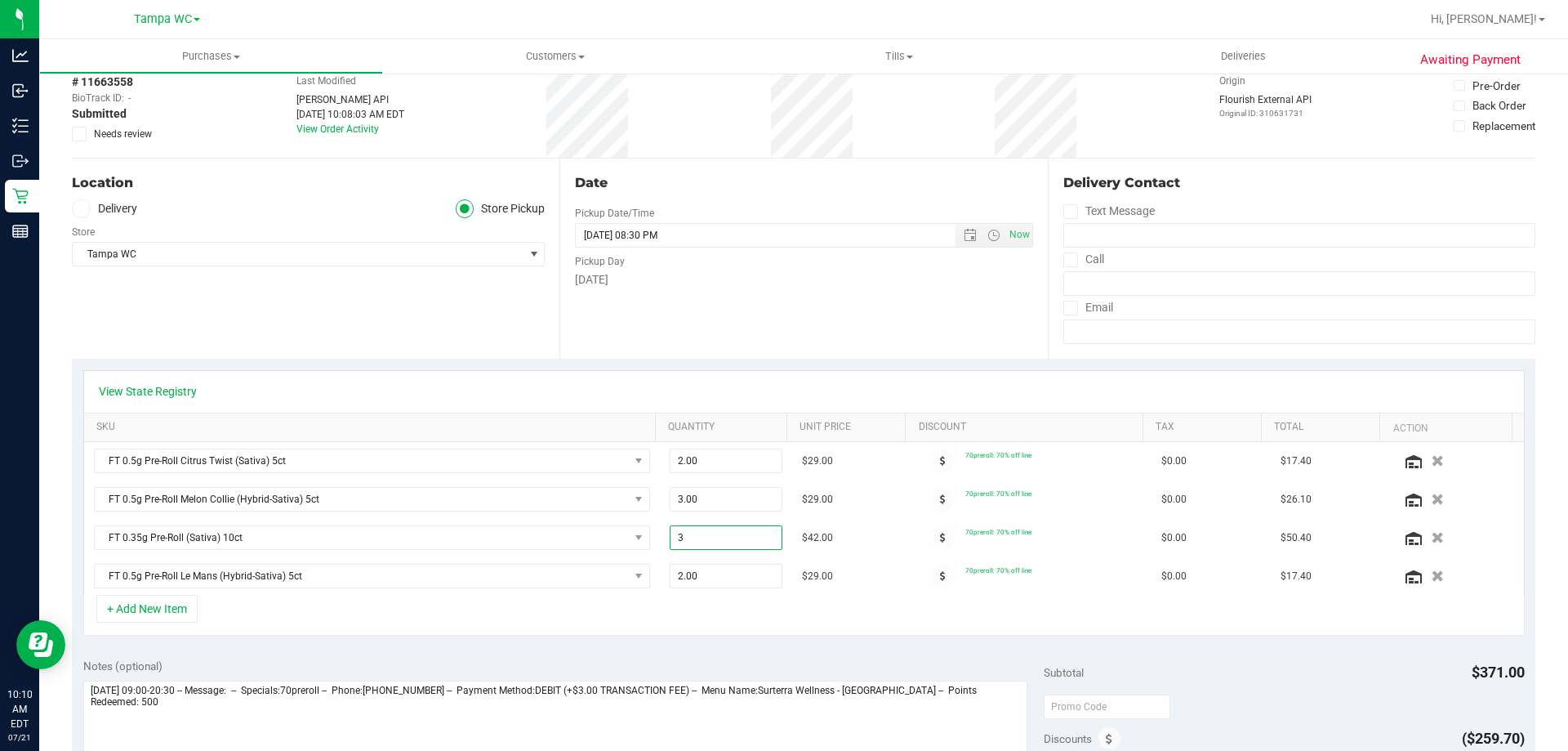 type on "3.00" 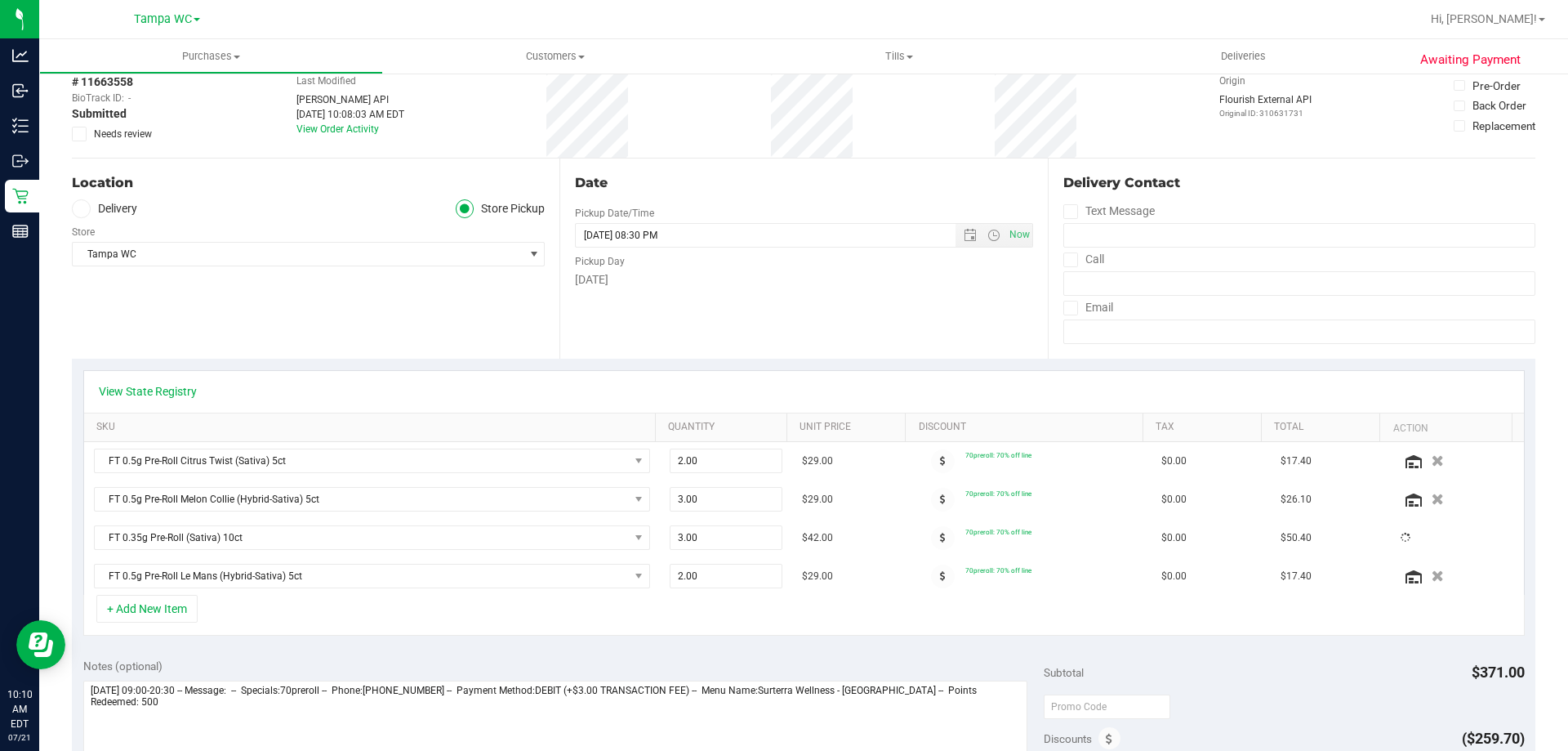 scroll, scrollTop: 0, scrollLeft: 0, axis: both 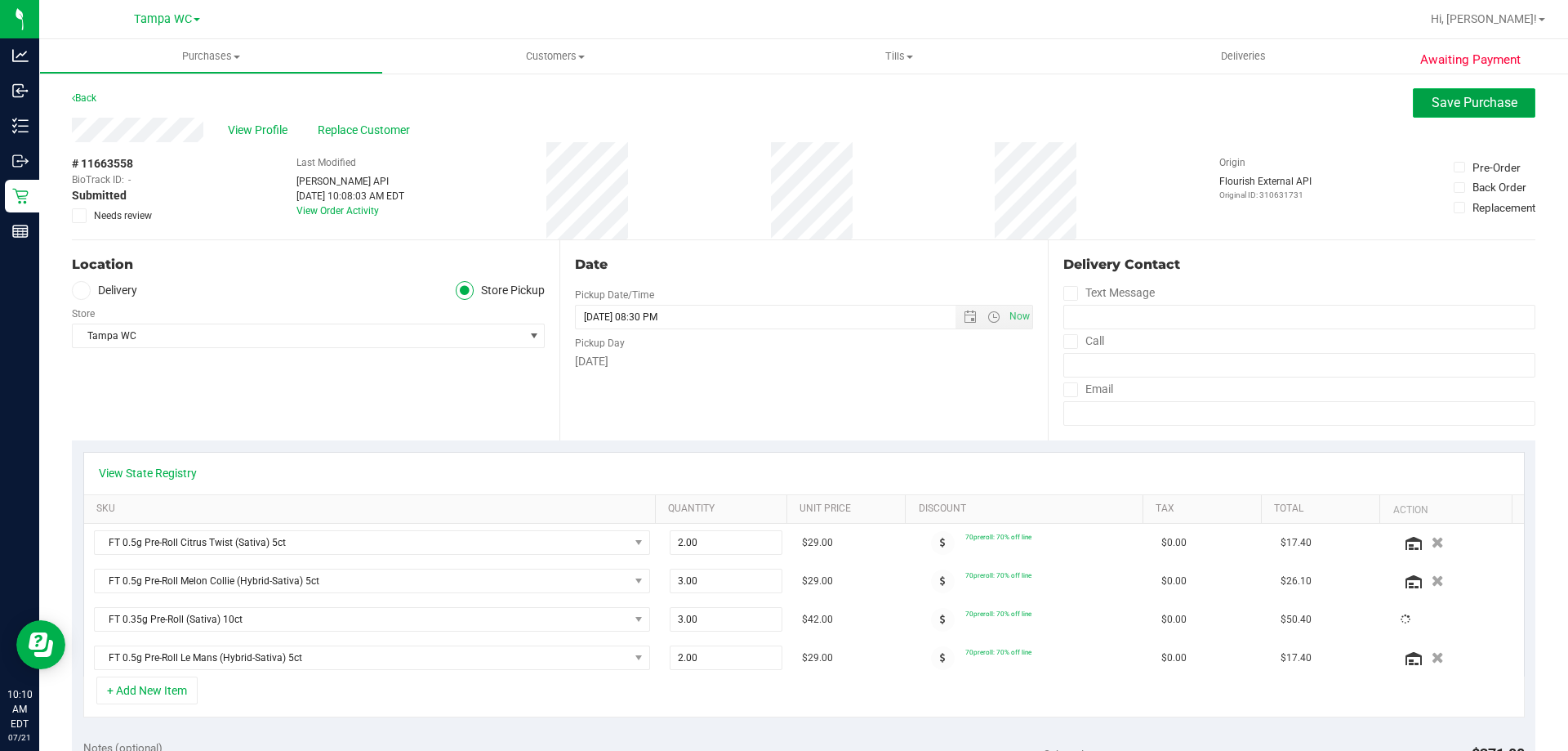 click on "Save Purchase" at bounding box center [1474, 103] 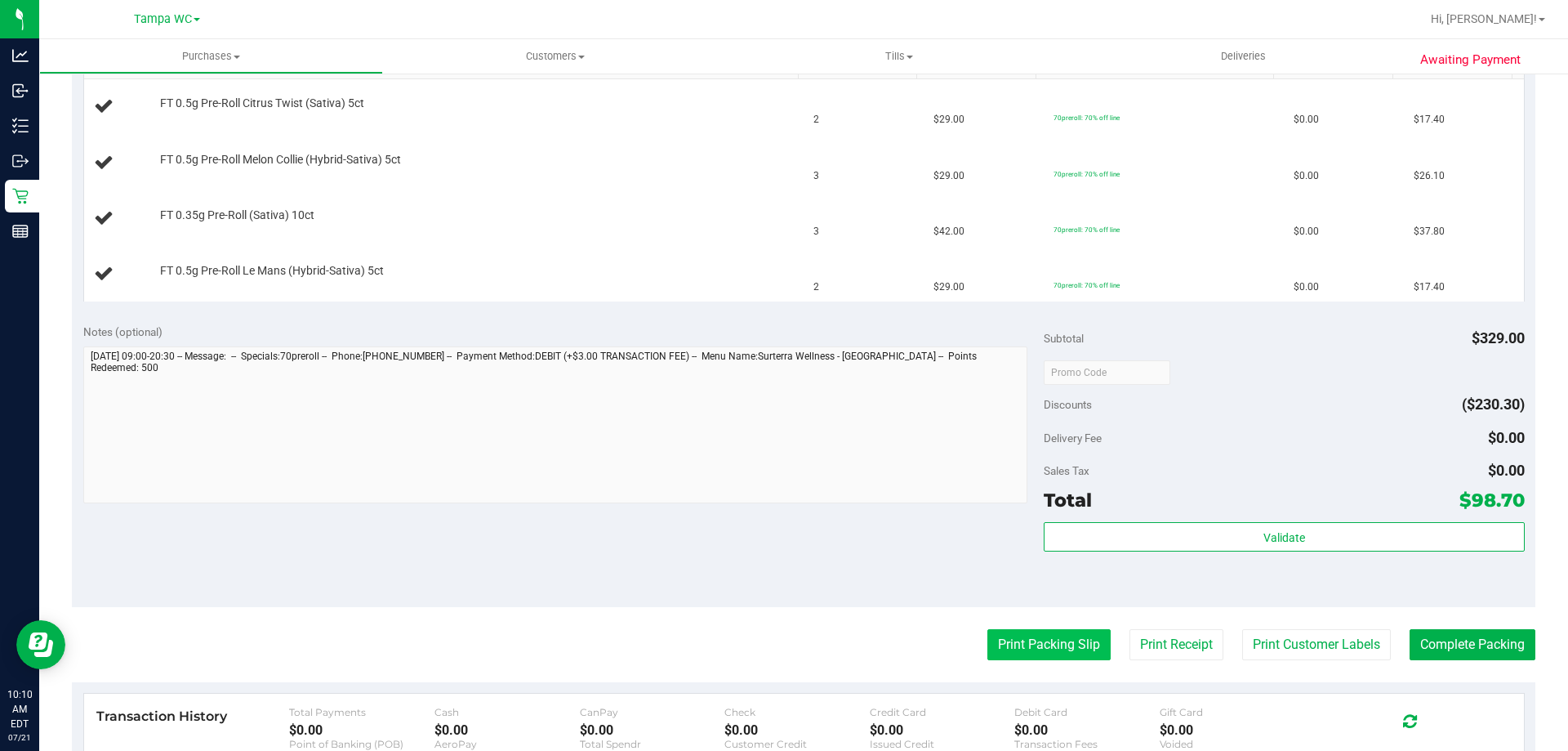 scroll, scrollTop: 714, scrollLeft: 0, axis: vertical 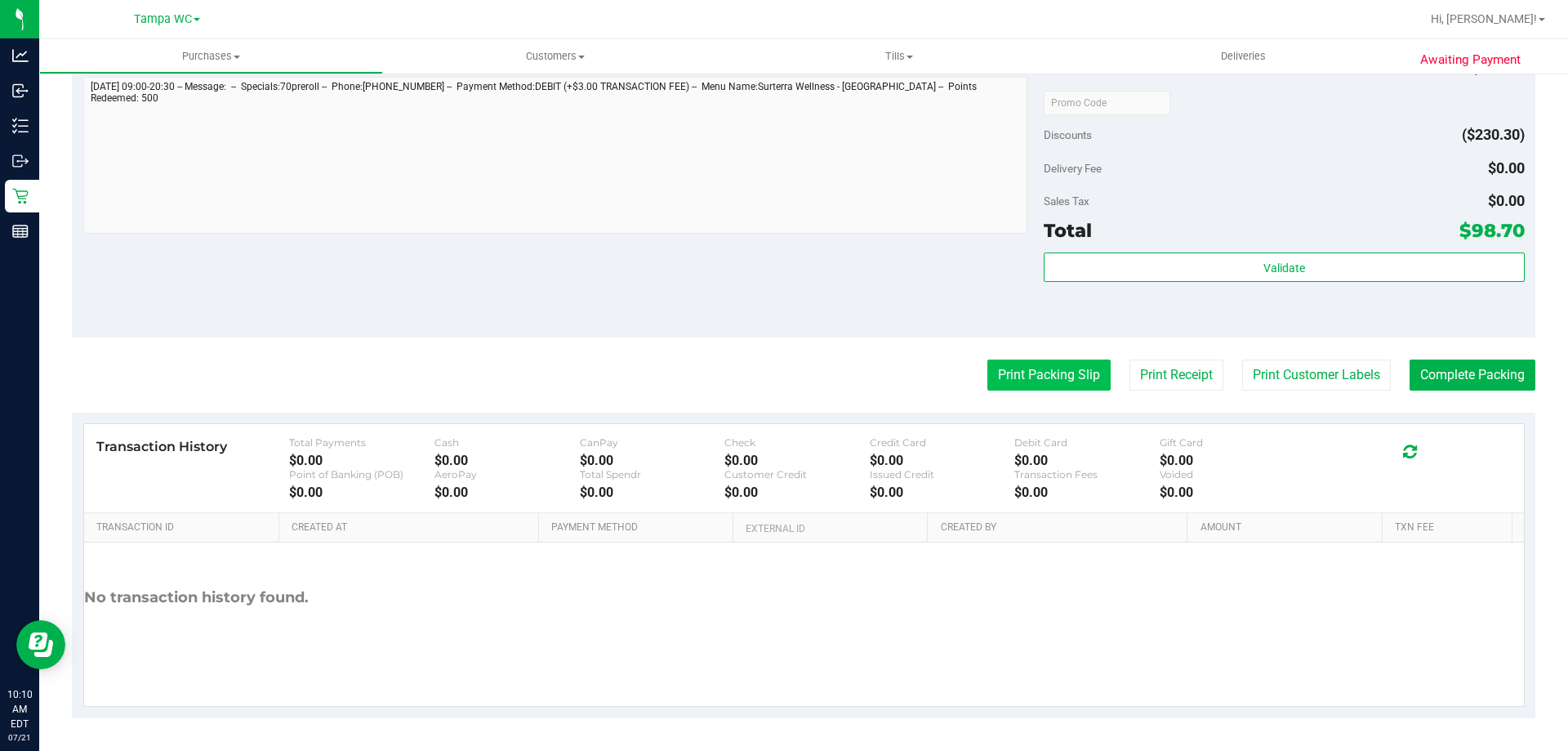 click on "Print Packing Slip" at bounding box center (1049, 375) 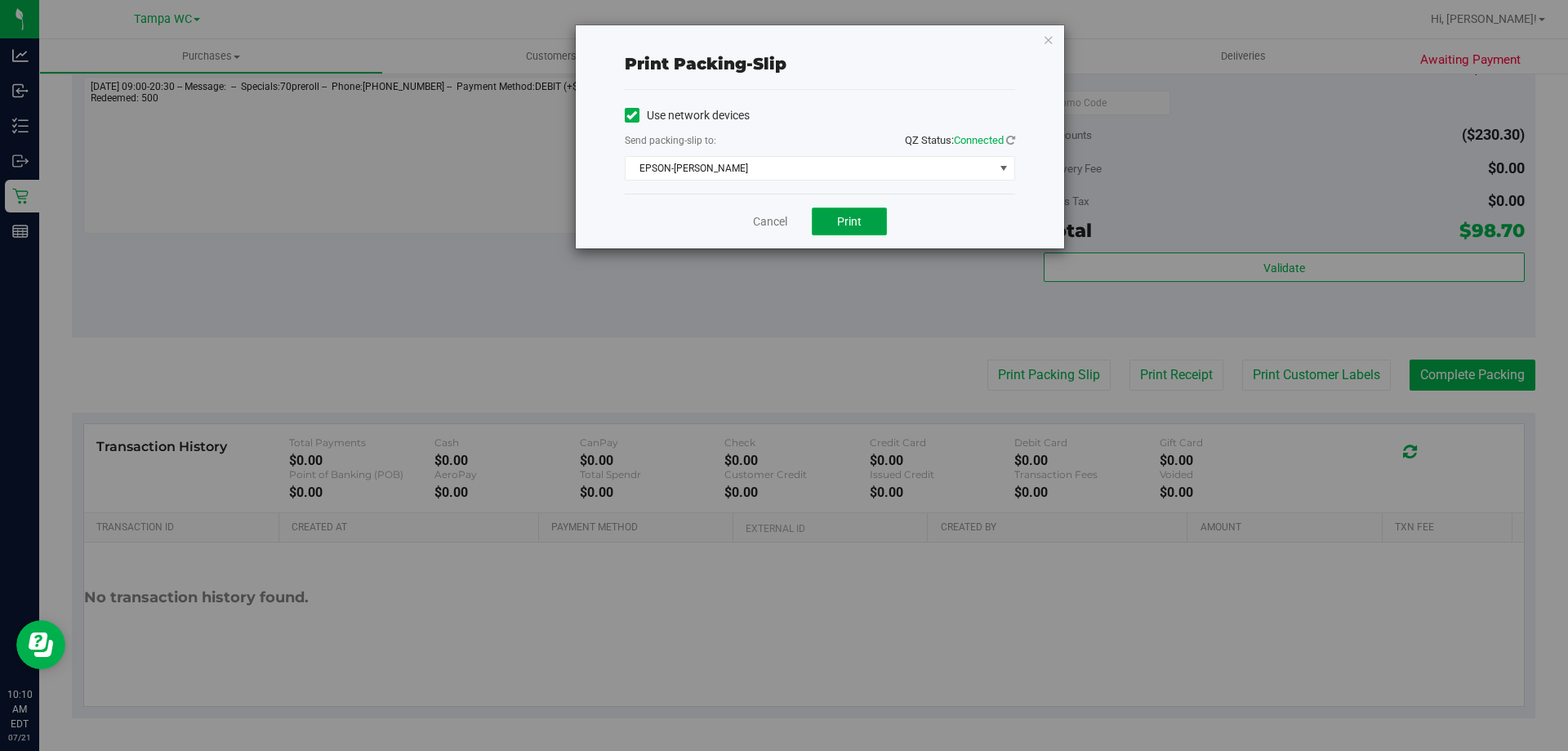 click on "Print" at bounding box center [849, 221] 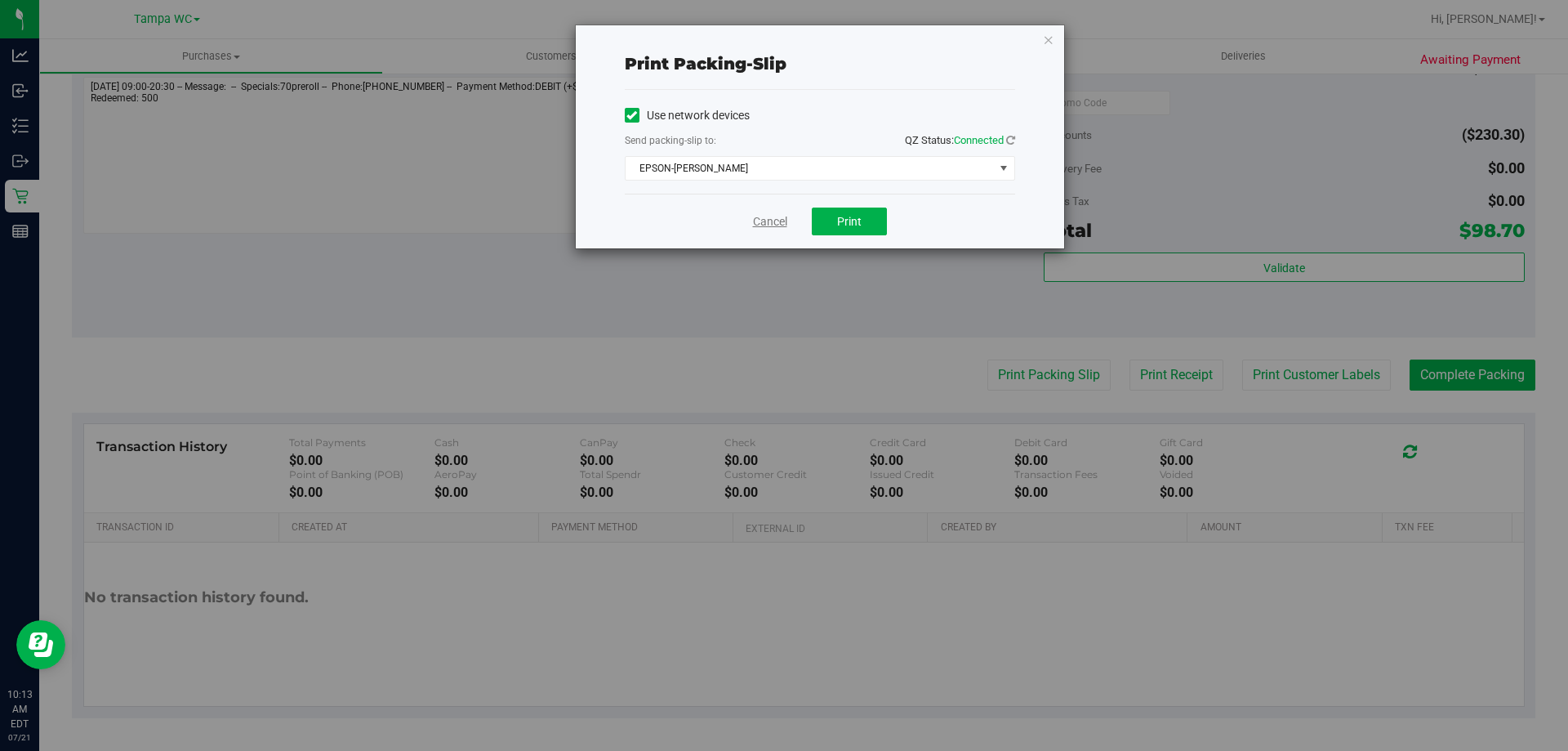 click on "Cancel" at bounding box center (770, 221) 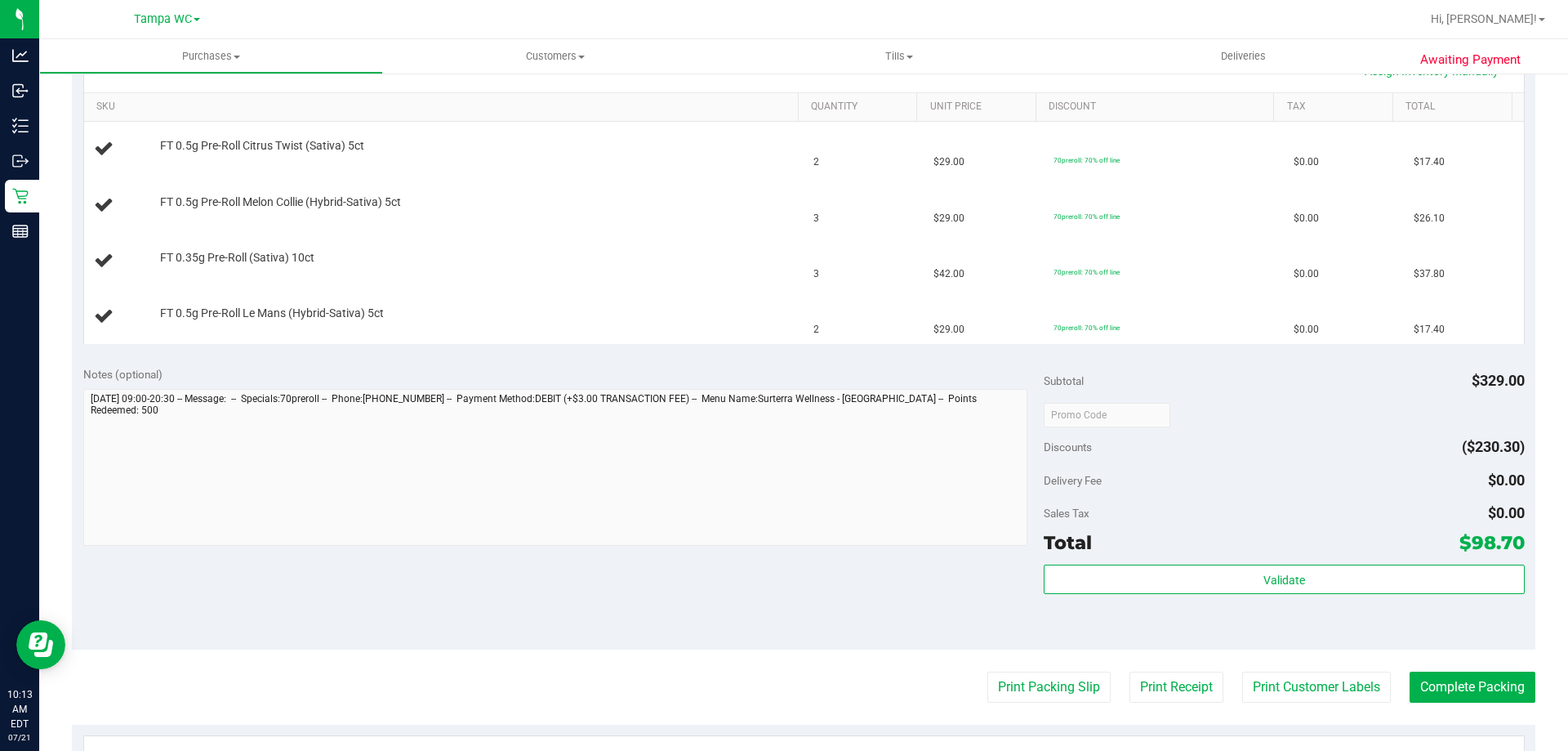 scroll, scrollTop: 396, scrollLeft: 0, axis: vertical 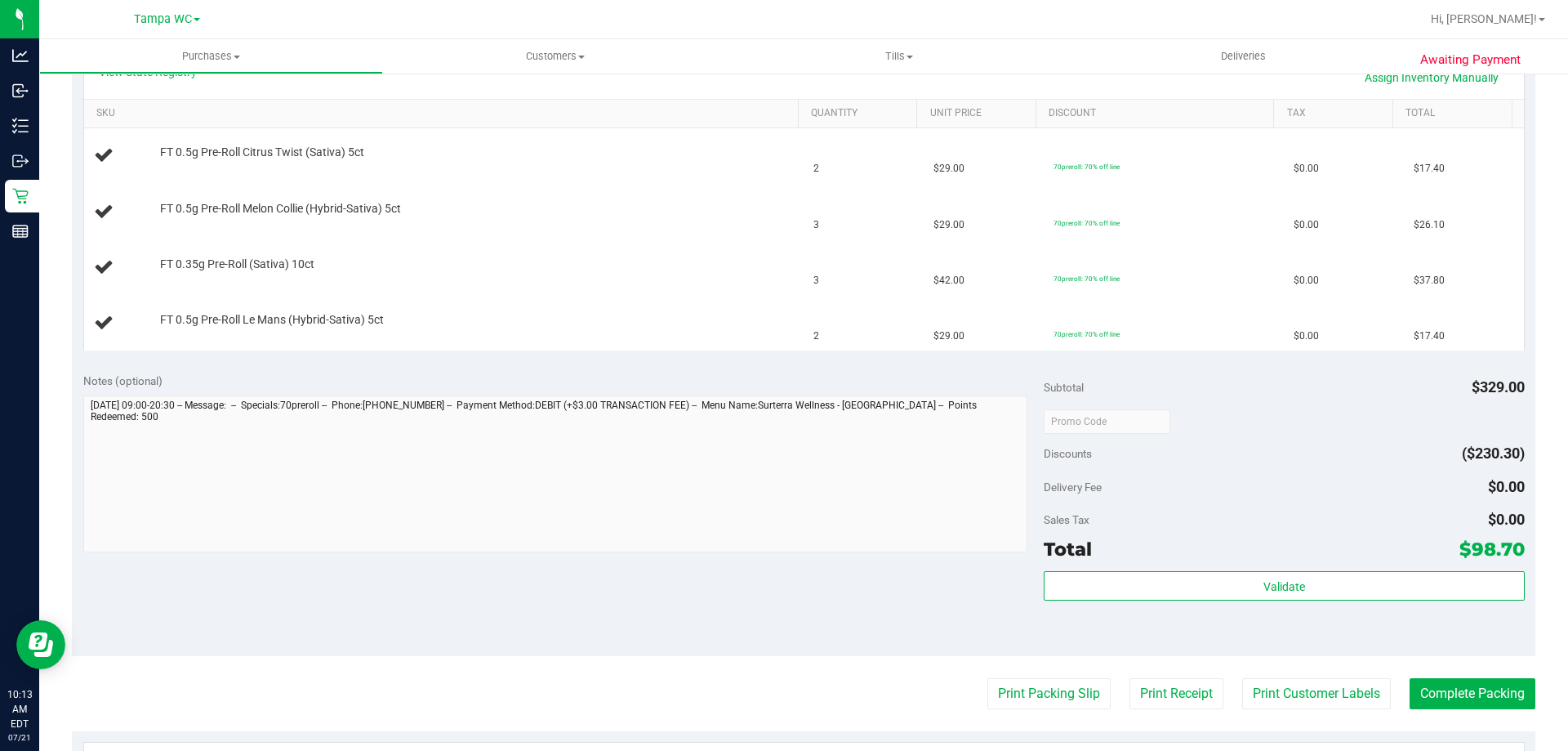 type 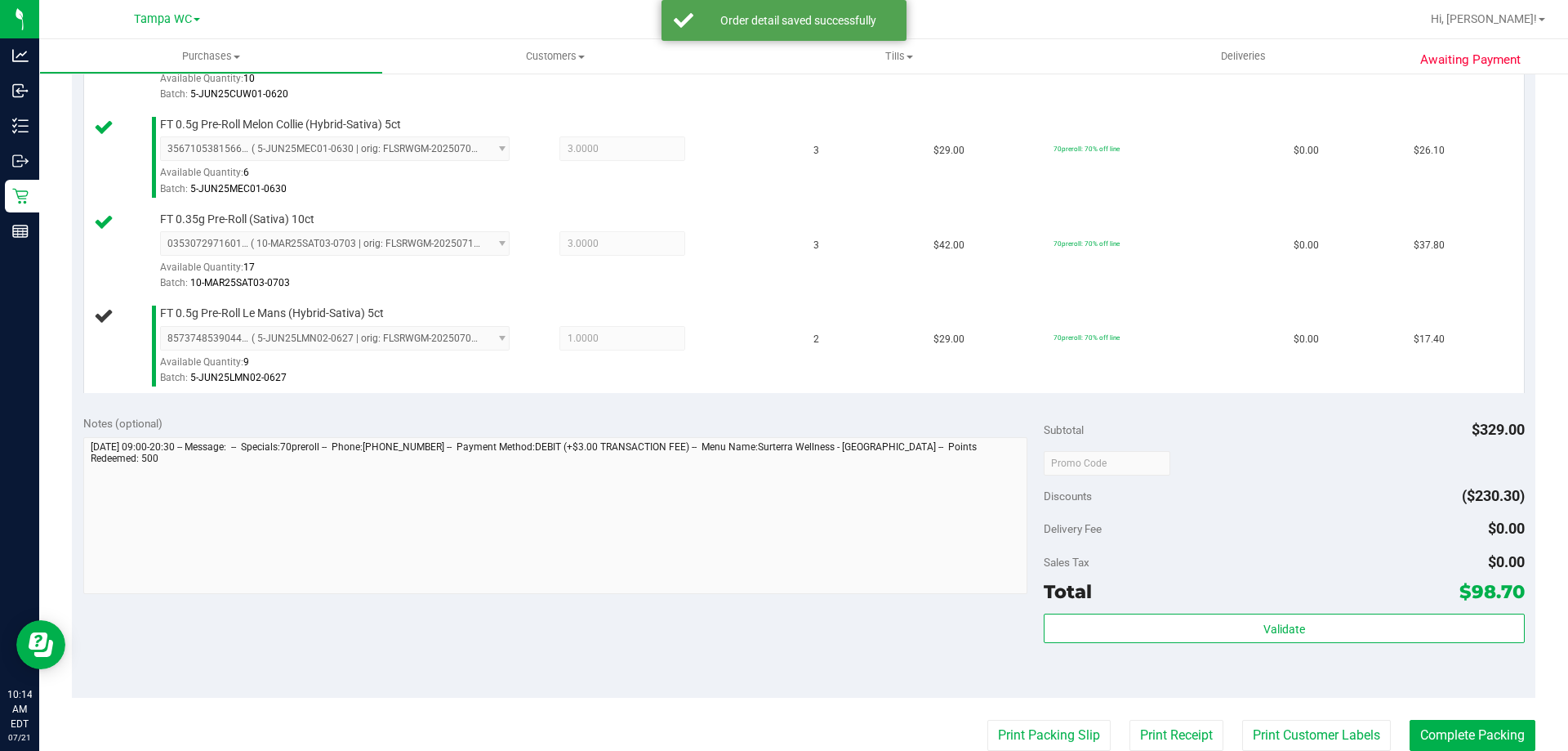 scroll, scrollTop: 523, scrollLeft: 0, axis: vertical 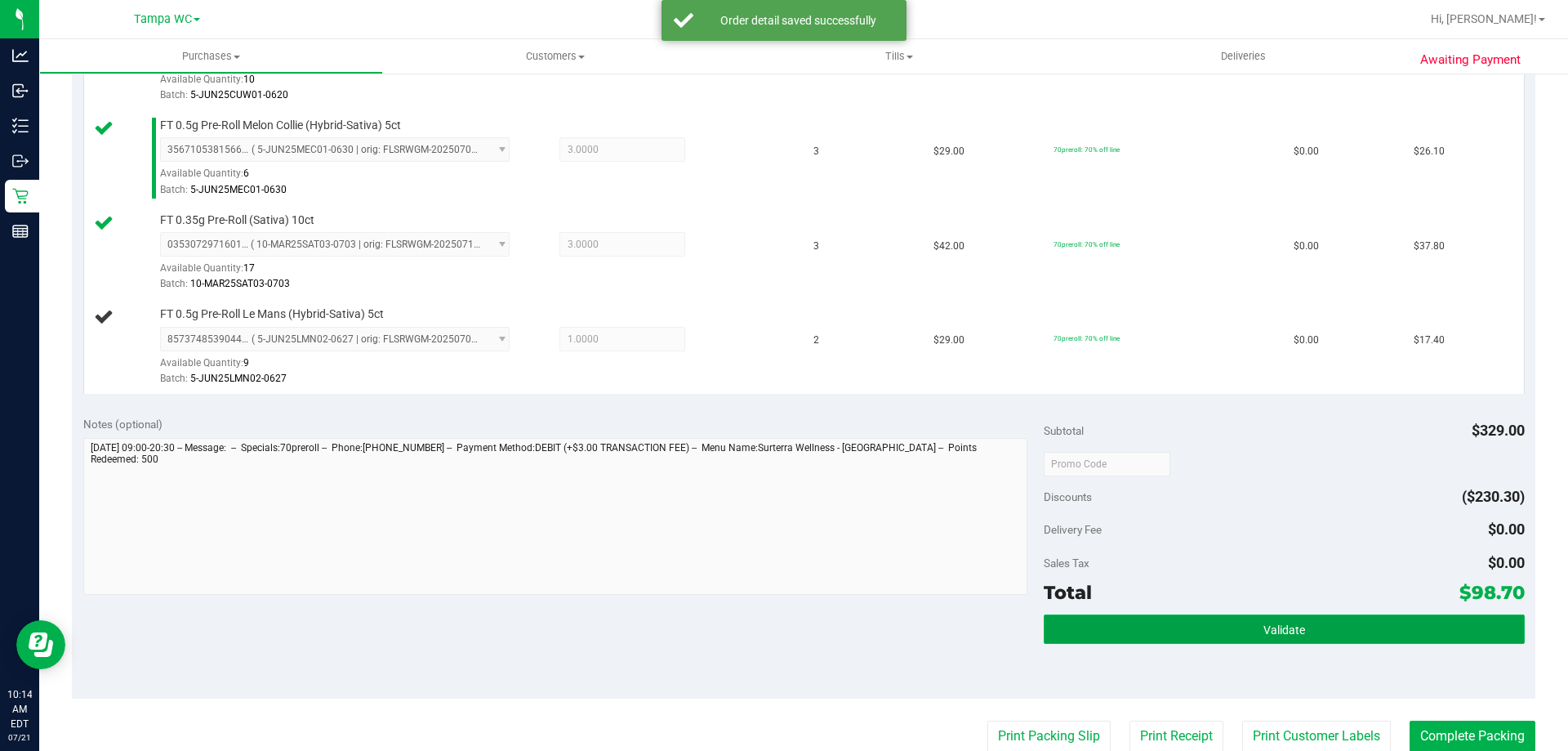 click on "Validate" at bounding box center [1284, 629] 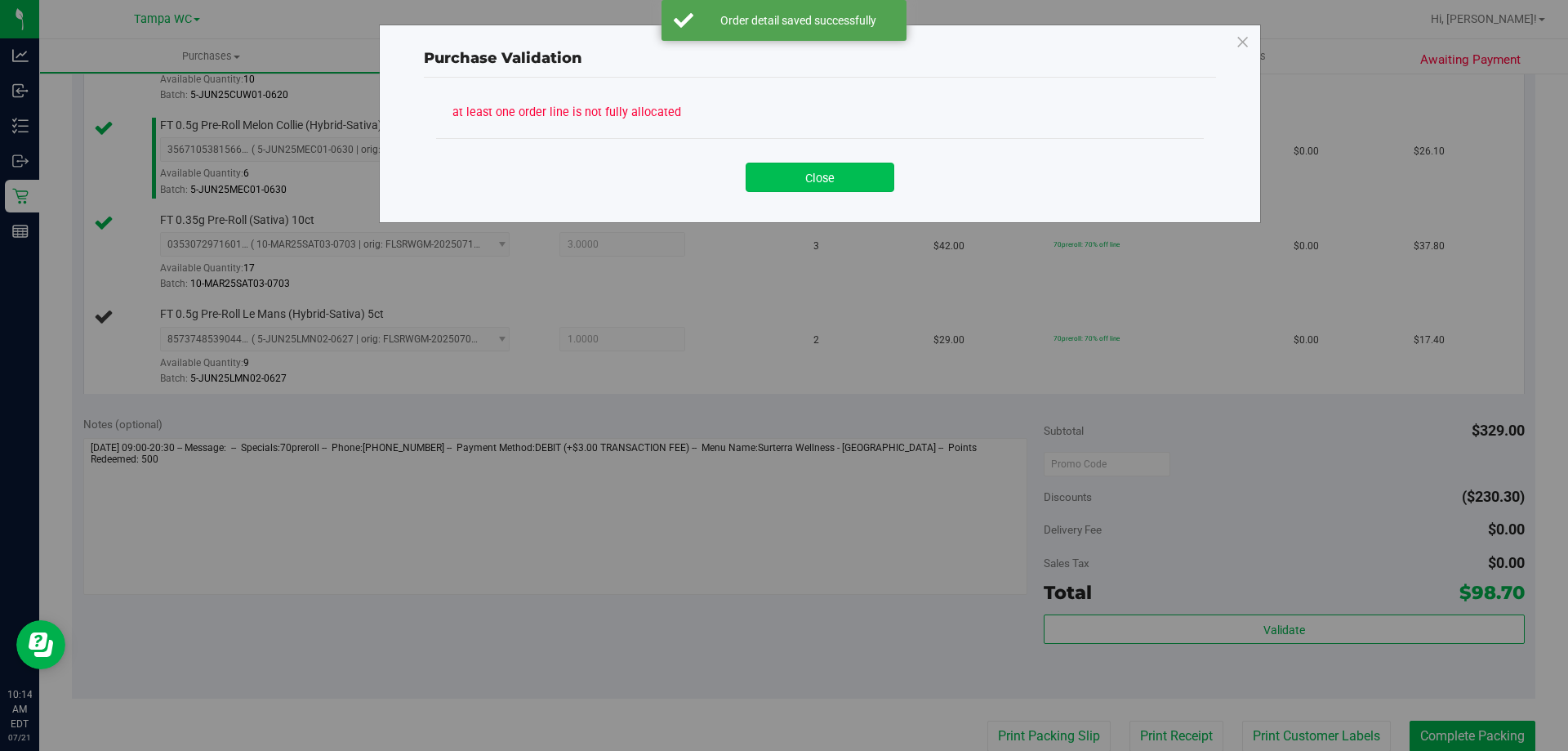 click on "Close" at bounding box center [820, 177] 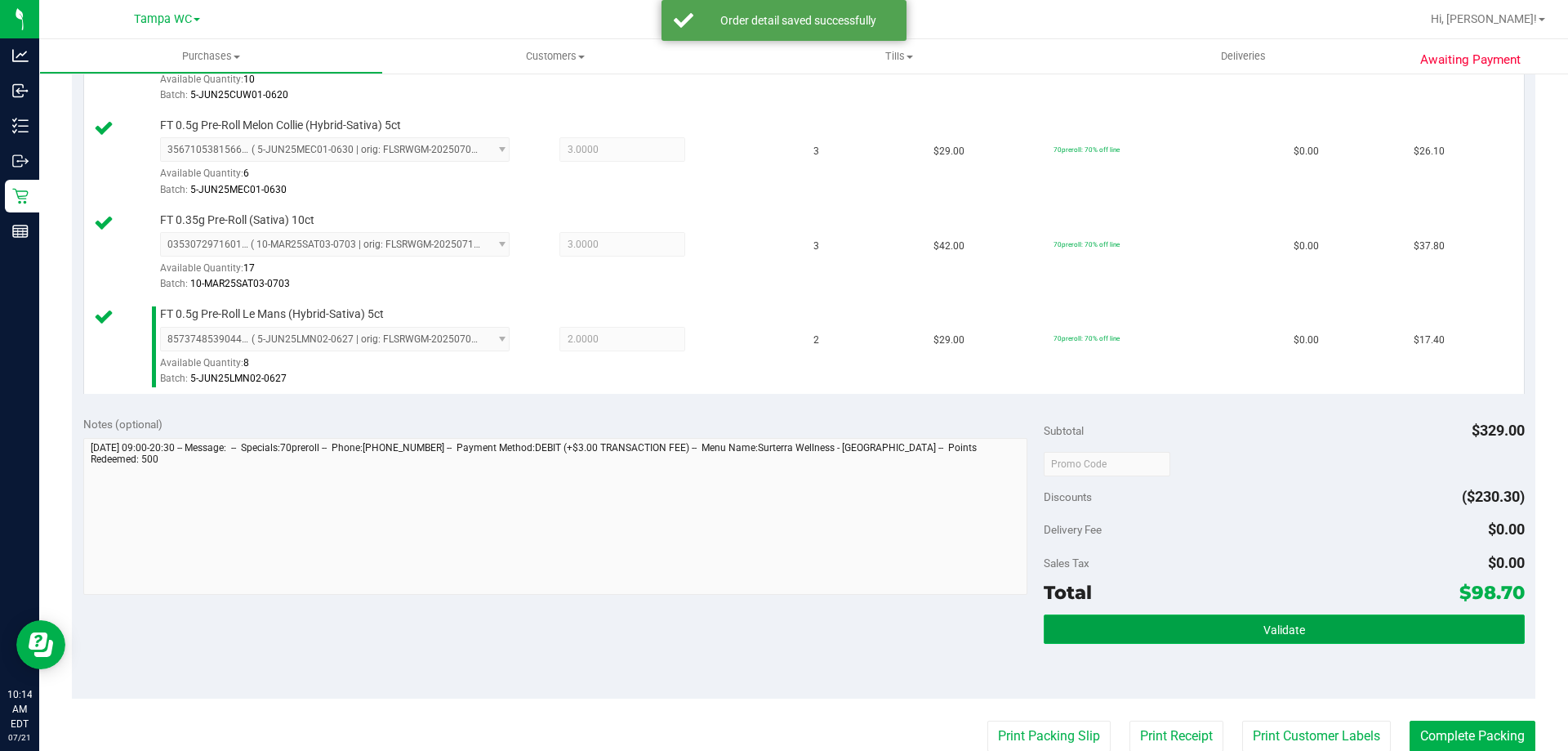 click on "Validate" at bounding box center [1284, 629] 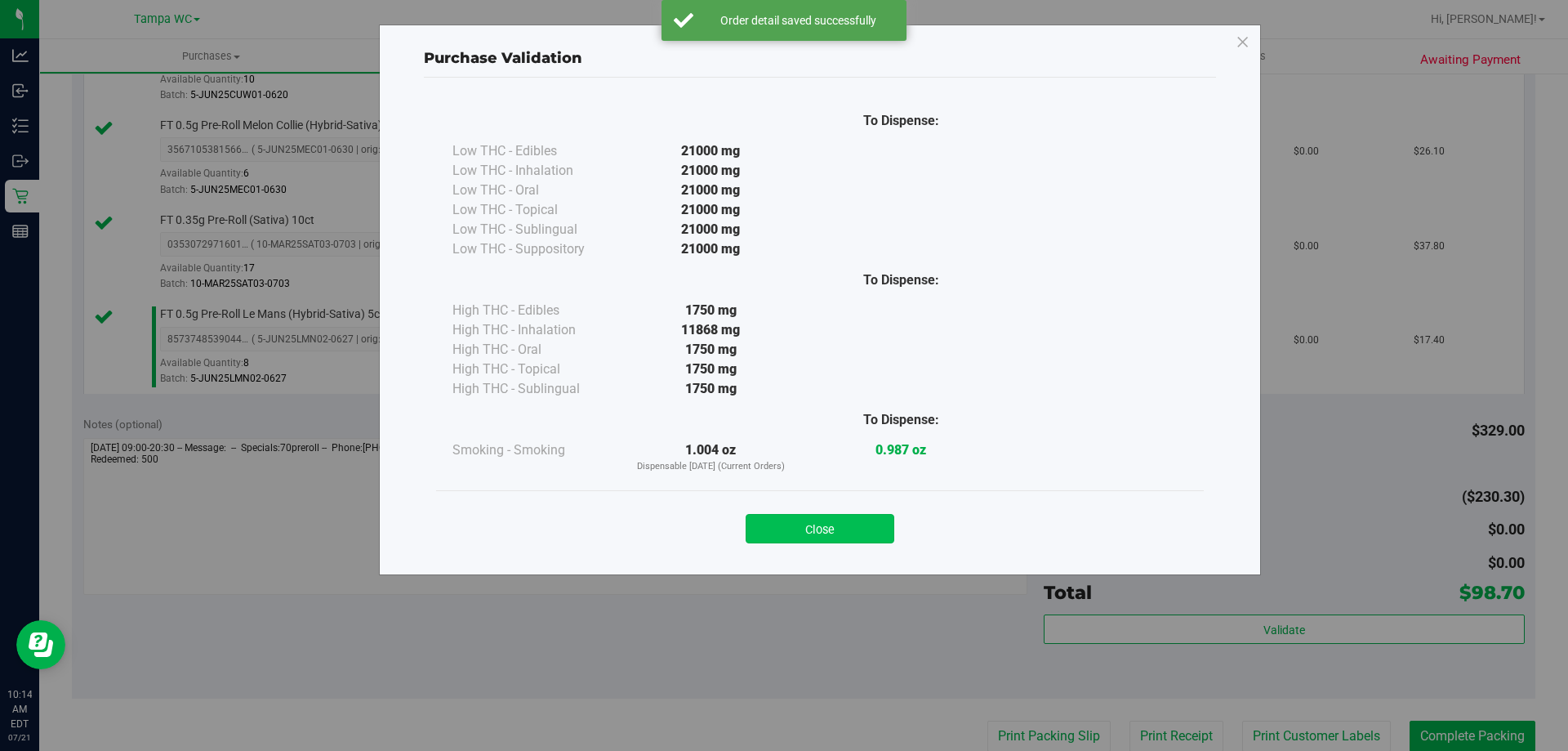 click on "Close" at bounding box center [820, 529] 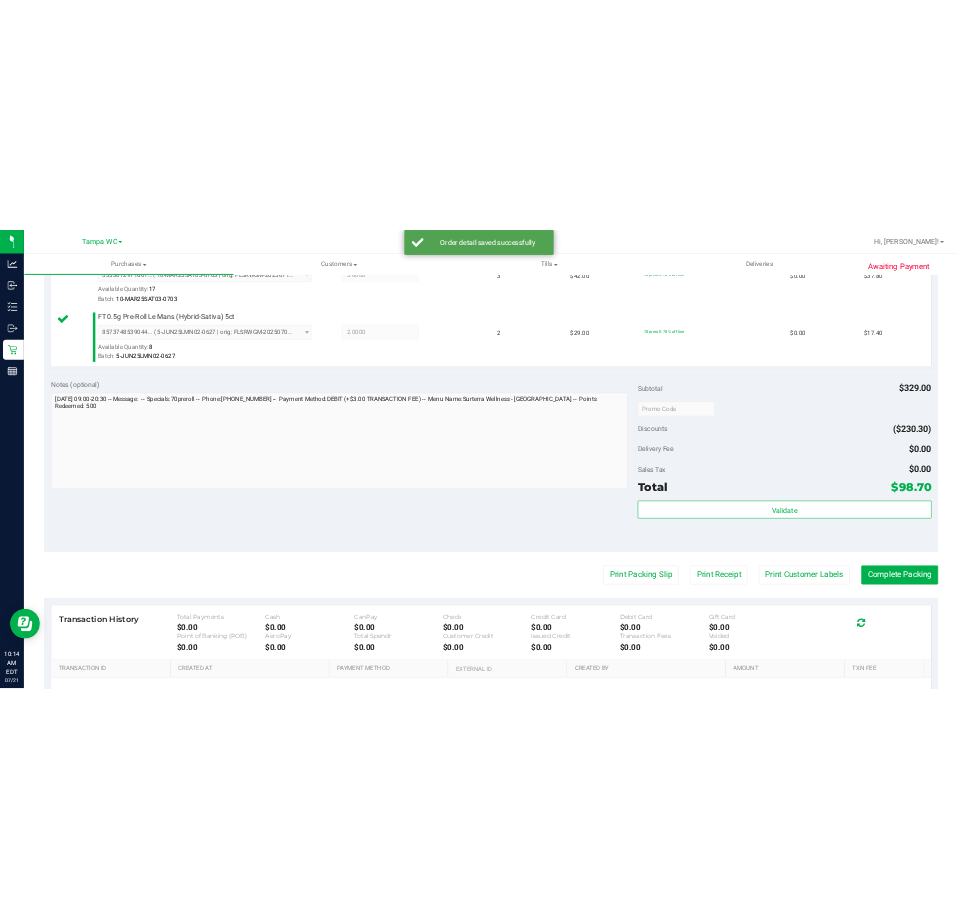 scroll, scrollTop: 884, scrollLeft: 0, axis: vertical 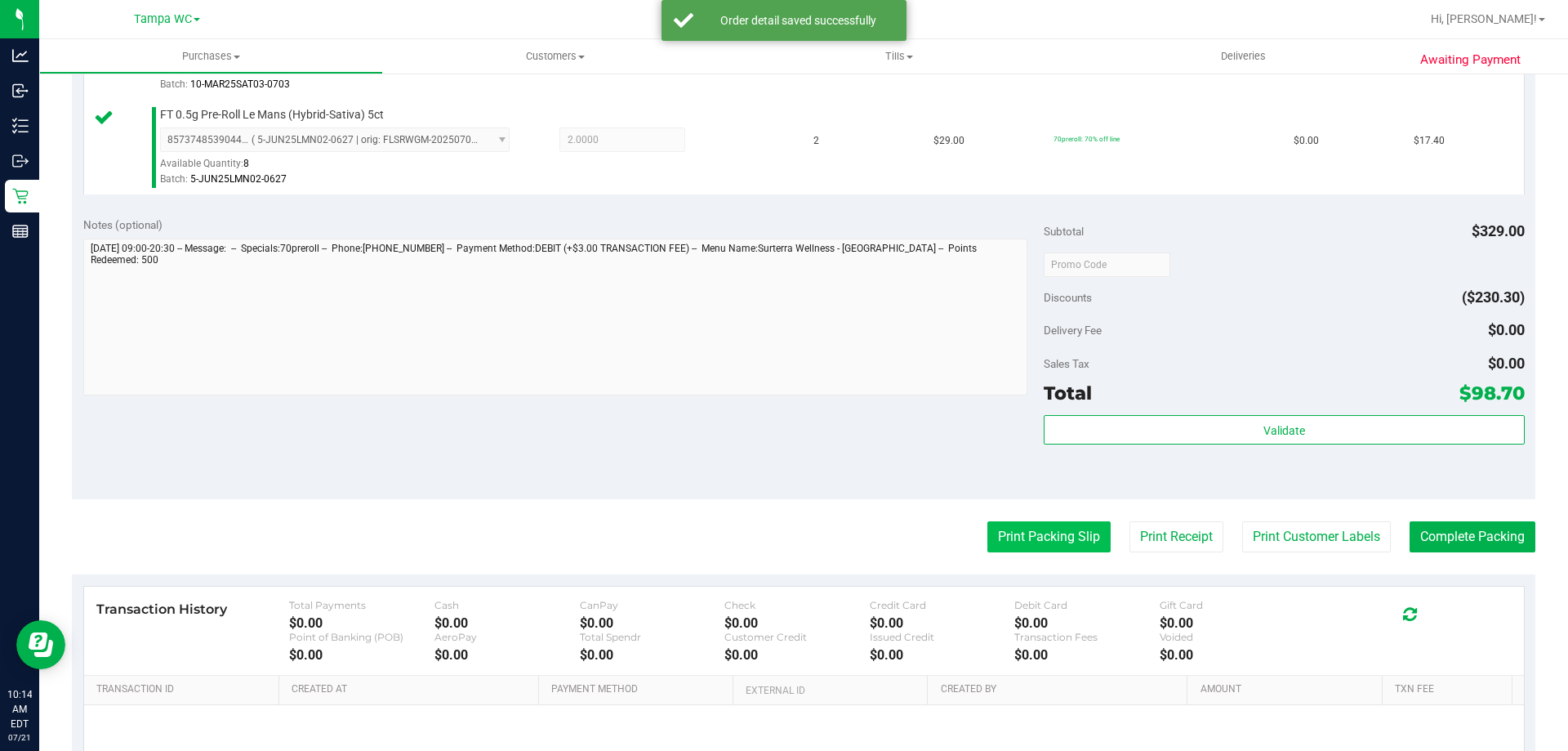 click on "Print Packing Slip" at bounding box center (1049, 537) 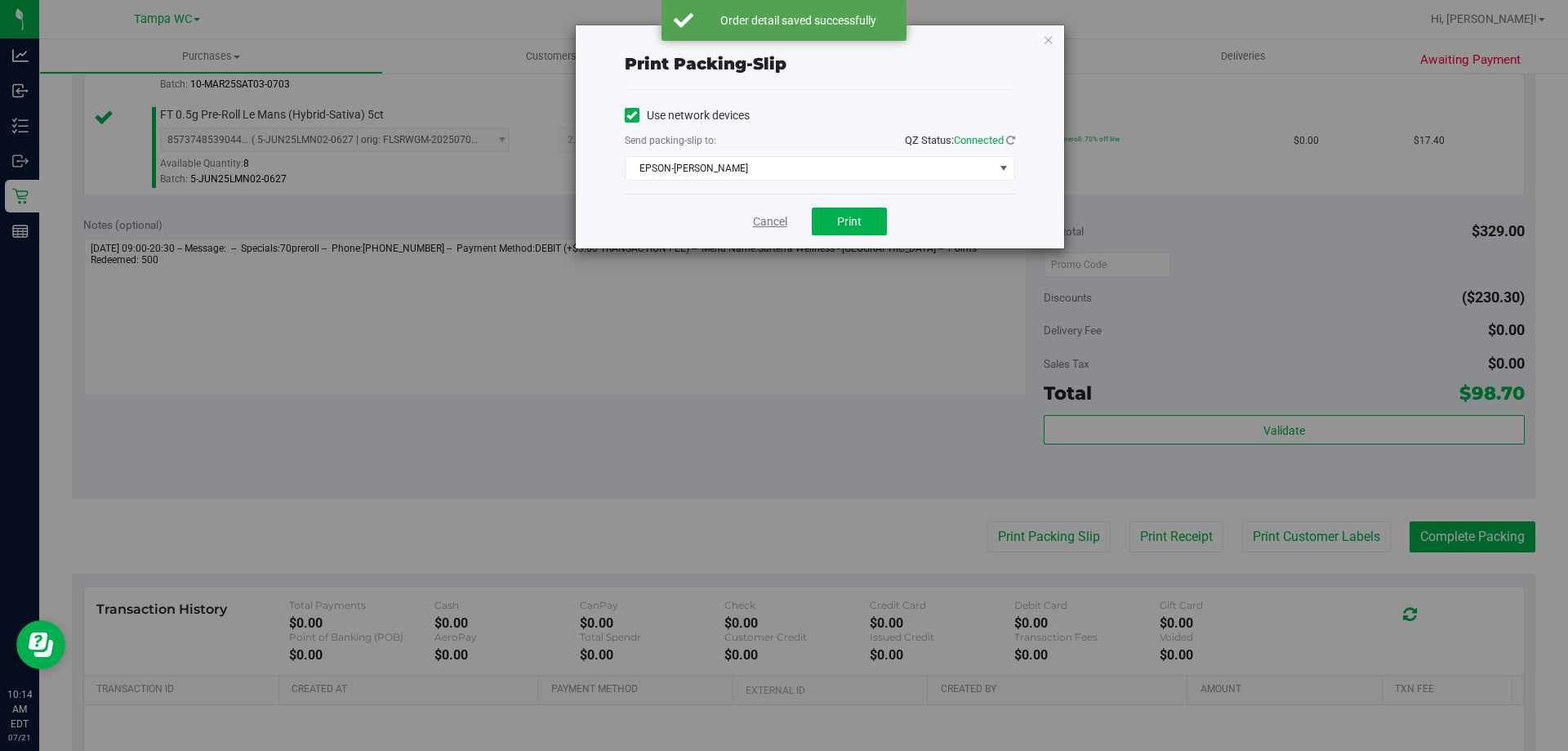 click on "Cancel" at bounding box center [770, 221] 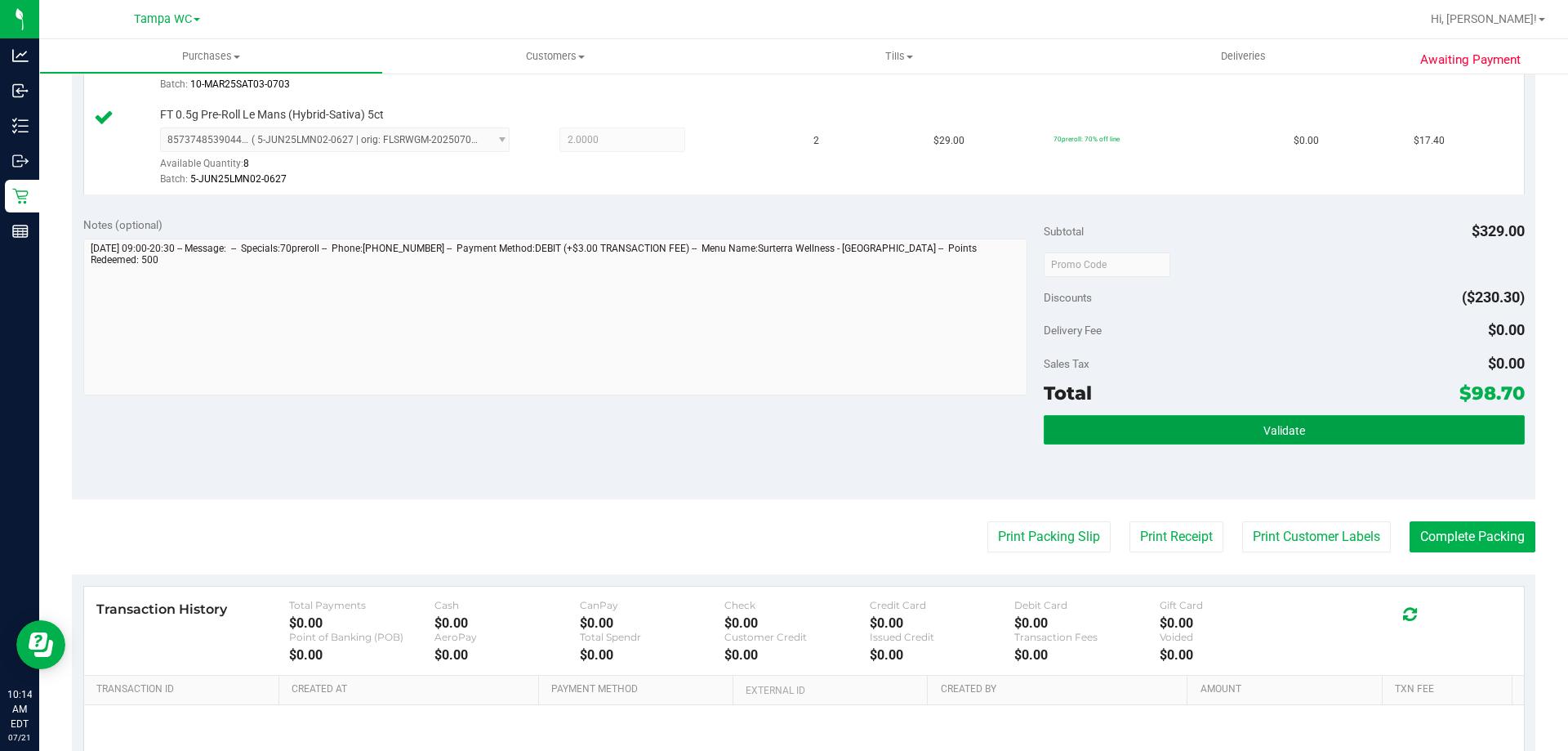 click on "Validate" at bounding box center (1284, 430) 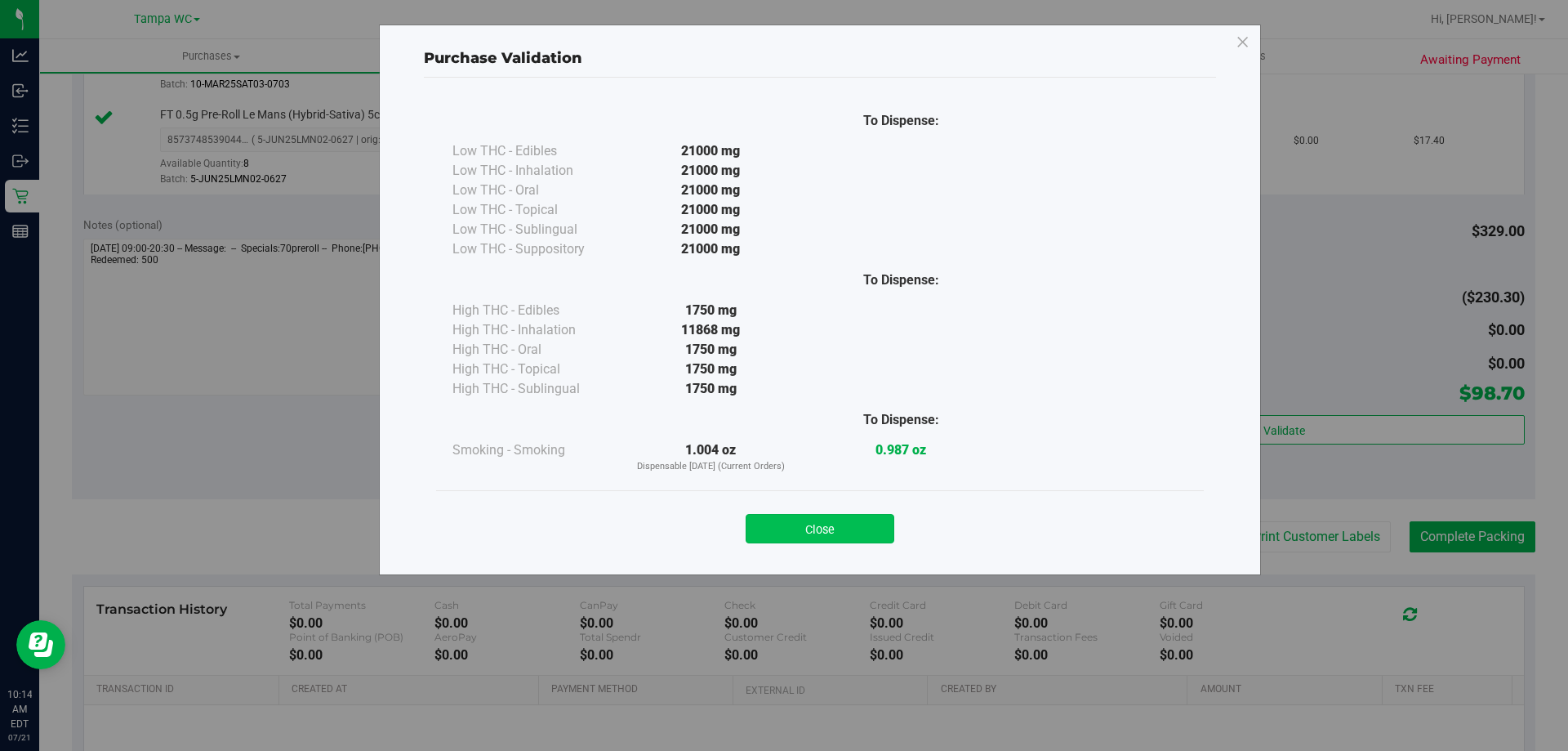 click on "Close" at bounding box center [820, 529] 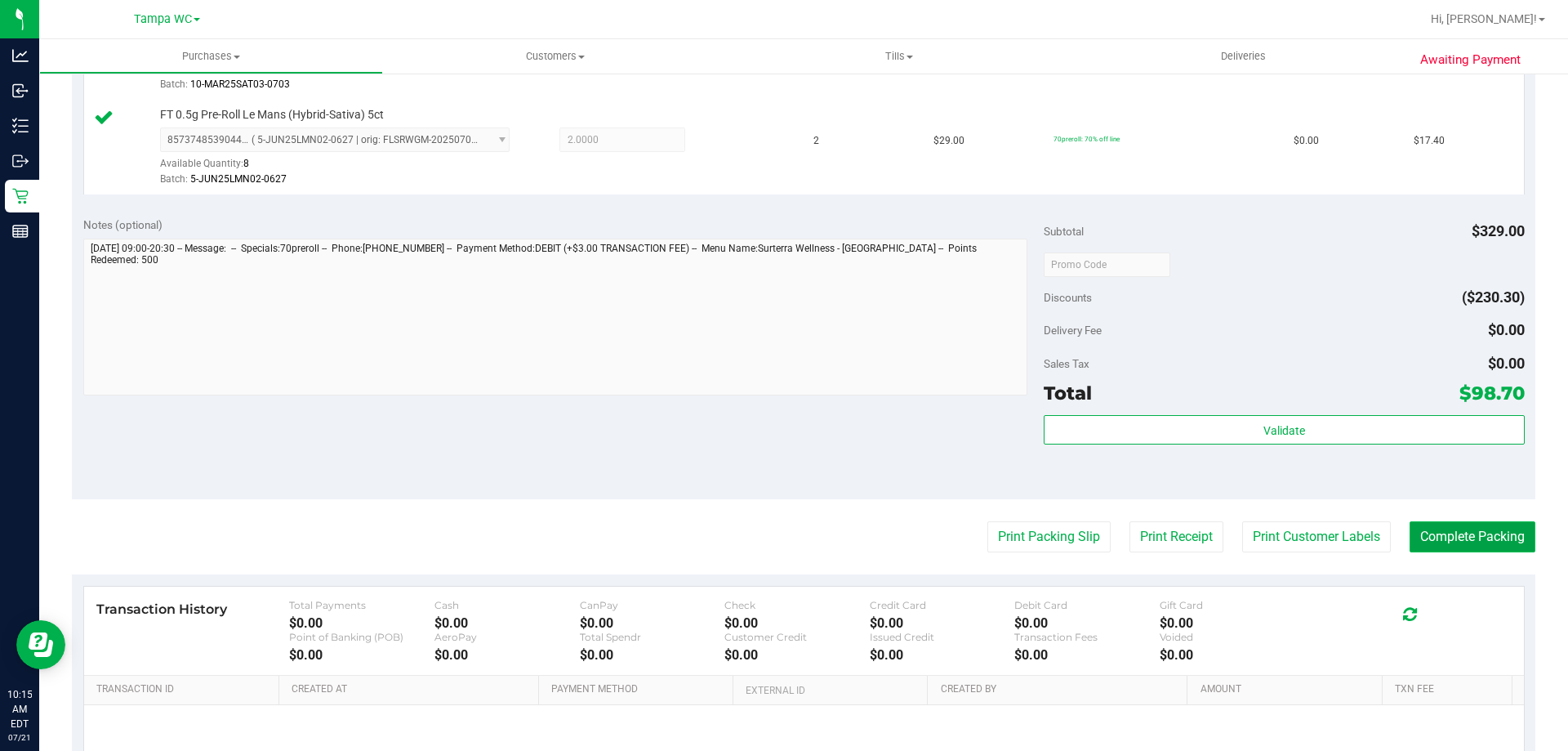 click on "Complete Packing" at bounding box center [1472, 537] 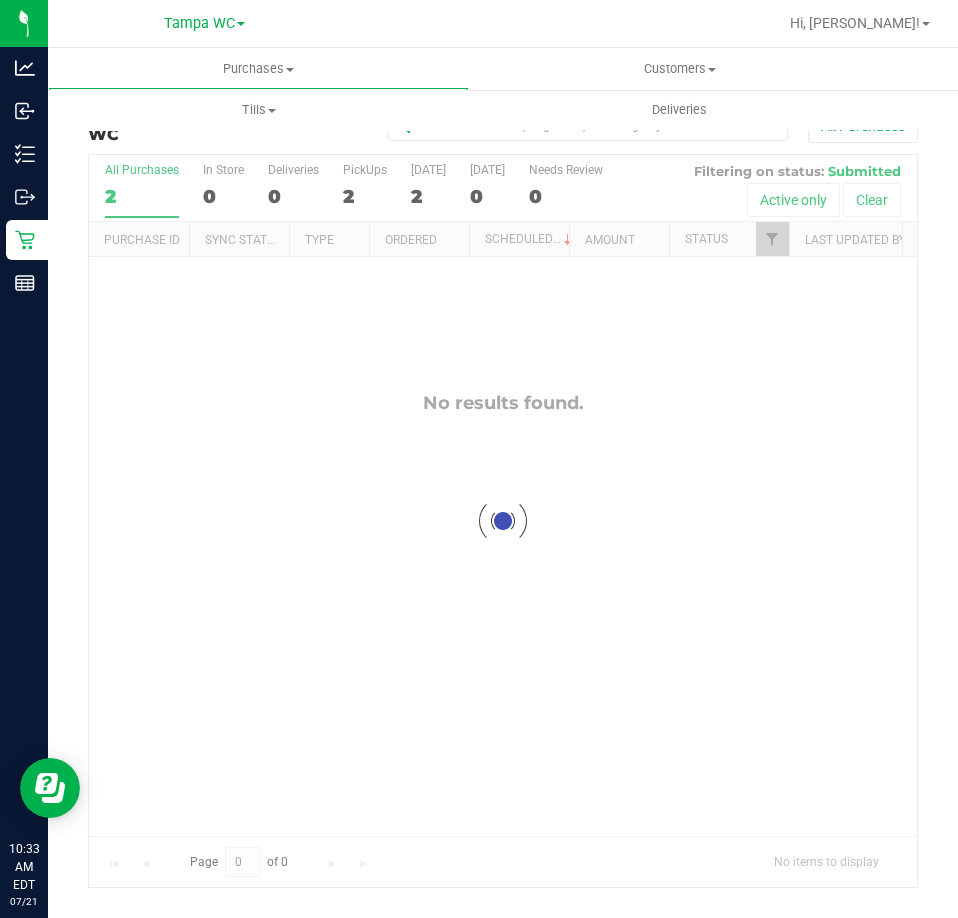 scroll, scrollTop: 0, scrollLeft: 0, axis: both 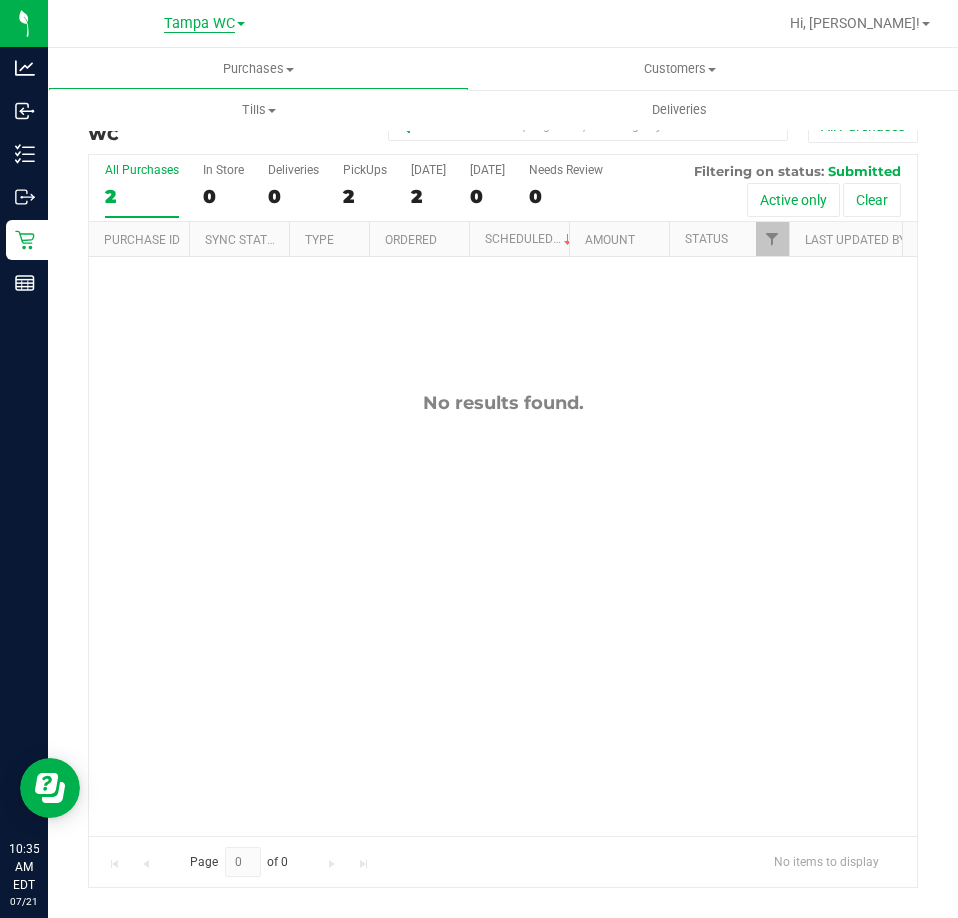 click on "Tampa WC" at bounding box center [199, 24] 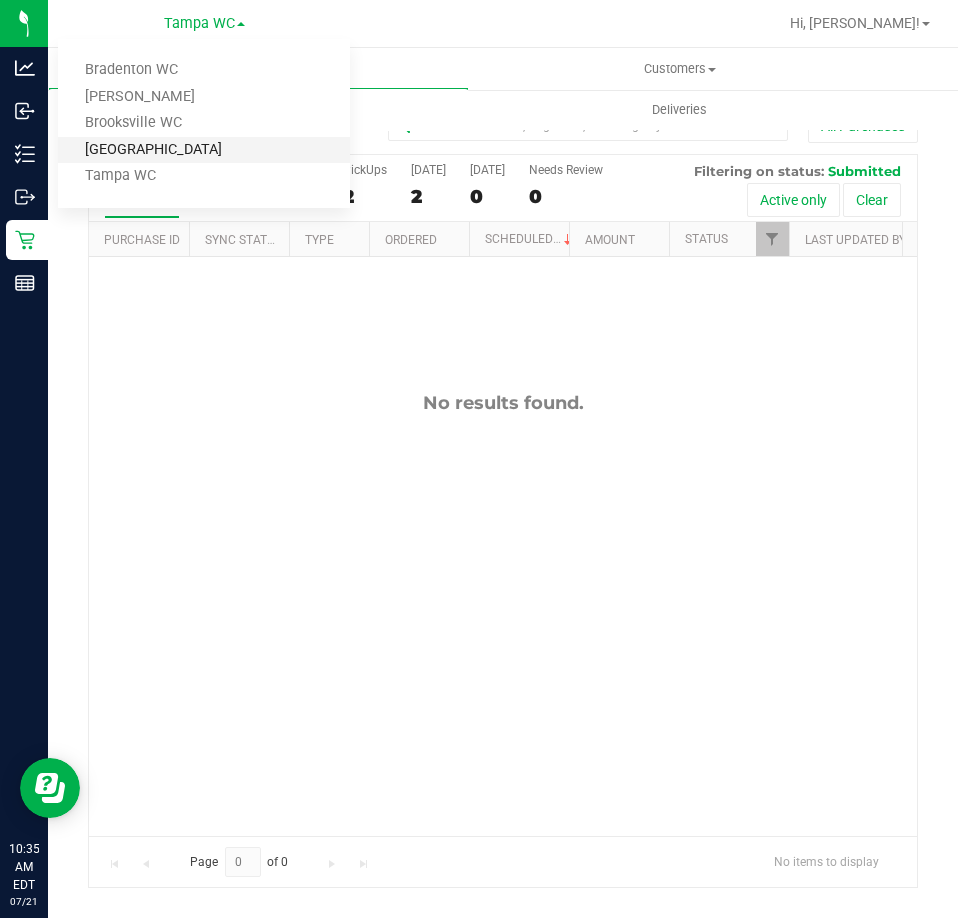 click on "[GEOGRAPHIC_DATA]" at bounding box center [204, 150] 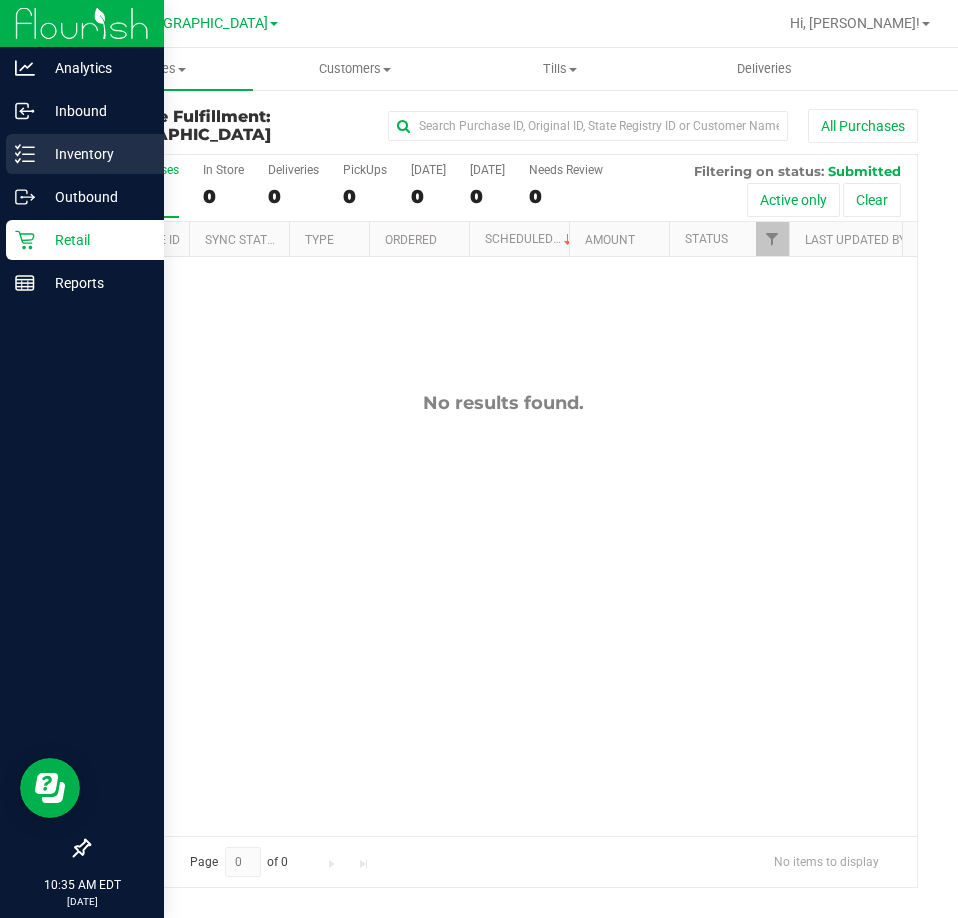 click on "Inventory" at bounding box center [85, 154] 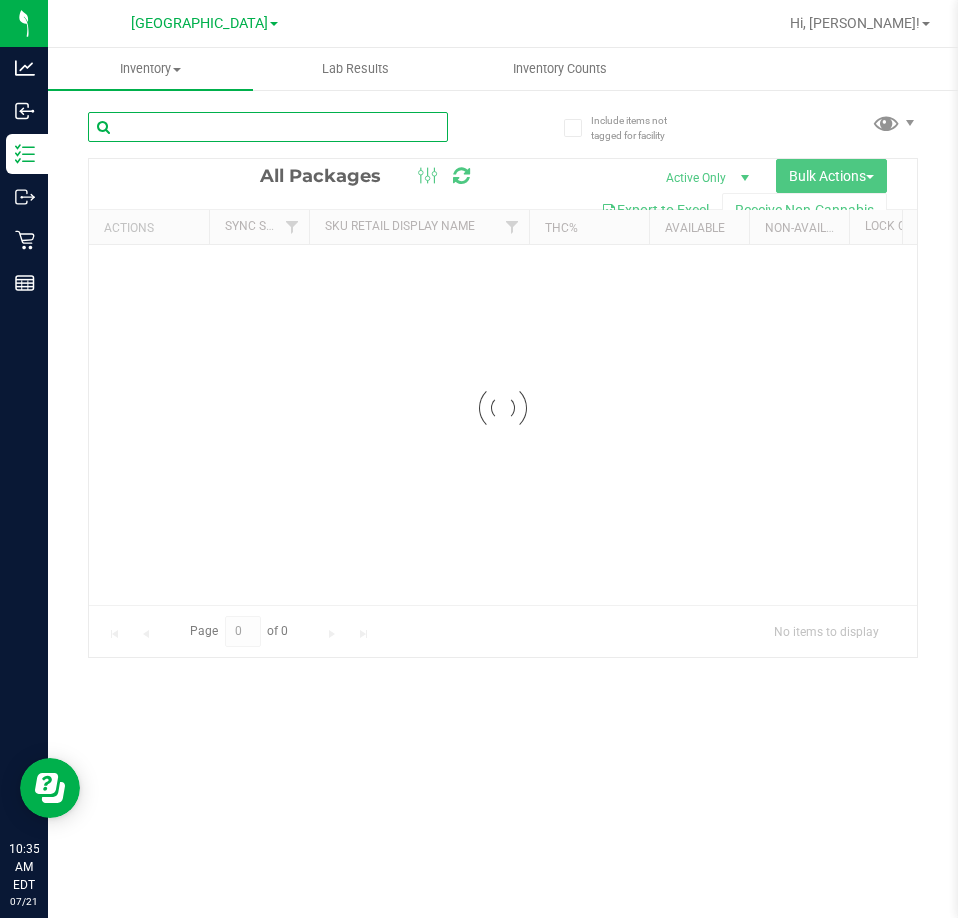 click at bounding box center [268, 127] 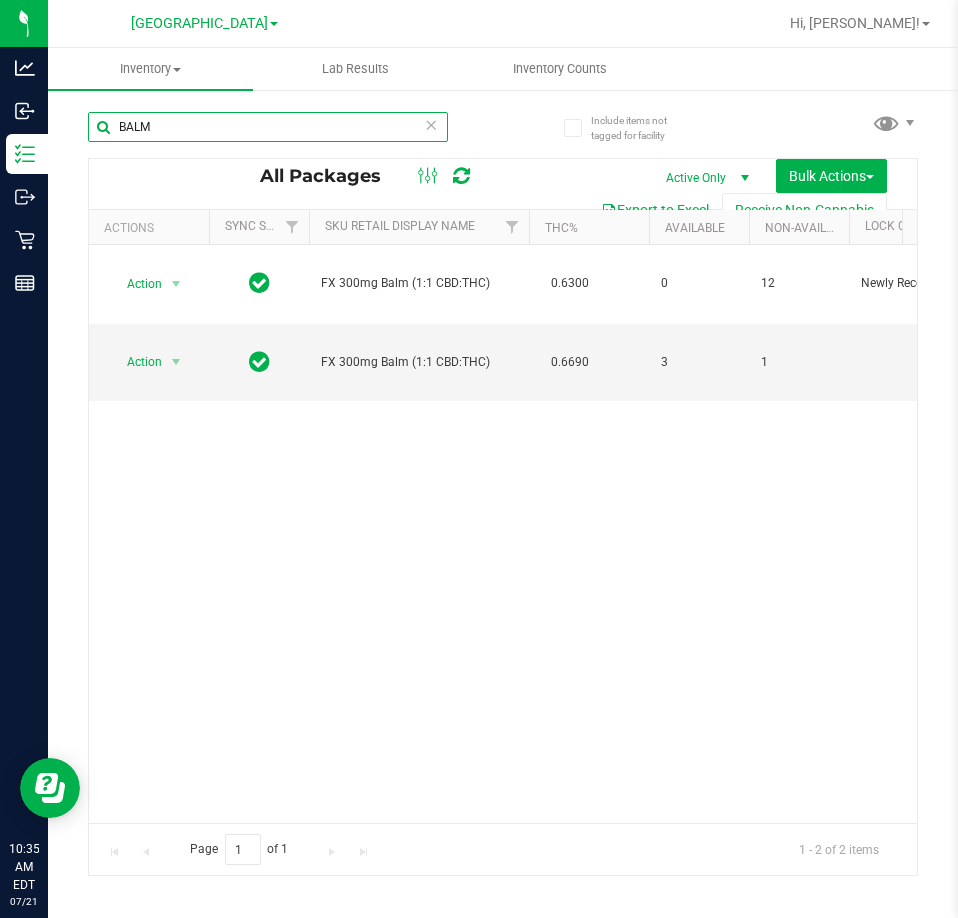 type on "BALM" 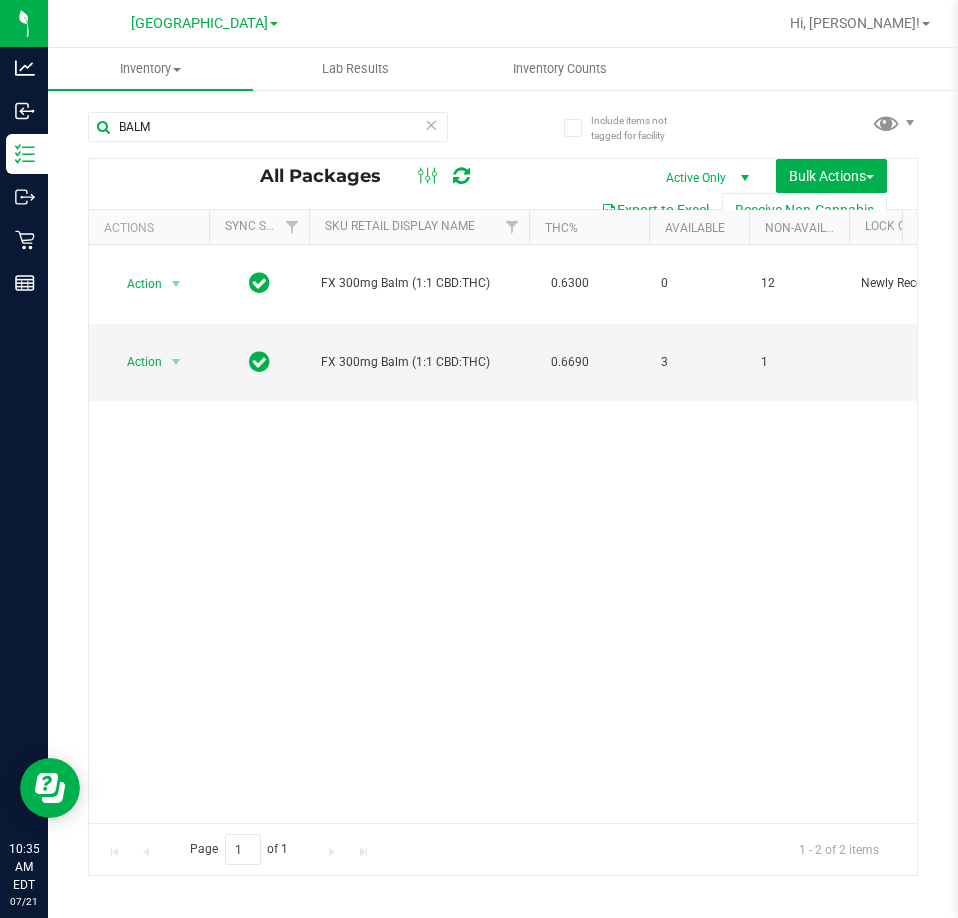 click on "Action Action Edit attributes Global inventory Locate package Package audit log Print package label Print product labels Unlock package
FX 300mg Balm (1:1 CBD:THC)
0.6300
0
12
Newly Received
00001455
SN250619BM1-0623
FLSRWGM-20250630-207
3590893655517610
Pantry
$45.00000 TOP-[MEDICAL_DATA]-FX-1T1
12
0.6120
FX - BALM - 300MG - 1CBD-1THC" at bounding box center [503, 534] 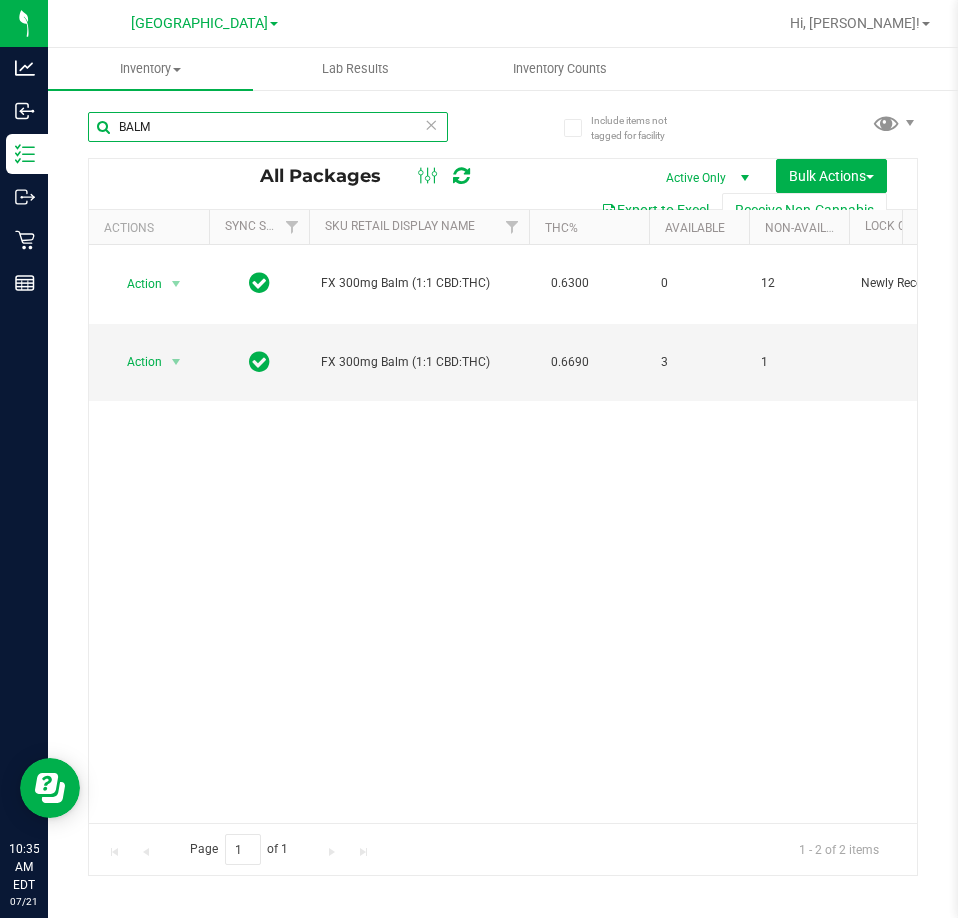 click on "BALM" at bounding box center [268, 127] 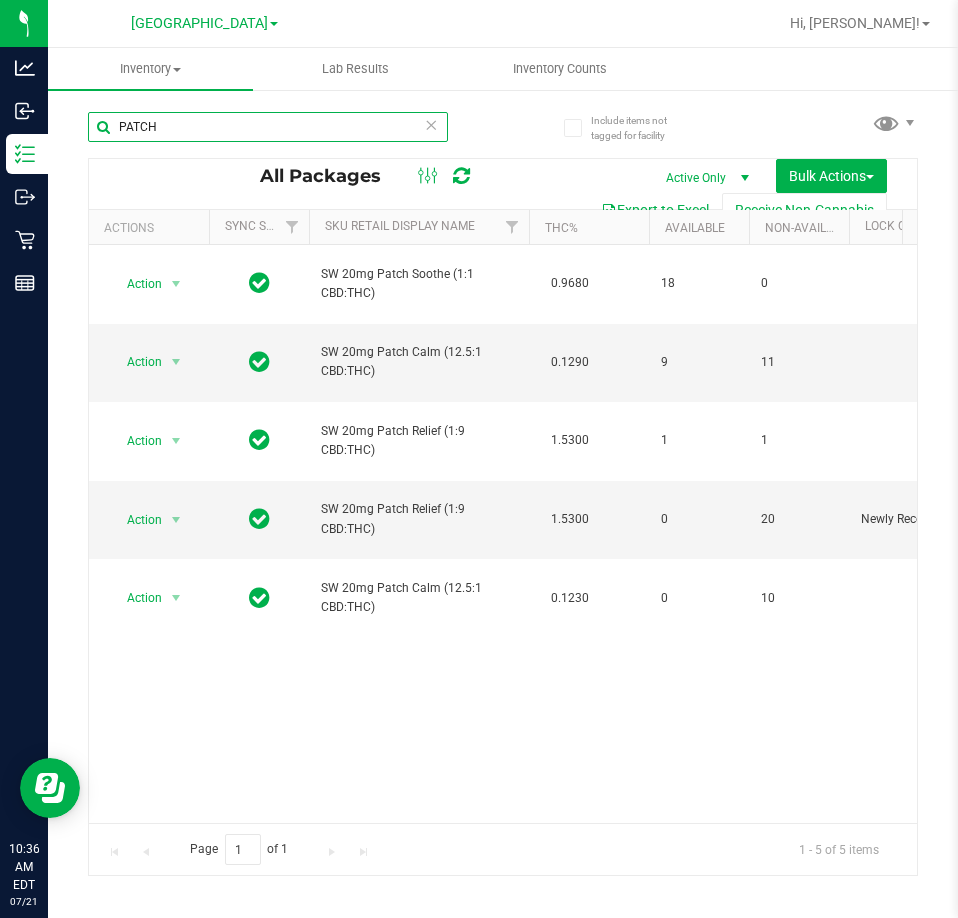 scroll, scrollTop: 0, scrollLeft: 196, axis: horizontal 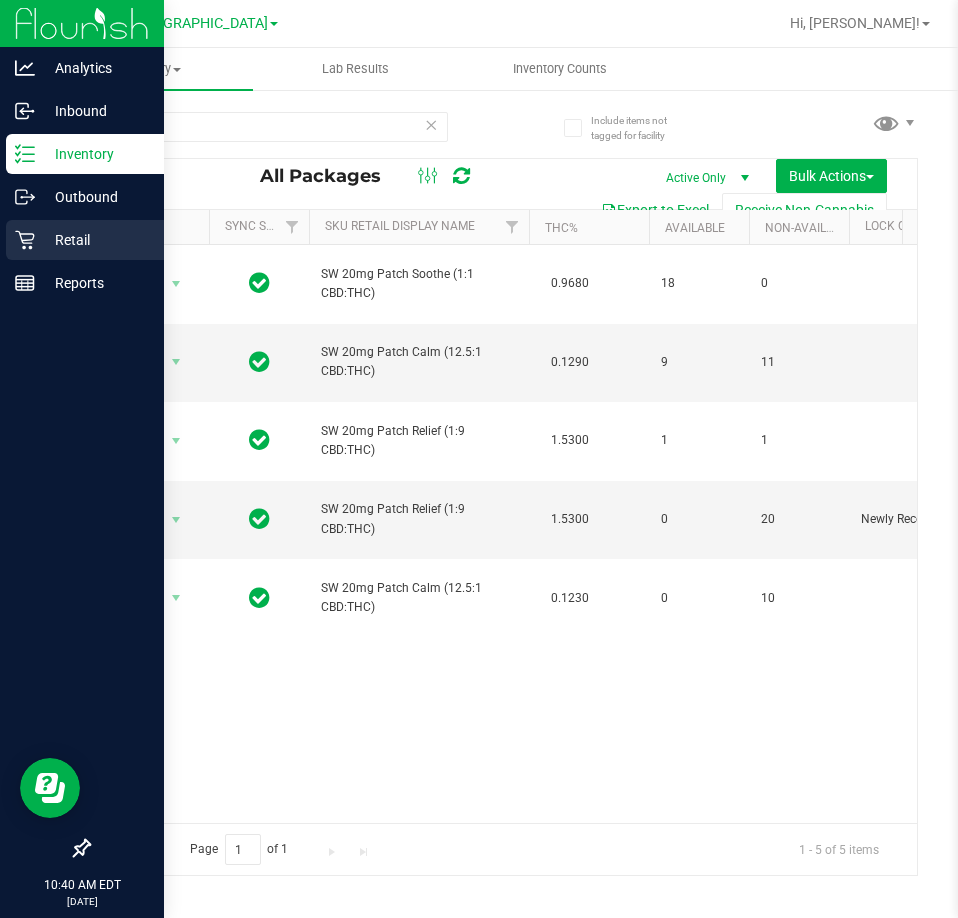 click on "Retail" at bounding box center (85, 240) 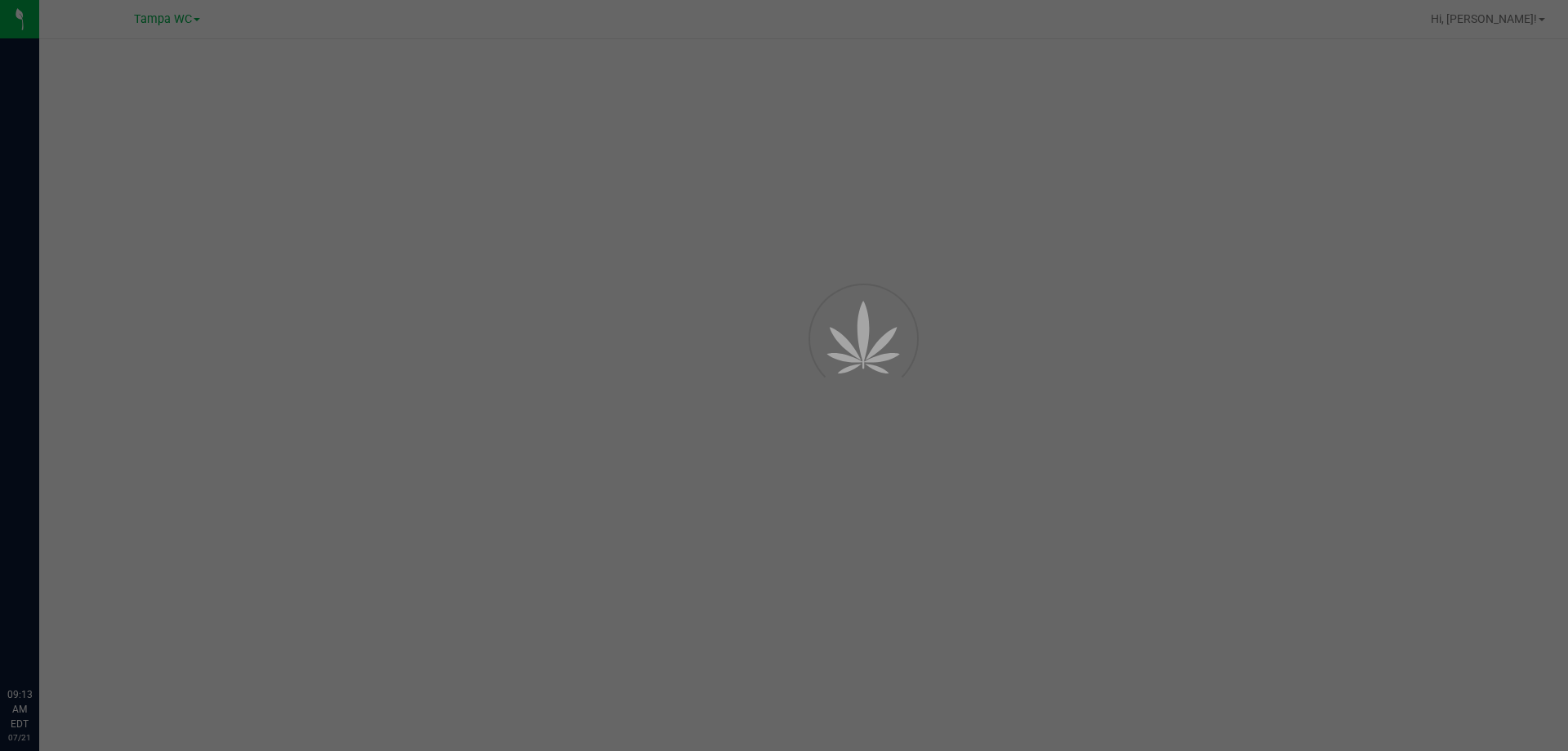 scroll, scrollTop: 0, scrollLeft: 0, axis: both 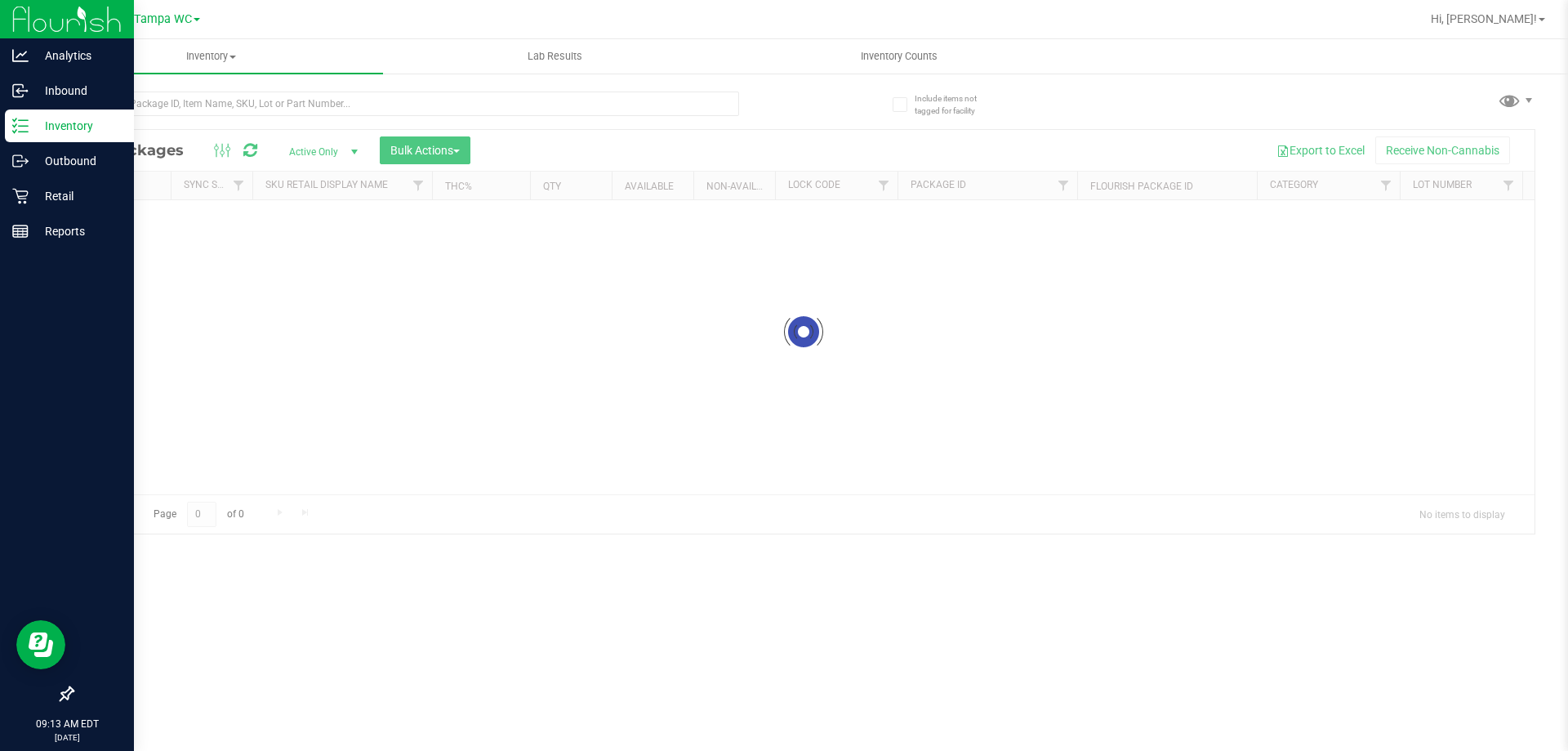click 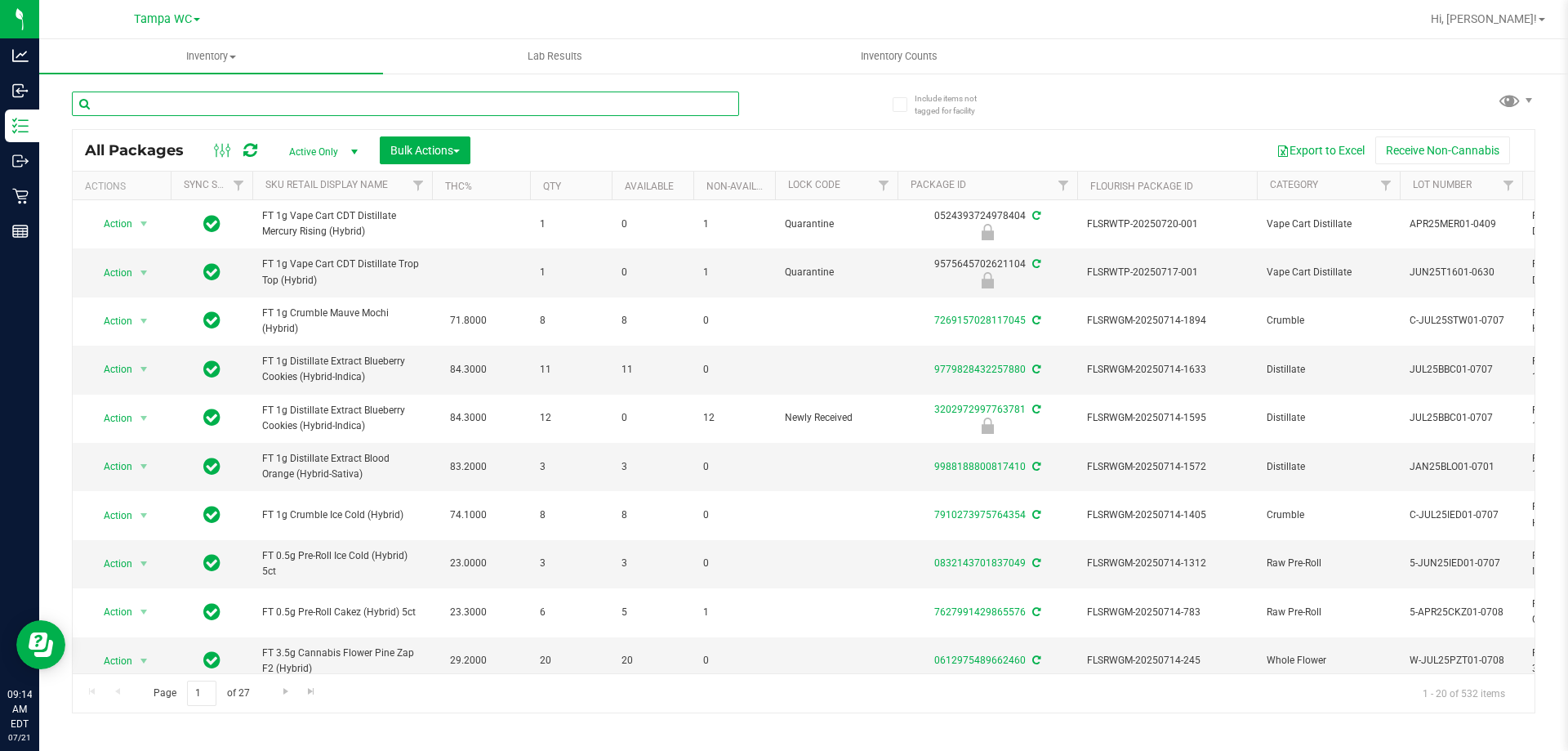 click at bounding box center [405, 104] 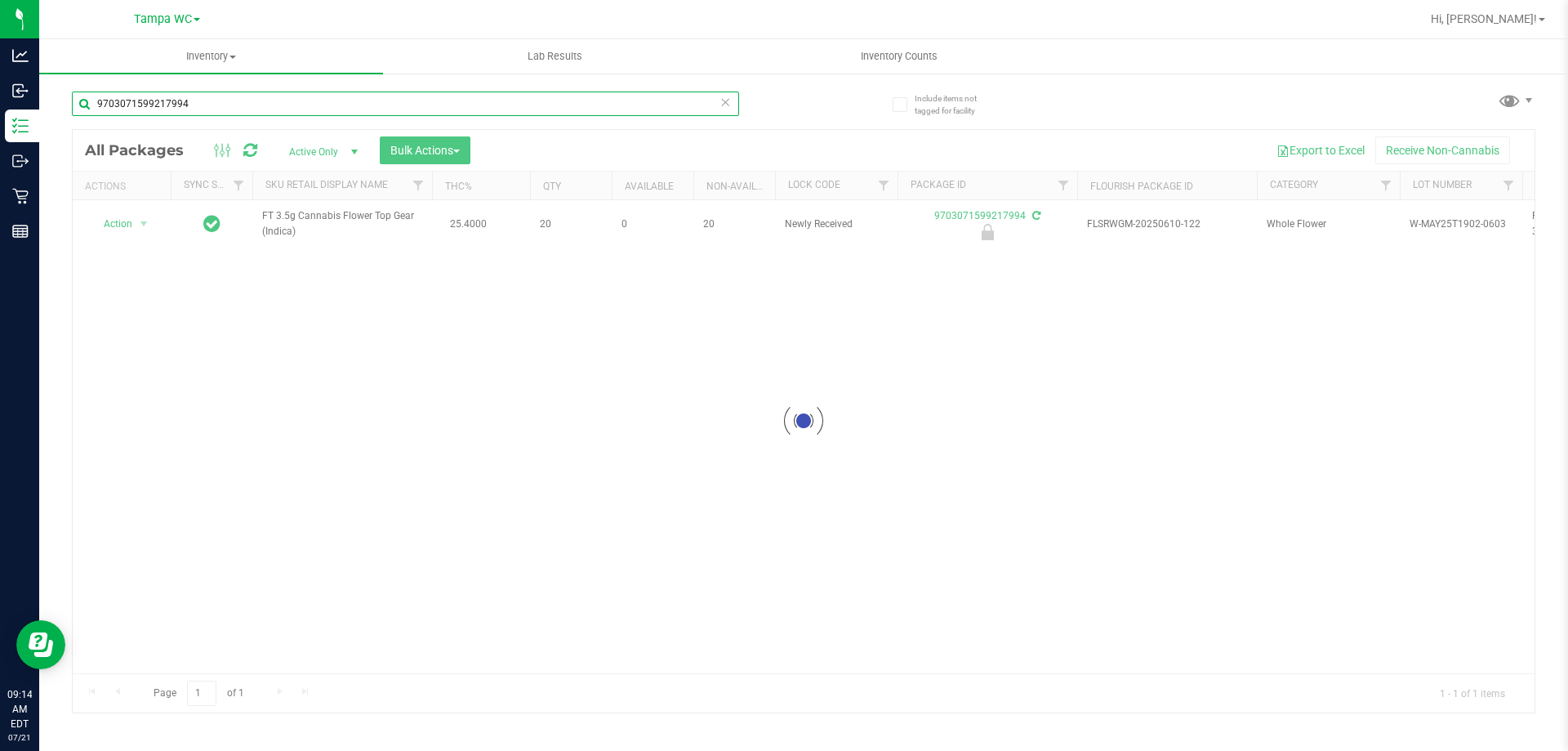 type on "9703071599217994" 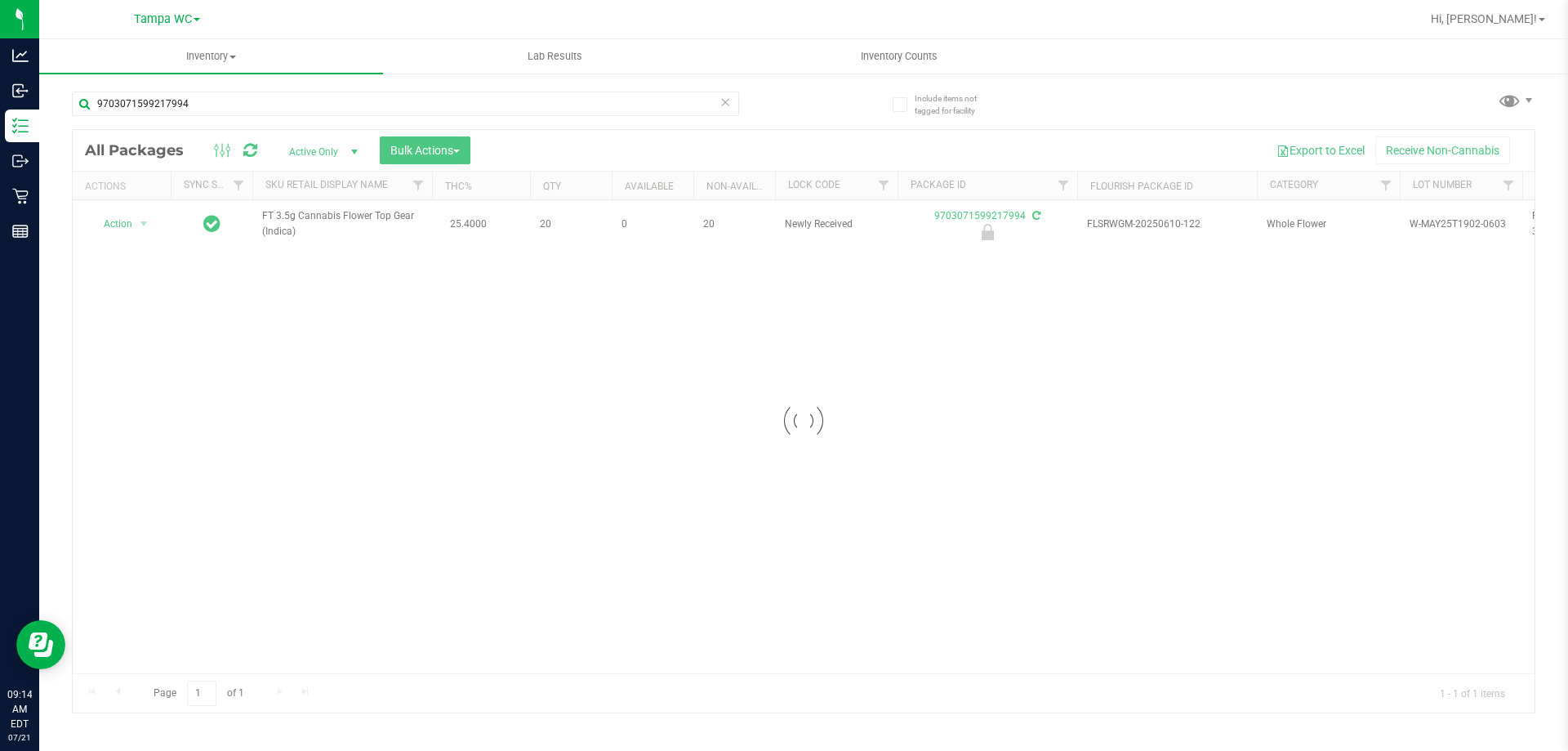 click at bounding box center (804, 421) 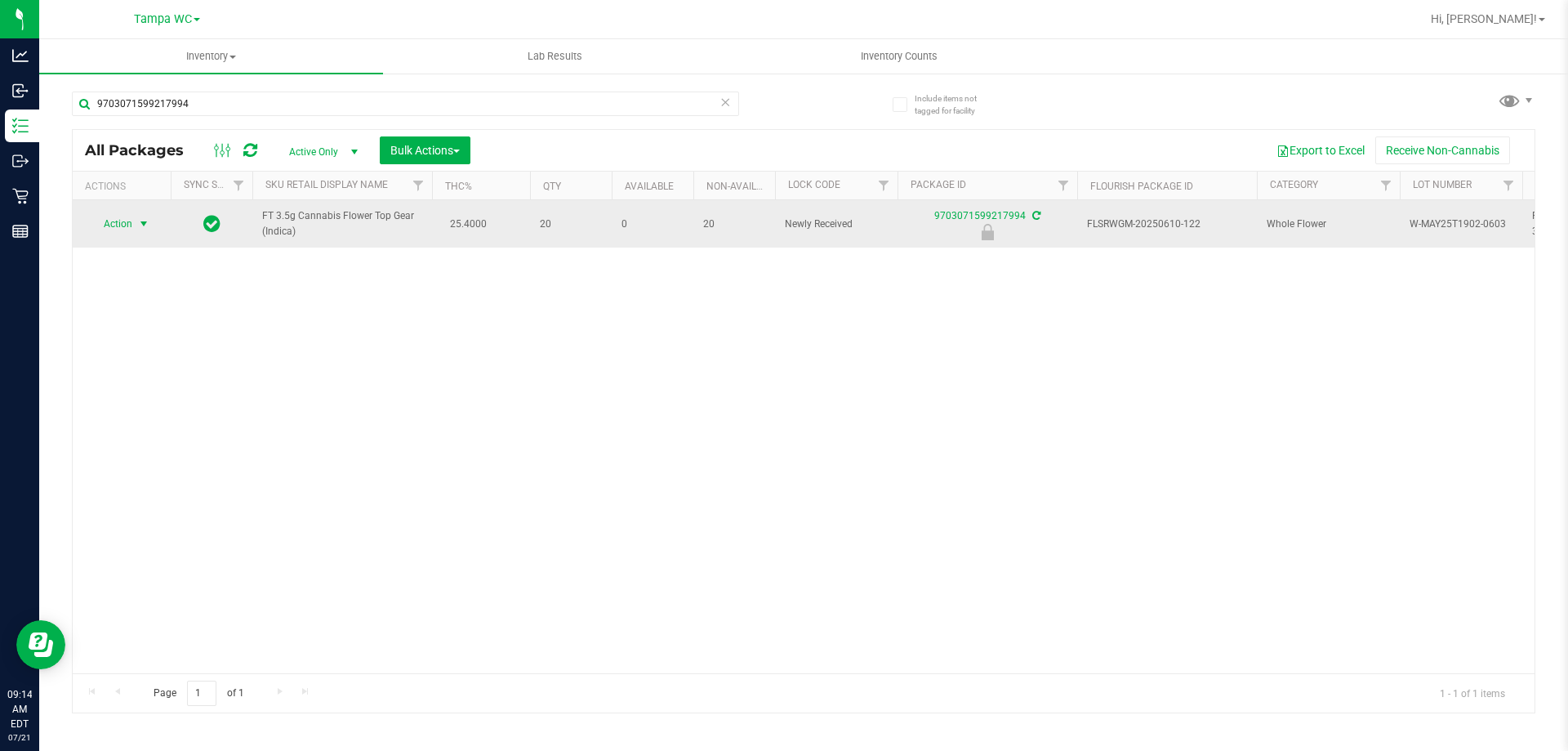 click on "Action" at bounding box center [111, 224] 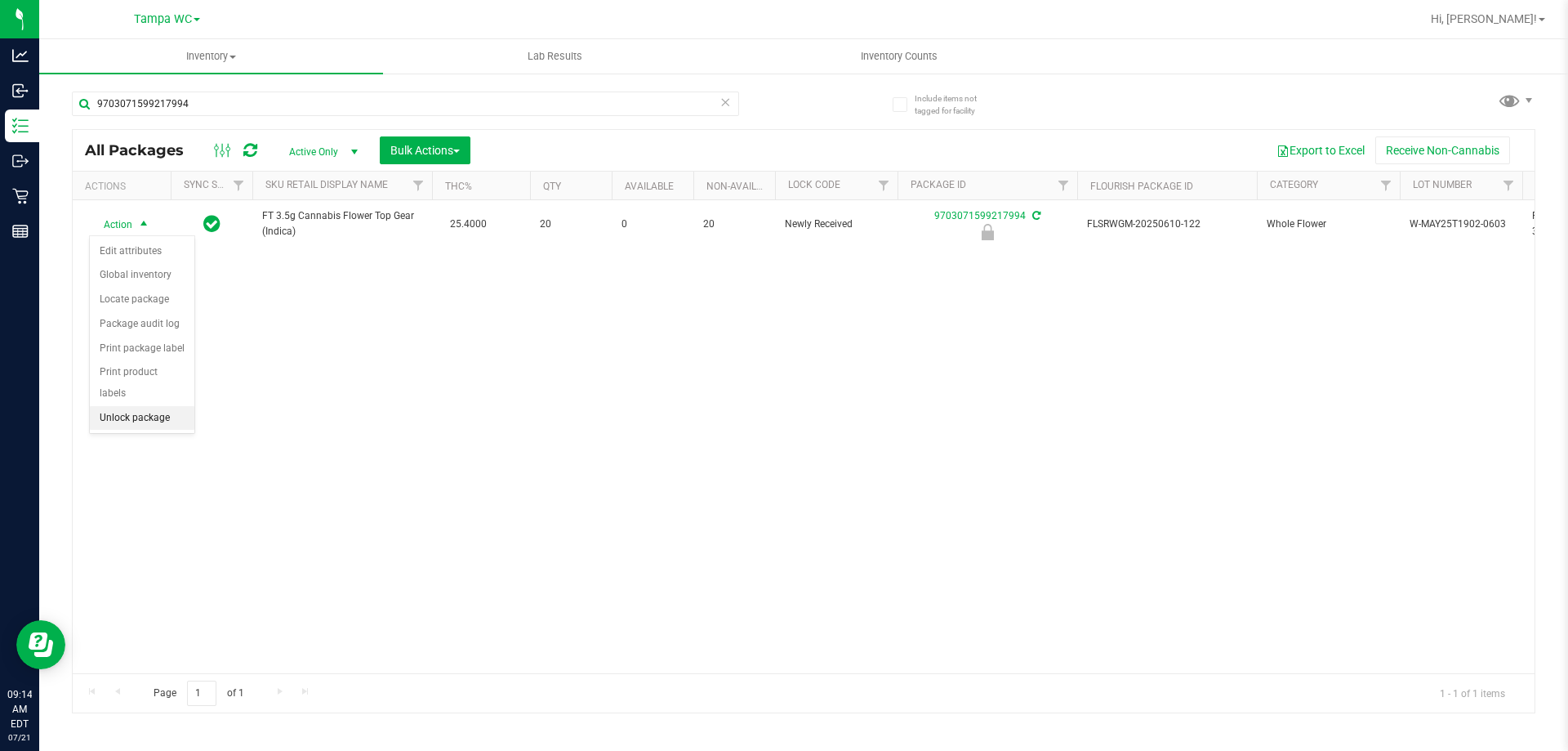 click on "Unlock package" at bounding box center (142, 418) 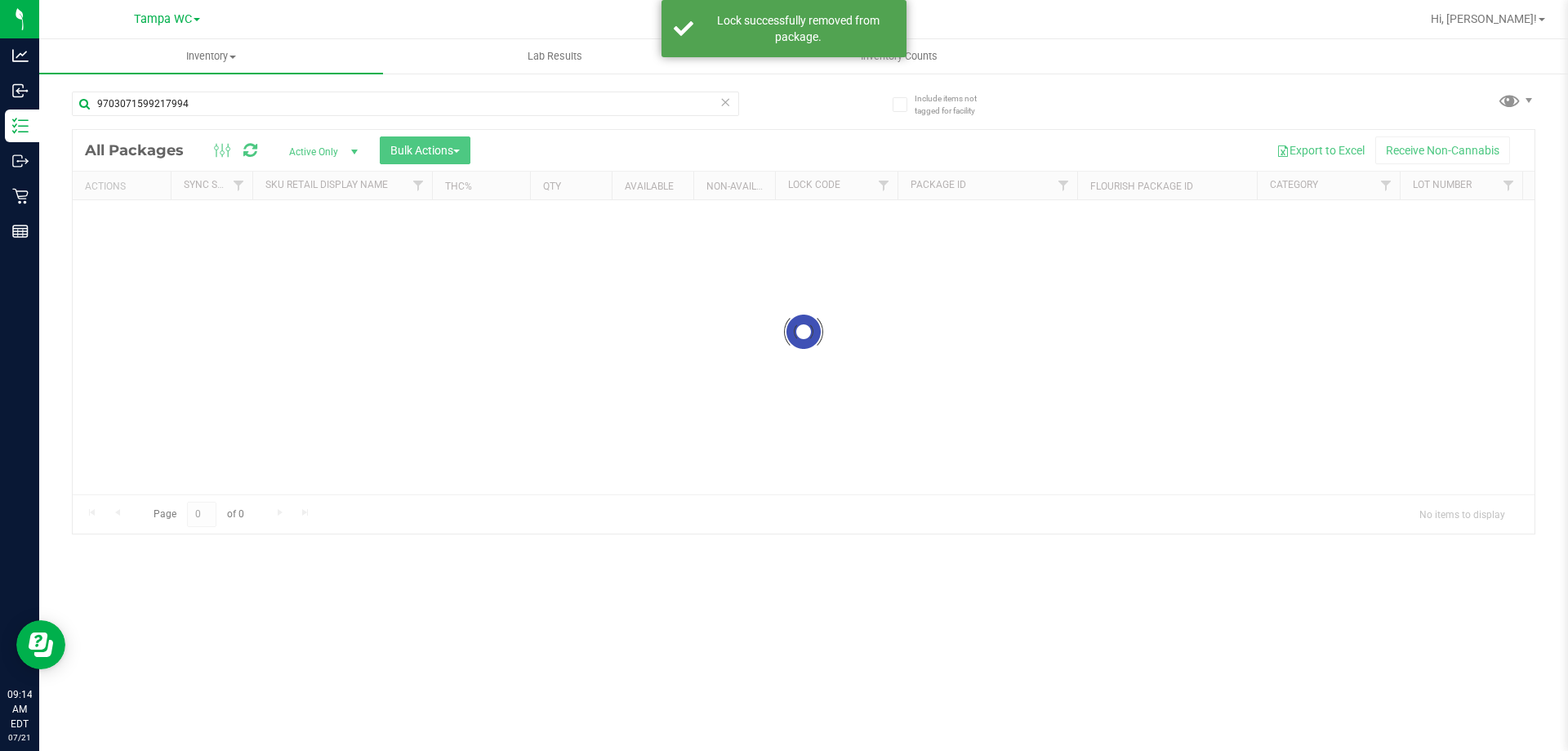 click at bounding box center (804, 332) 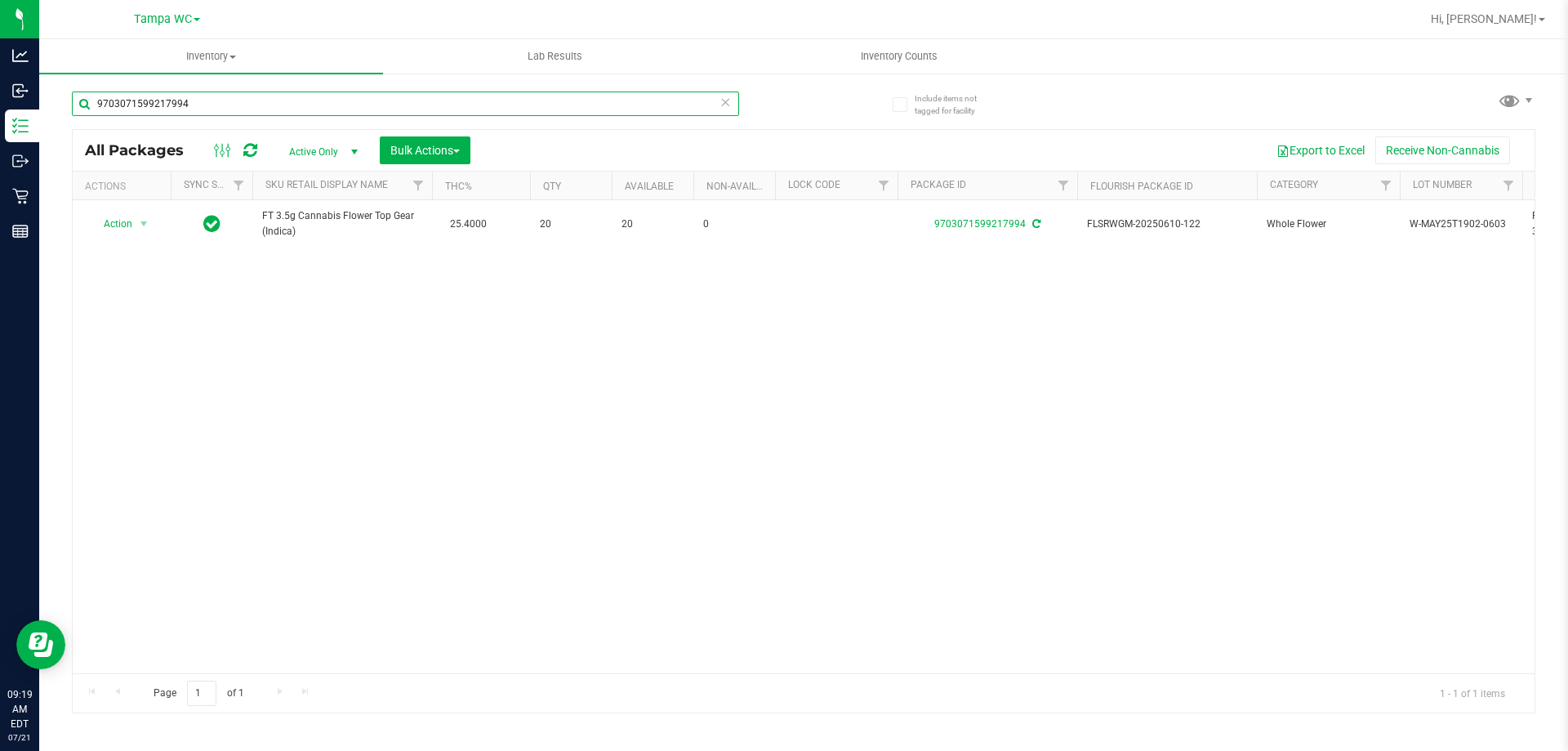 click on "9703071599217994" at bounding box center [405, 104] 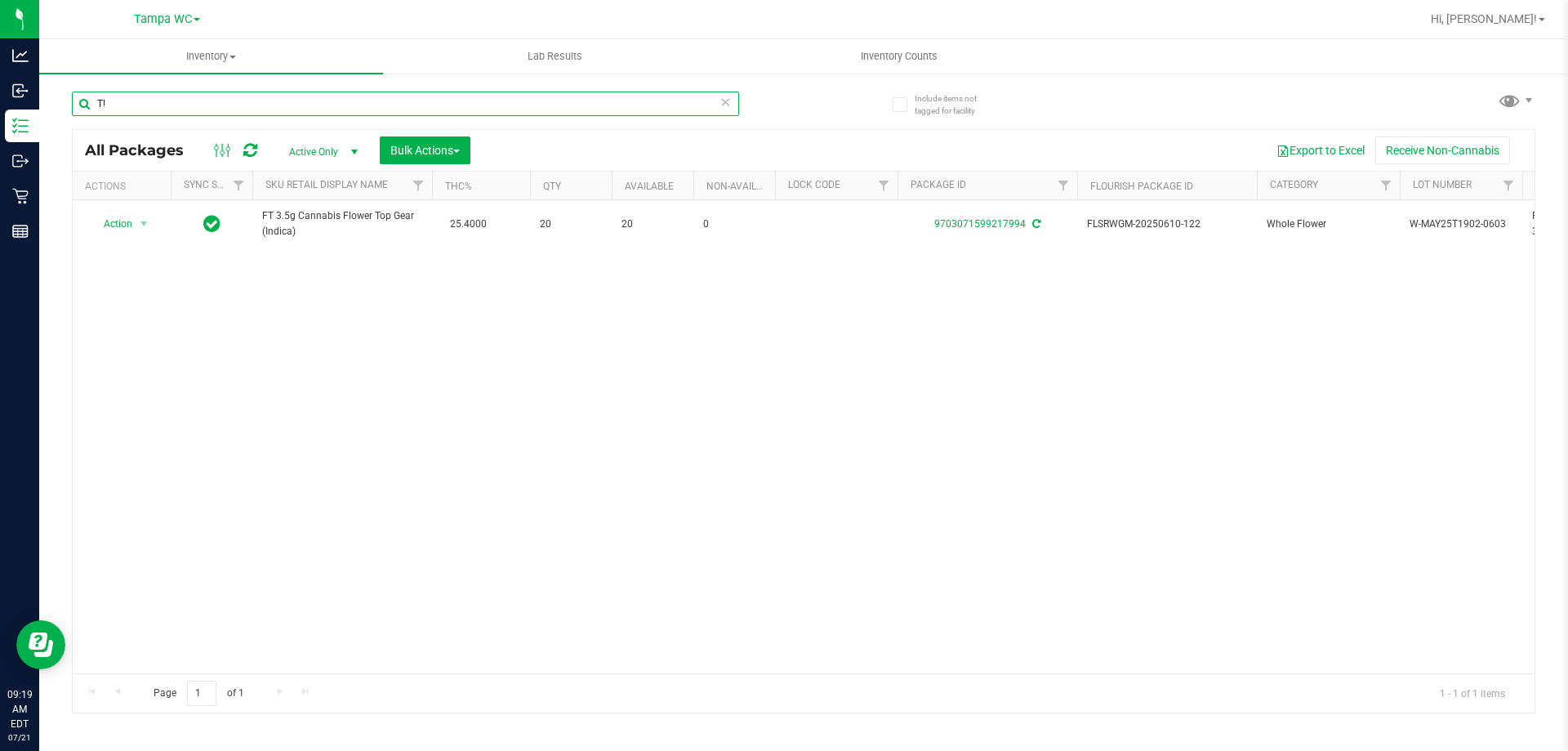 type on "T" 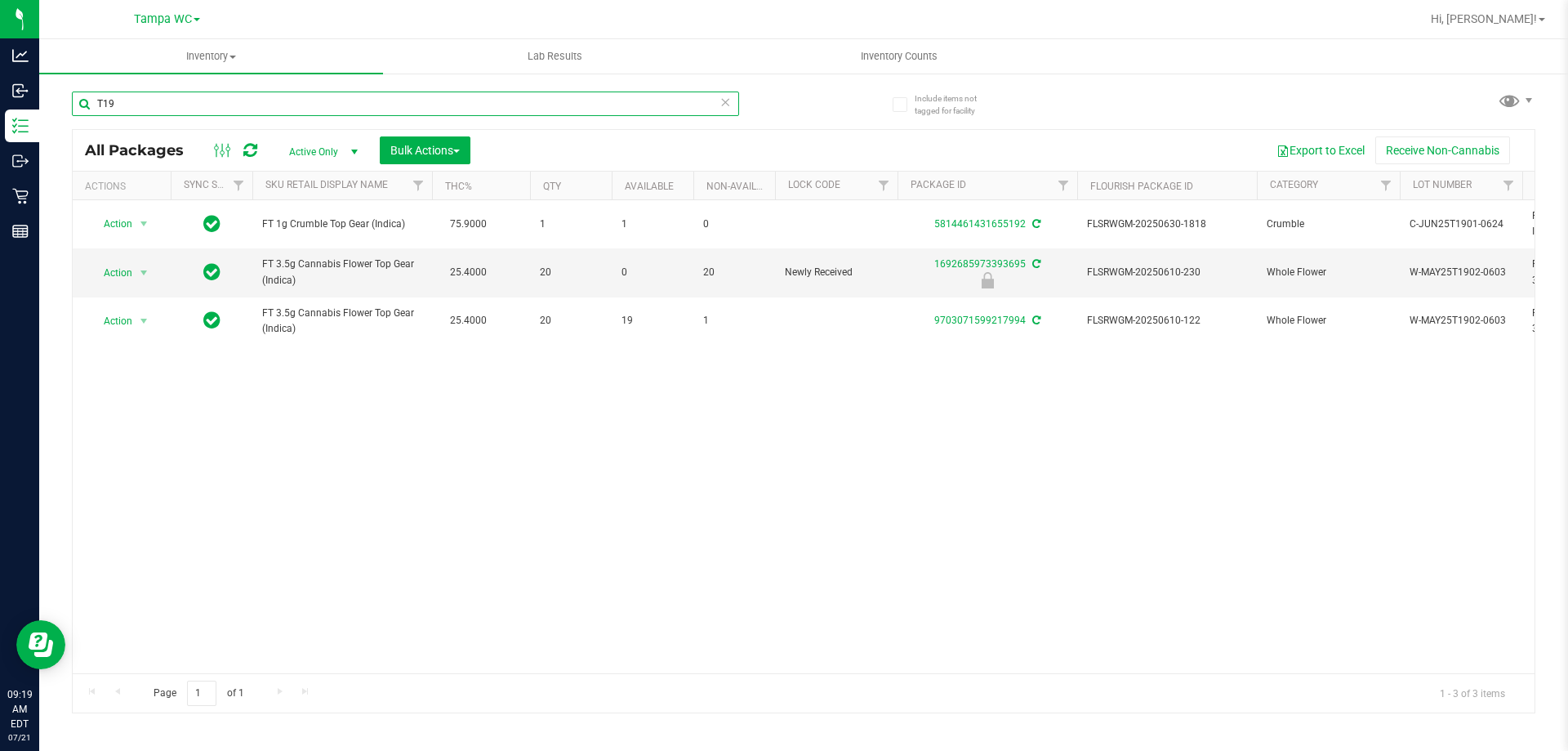 type on "T19" 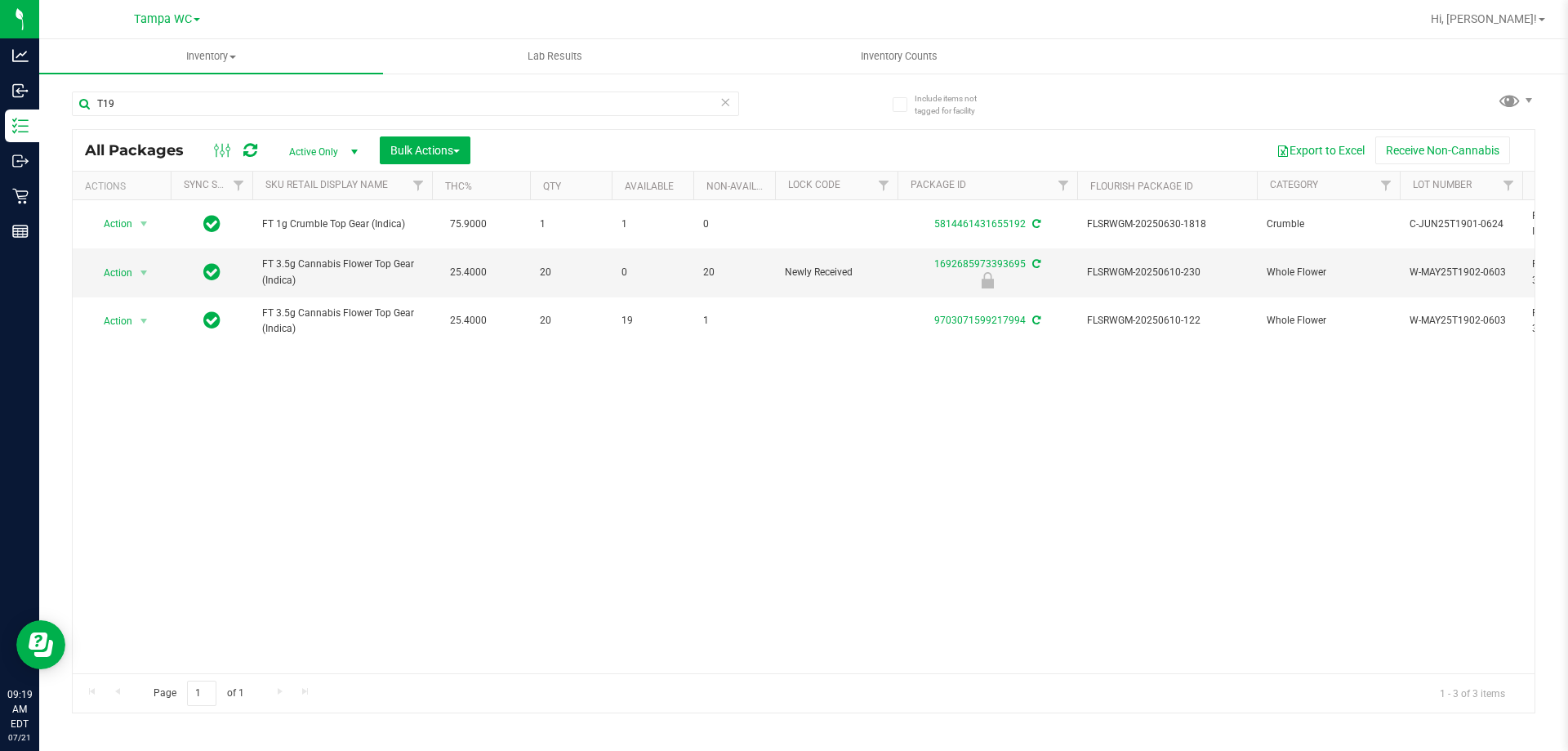 click on "Action Action Adjust qty Create package Edit attributes Global inventory Locate package Lock package Package audit log Print package label Print product labels Schedule for destruction
FT 1g Crumble Top Gear (Indica)
75.9000
1
1
0
5814461431655192
FLSRWGM-20250630-1818
Crumble
C-JUN25T1901-0624
FT - CRUMBLE - 1G - T19 - IND
Now
Jun 30, 2025 09:49:00 EDT $65.00000" at bounding box center (804, 436) 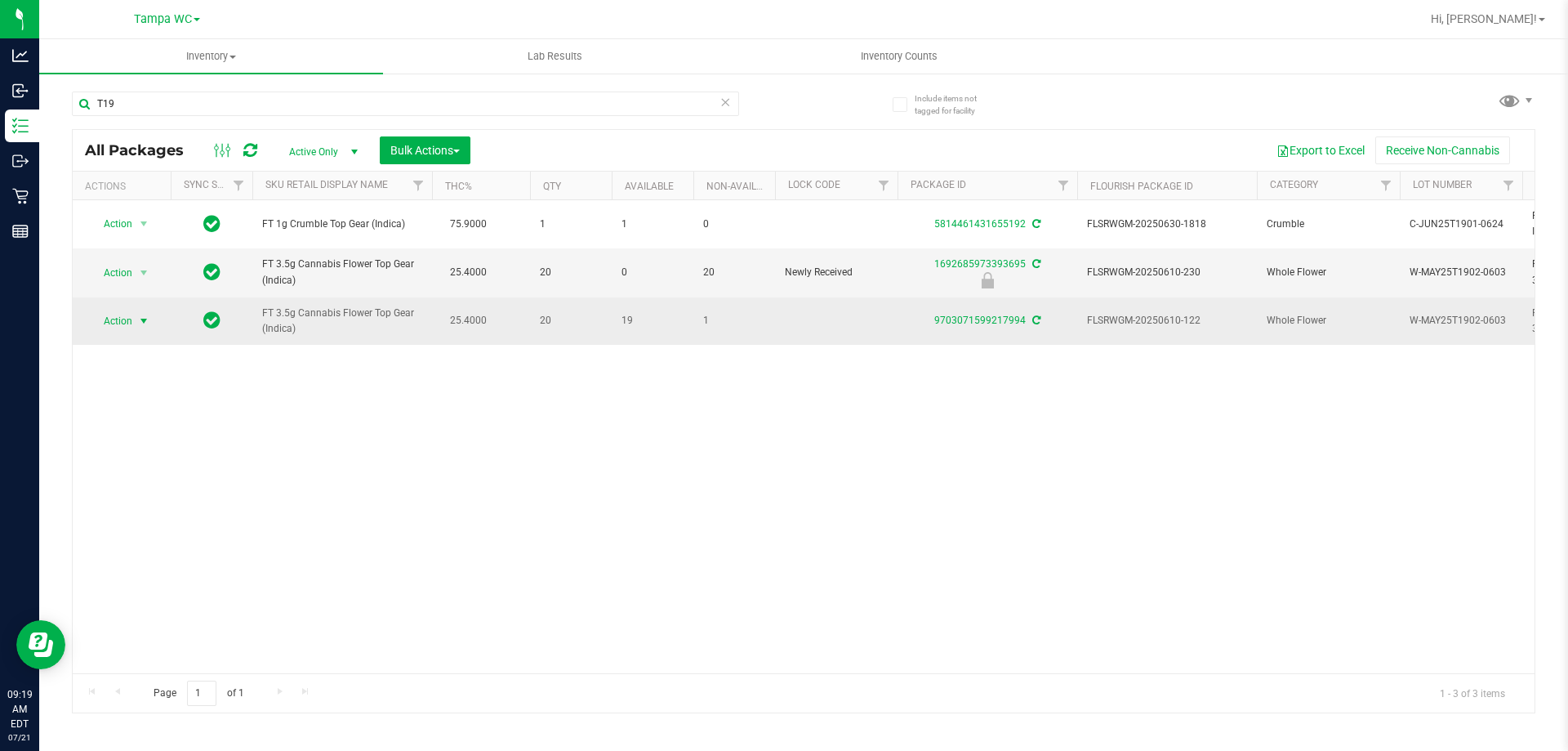 click at bounding box center [144, 321] 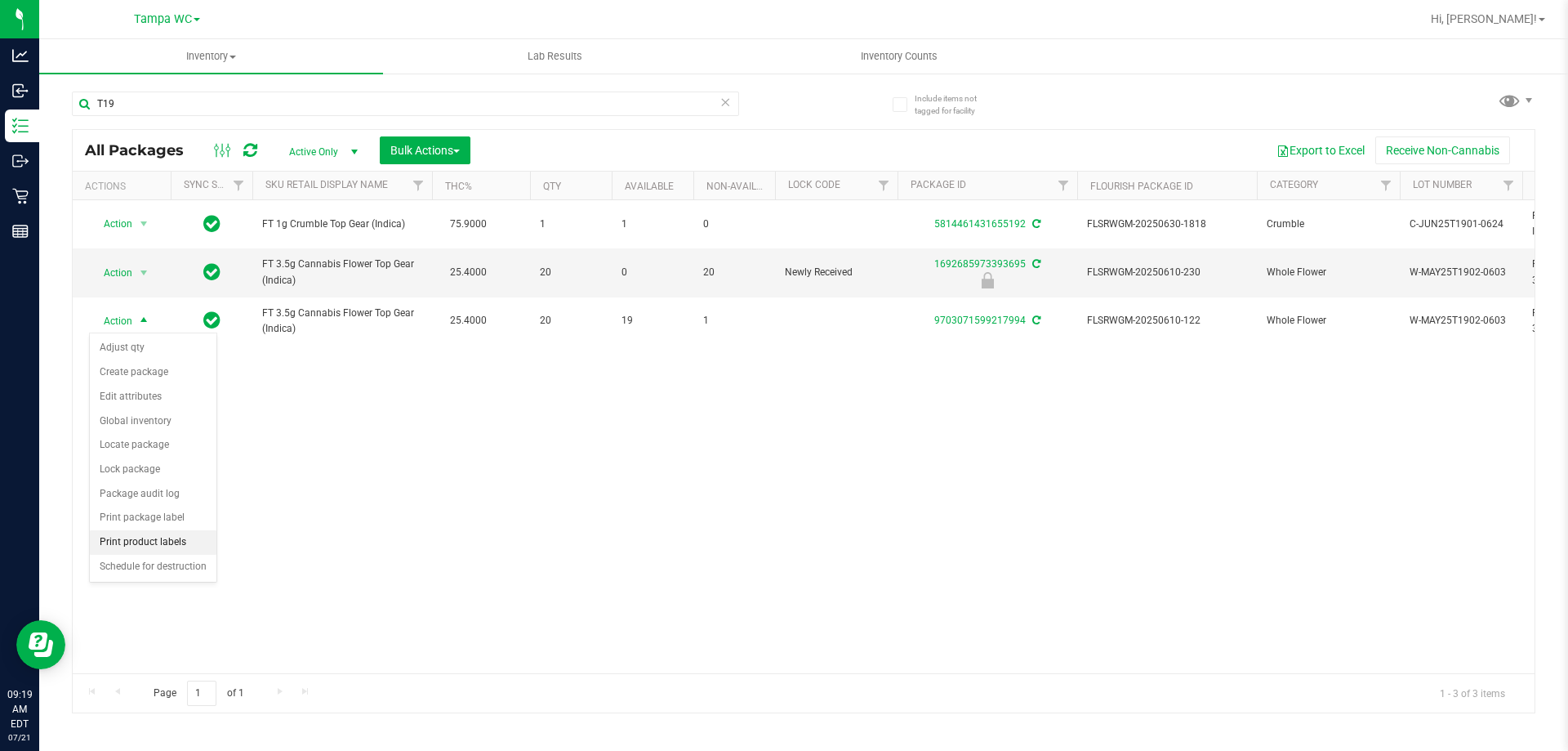 click on "Print product labels" at bounding box center (153, 543) 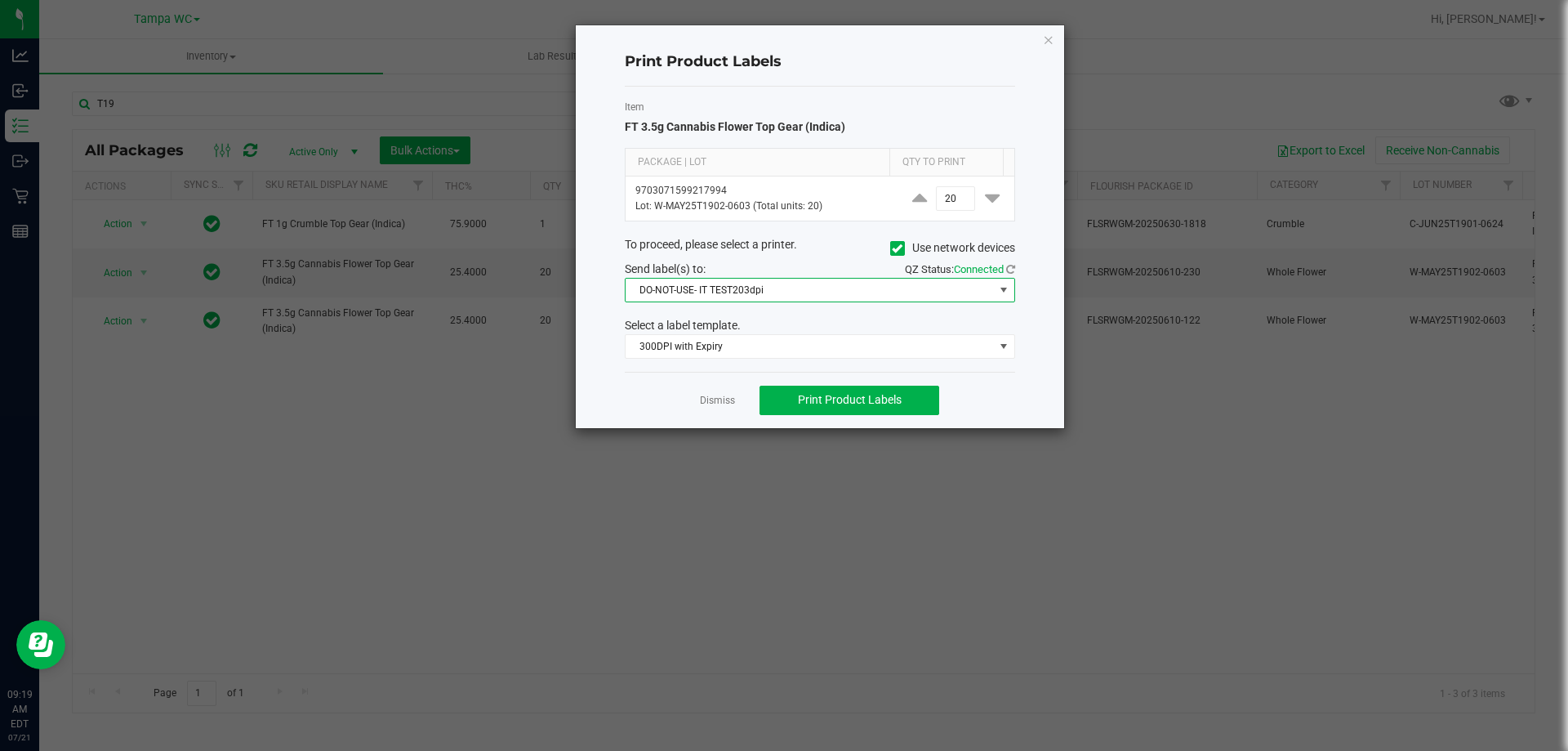 click on "DO-NOT-USE- IT TEST203dpi" at bounding box center (809, 290) 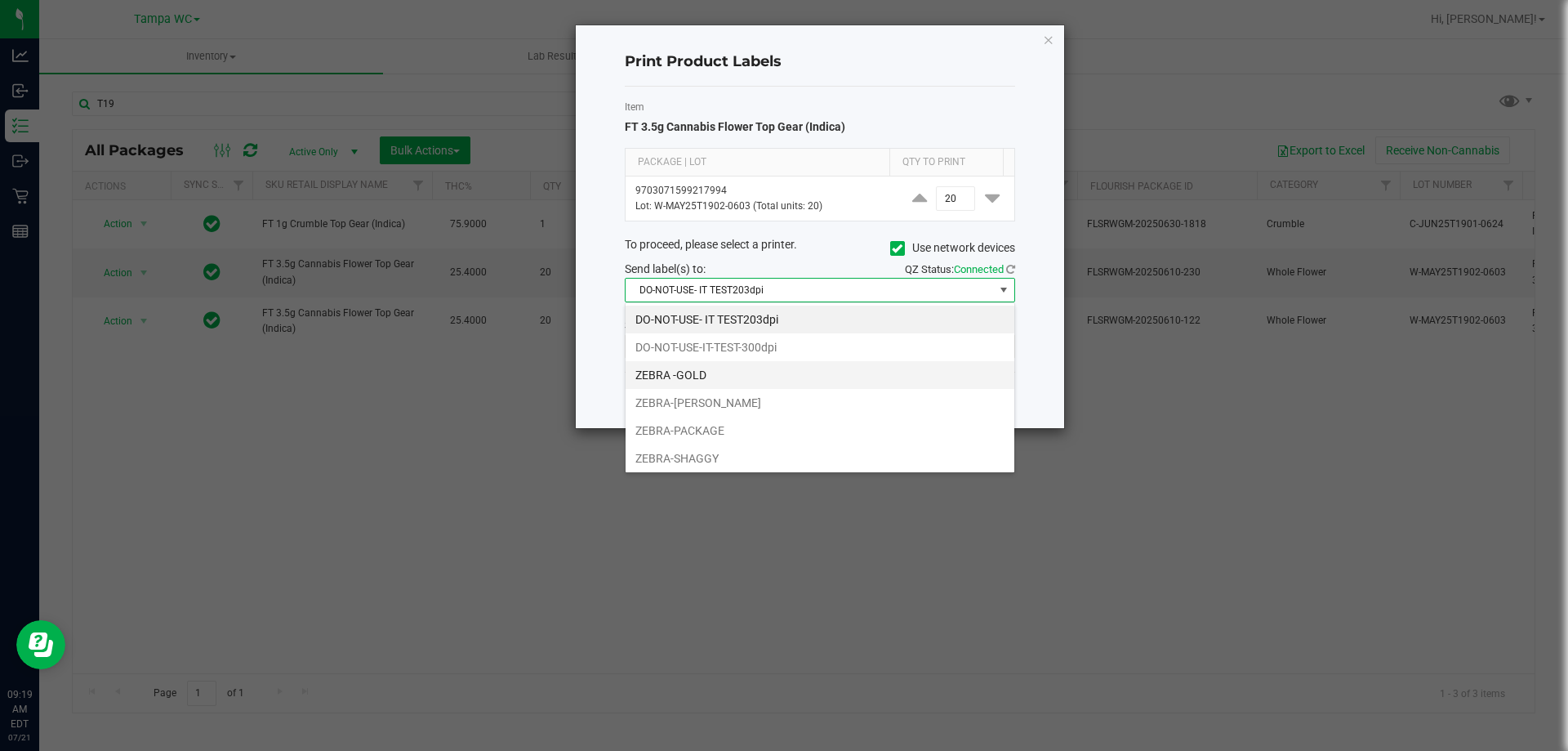 scroll, scrollTop: 81695, scrollLeft: 81276, axis: both 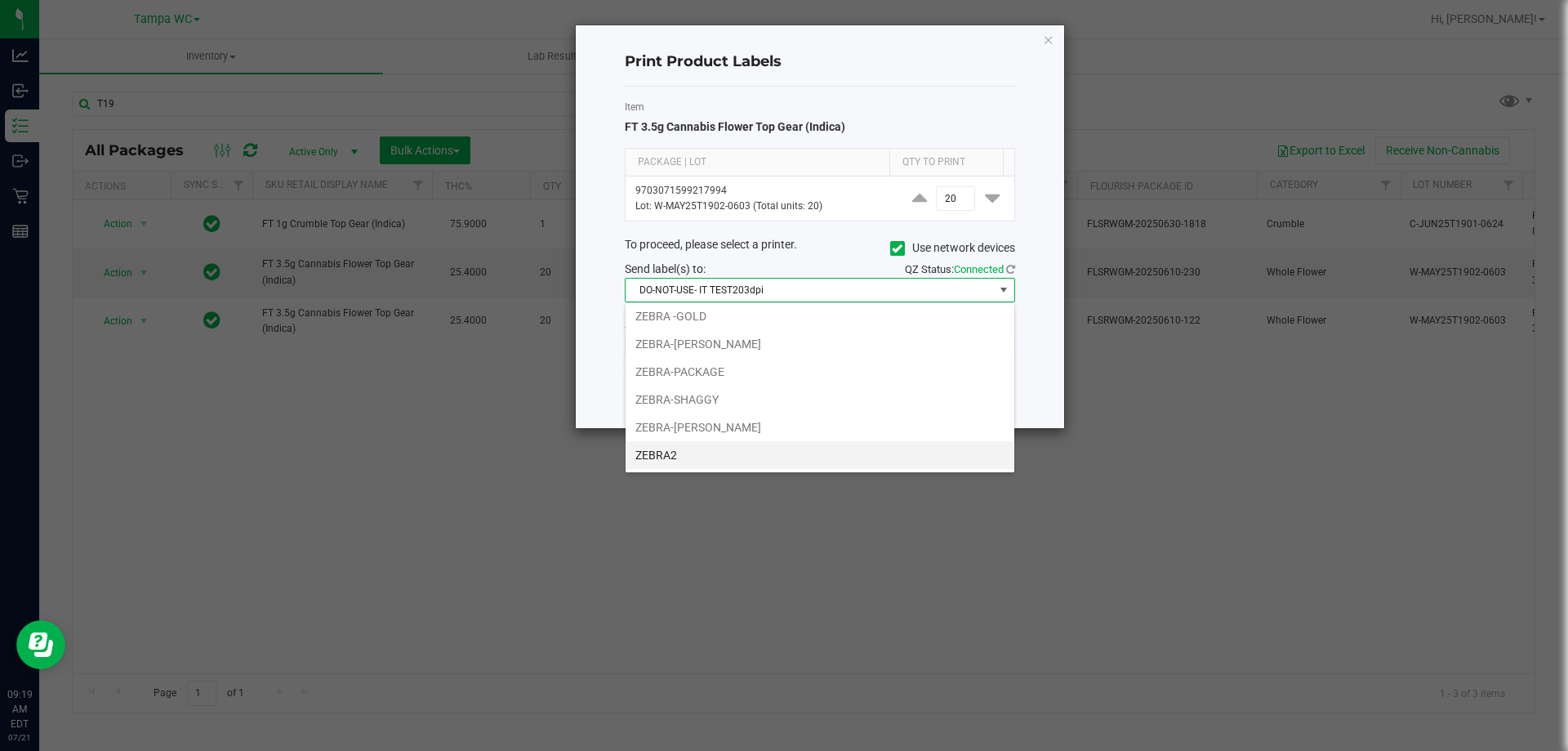 click on "ZEBRA2" at bounding box center (820, 455) 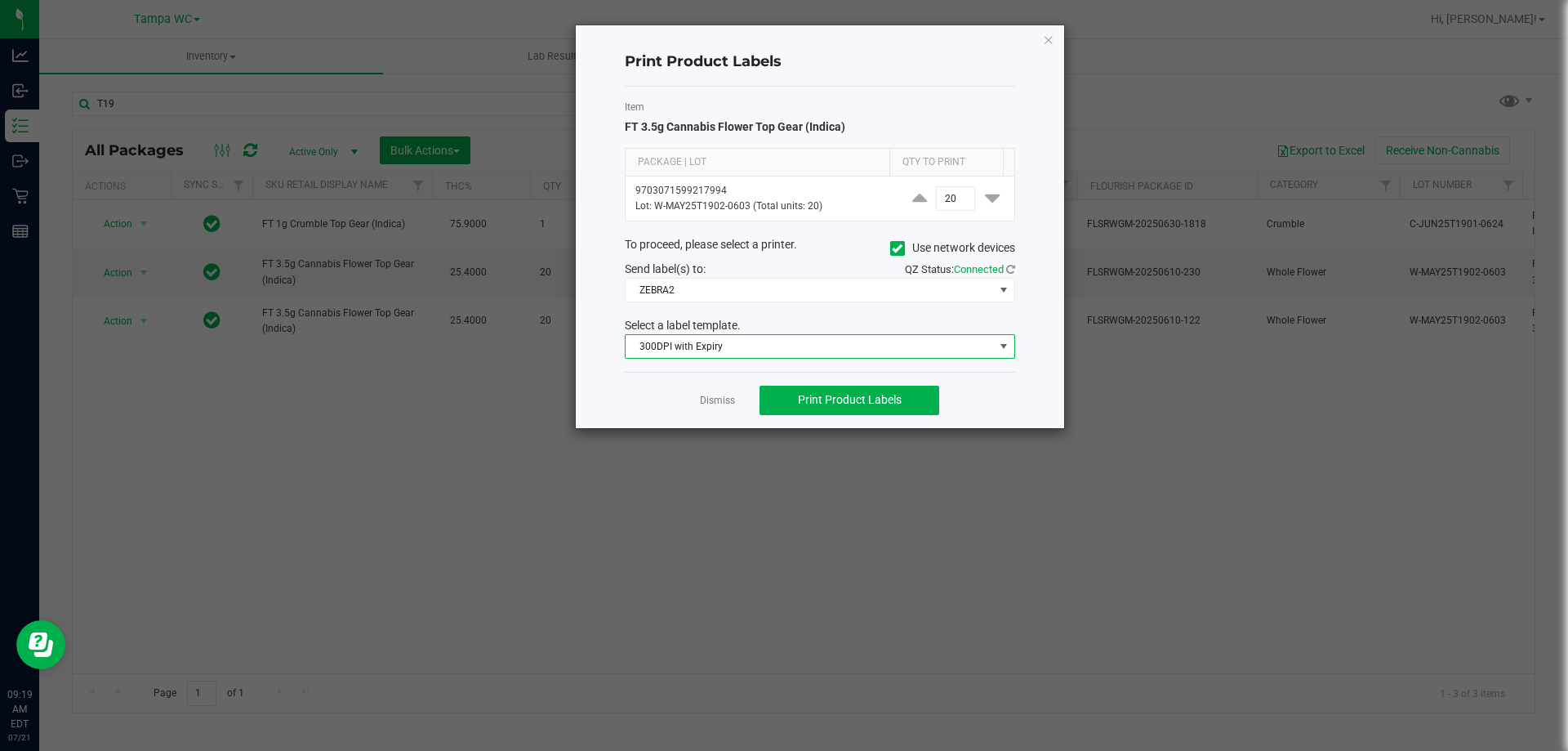 click on "300DPI with Expiry" at bounding box center (809, 346) 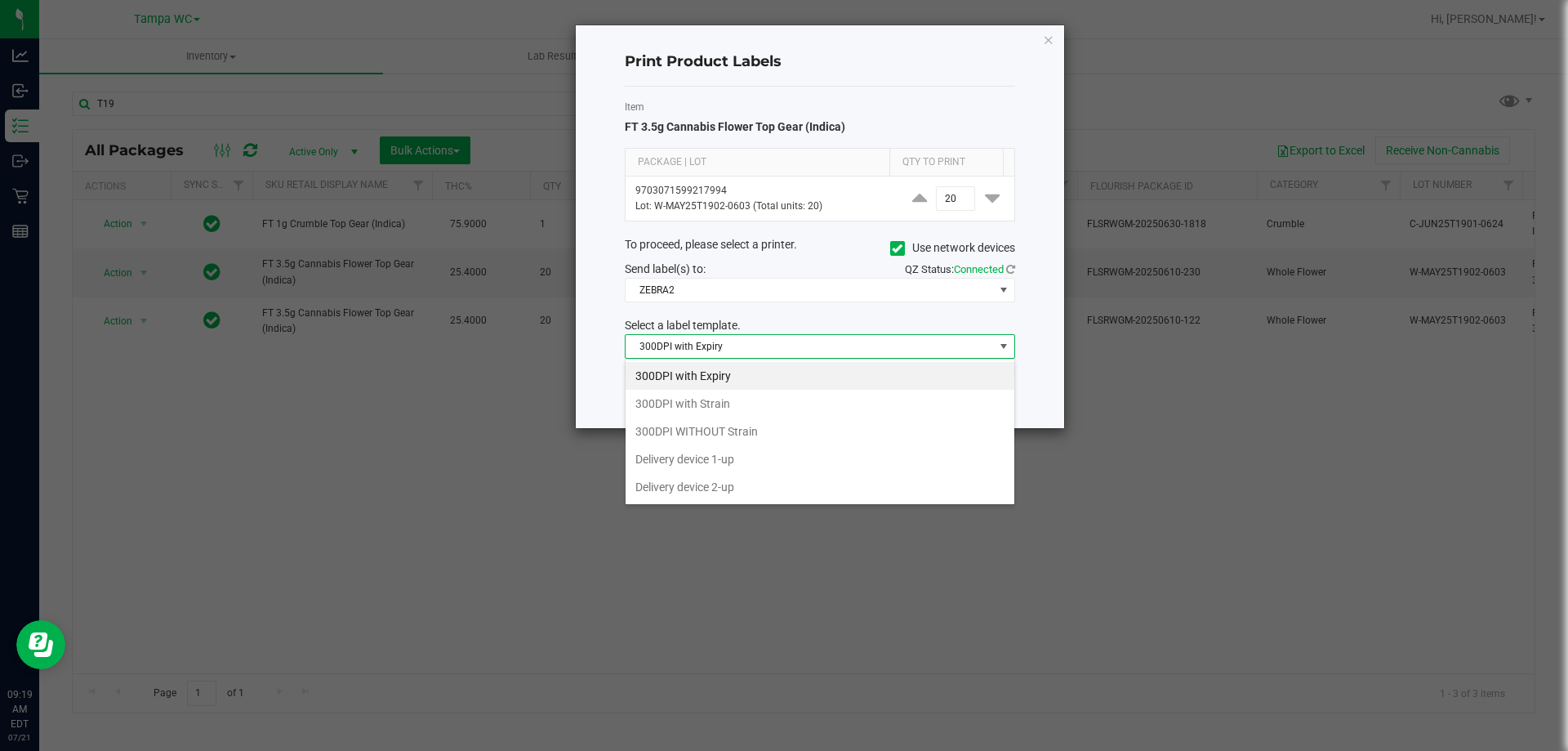 scroll, scrollTop: 81695, scrollLeft: 81276, axis: both 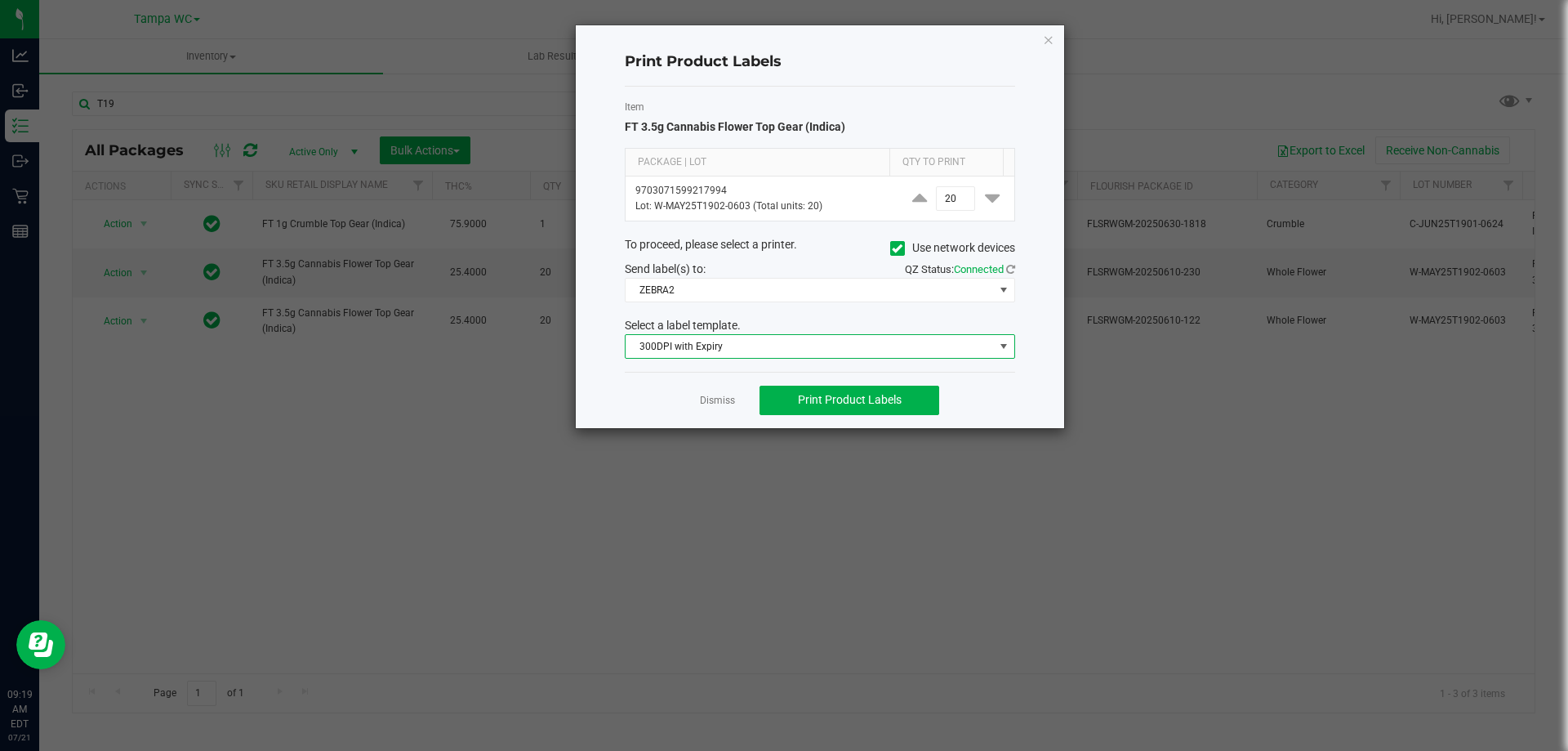 click on "300DPI with Expiry" at bounding box center [809, 346] 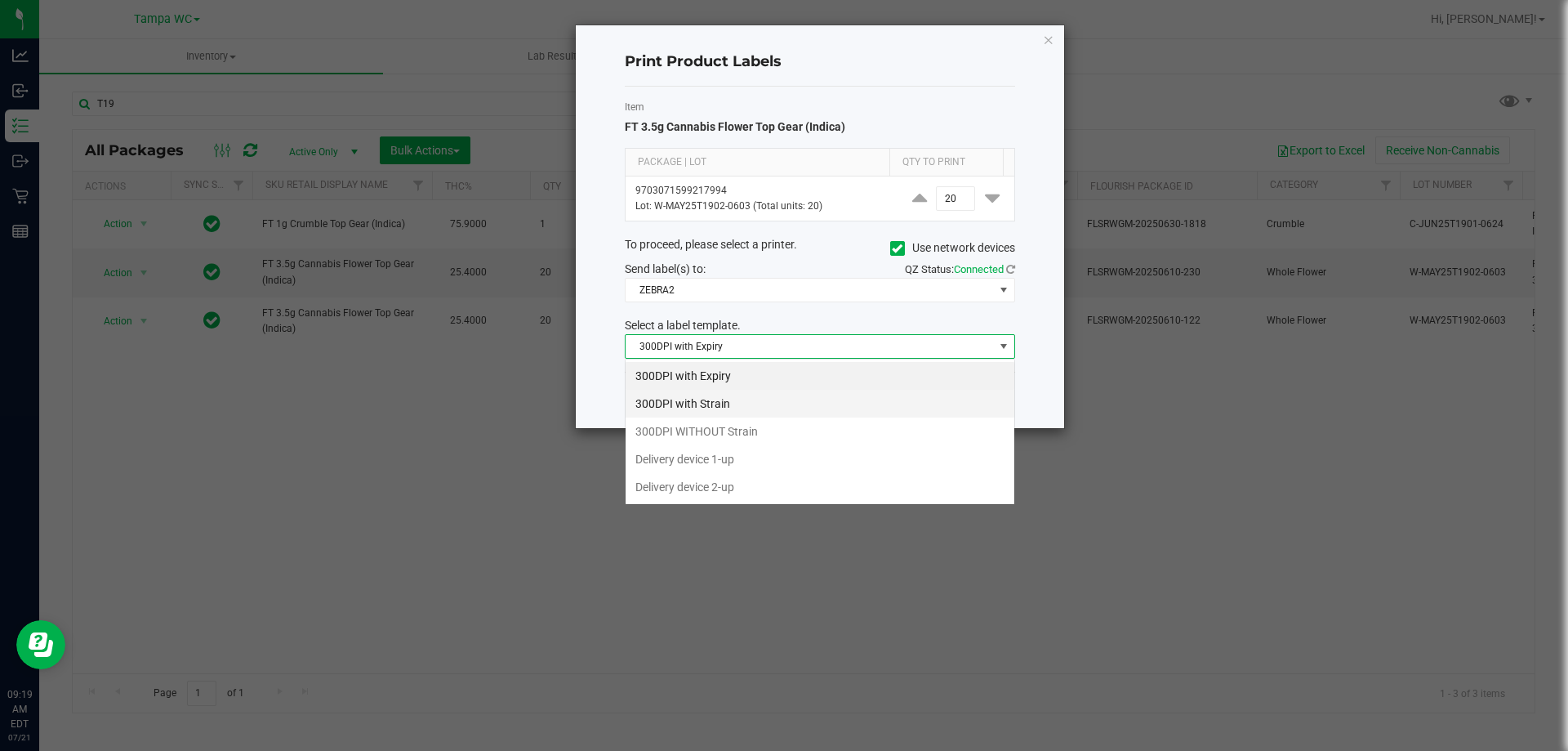 scroll, scrollTop: 81695, scrollLeft: 81276, axis: both 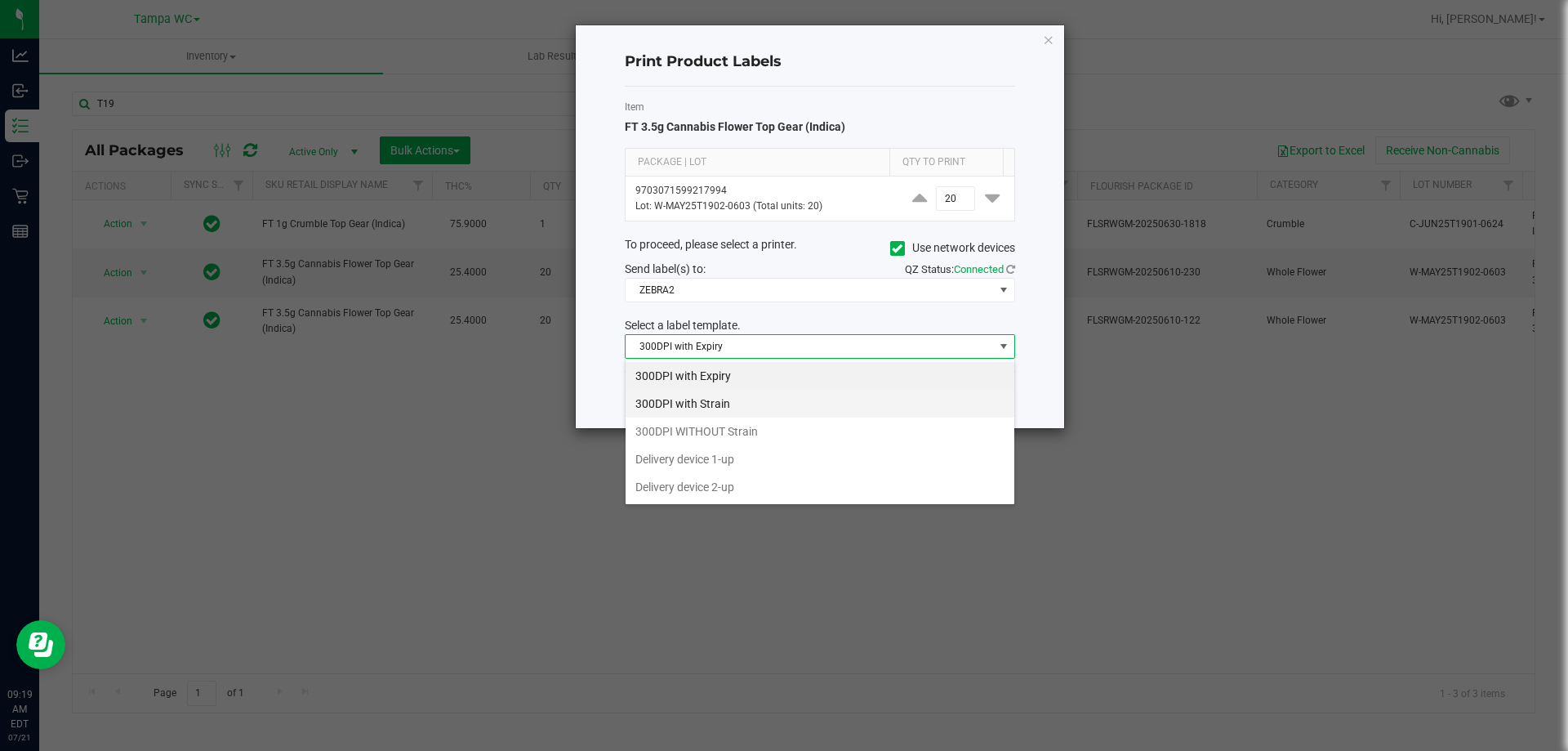 click on "300DPI with Strain" at bounding box center (820, 404) 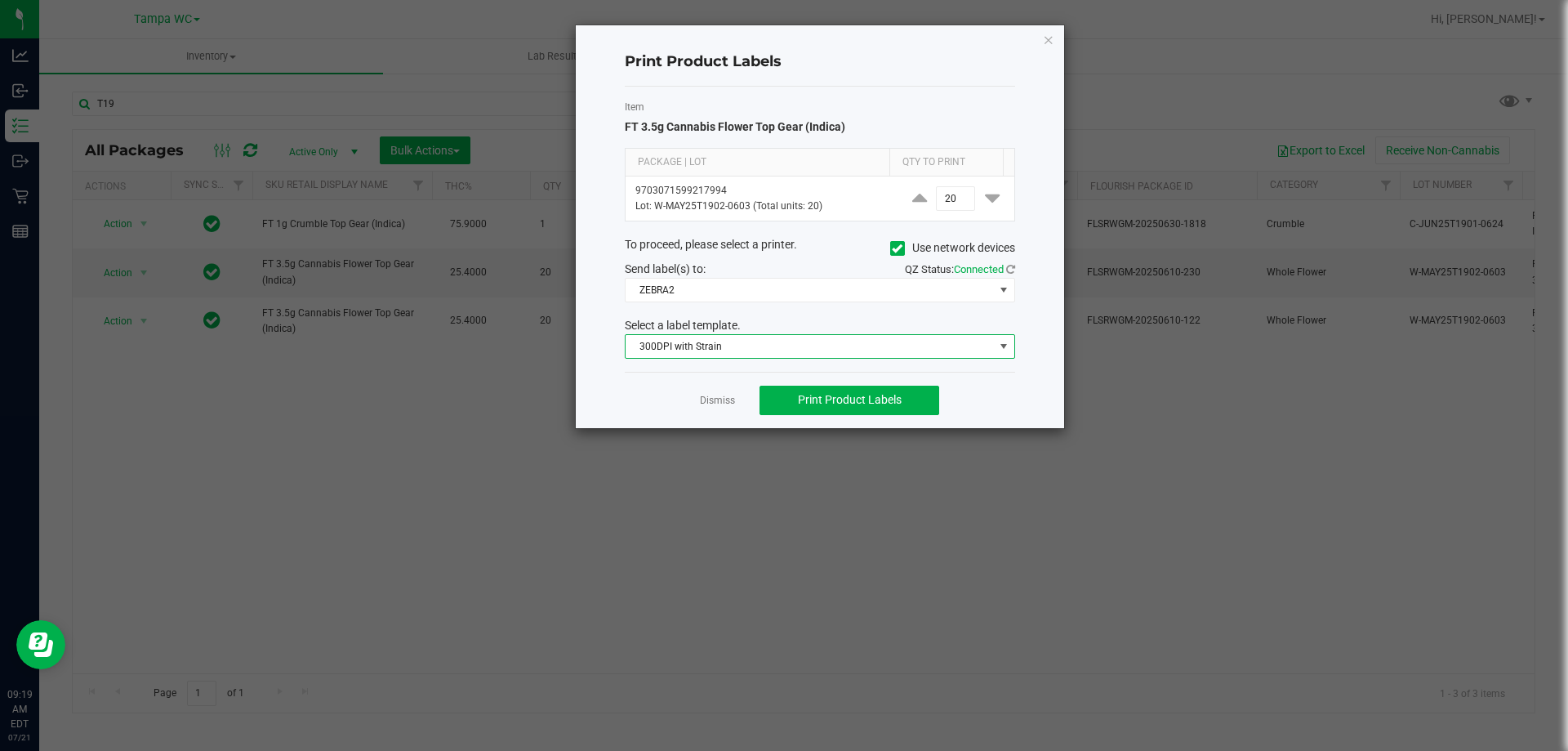 click on "300DPI with Strain" at bounding box center (809, 346) 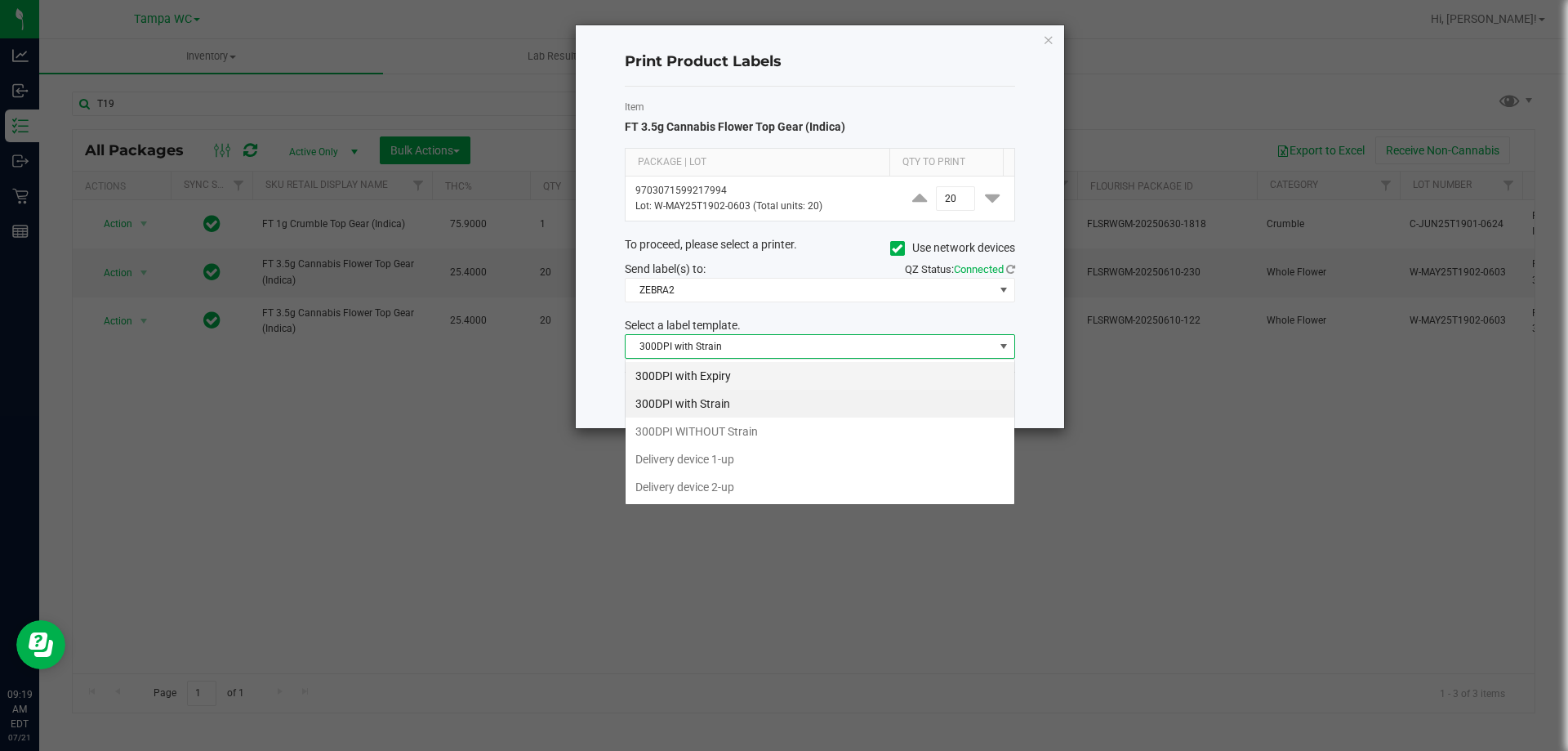 scroll, scrollTop: 81695, scrollLeft: 81276, axis: both 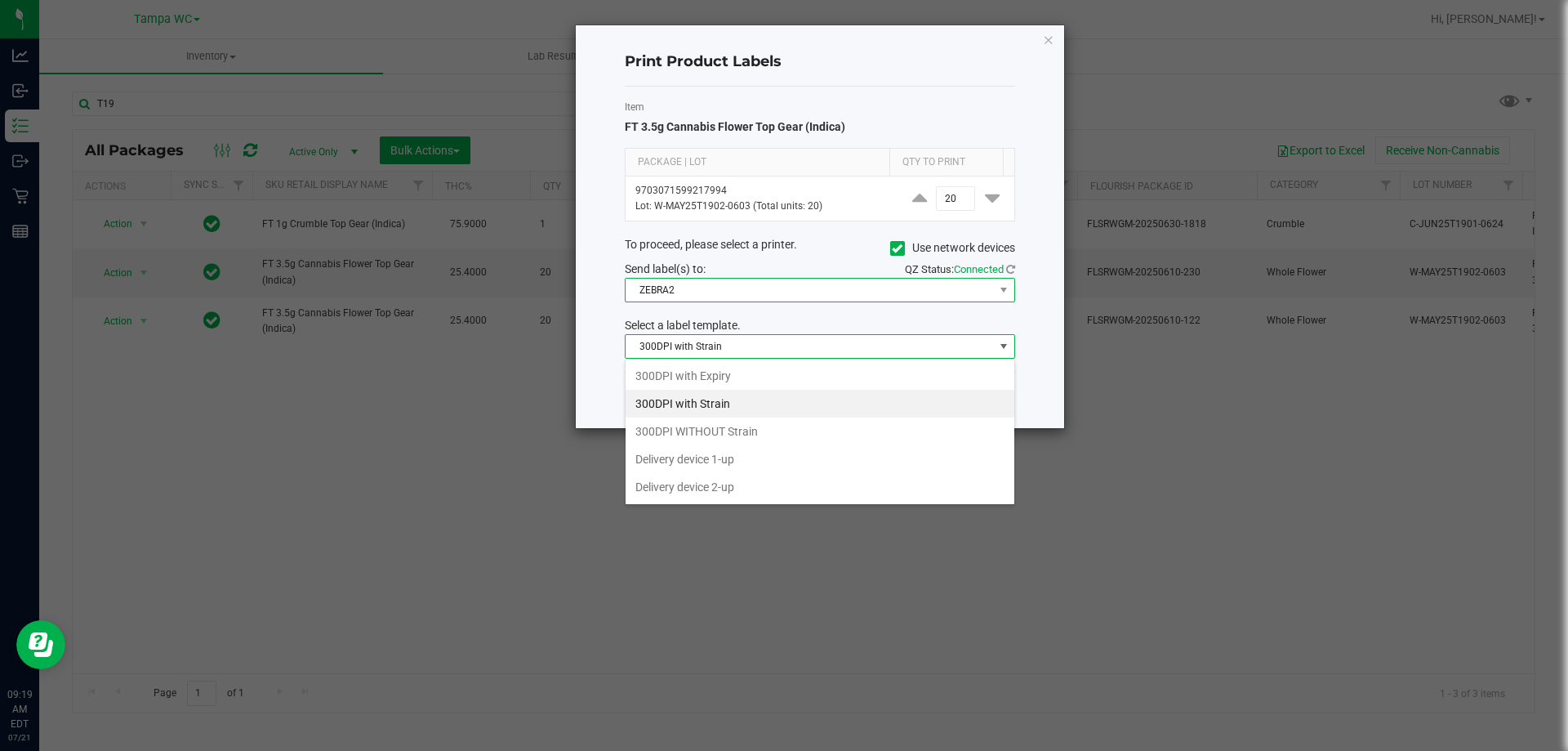 click on "ZEBRA2" at bounding box center (809, 290) 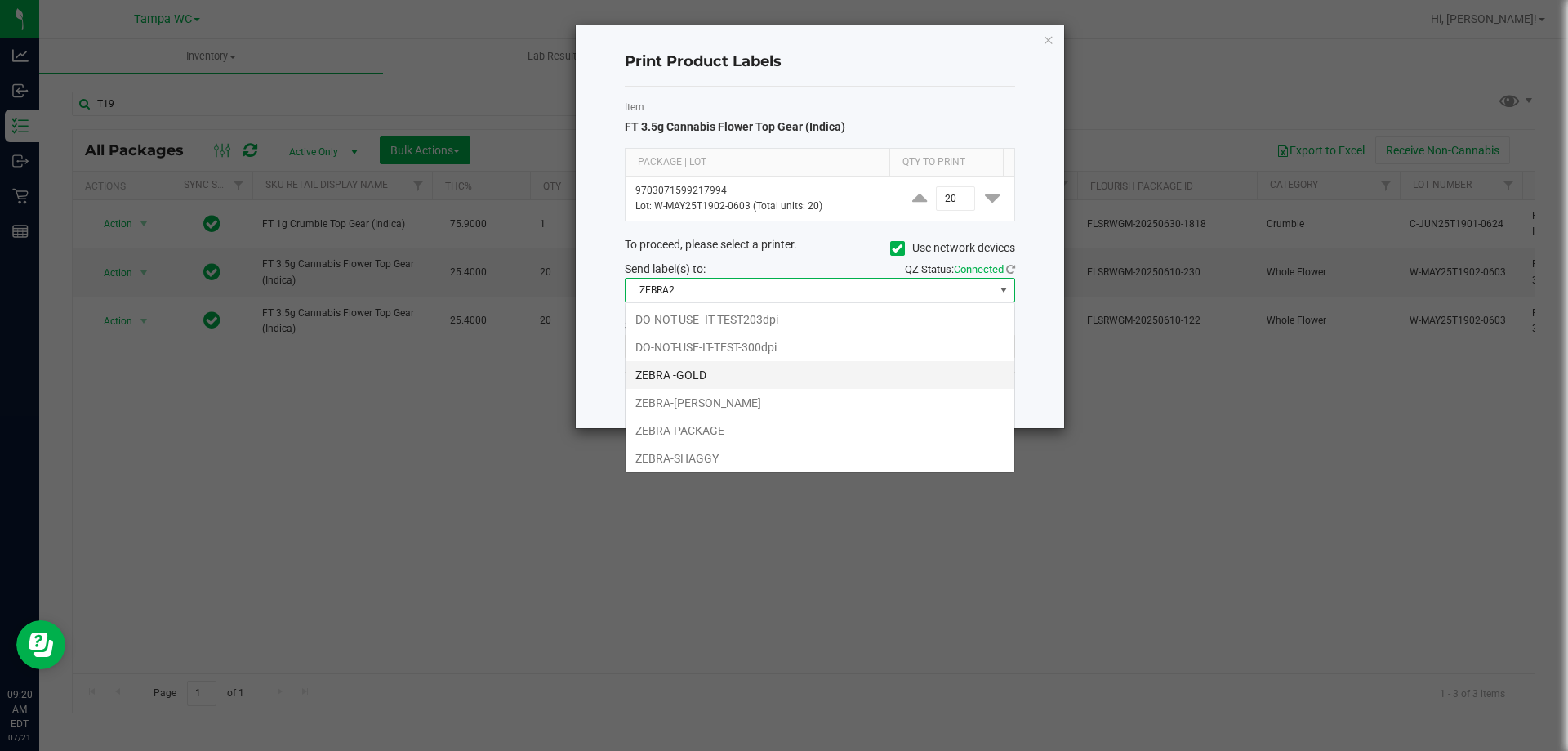 scroll, scrollTop: 81695, scrollLeft: 81276, axis: both 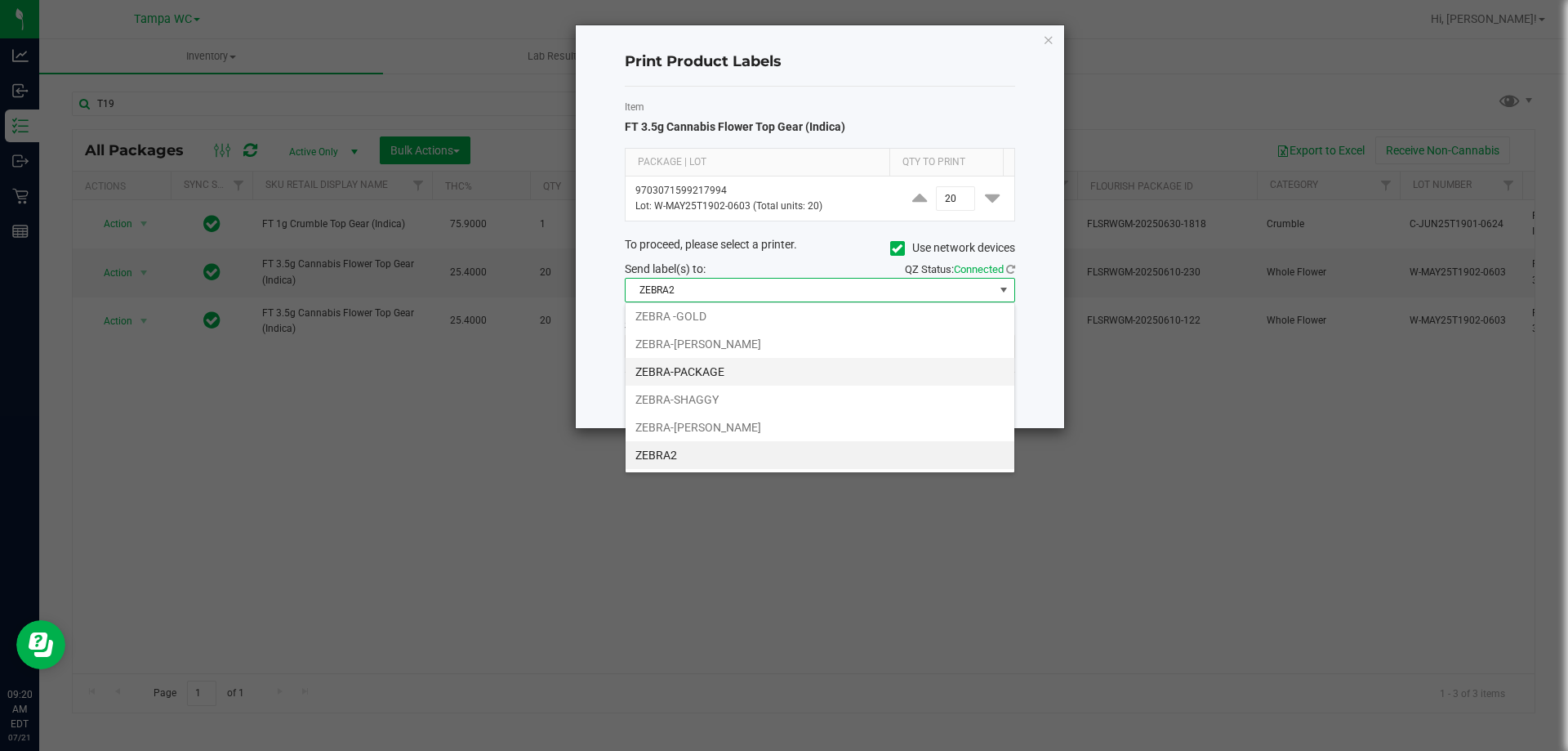 click on "ZEBRA-PACKAGE" at bounding box center [820, 372] 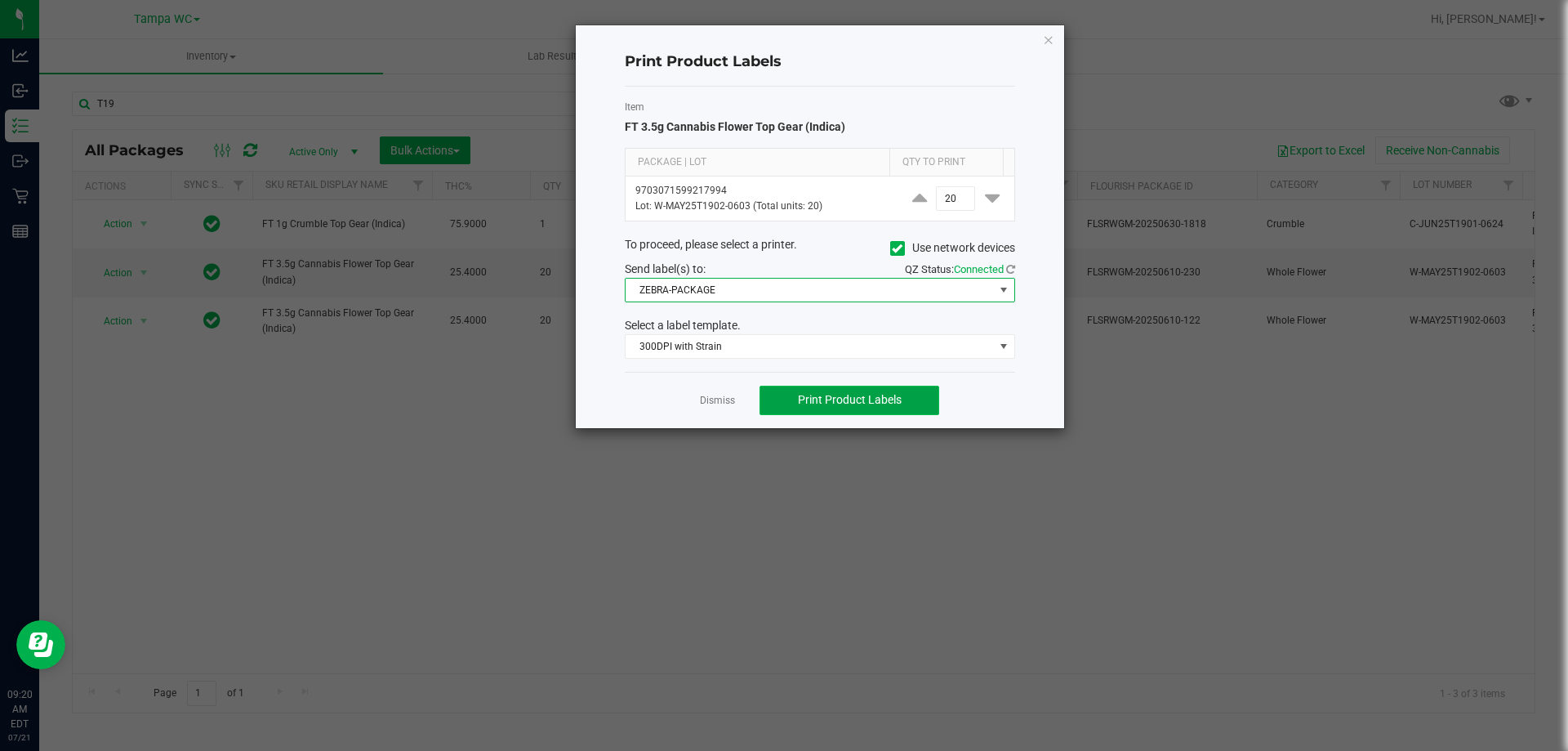 click on "Print Product Labels" 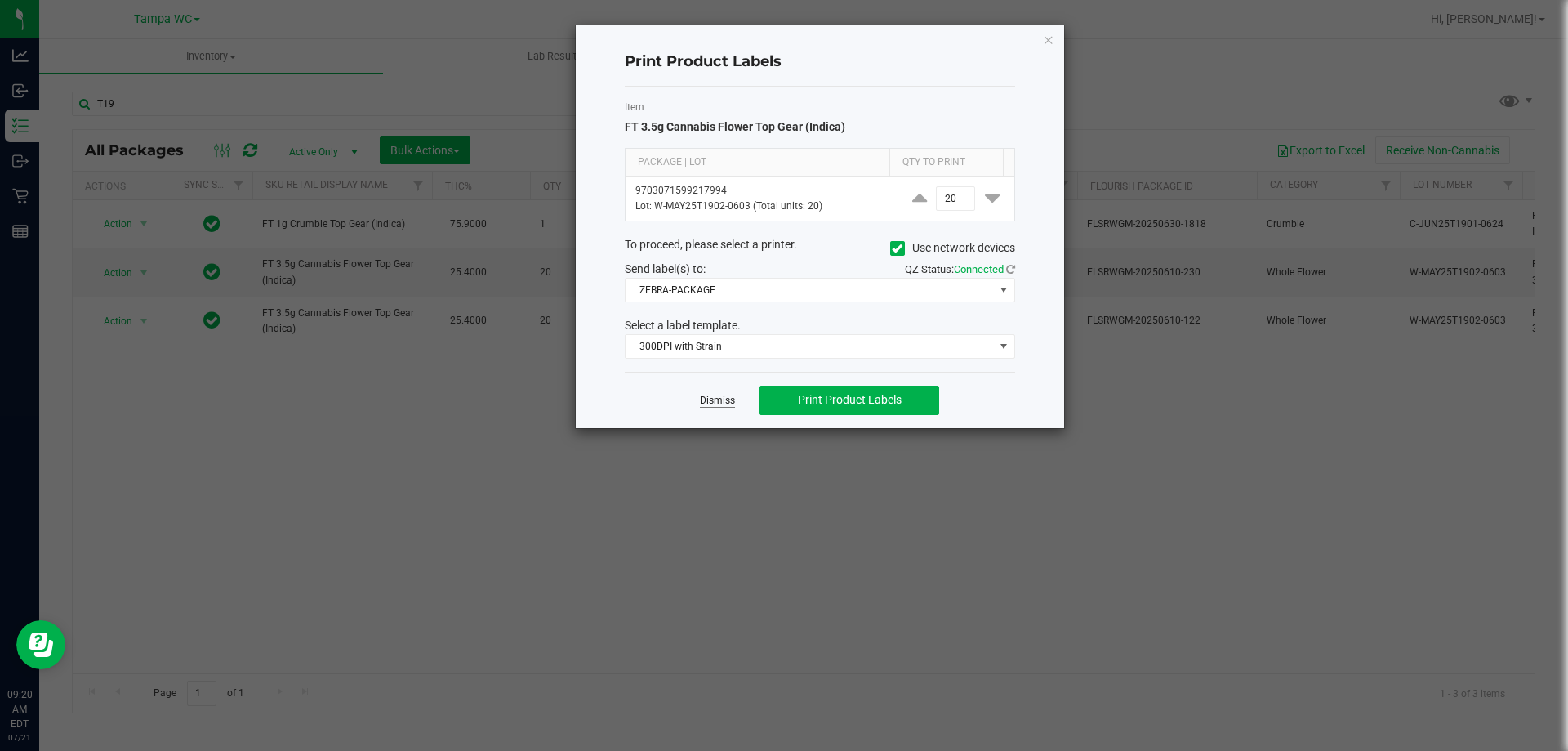 click on "Dismiss" 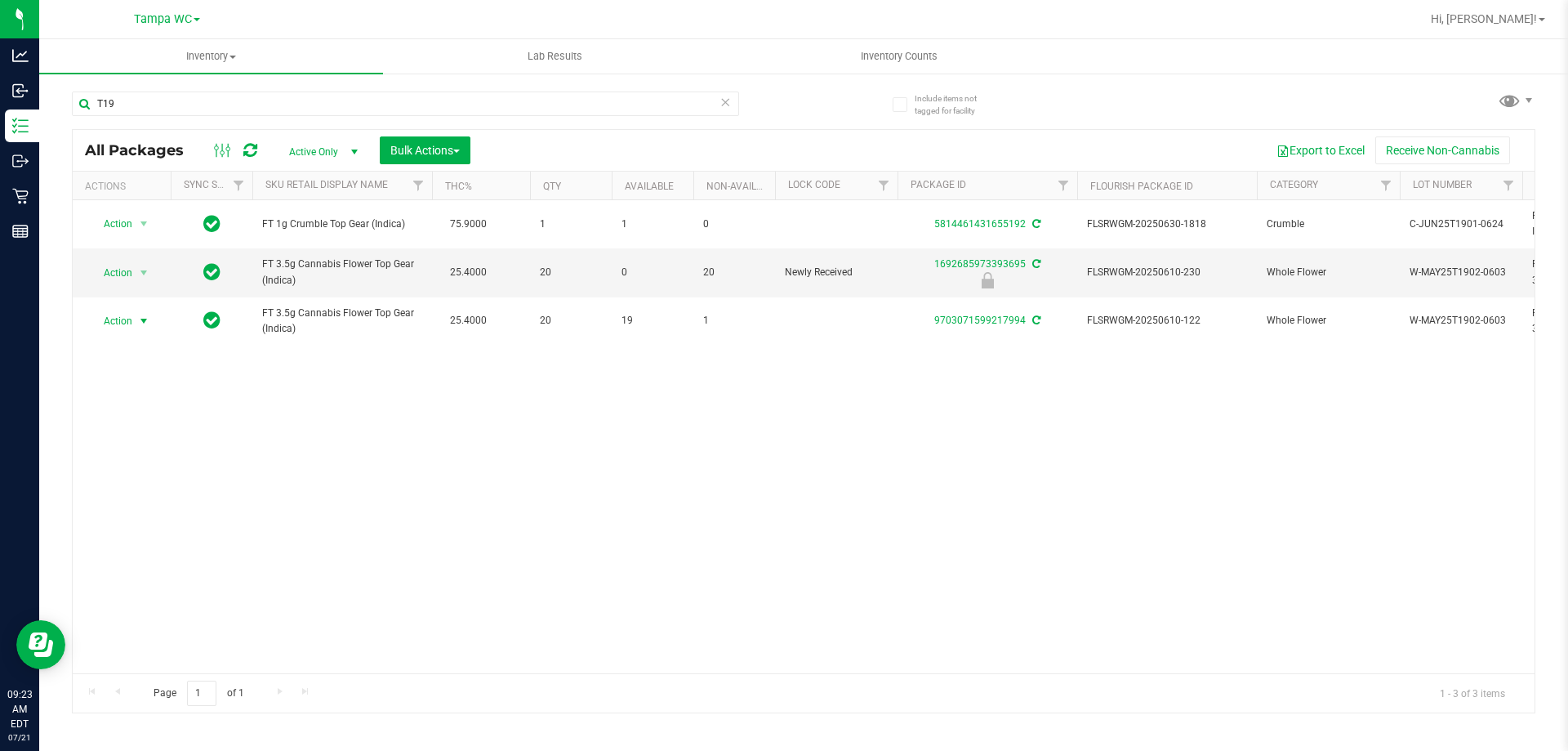 drag, startPoint x: 833, startPoint y: 453, endPoint x: 895, endPoint y: 183, distance: 277.02707 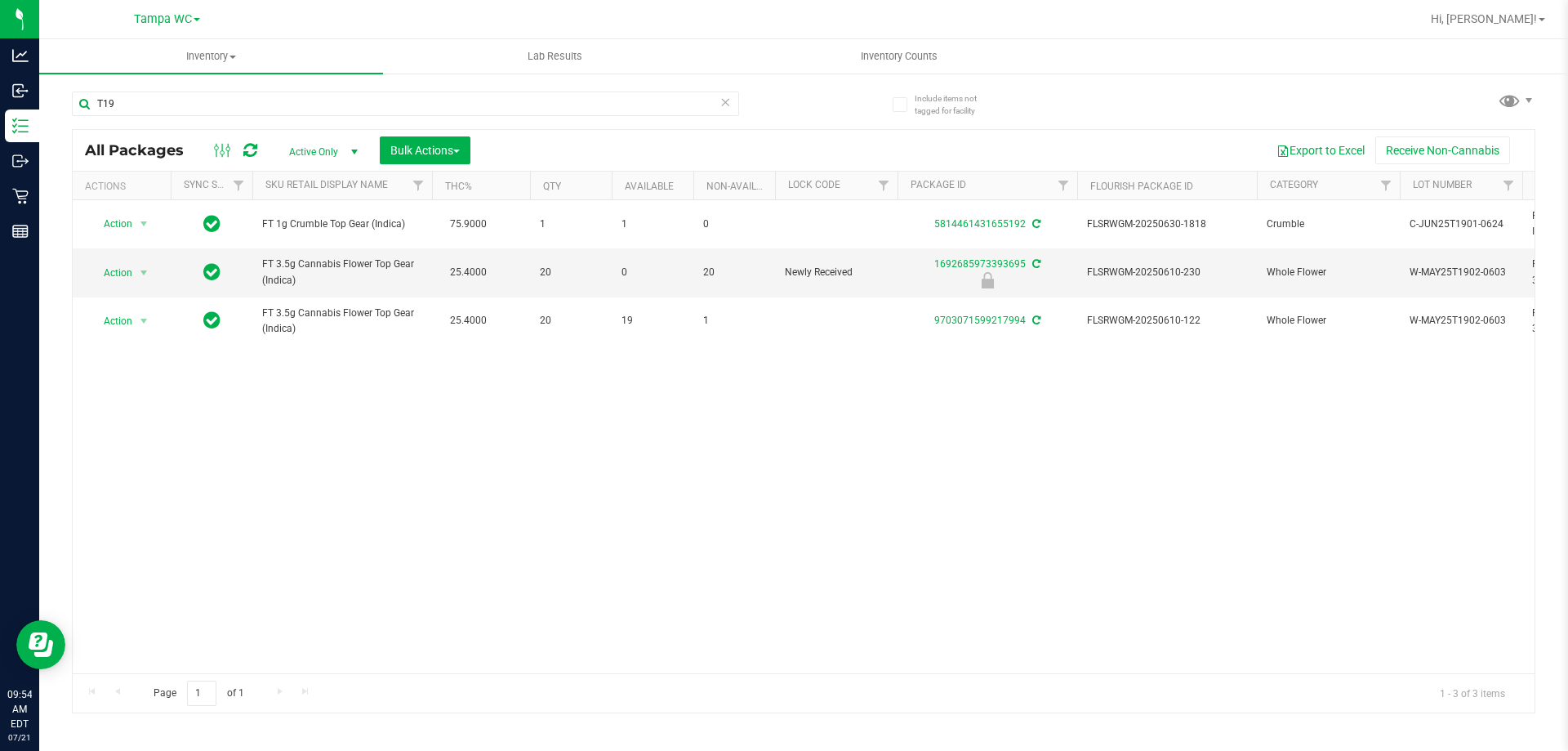 click on "Action Action Adjust qty Create package Edit attributes Global inventory Locate package Lock package Package audit log Print package label Print product labels Schedule for destruction
FT 1g Crumble Top Gear (Indica)
75.9000
1
1
0
5814461431655192
FLSRWGM-20250630-1818
Crumble
C-JUN25T1901-0624
FT - CRUMBLE - 1G - T19 - IND
Now
Jun 30, 2025 09:49:00 EDT $65.00000" at bounding box center (804, 436) 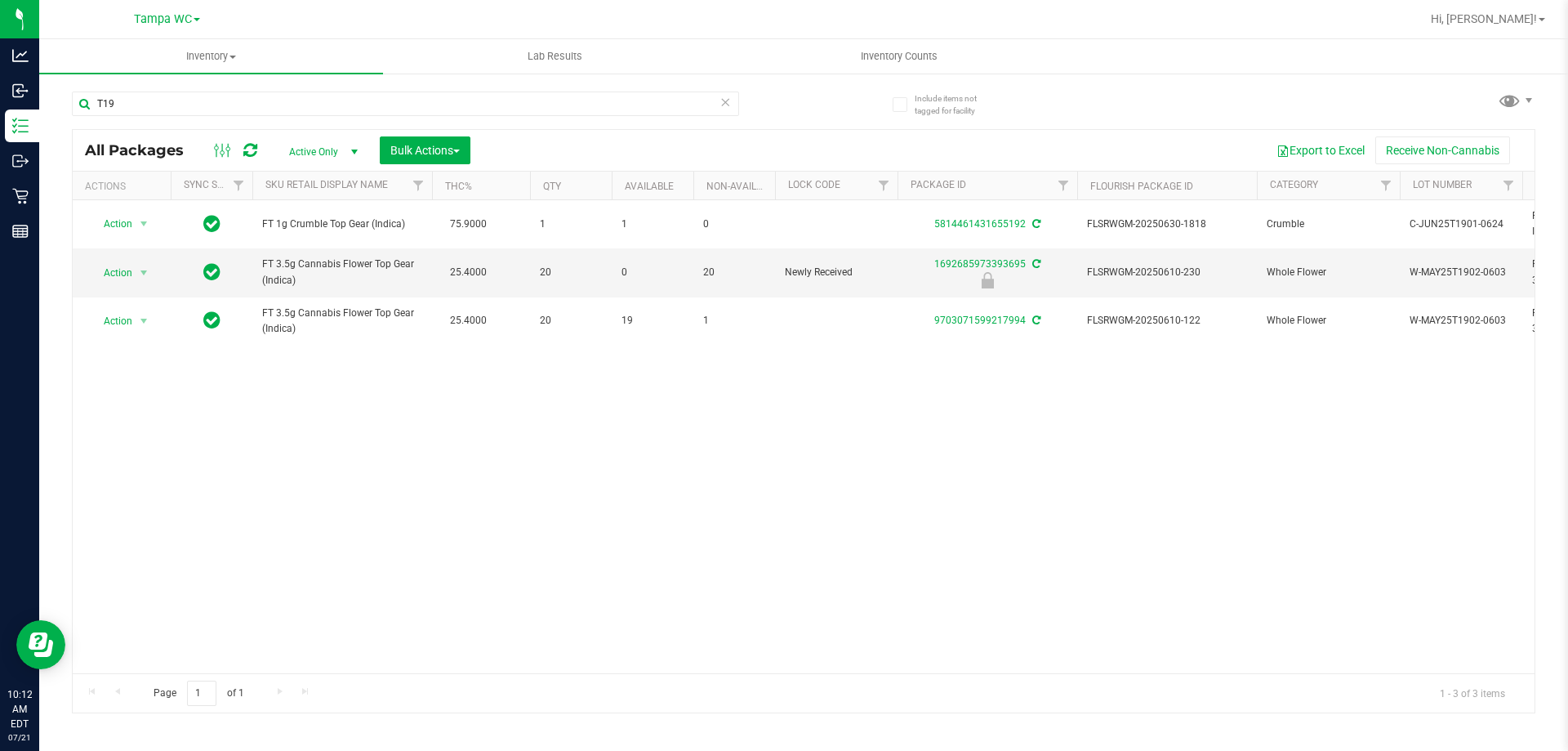 click at bounding box center (725, 101) 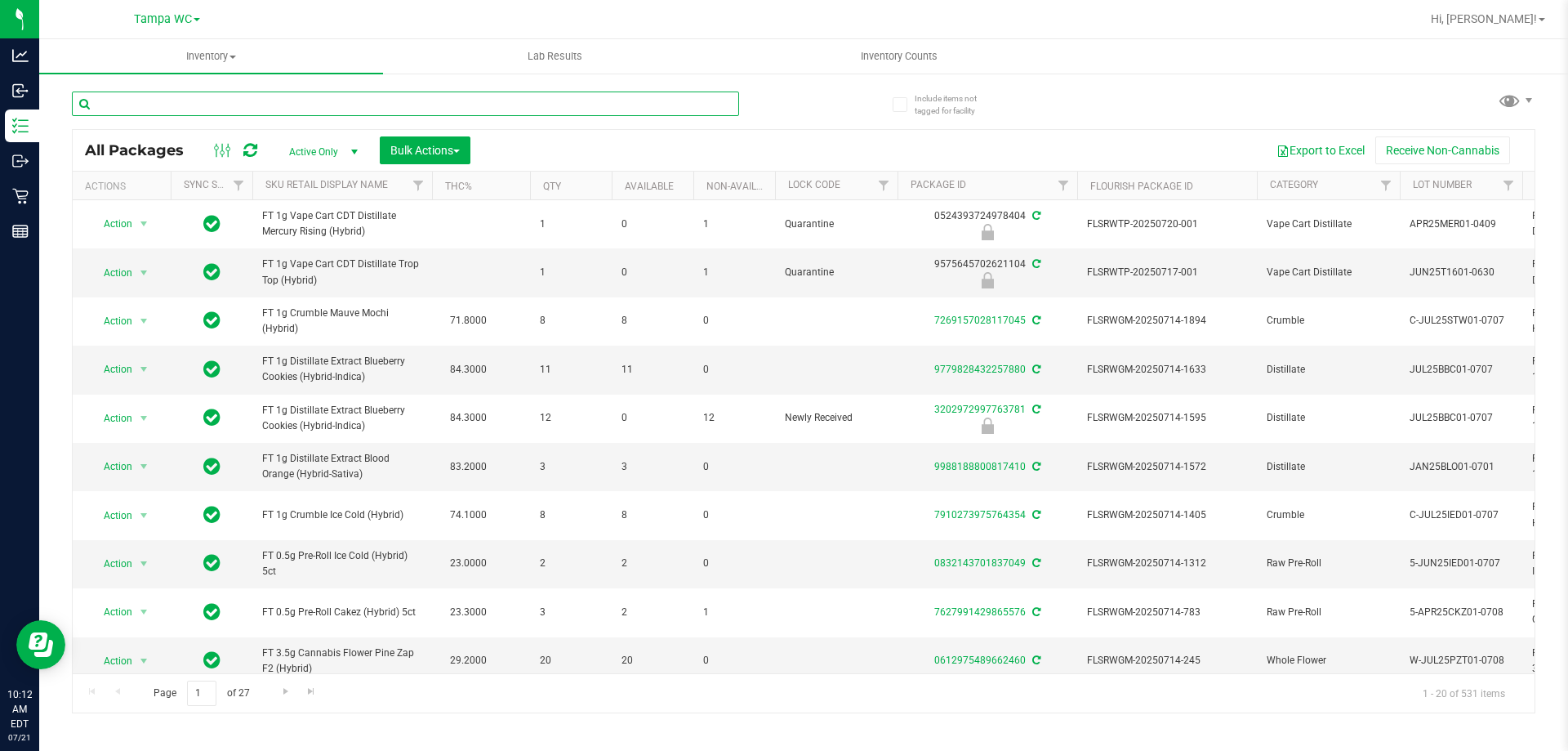 click at bounding box center [405, 104] 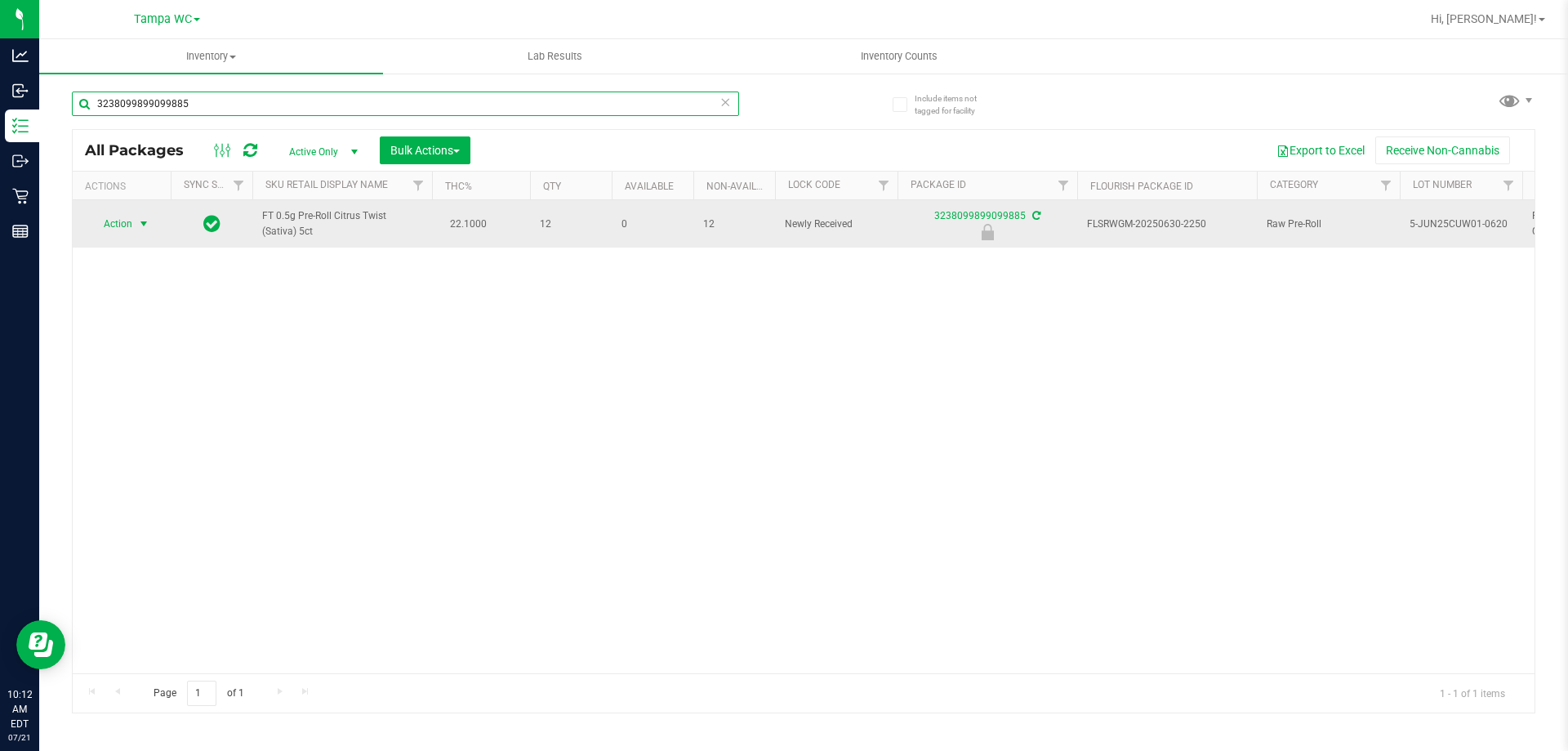type on "3238099899099885" 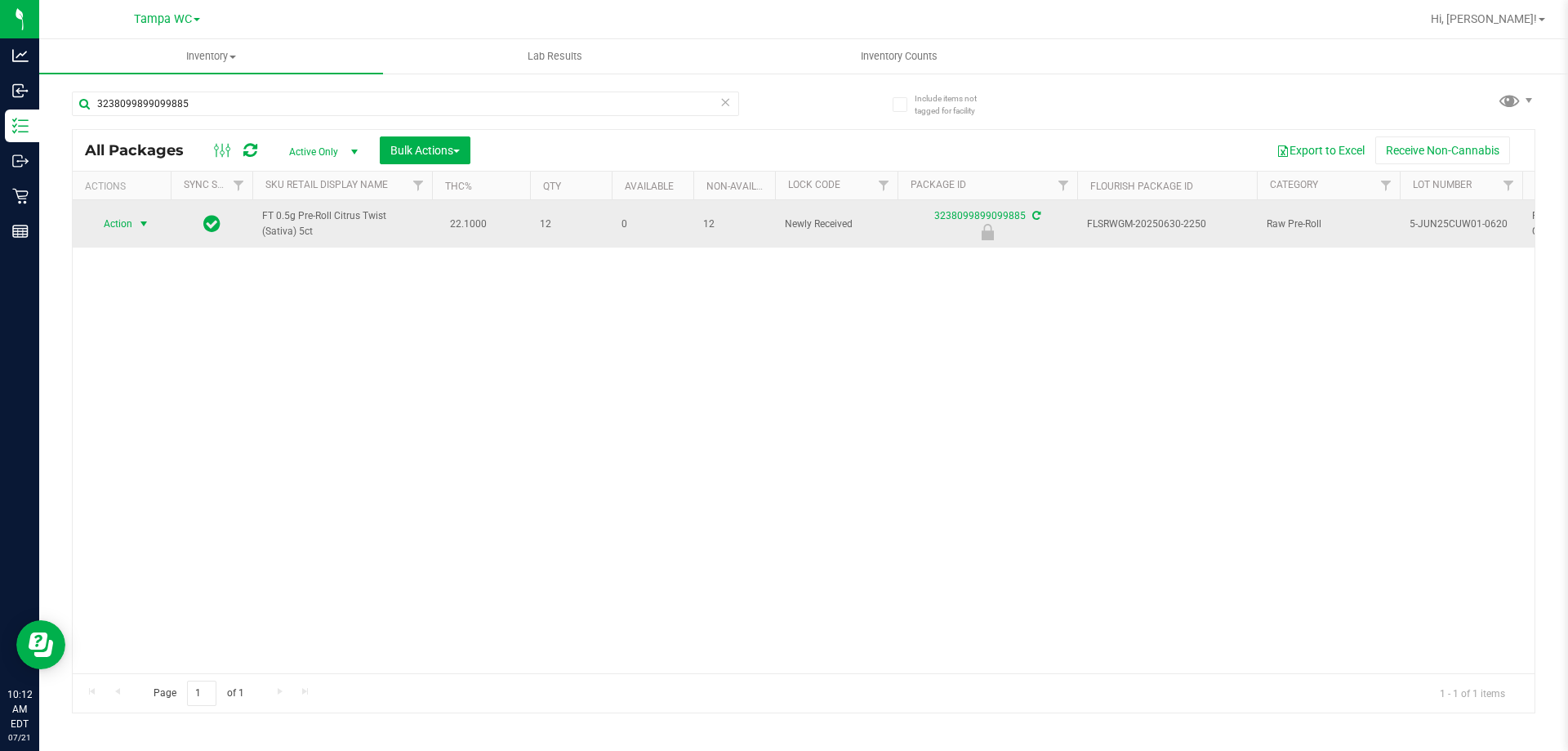 click at bounding box center [144, 224] 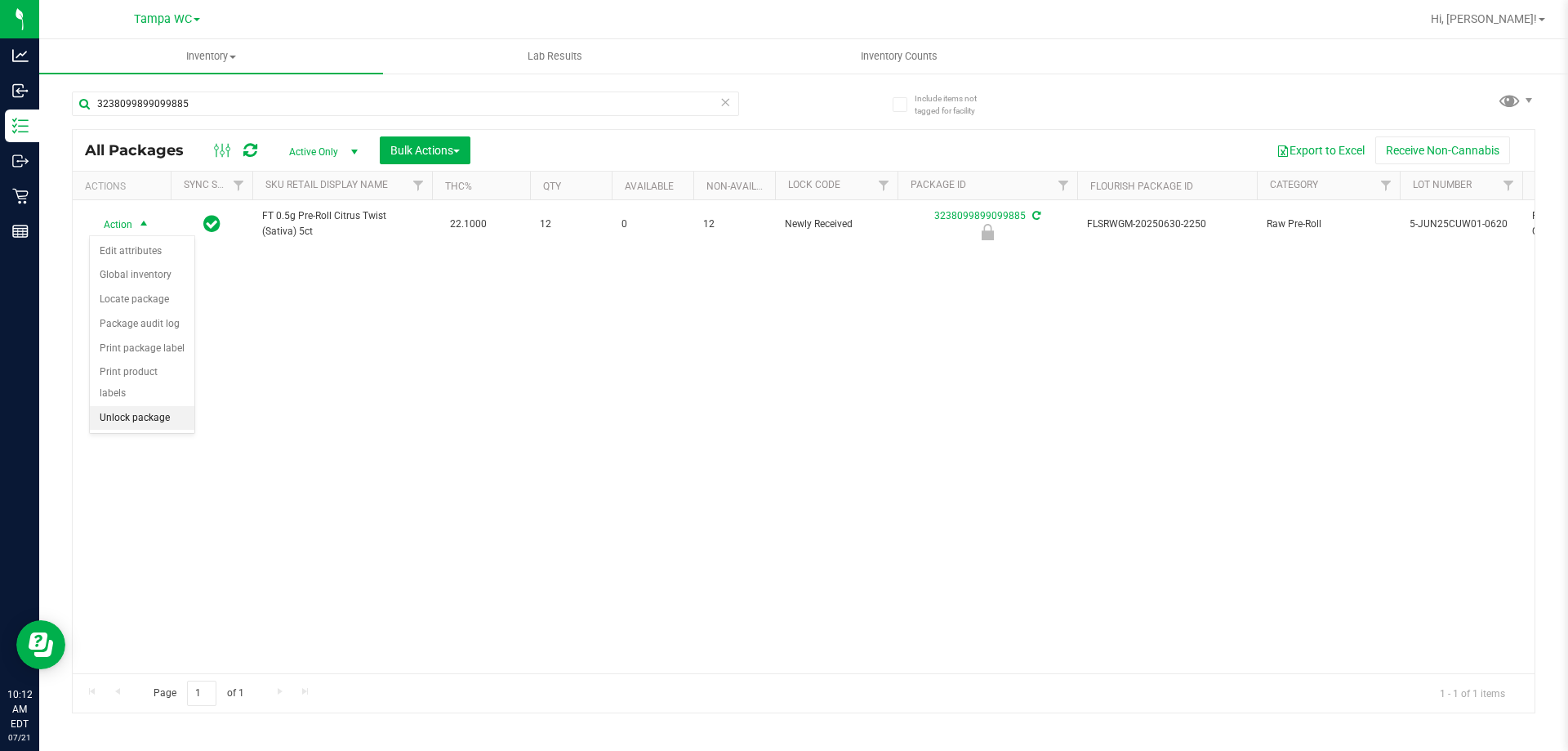 click on "Unlock package" at bounding box center [142, 418] 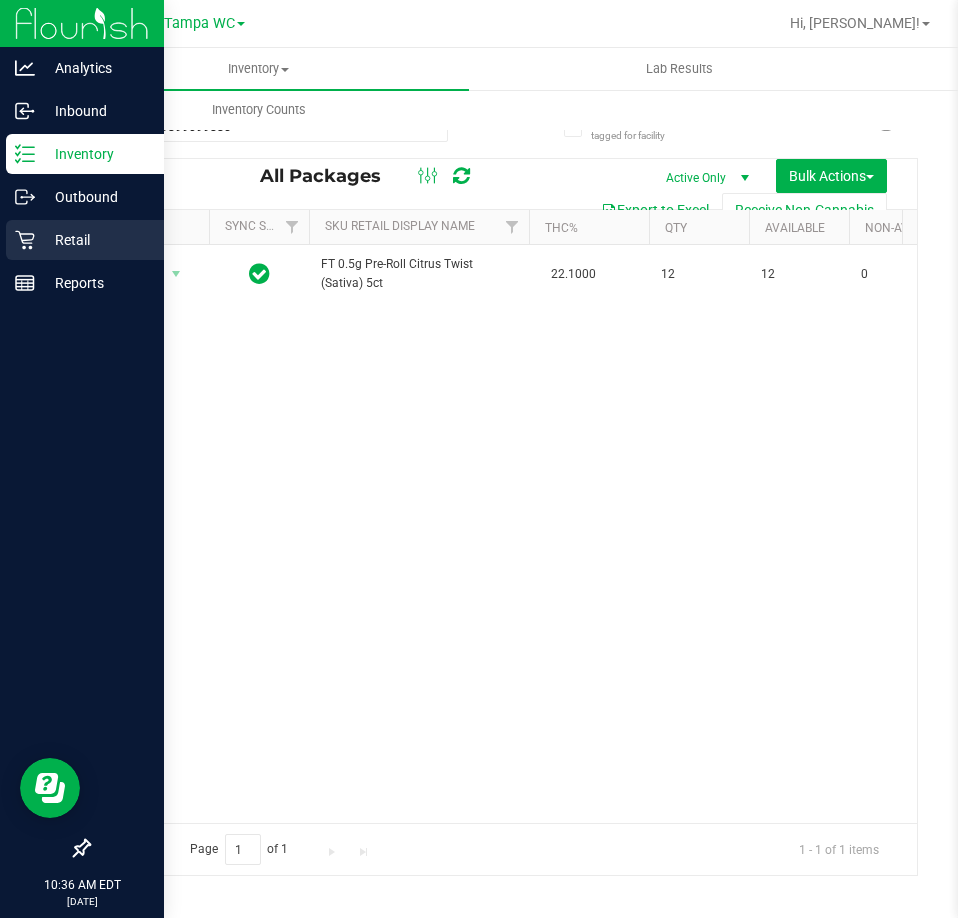 click on "Retail" at bounding box center (95, 240) 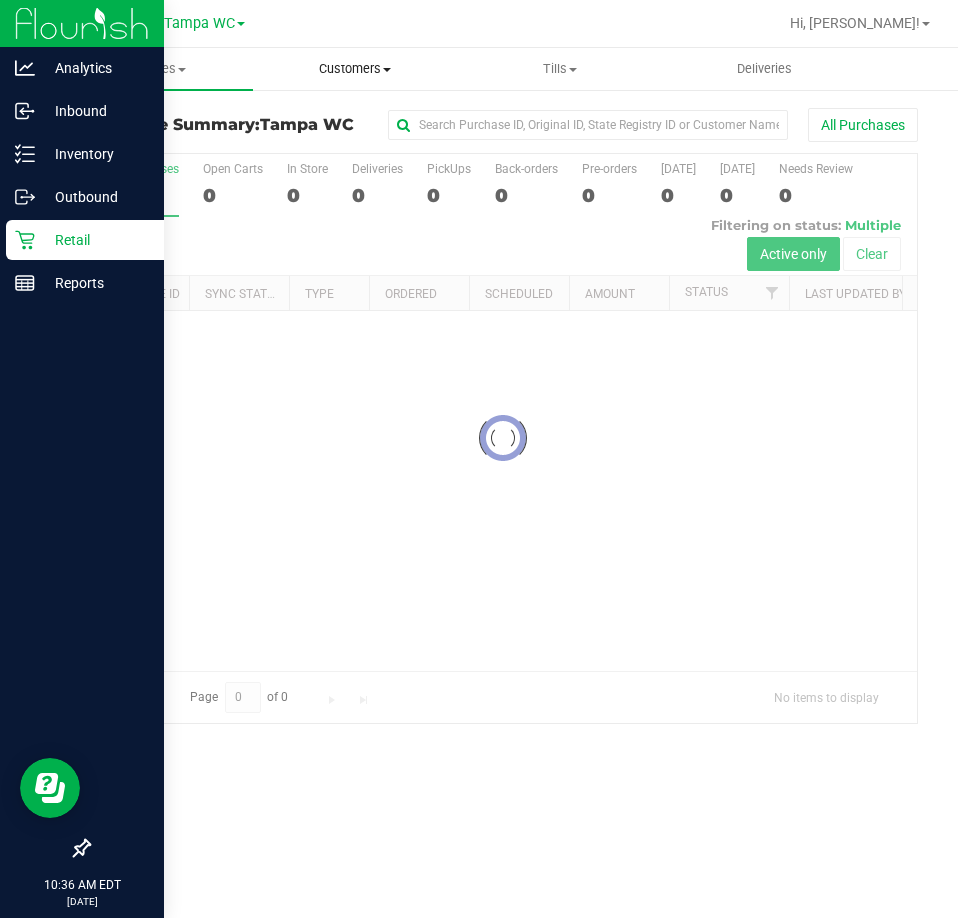 click on "Customers" at bounding box center (355, 69) 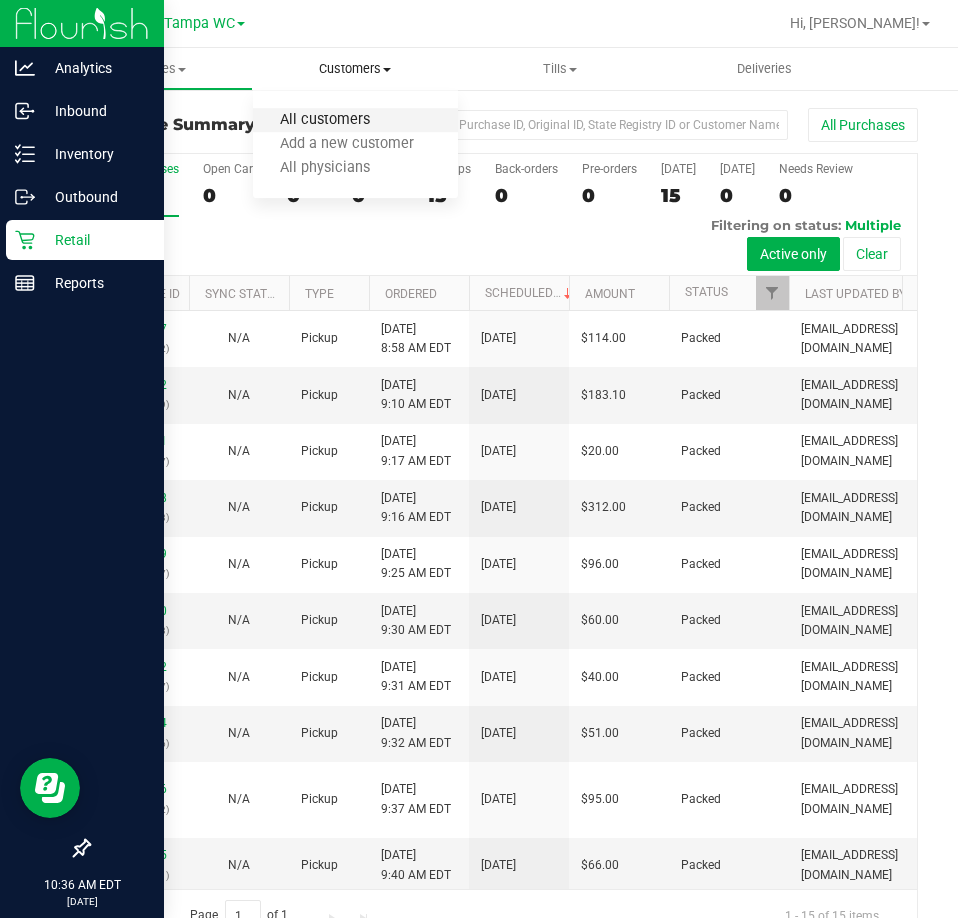 click on "All customers" at bounding box center [325, 120] 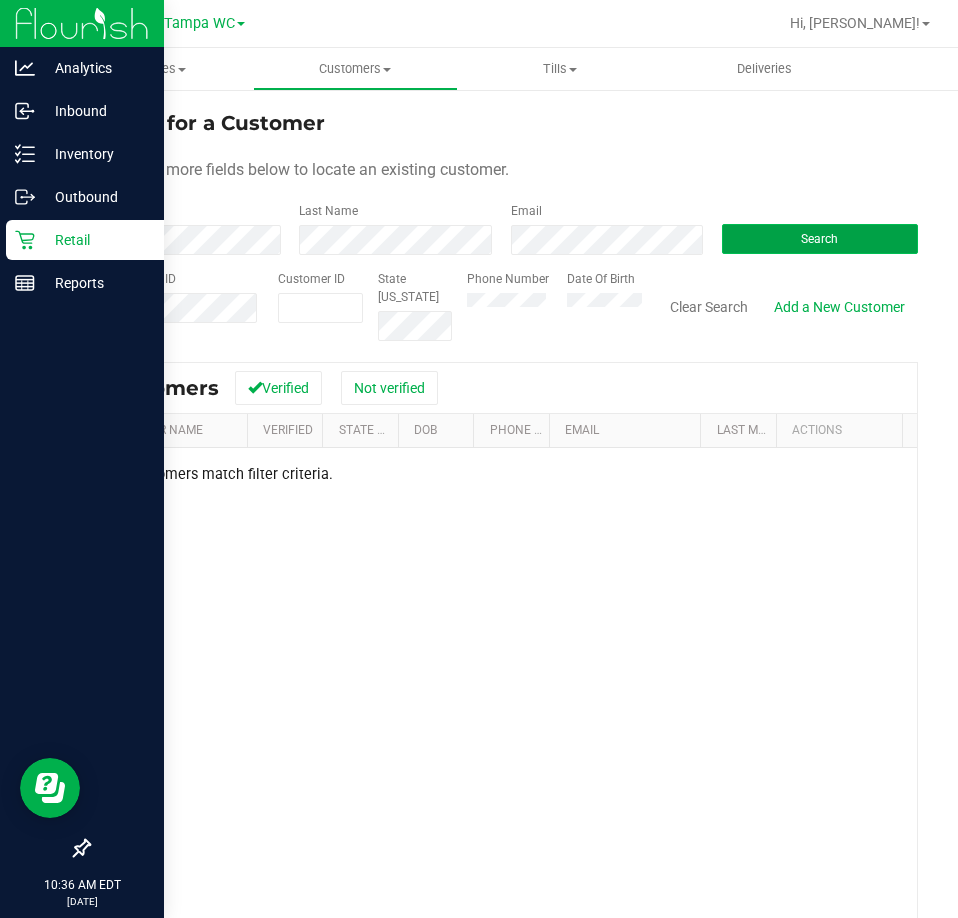 click on "Search" at bounding box center (820, 239) 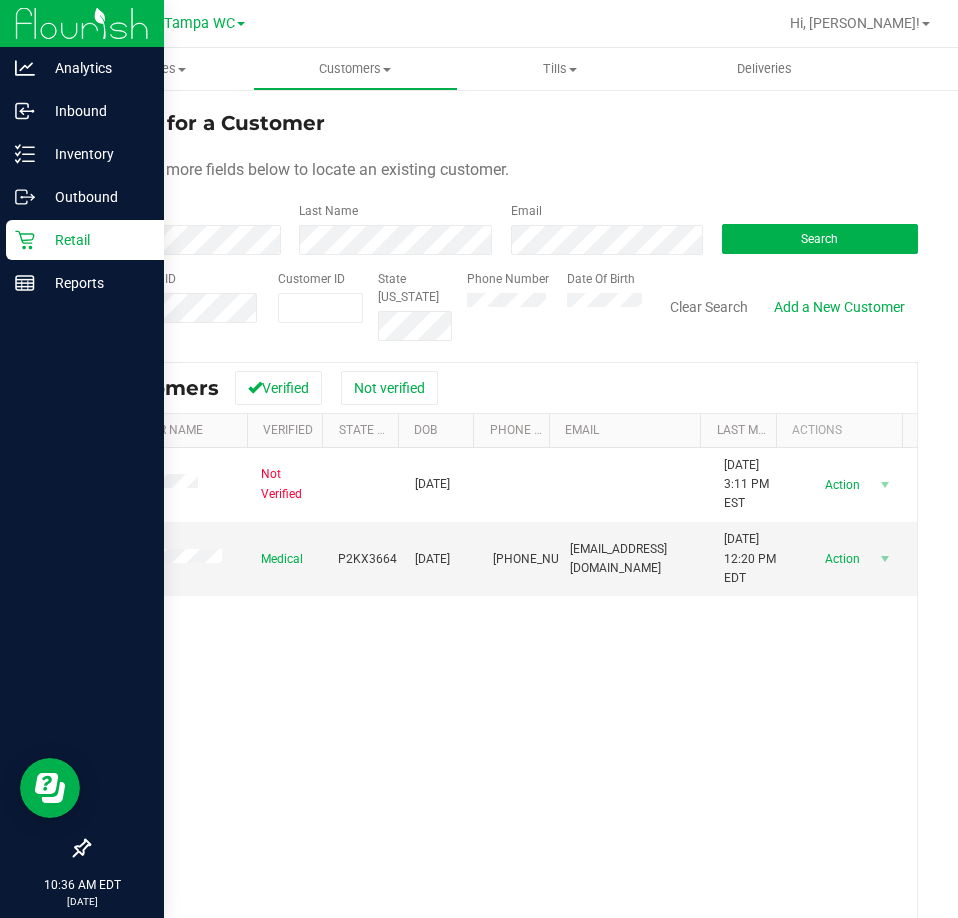 click on "Not Verified 02/28/1993 11/26/2020 3:11 PM EST
Delete Profile
Action Action Add to queue Create new purchase View profile View purchases
Medical P2KX3664 11/01/1975 (404) 623-1555 cnsstorm16@gmail.com 4/18/2024 12:20 PM EDT
Delete Profile
Action Action Add to queue Create new purchase" at bounding box center (503, 737) 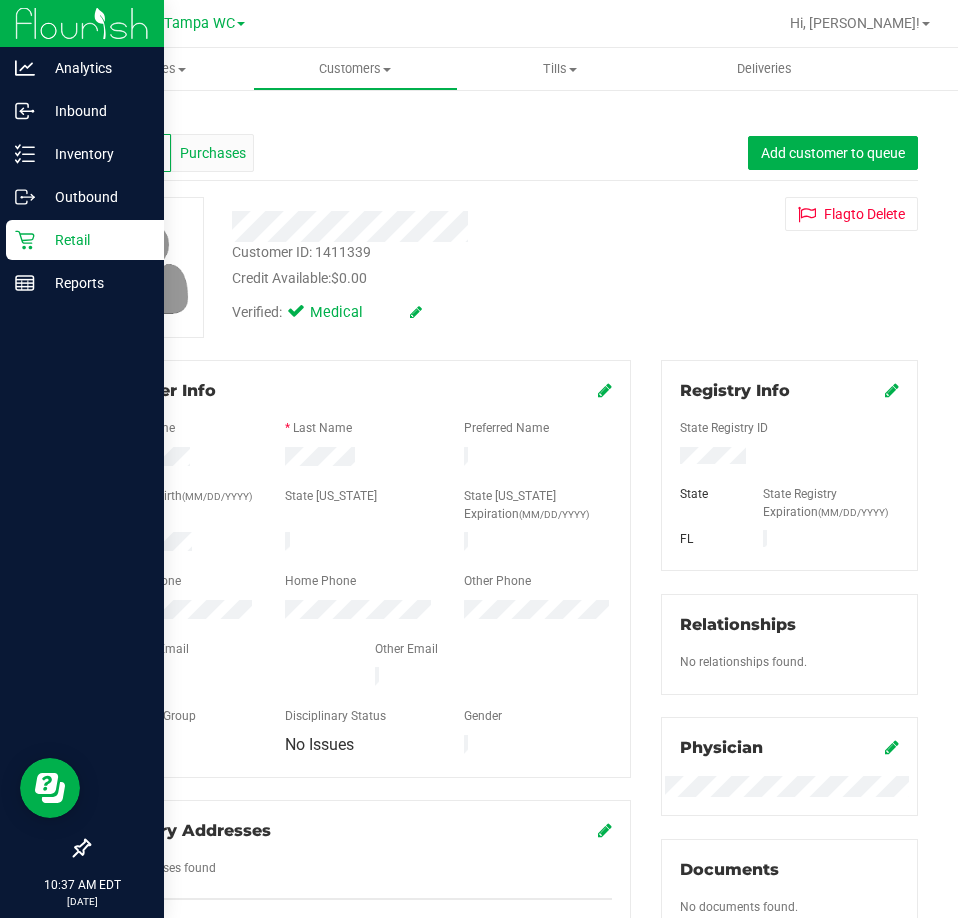 click on "Purchases" at bounding box center [212, 153] 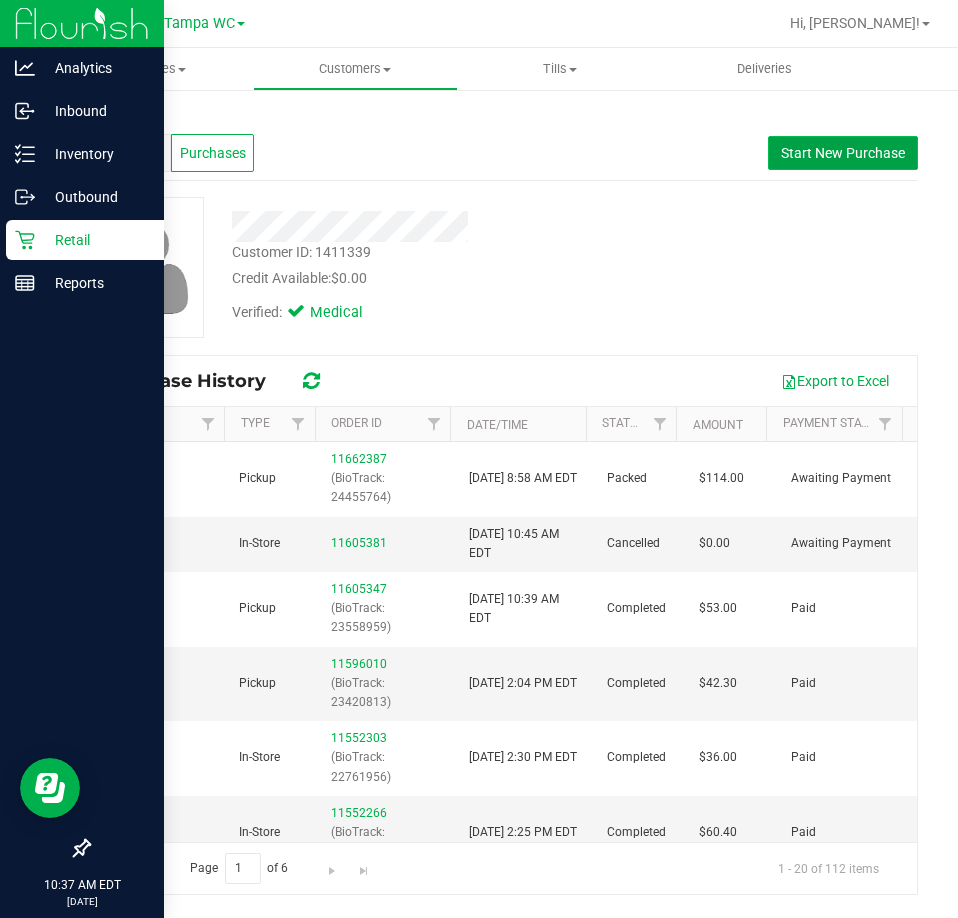 click on "Start New Purchase" at bounding box center (843, 153) 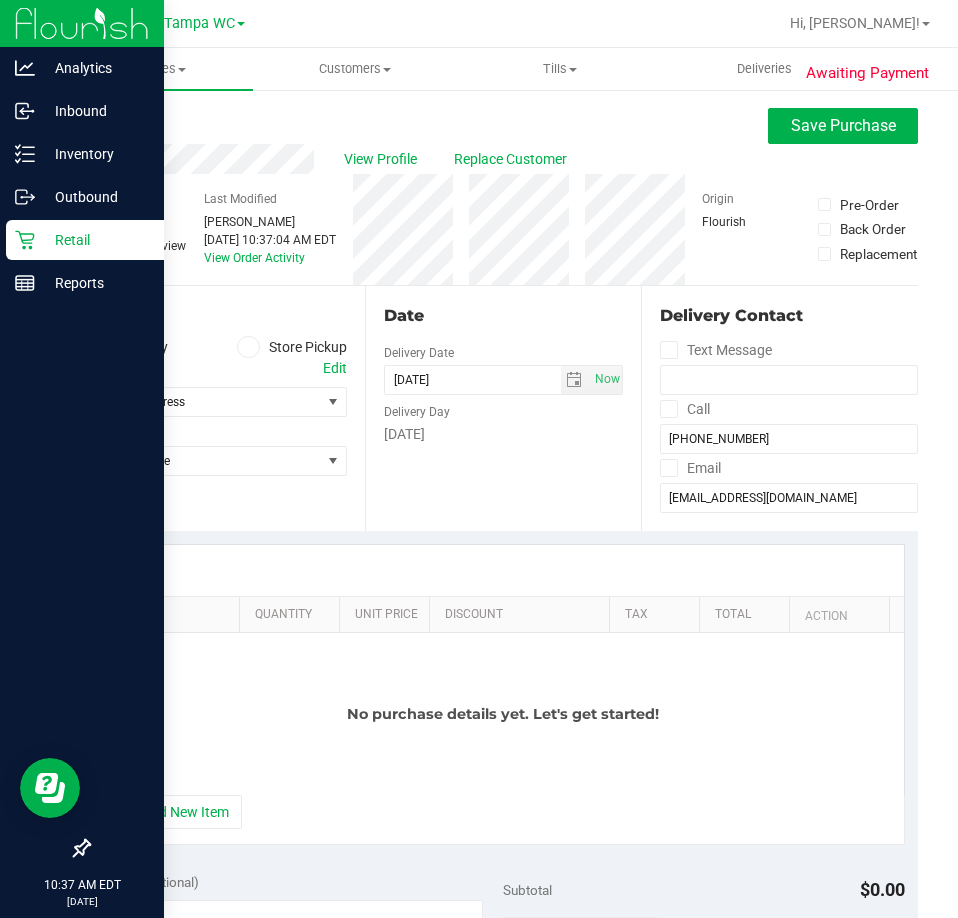 click on "Store Pickup" at bounding box center (292, 347) 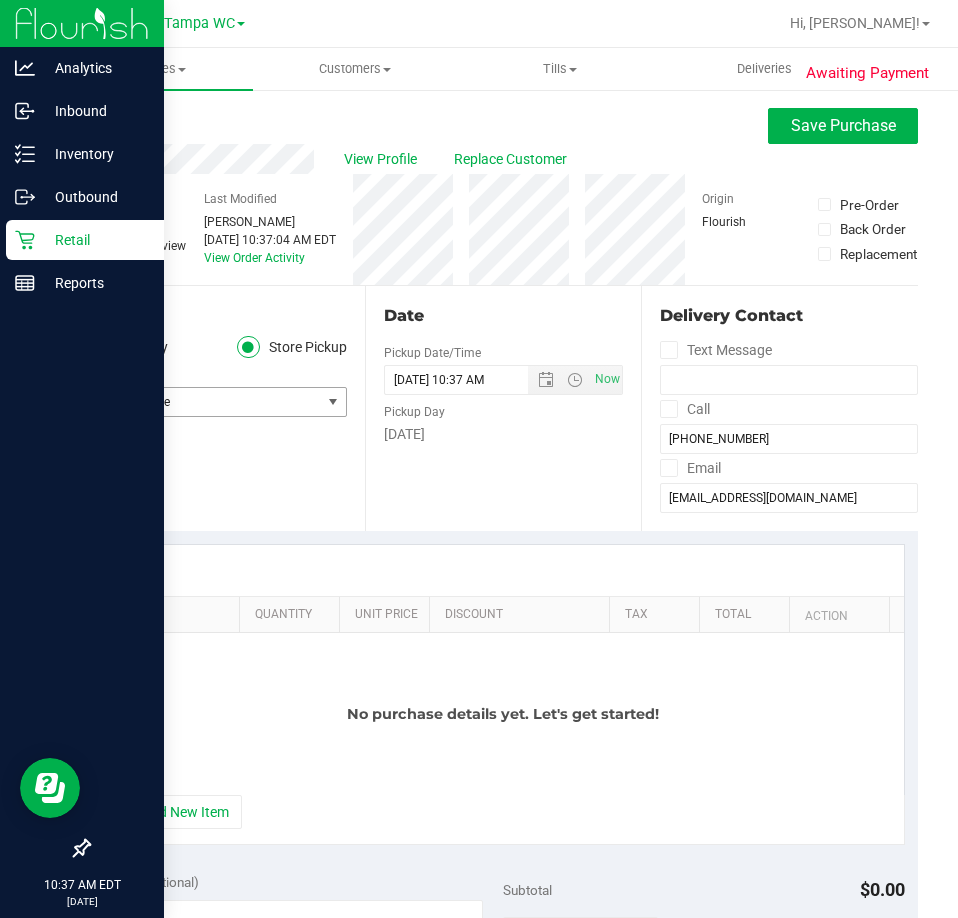 click on "Select Store" at bounding box center (205, 402) 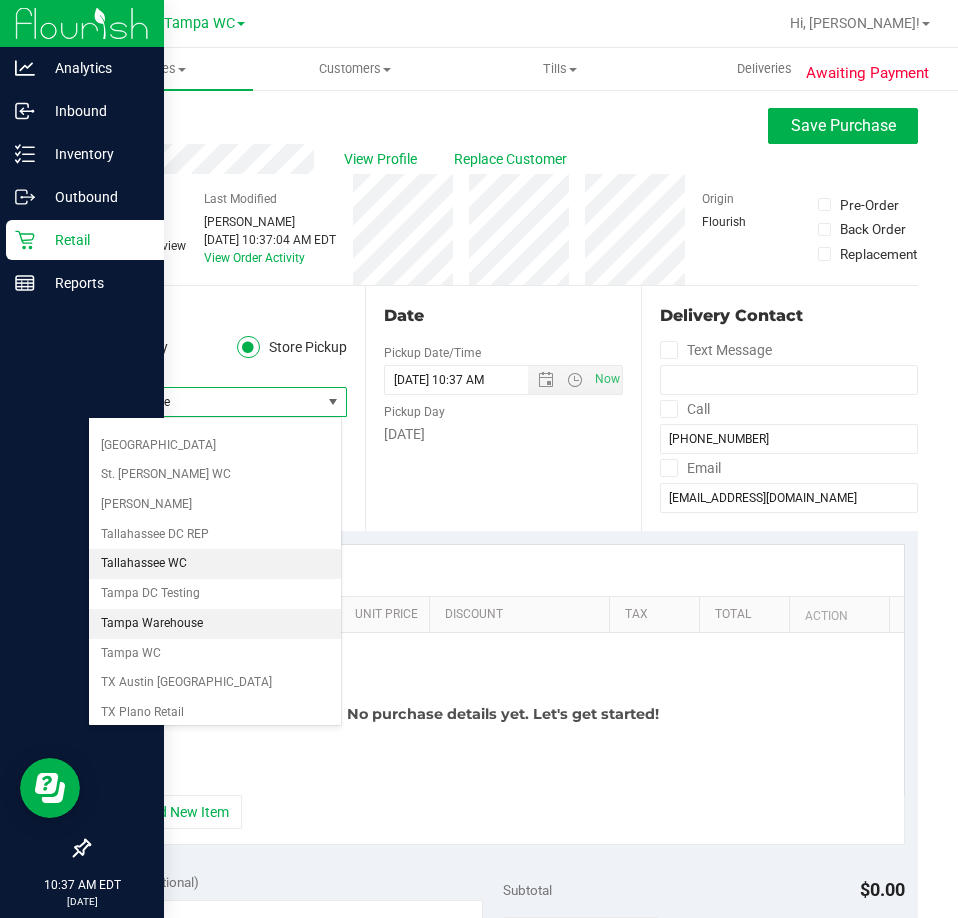 scroll, scrollTop: 1300, scrollLeft: 0, axis: vertical 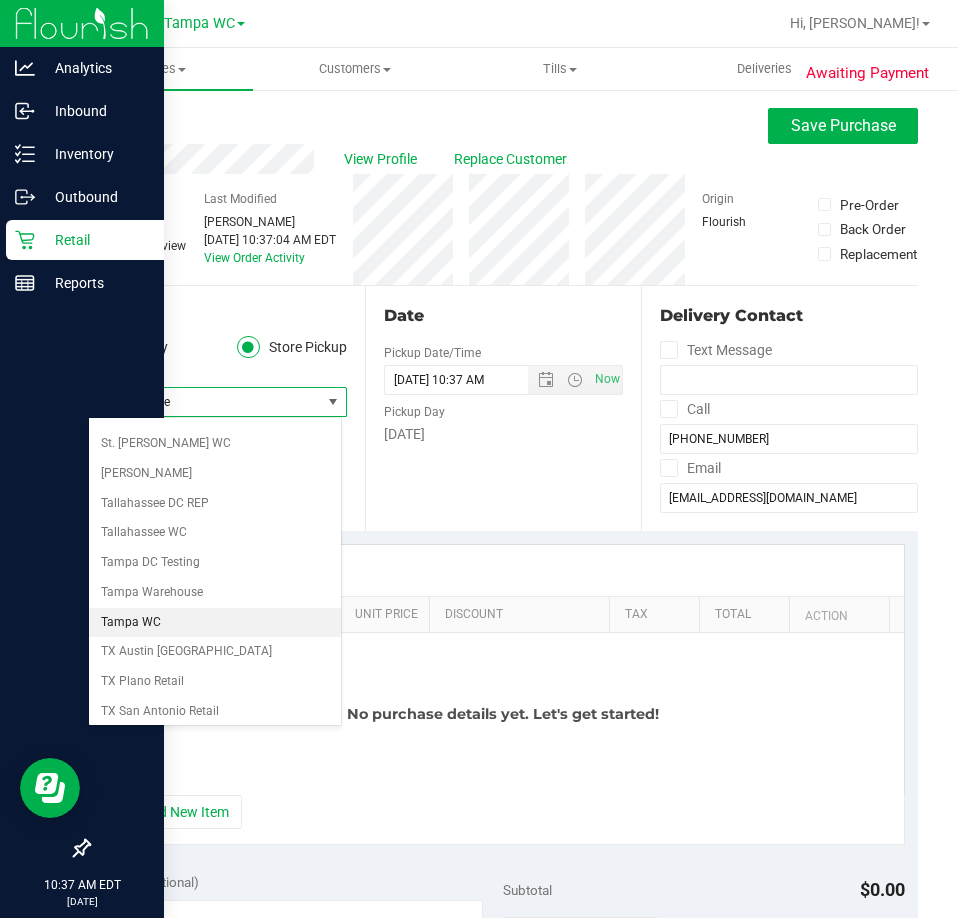 click on "Tampa WC" at bounding box center (215, 623) 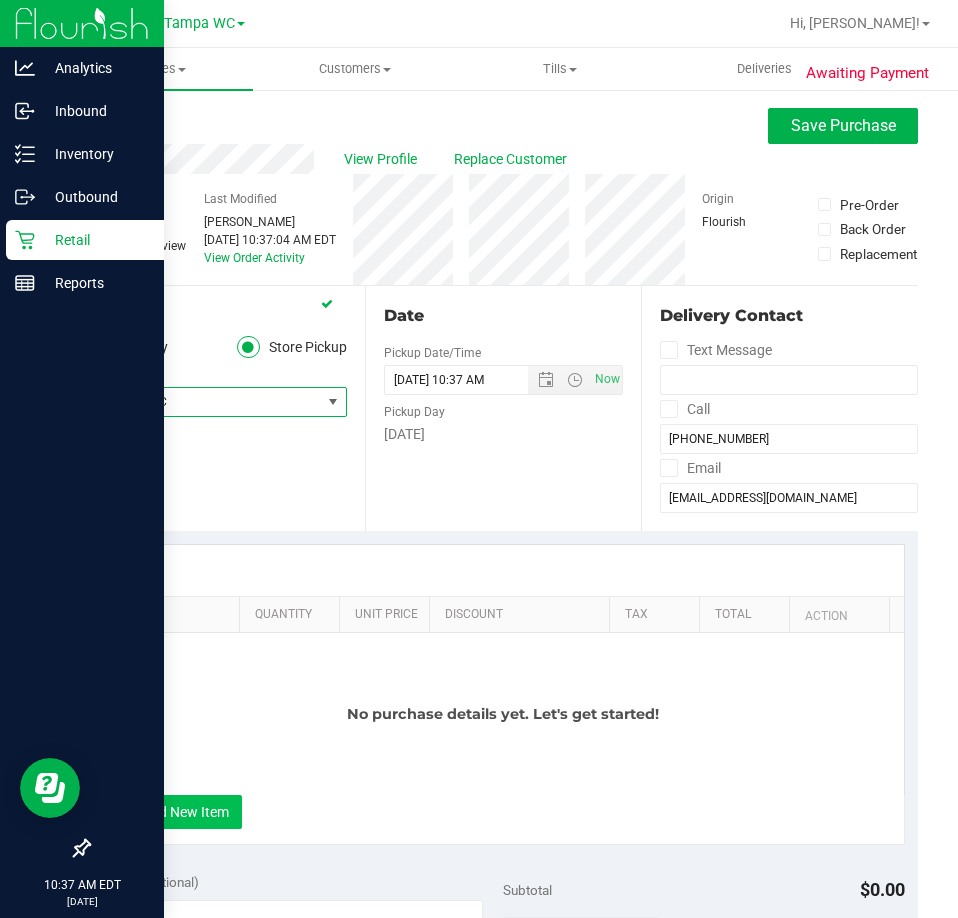 click on "+ Add New Item" at bounding box center [180, 812] 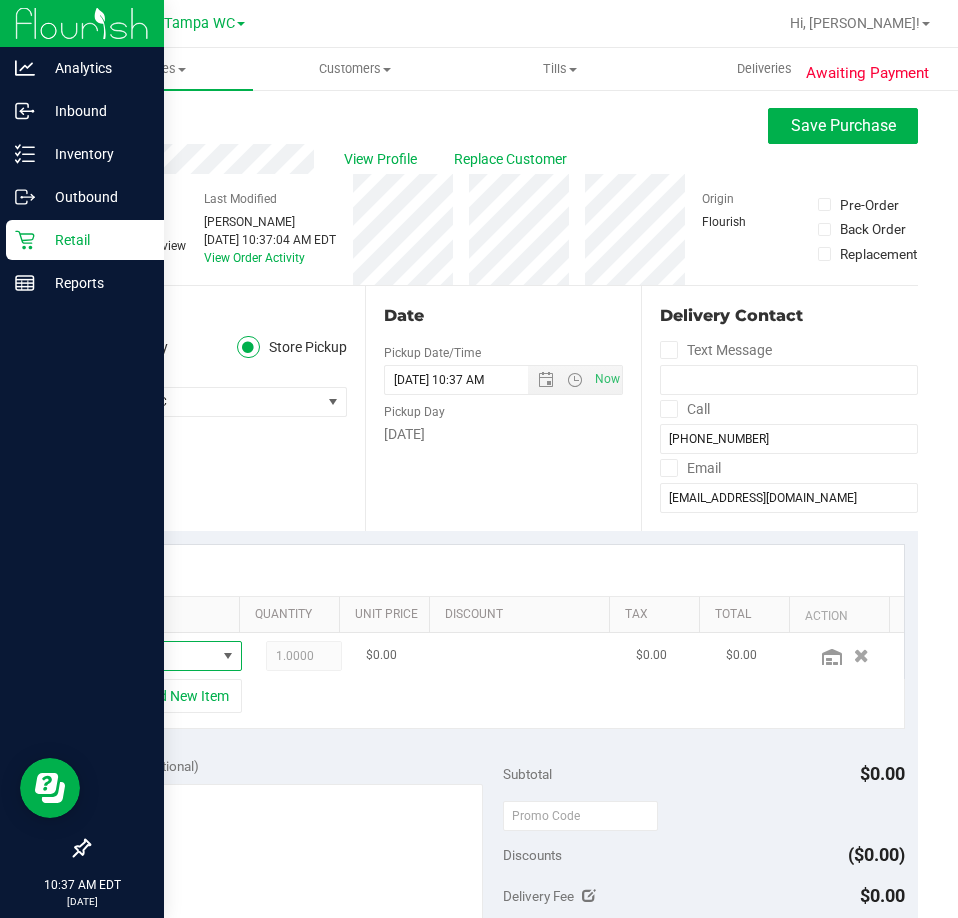 click at bounding box center (228, 656) 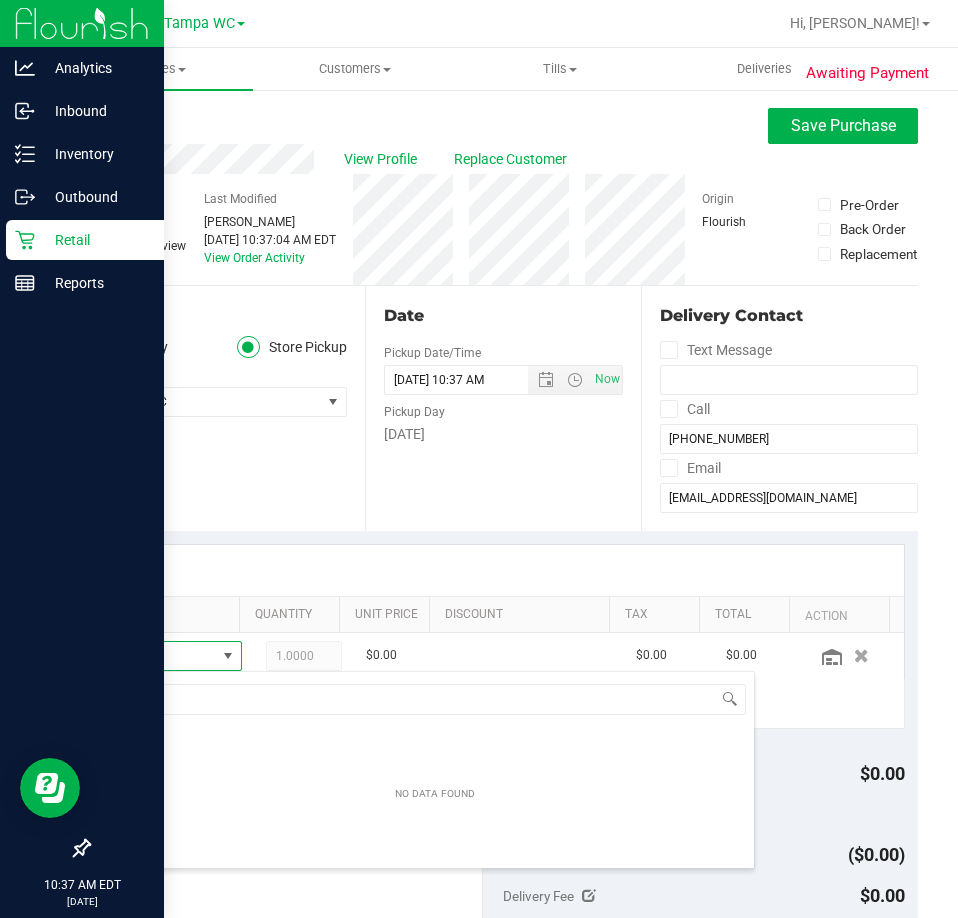 scroll, scrollTop: 99970, scrollLeft: 99903, axis: both 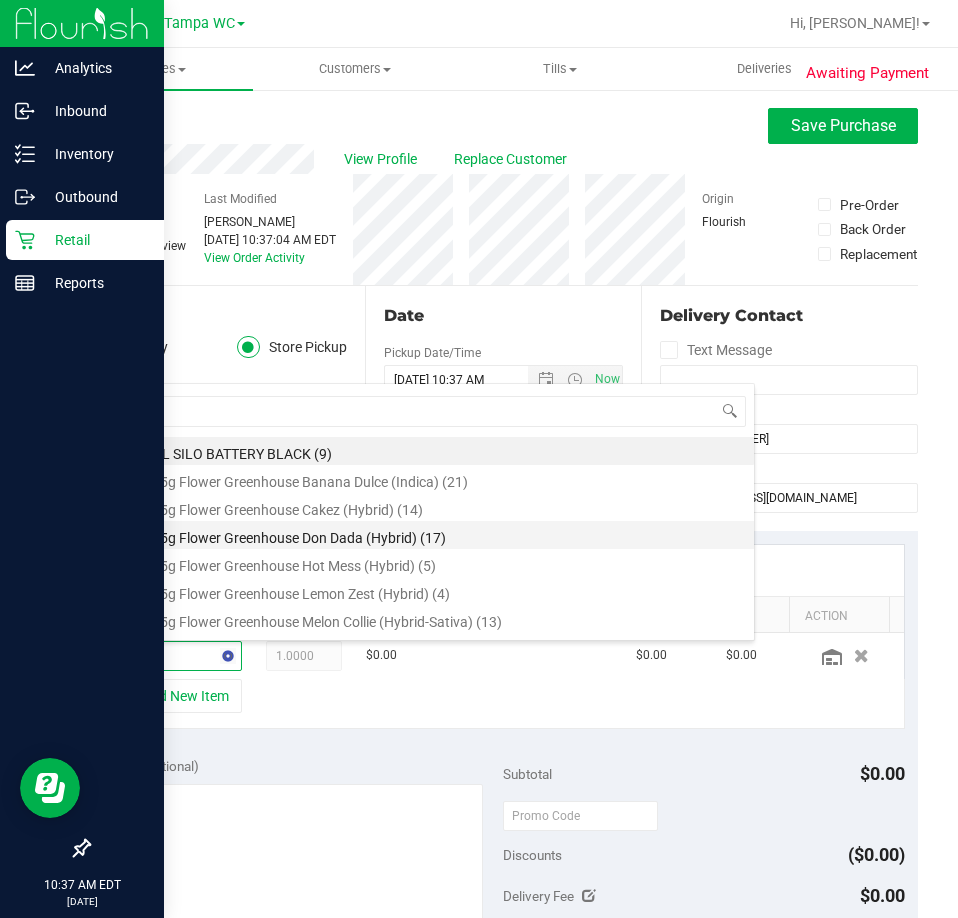 type on "RLF" 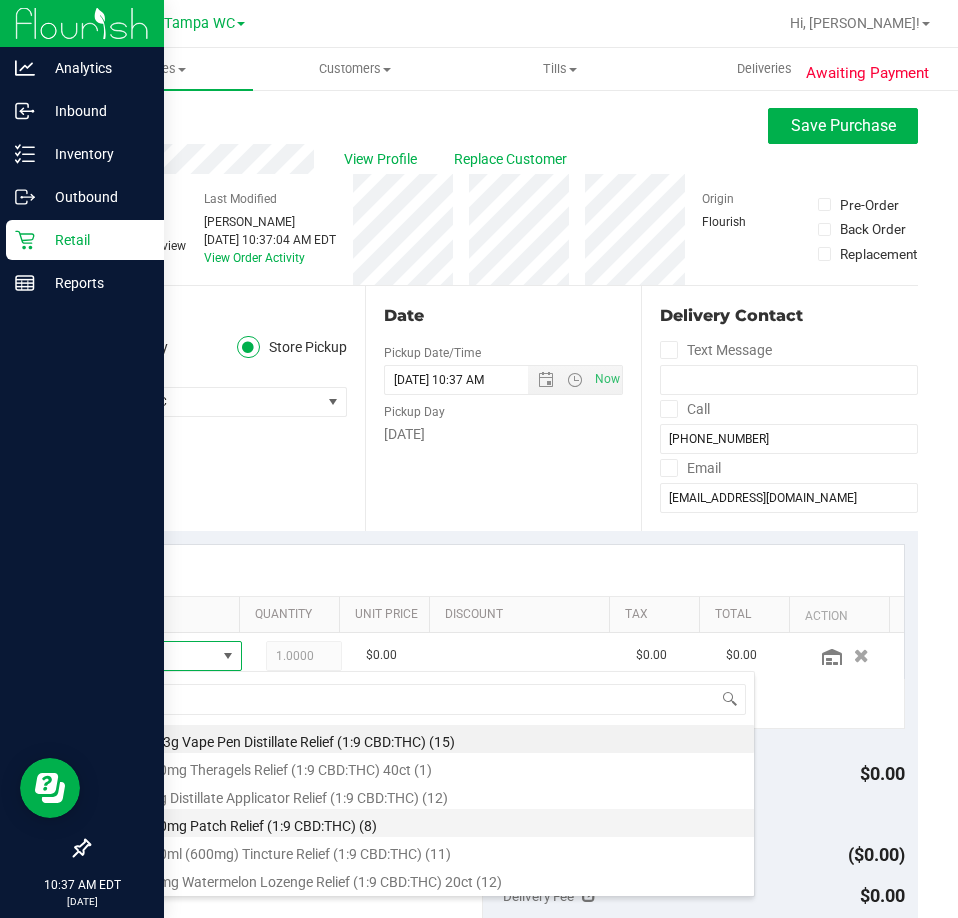 click on "SW 20mg Patch Relief (1:9 CBD:THC) (8)" at bounding box center [435, 823] 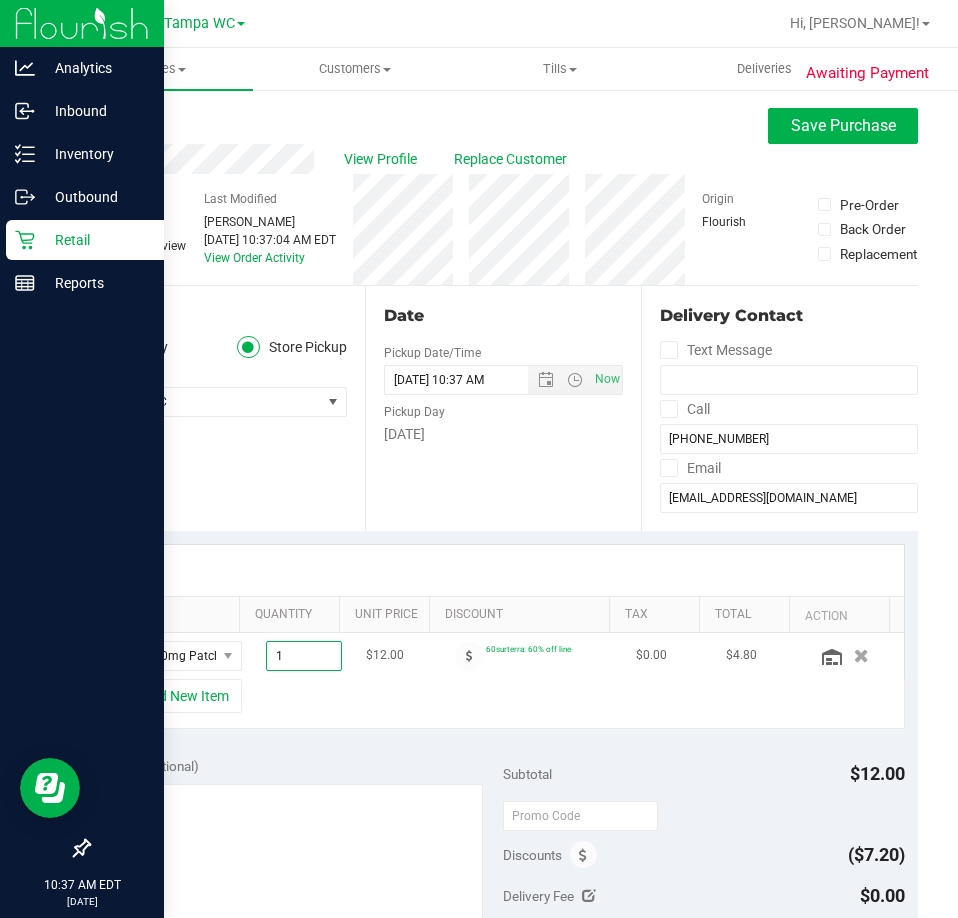 click on "1.00 1" at bounding box center (304, 656) 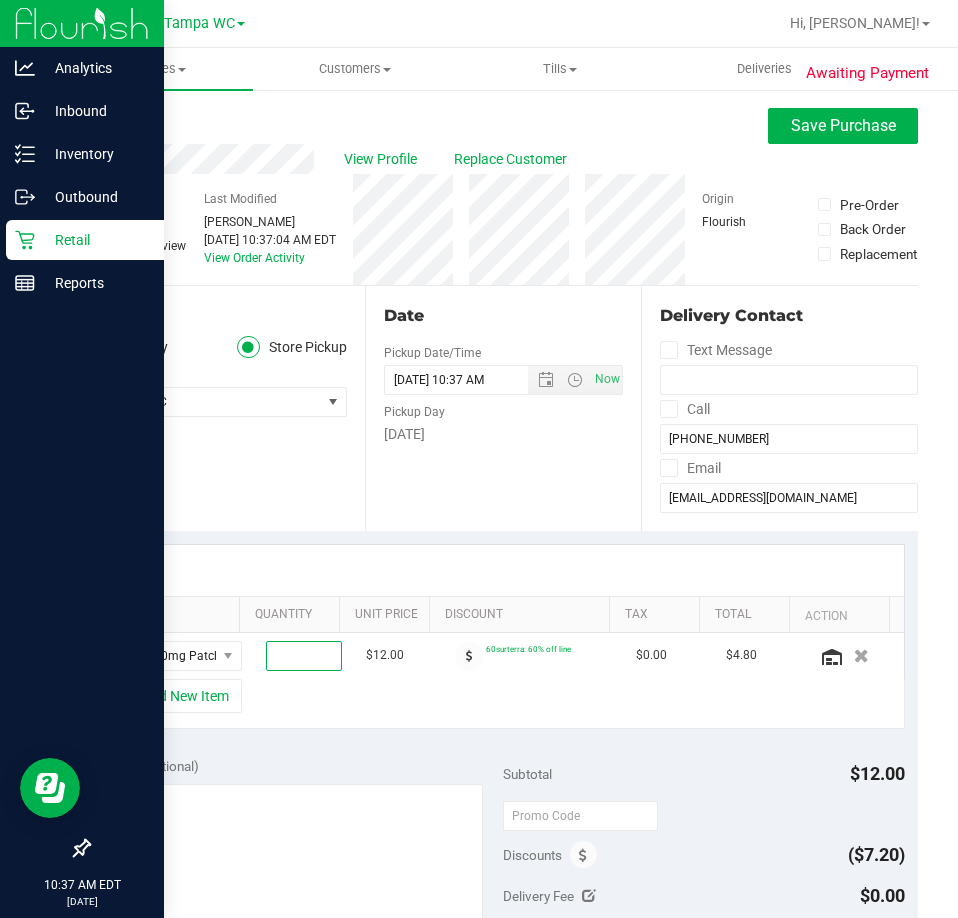 type on "5" 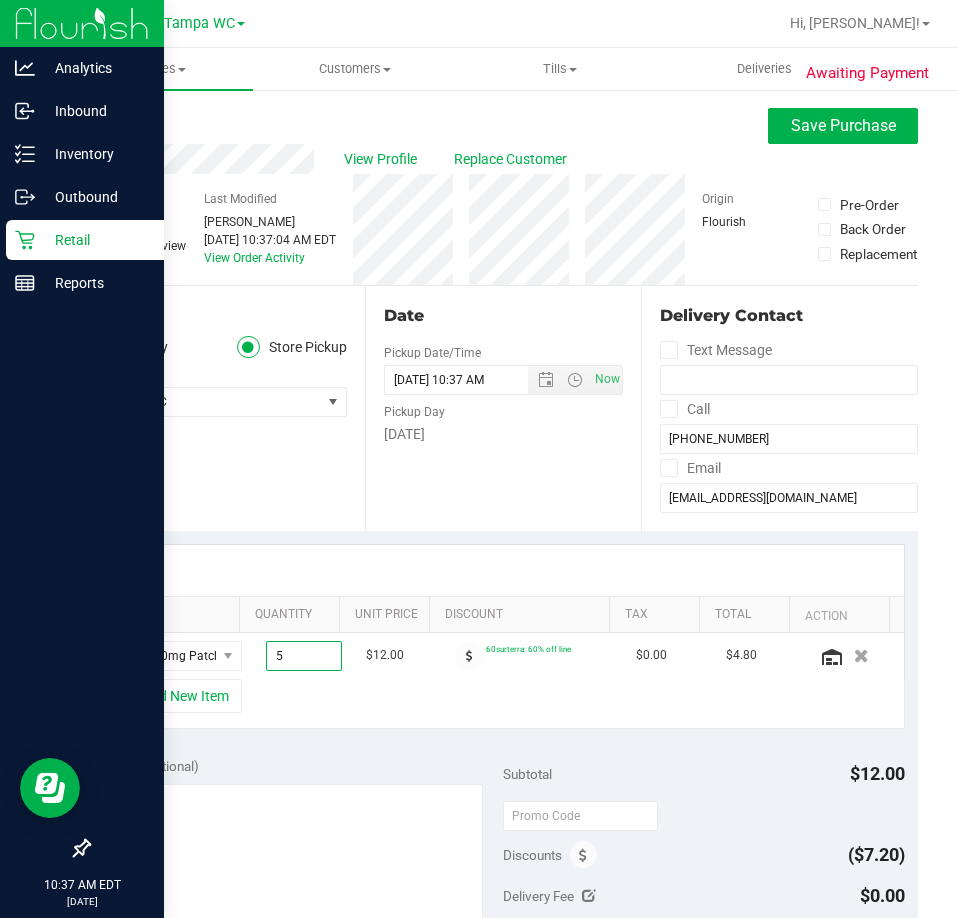 type on "5.00" 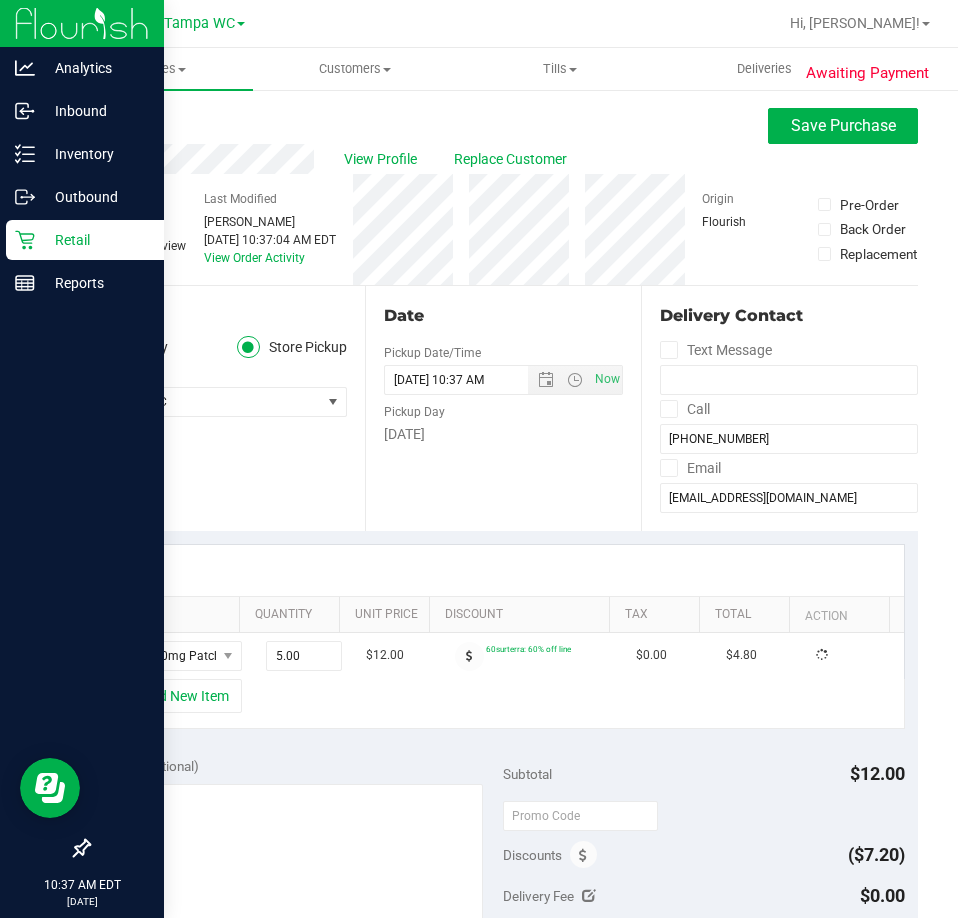 click at bounding box center [503, 570] 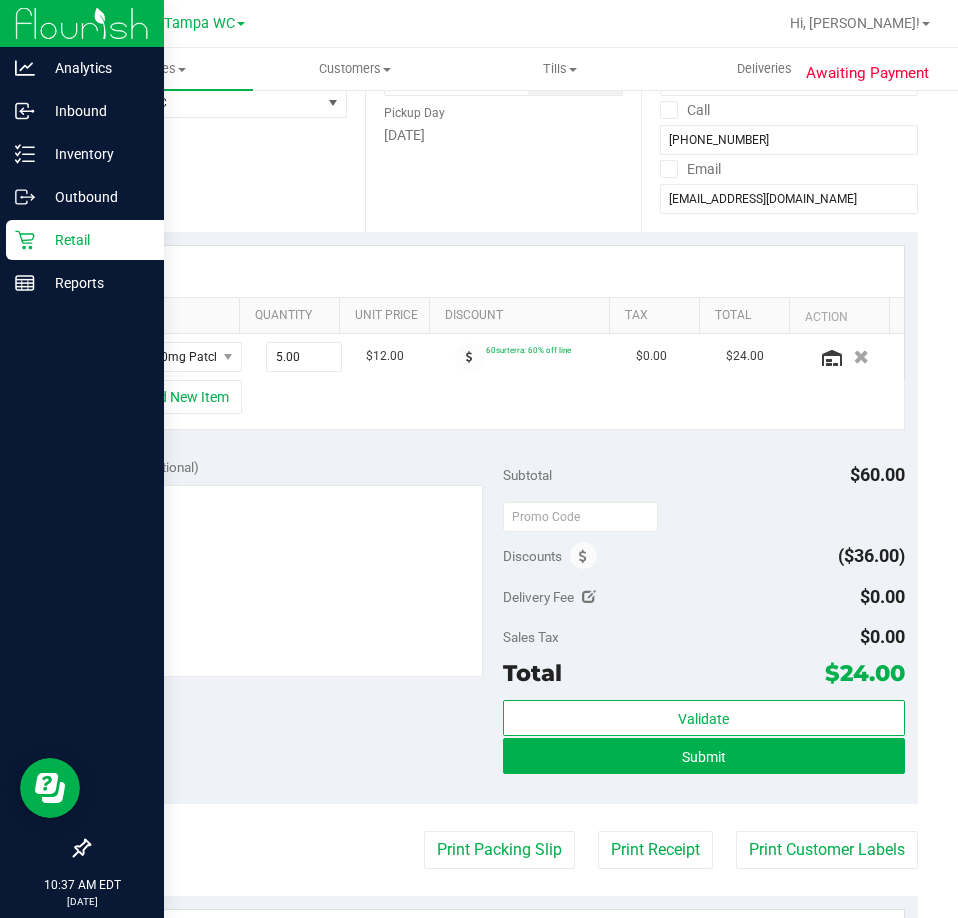 scroll, scrollTop: 300, scrollLeft: 0, axis: vertical 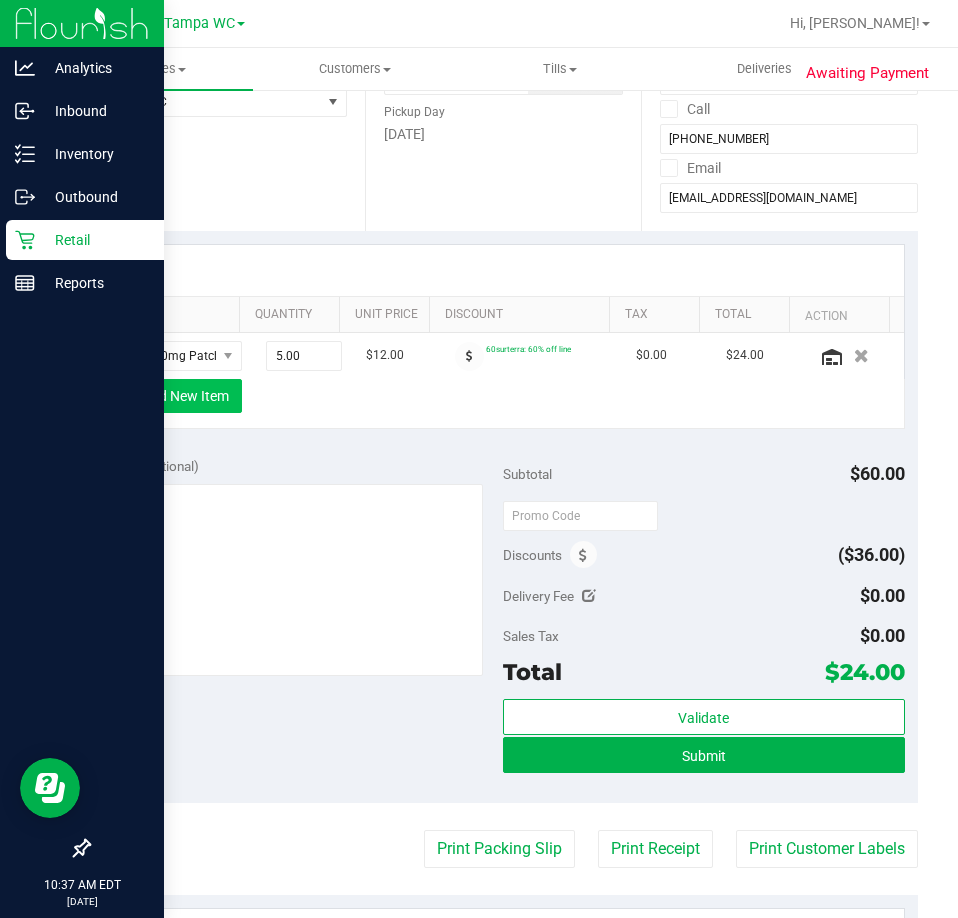 click on "+ Add New Item" at bounding box center [180, 396] 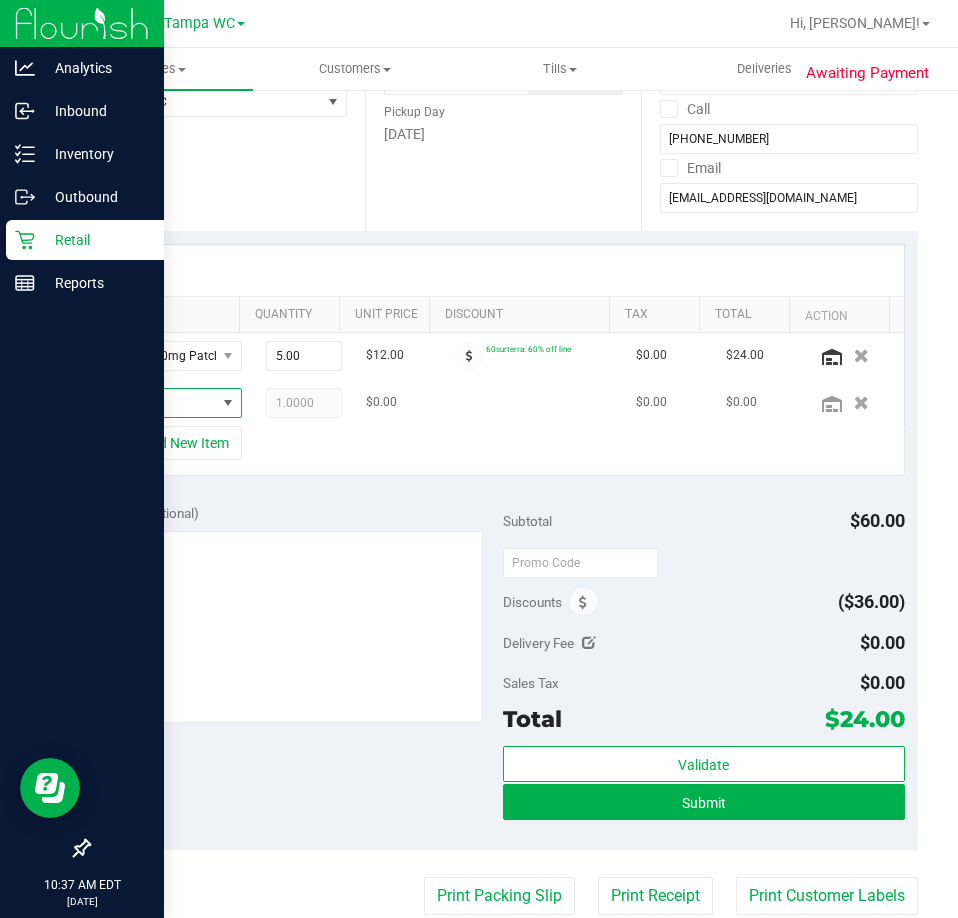 click at bounding box center [228, 403] 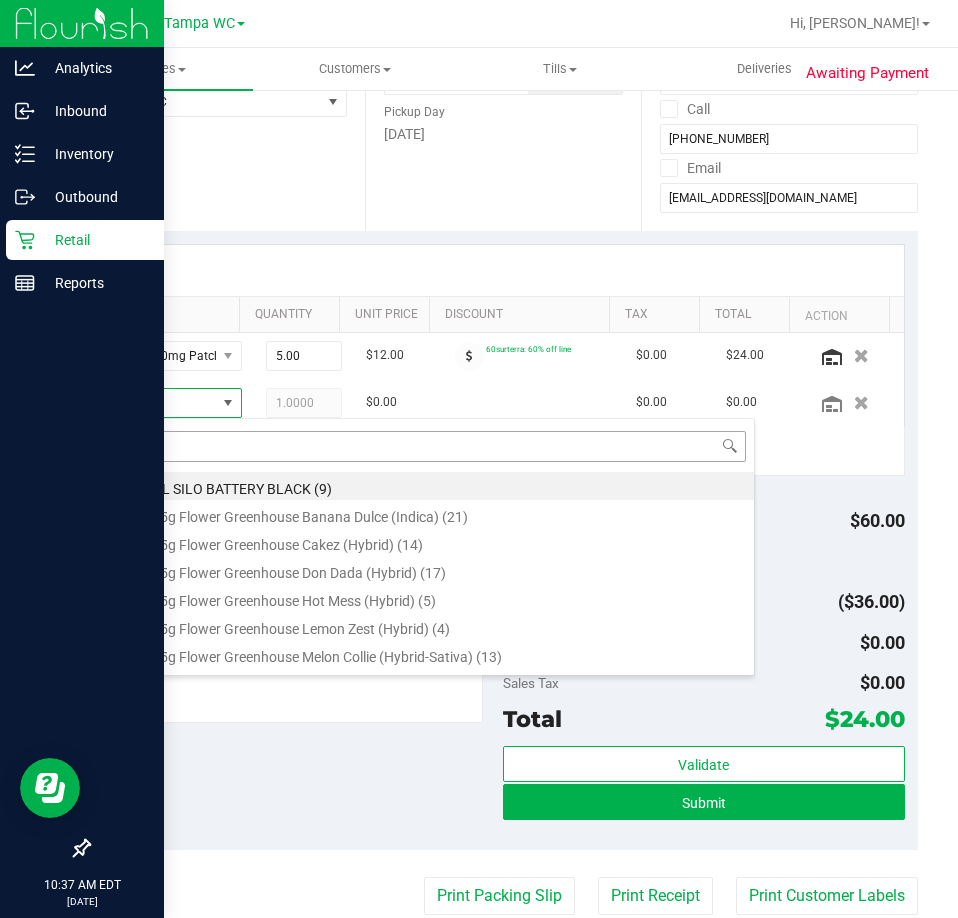 scroll, scrollTop: 99970, scrollLeft: 99903, axis: both 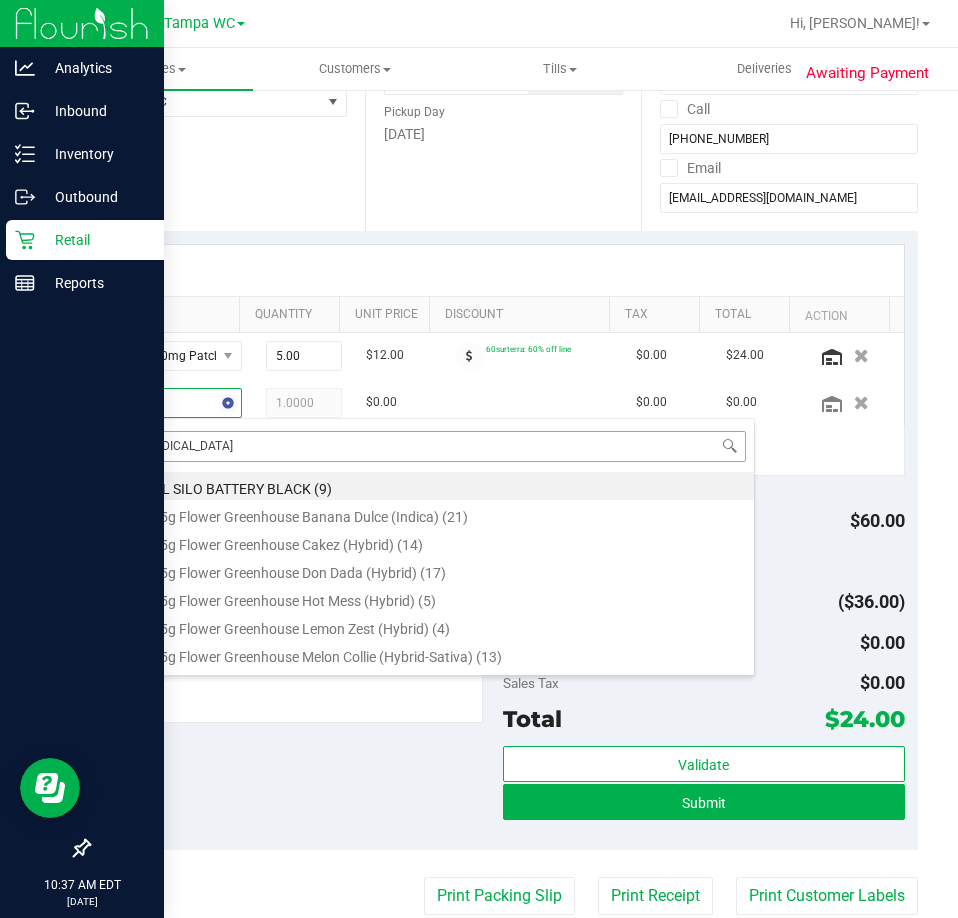 type on "BALM" 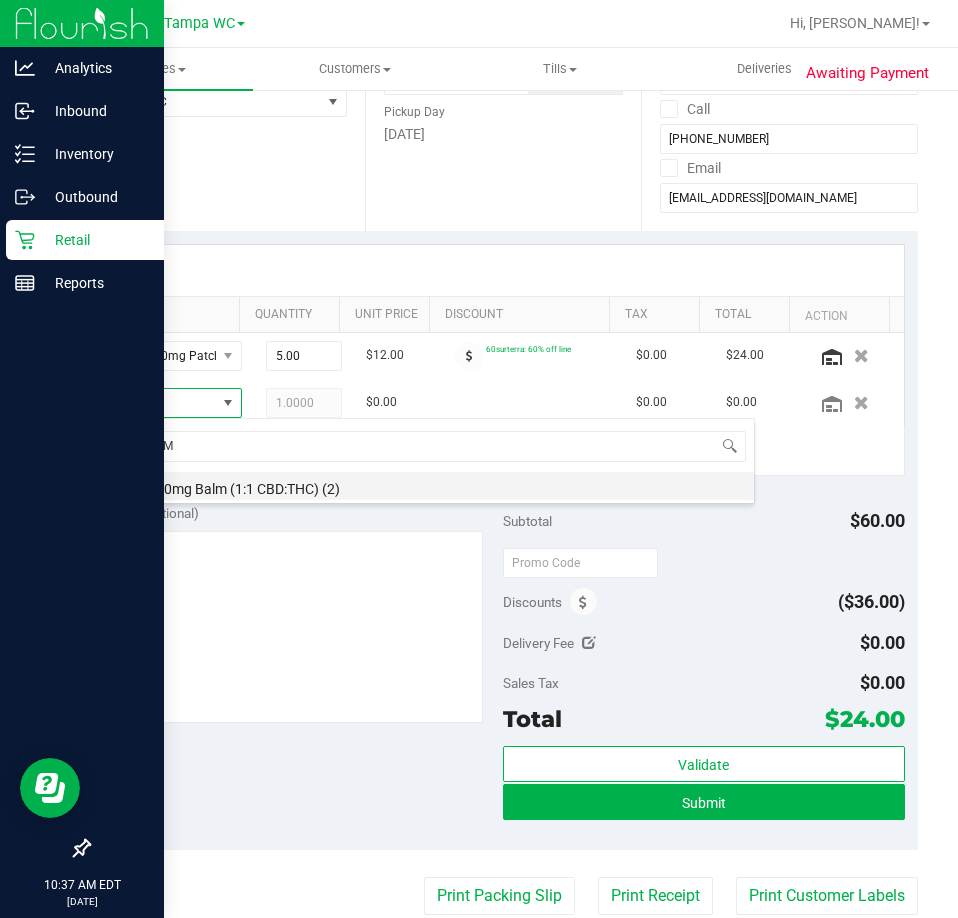 click on "FX 300mg Balm (1:1 CBD:THC) (2)" at bounding box center [435, 486] 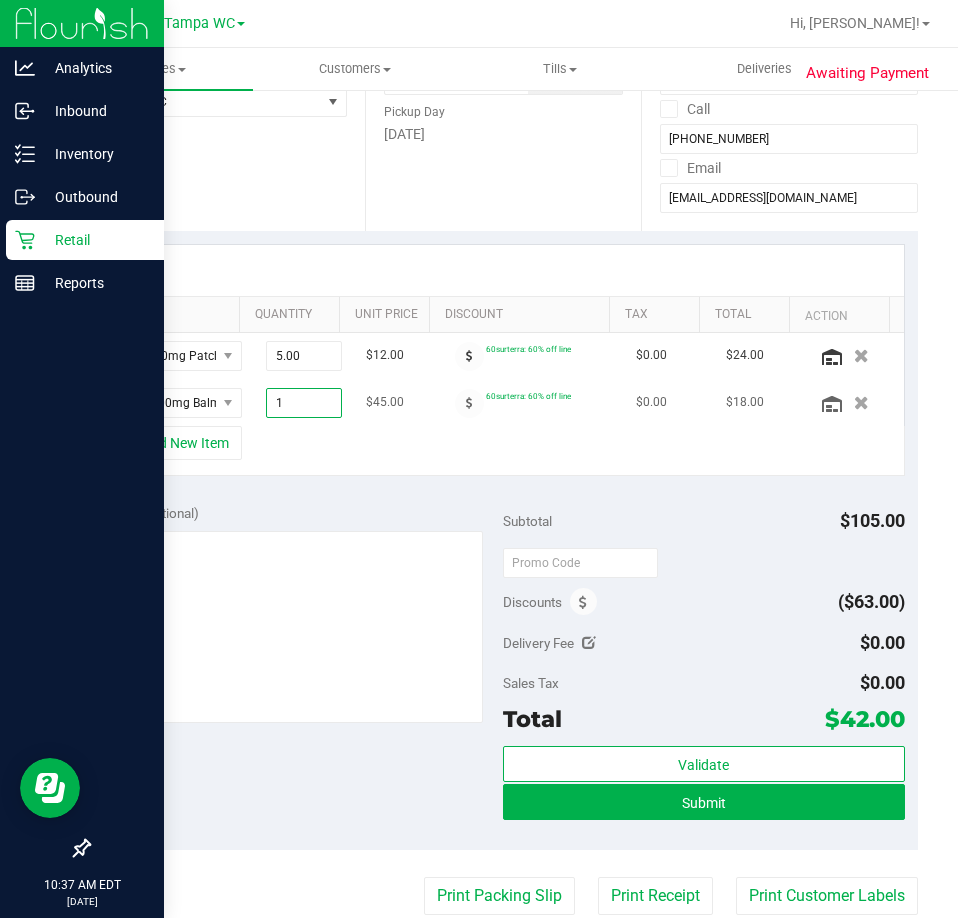 click on "1.00 1" at bounding box center [304, 403] 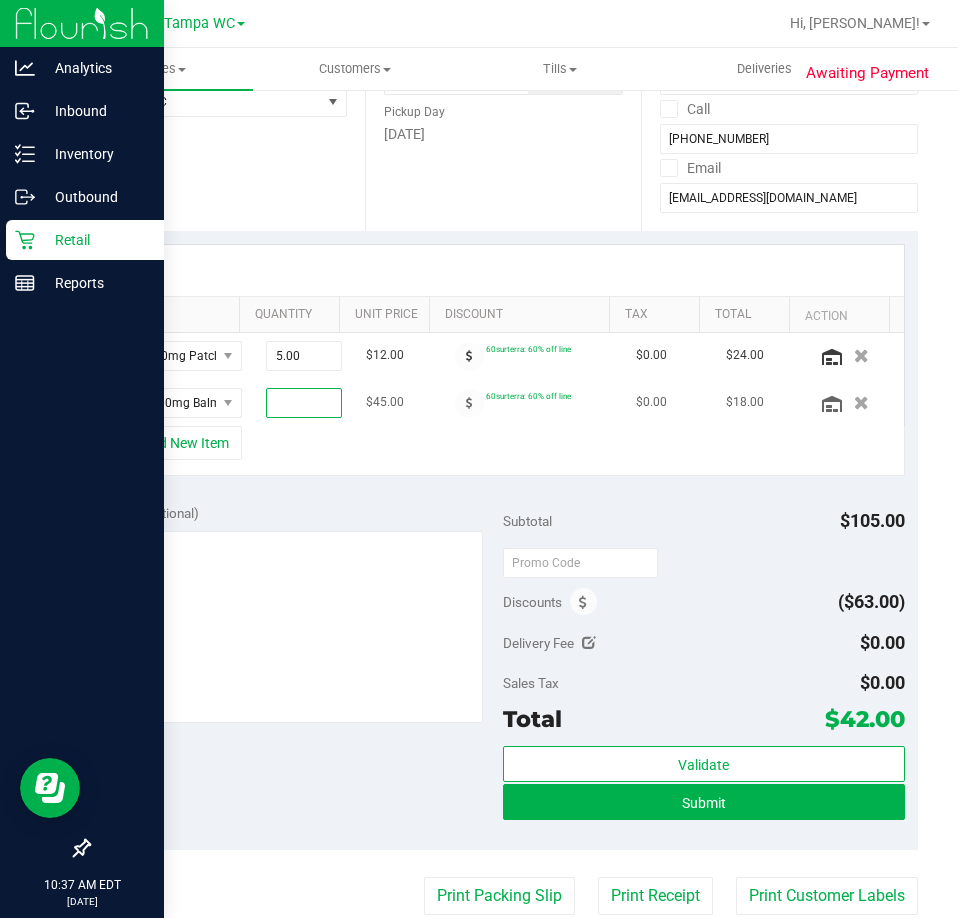 type on "2" 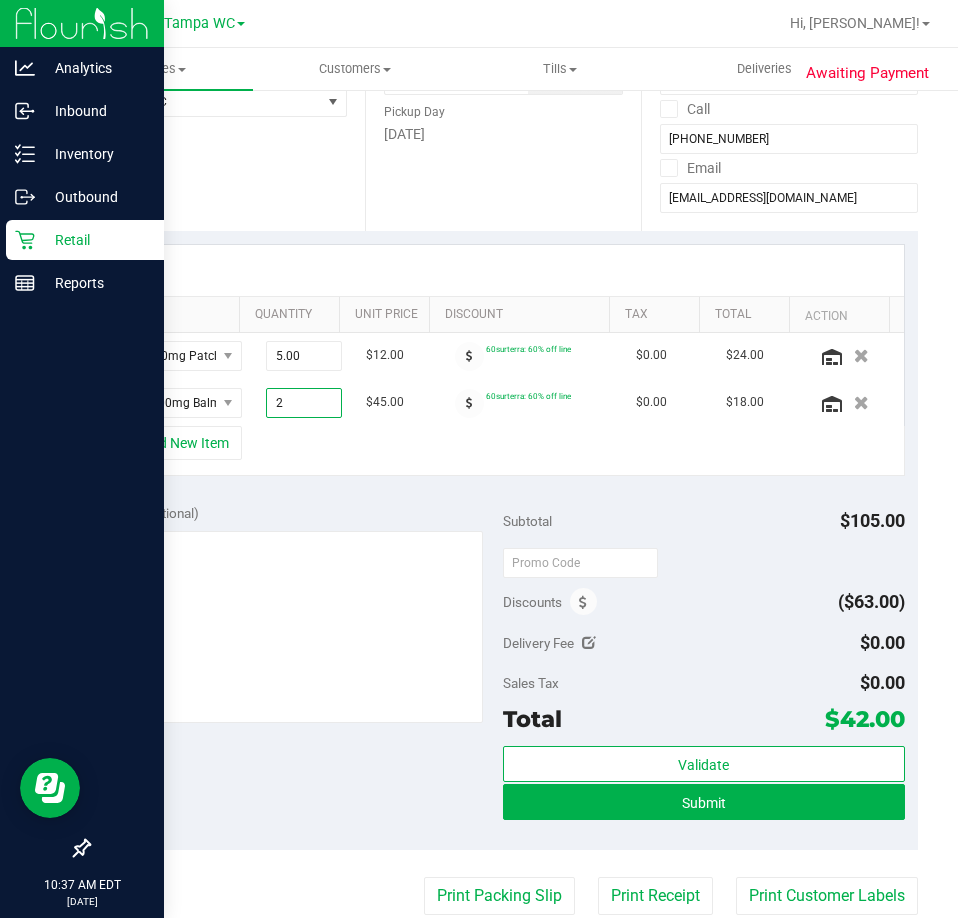 type on "2.00" 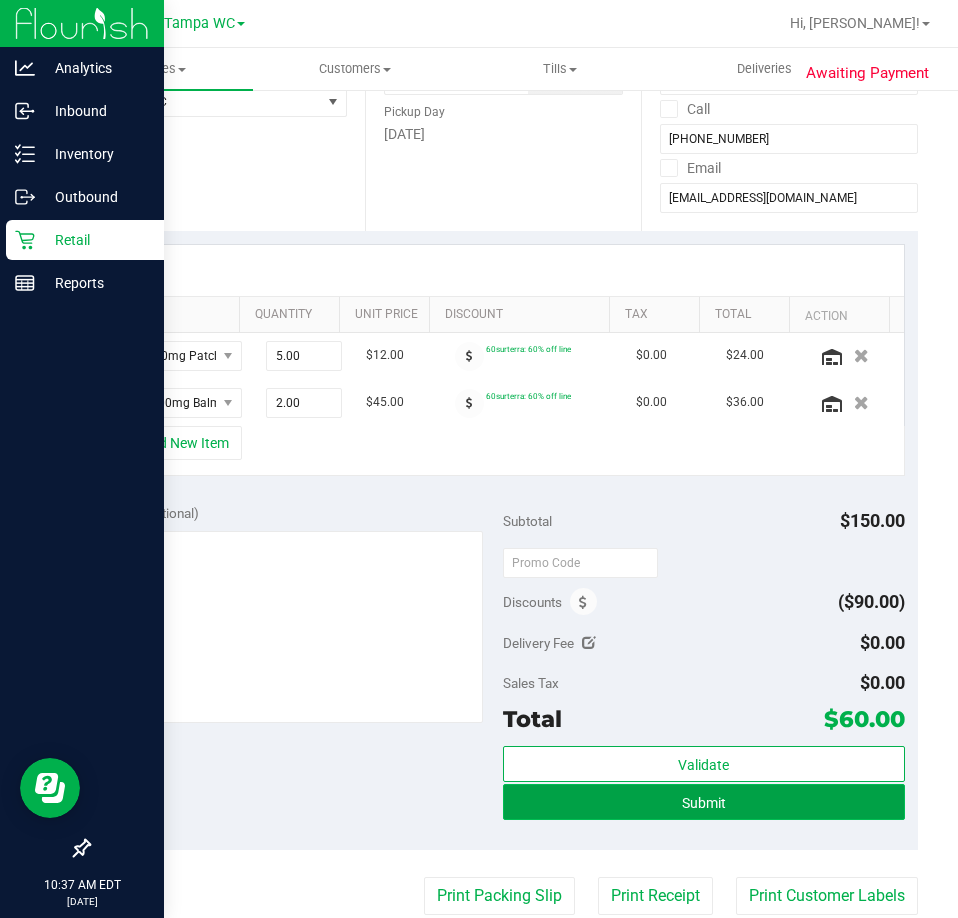 click on "Submit" at bounding box center [704, 802] 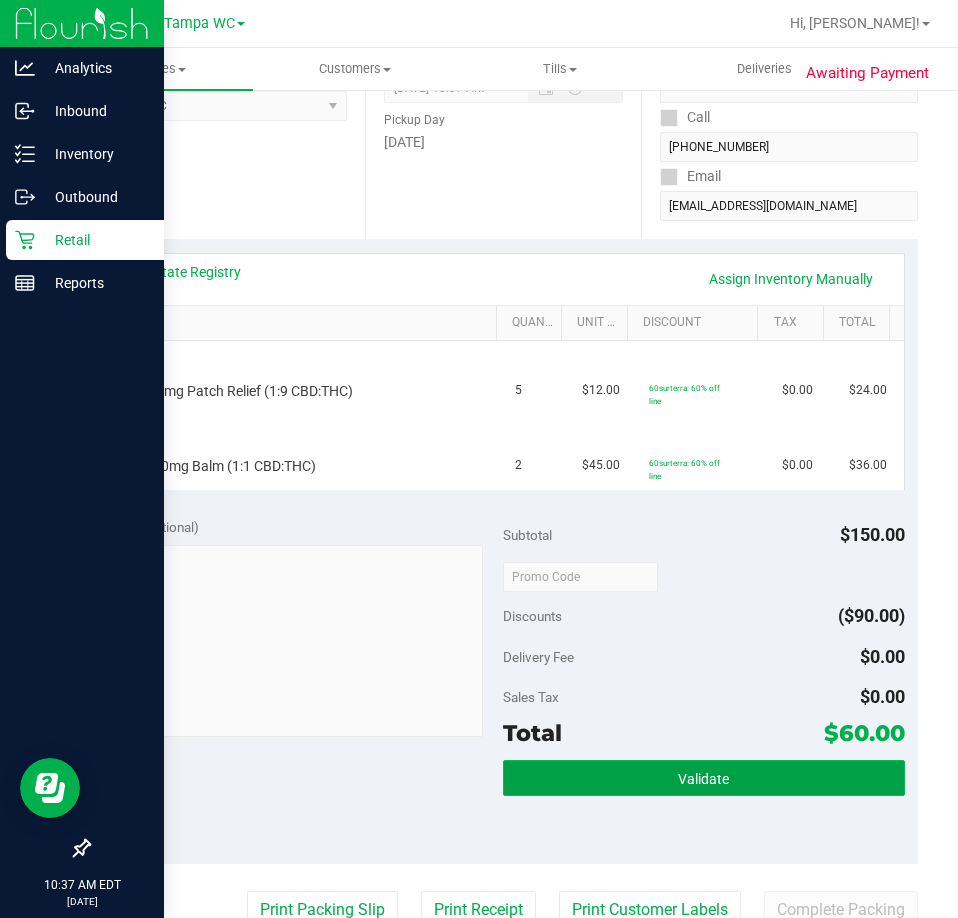 click on "Validate" at bounding box center (703, 779) 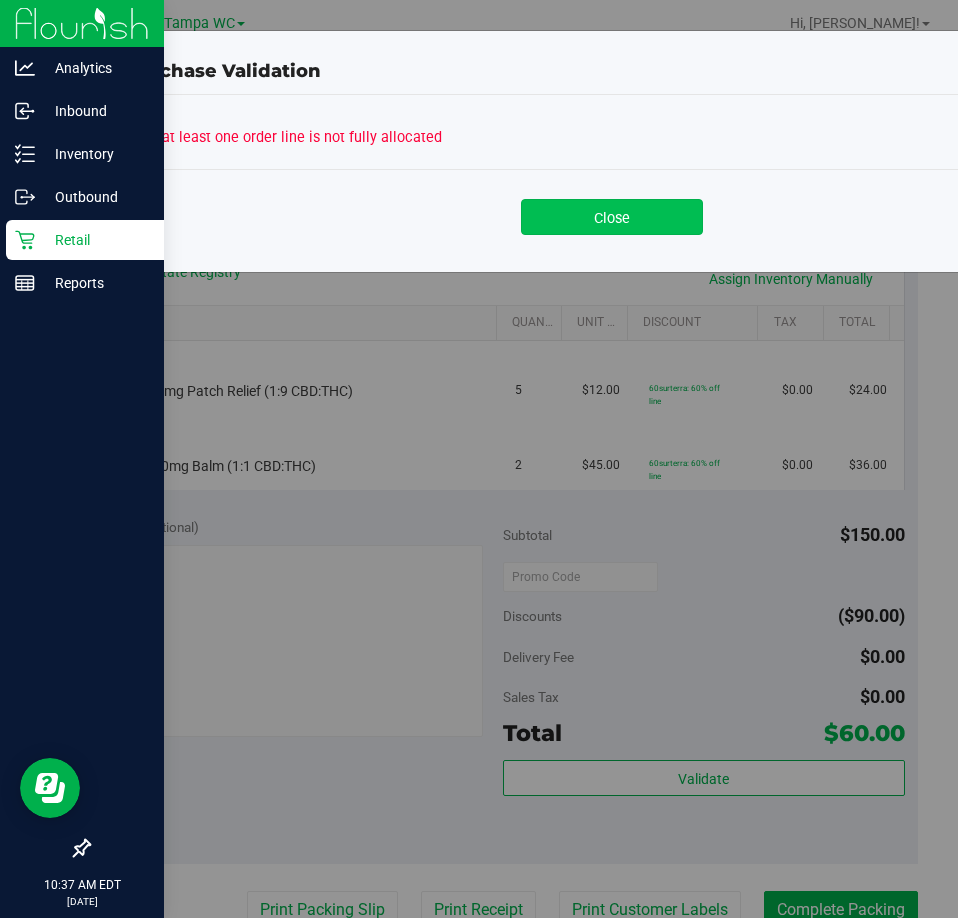 click on "Close" at bounding box center [612, 217] 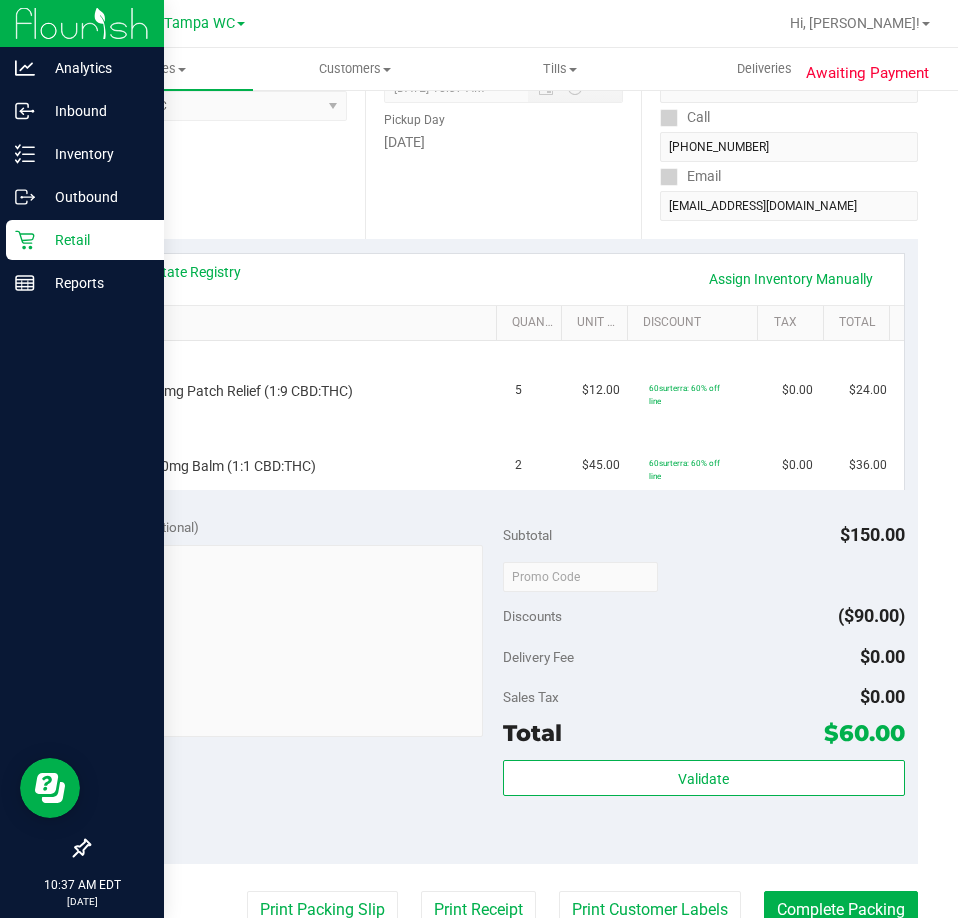 click on "View State Registry
Assign Inventory Manually" at bounding box center (503, 279) 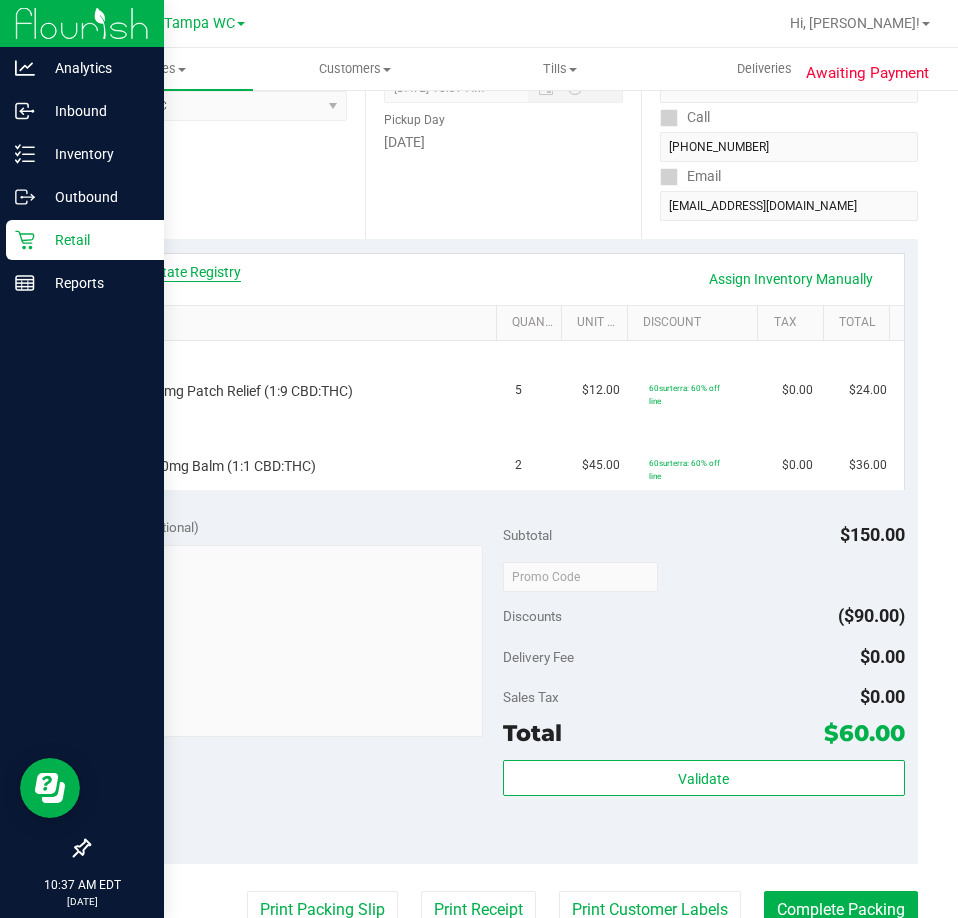 click on "View State Registry" at bounding box center [181, 272] 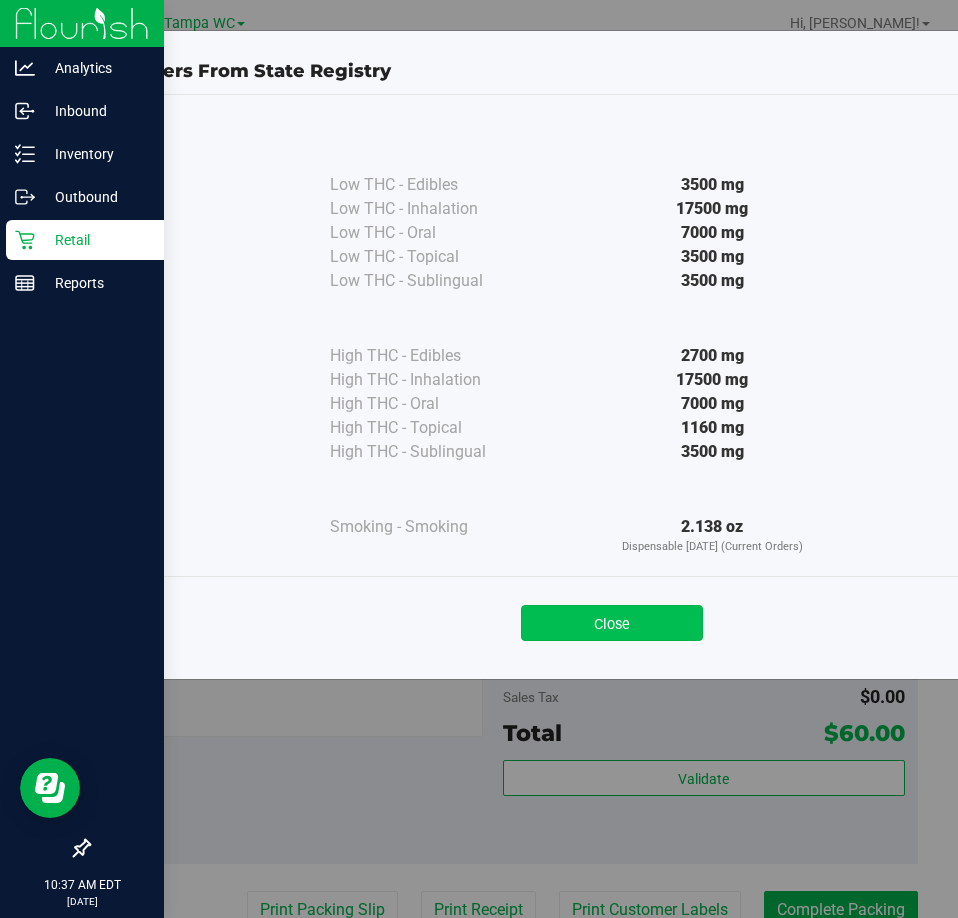 click on "Close" at bounding box center [612, 623] 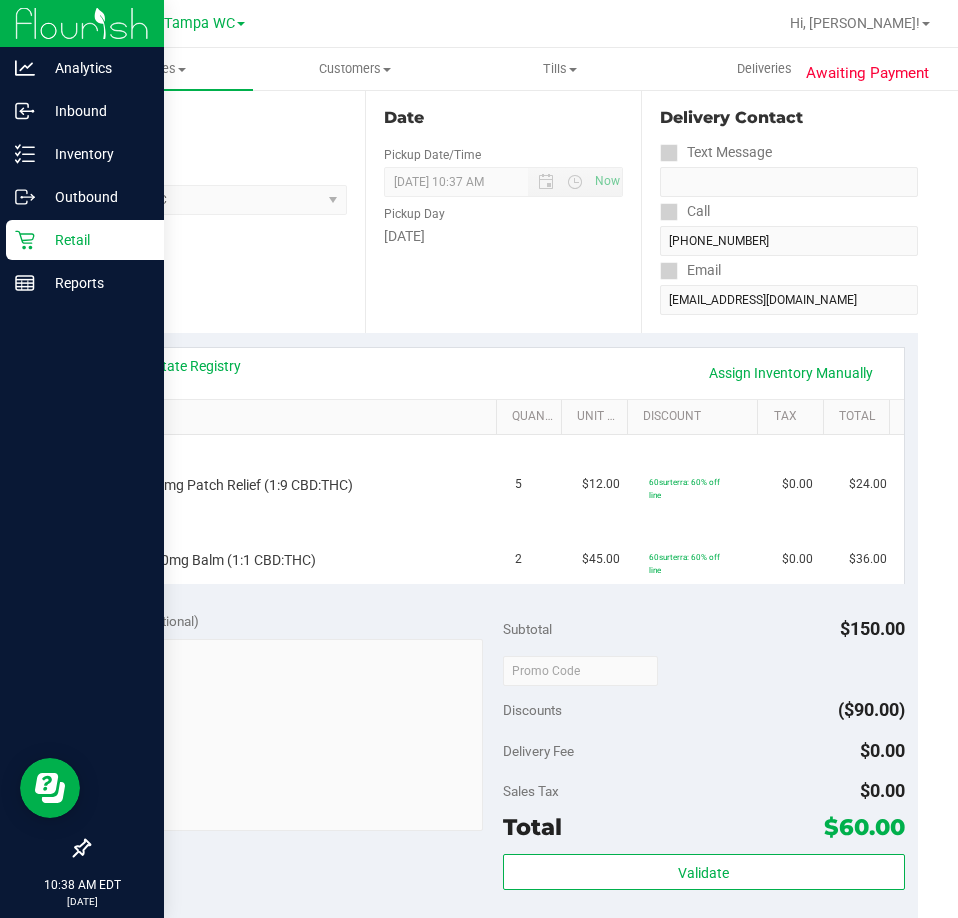 scroll, scrollTop: 200, scrollLeft: 0, axis: vertical 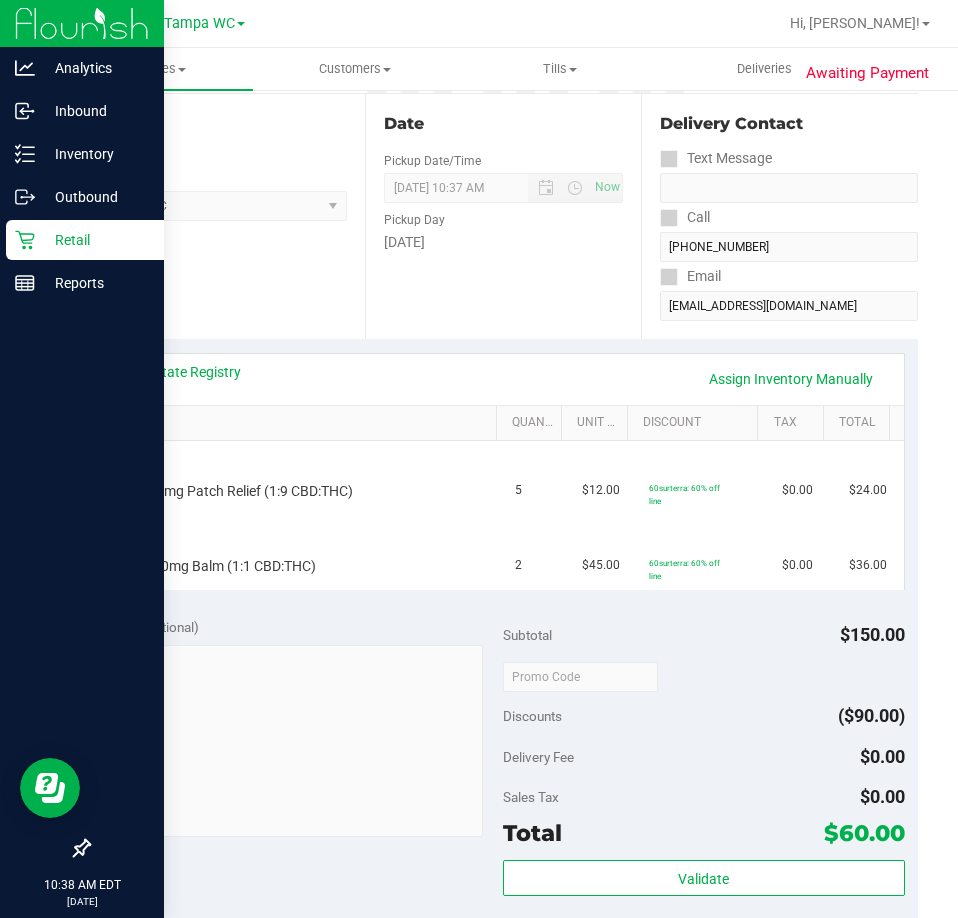 click on "View State Registry
Assign Inventory Manually
SKU Quantity Unit Price Discount Tax Total
SW 20mg Patch Relief (1:9 CBD:THC)
5
$12.00
60surterra:
60%
off
line
$0.00
$24.00
2" at bounding box center [503, 471] 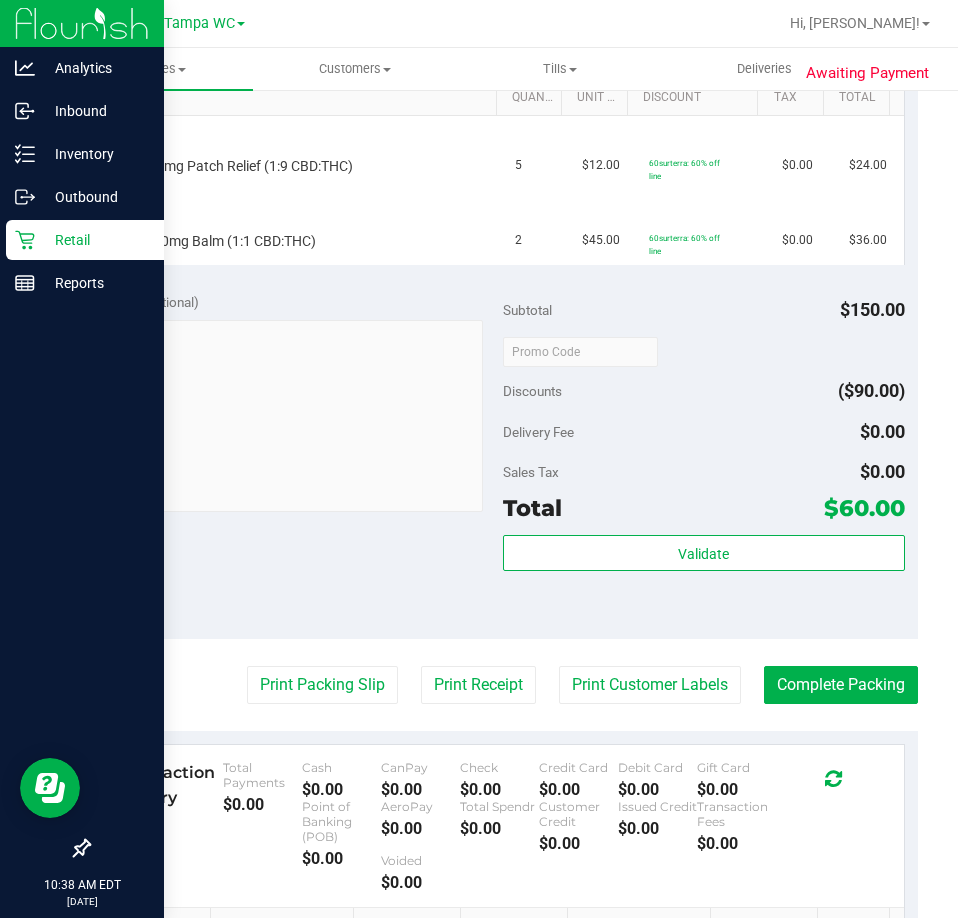 scroll, scrollTop: 100, scrollLeft: 0, axis: vertical 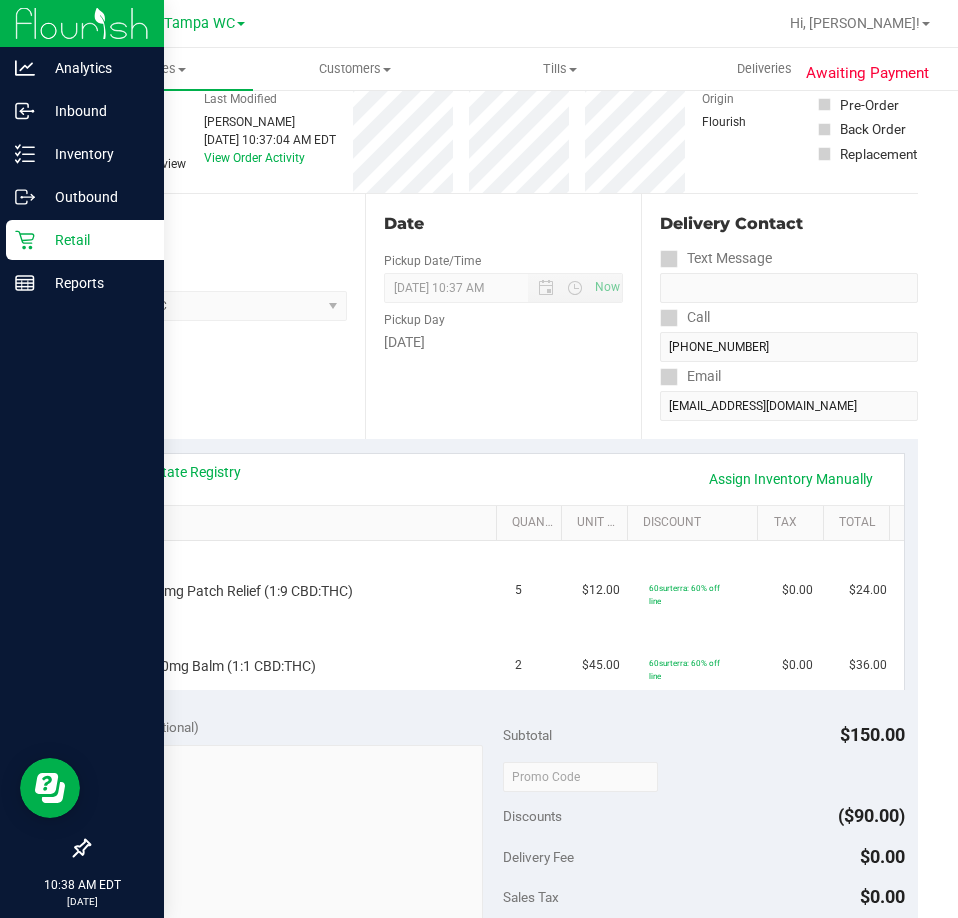 click on "Date
Pickup Date/Time
07/21/2025
Now
07/21/2025 10:37 AM
Now
Pickup Day
Monday" at bounding box center [503, 316] 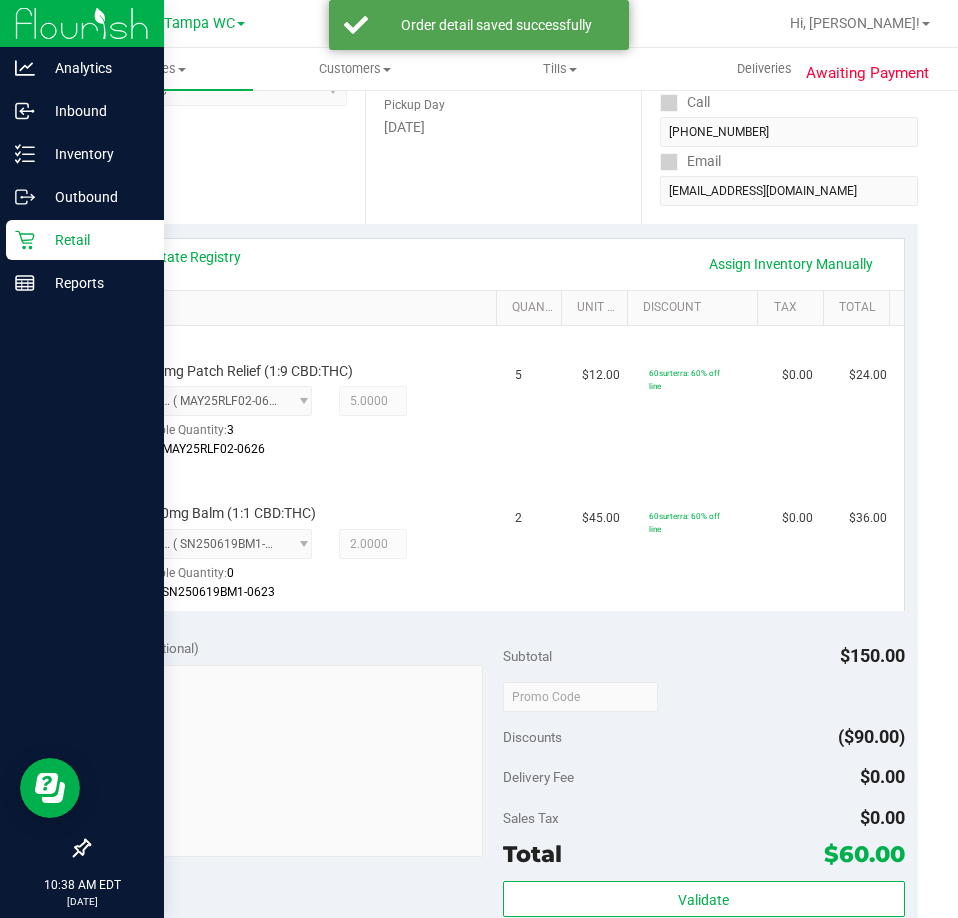 scroll, scrollTop: 559, scrollLeft: 0, axis: vertical 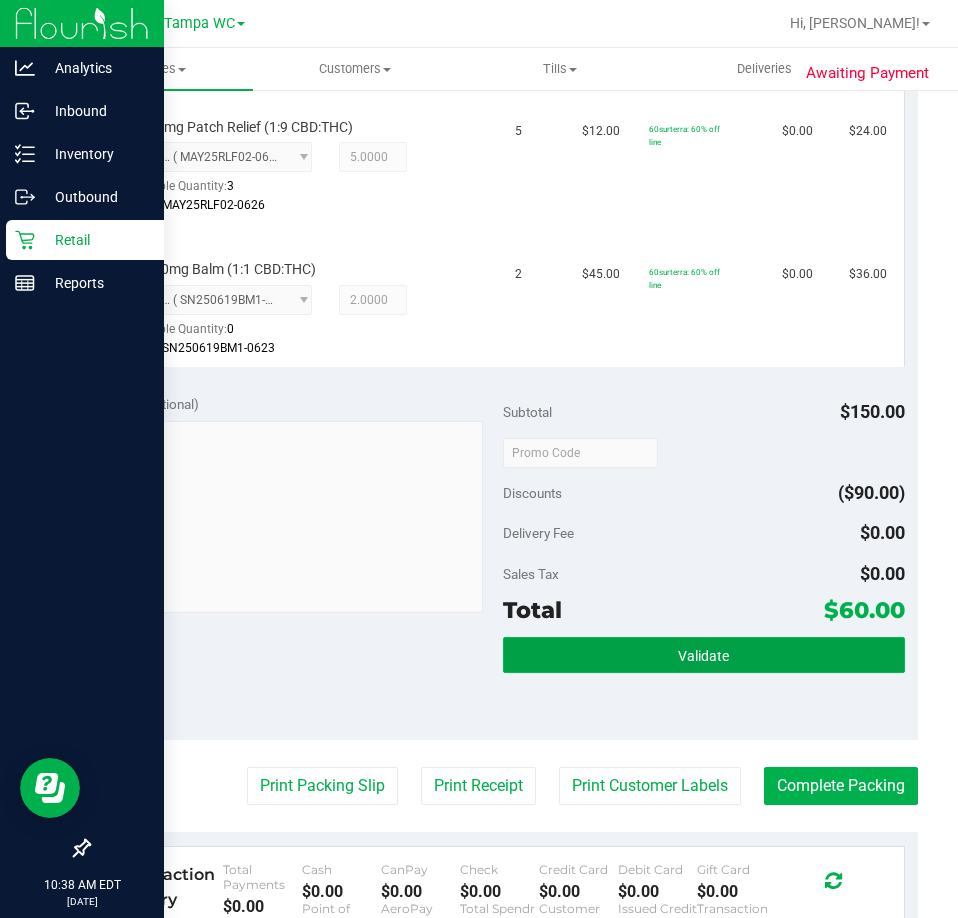 click on "Validate" at bounding box center [704, 655] 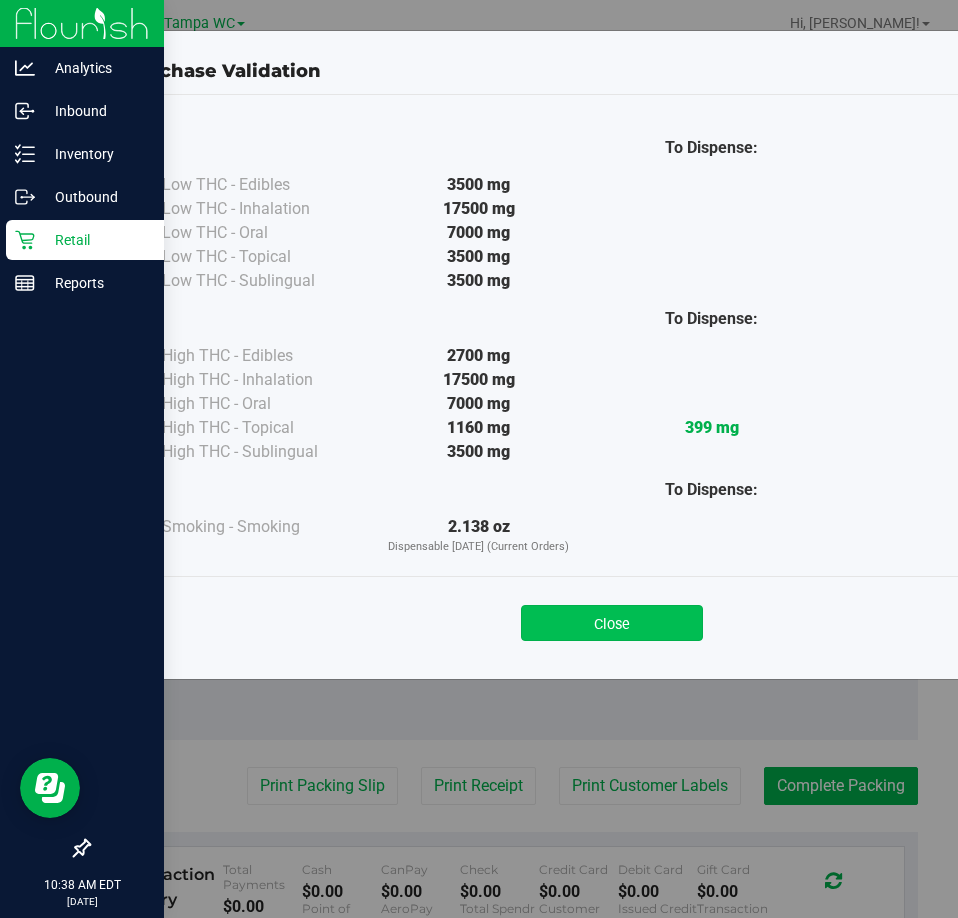 click on "Close" at bounding box center (612, 623) 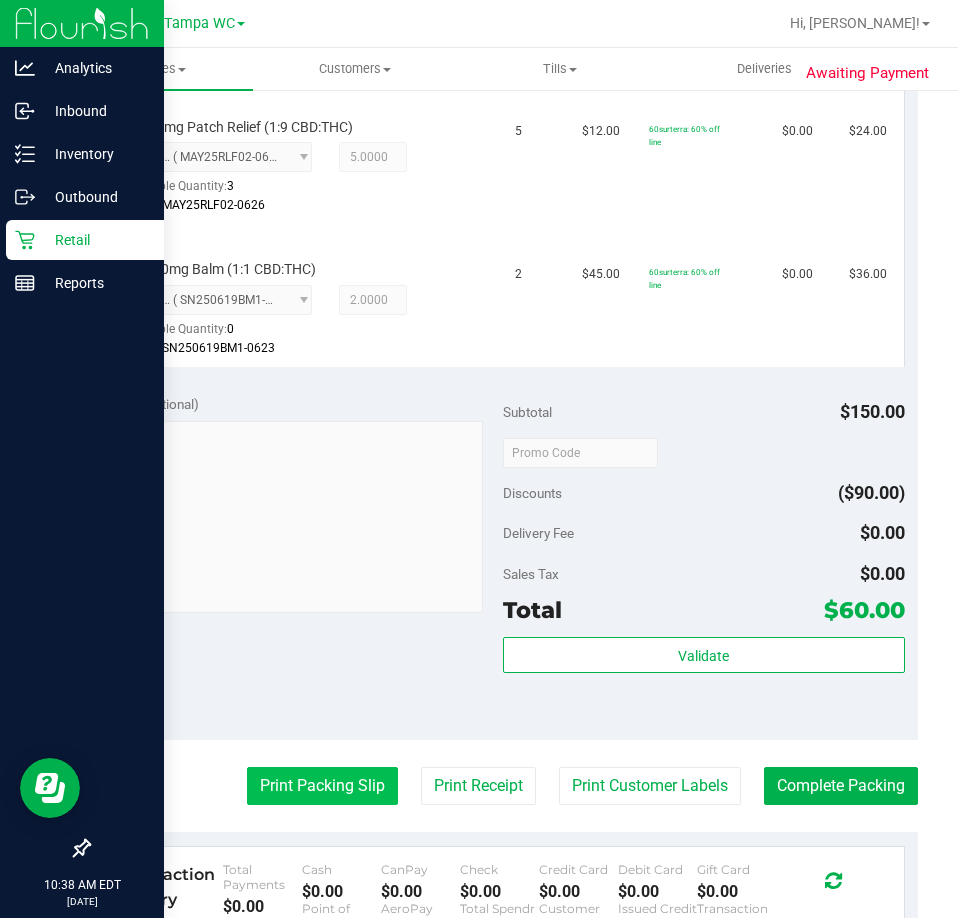 click on "Print Packing Slip" at bounding box center [322, 786] 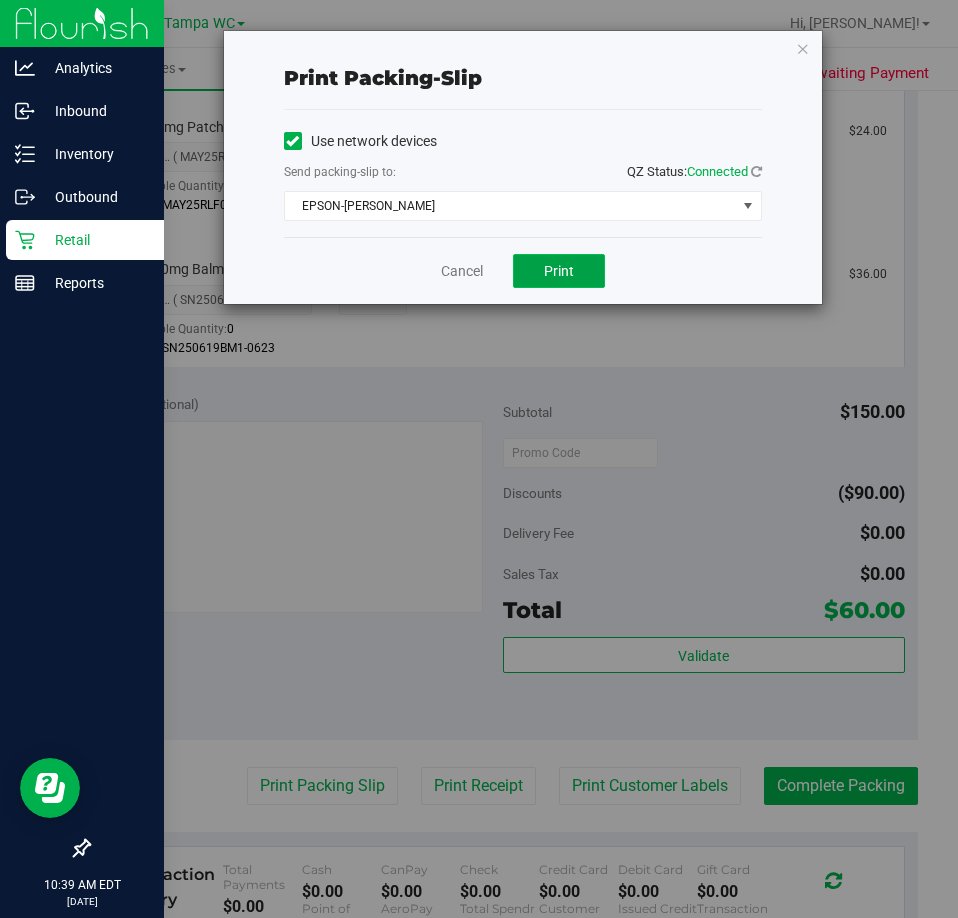 click on "Print" at bounding box center [559, 271] 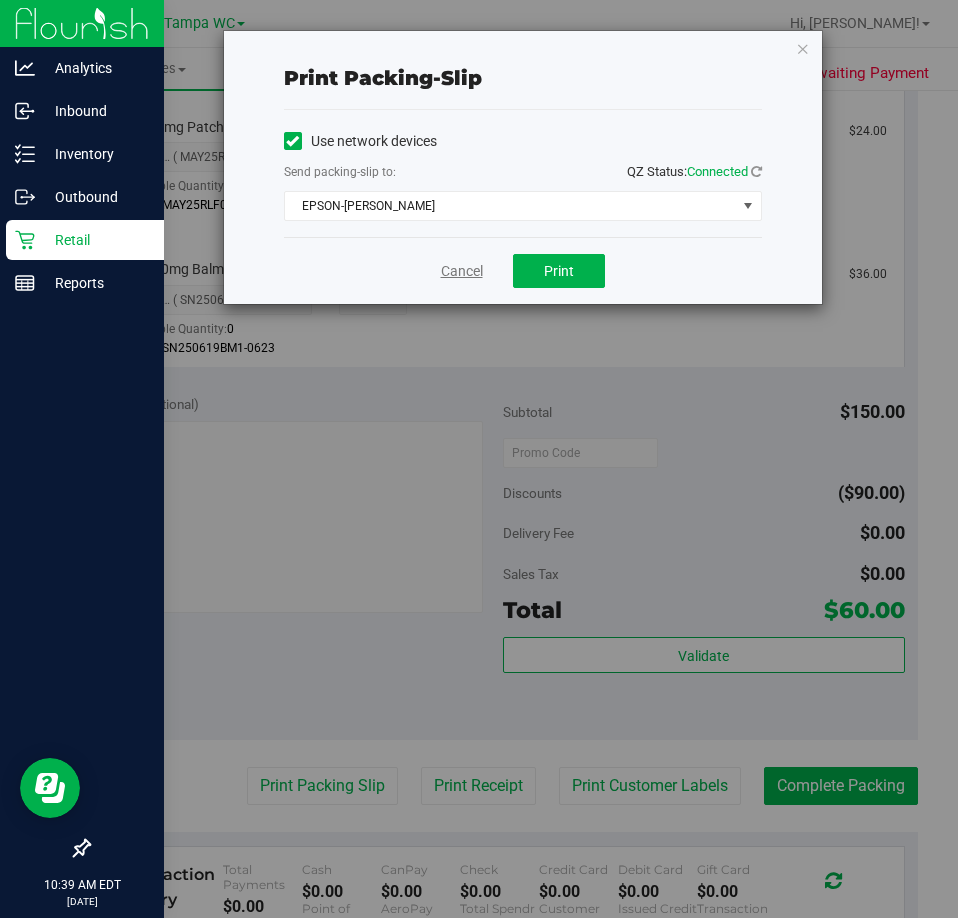 click on "Cancel" at bounding box center (462, 271) 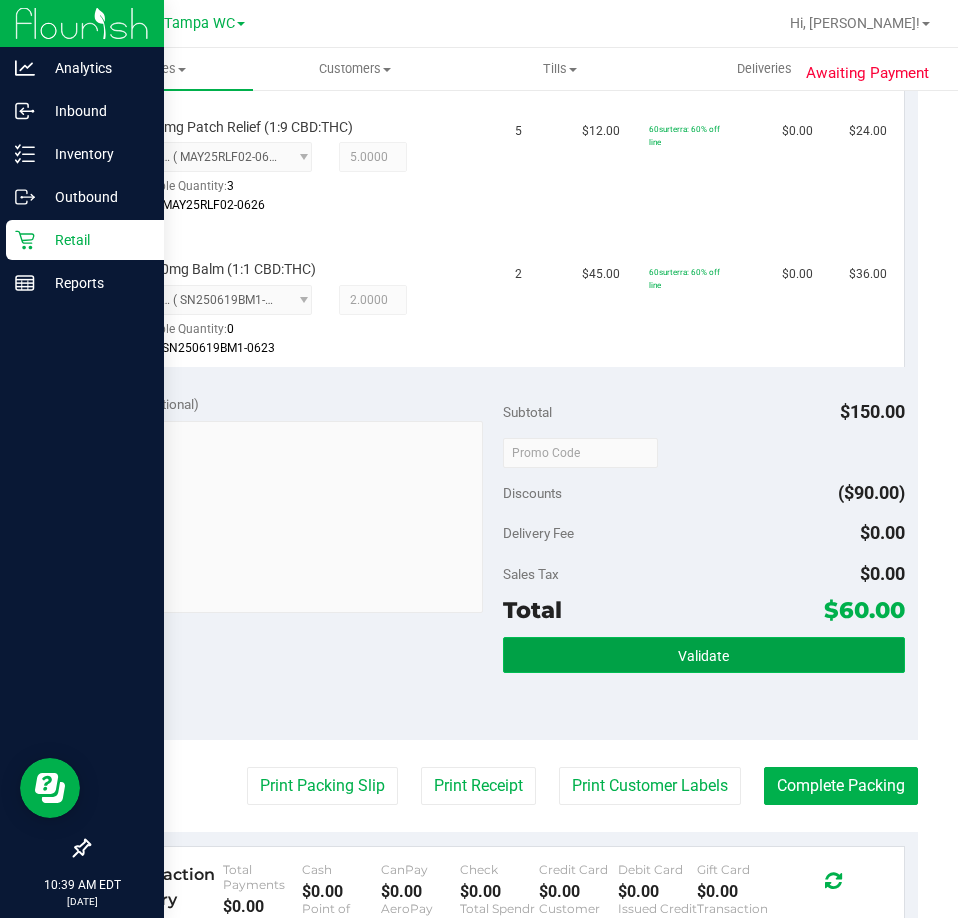click on "Validate" at bounding box center [704, 655] 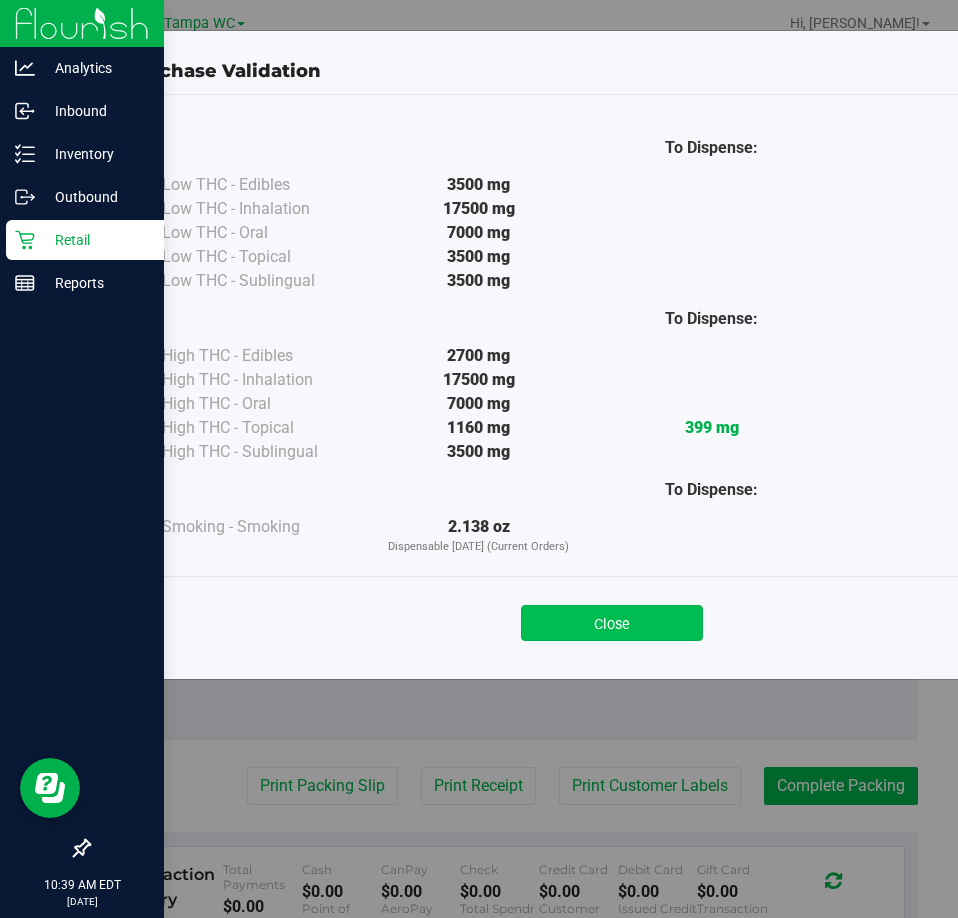 click on "Close" at bounding box center (612, 623) 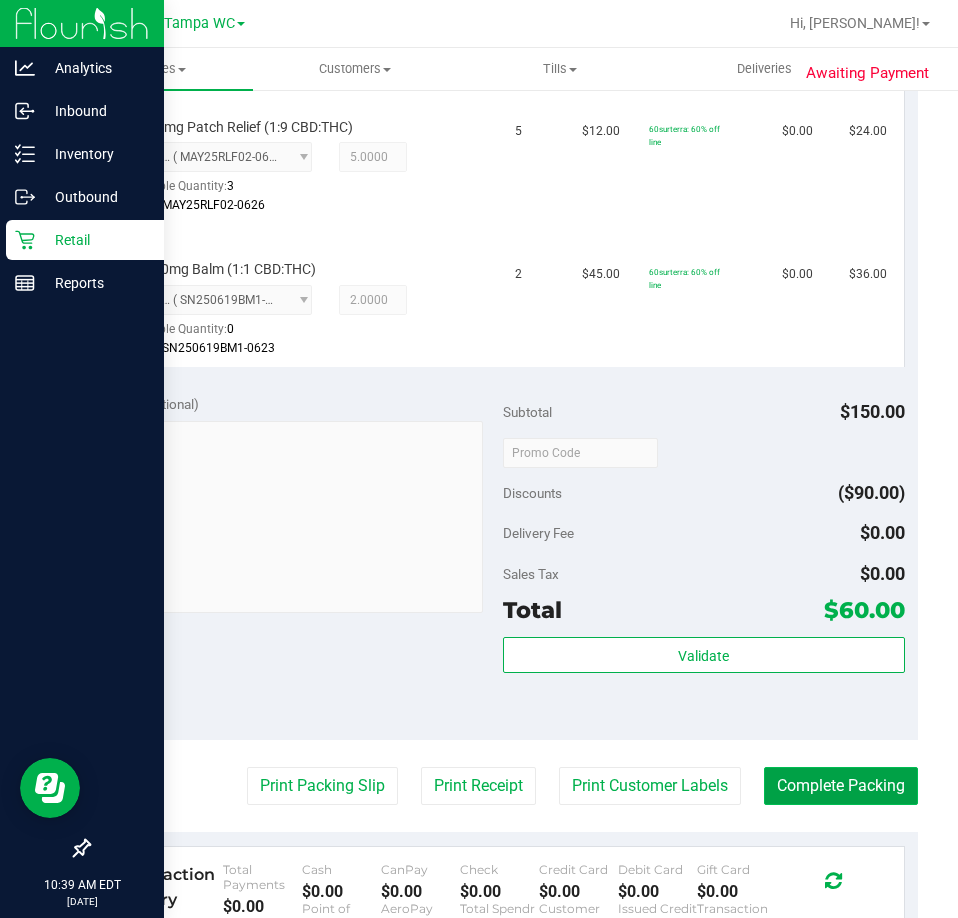 click on "Complete Packing" at bounding box center (841, 786) 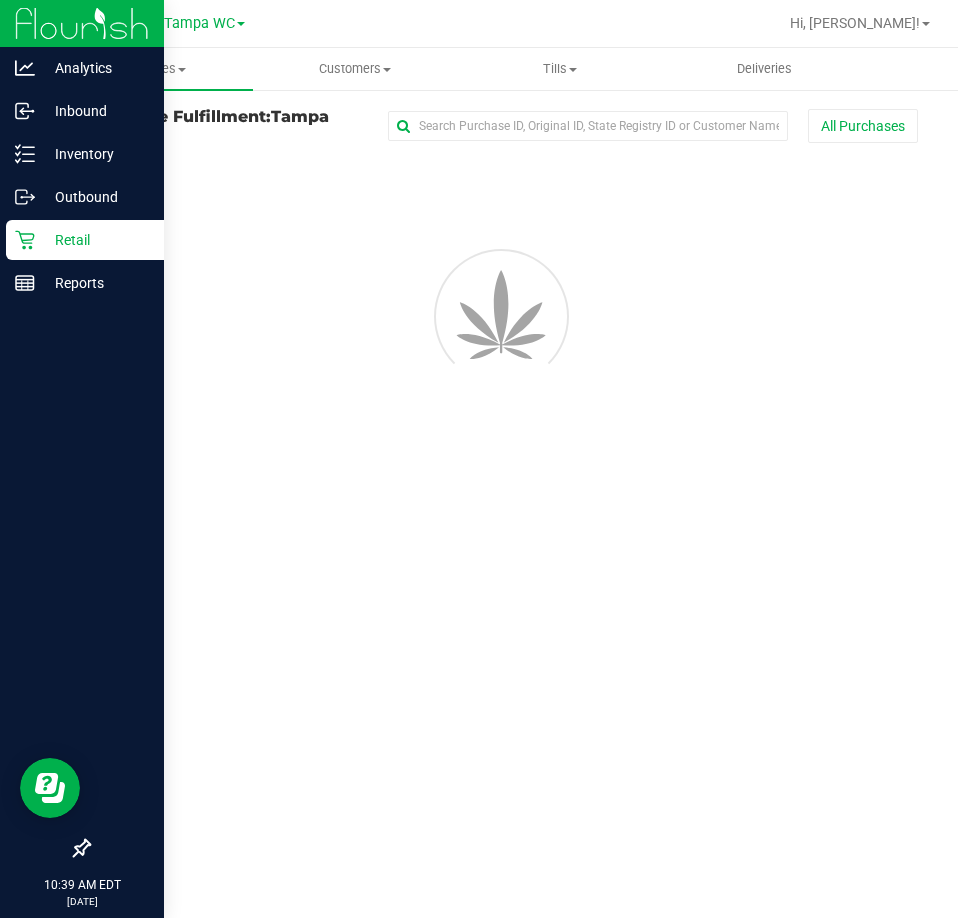 scroll, scrollTop: 0, scrollLeft: 0, axis: both 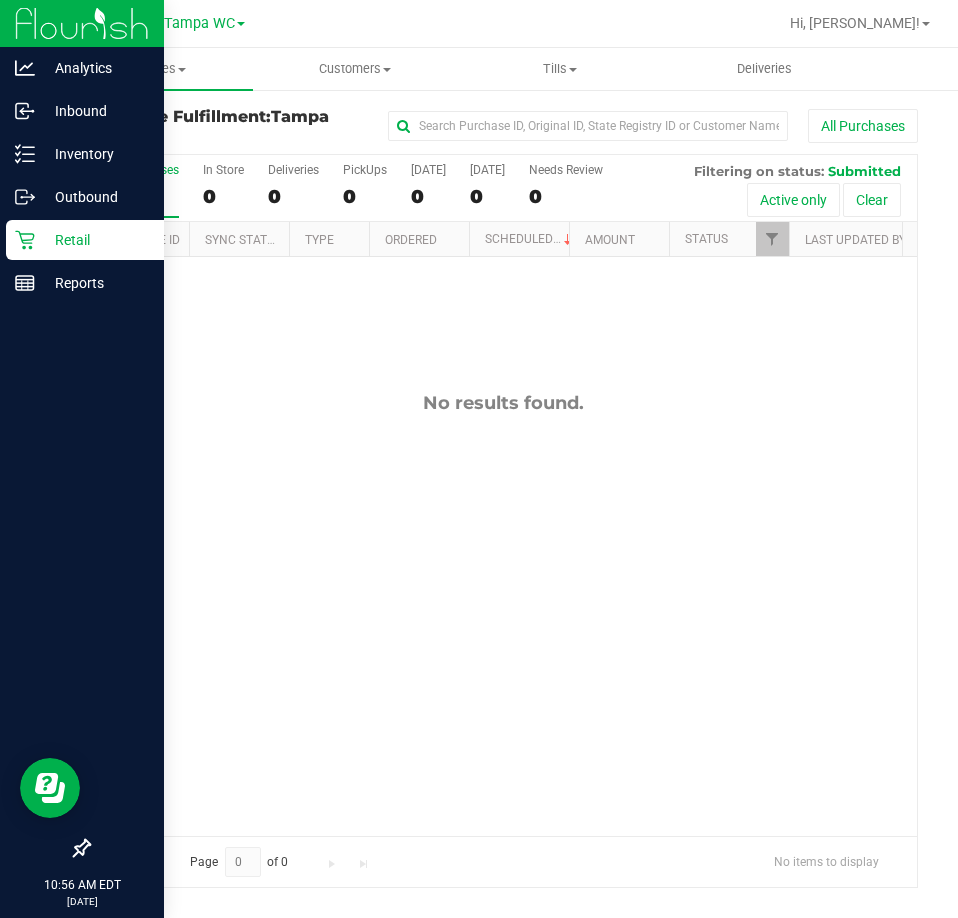 click 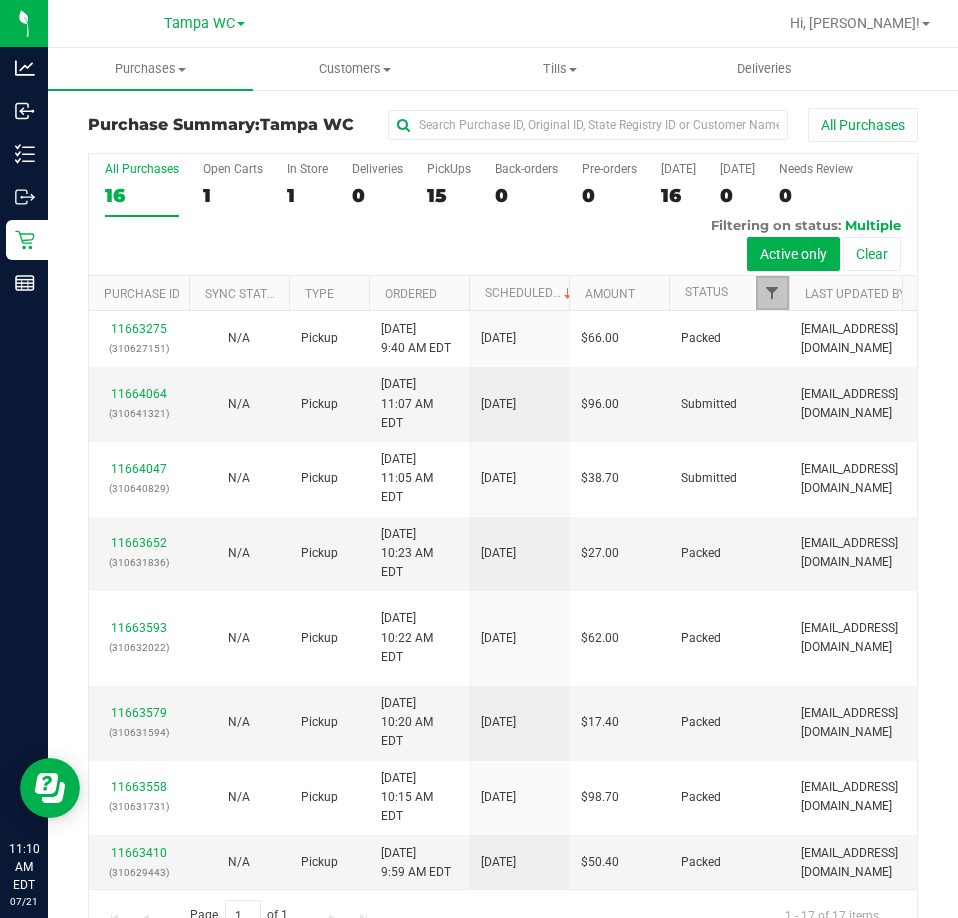 click at bounding box center (772, 293) 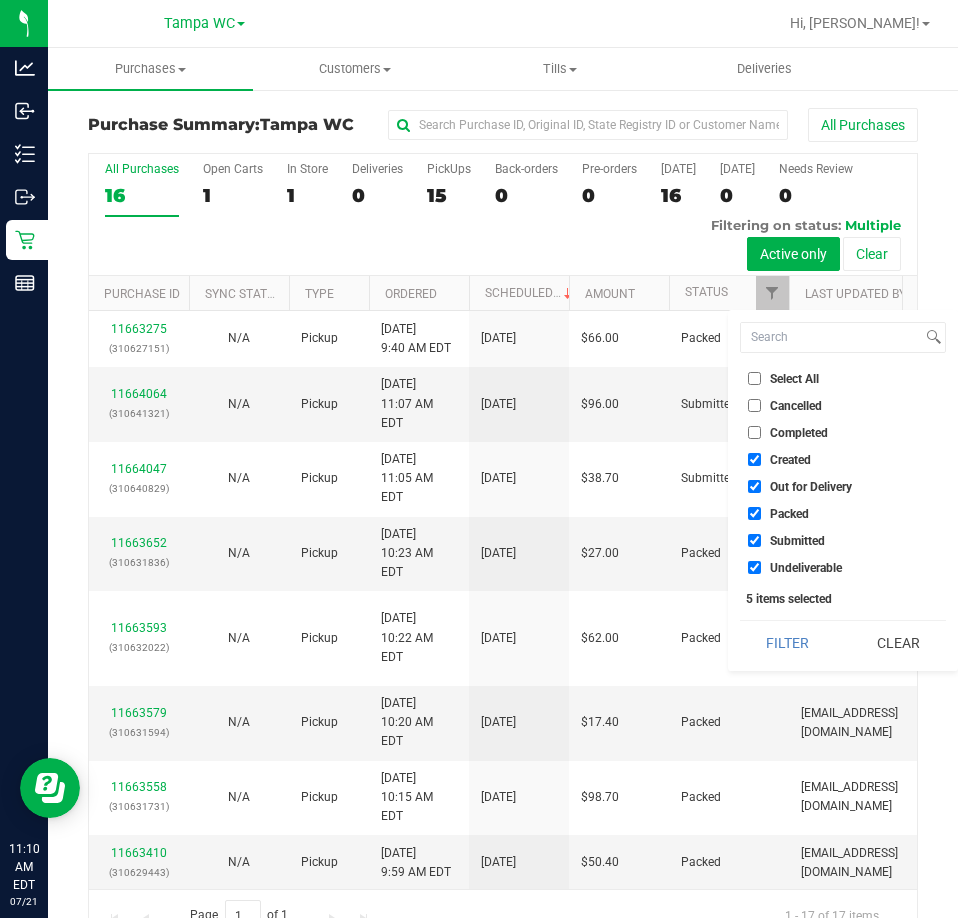 click on "Created" at bounding box center (843, 459) 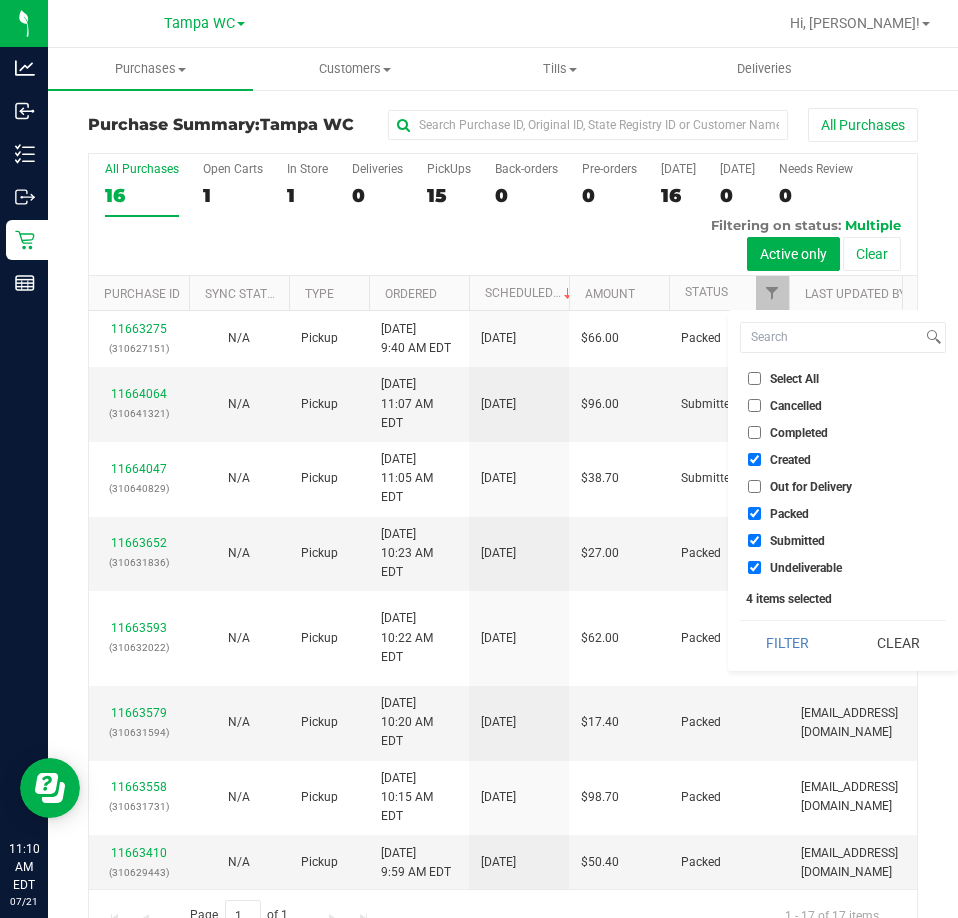 click on "Created" at bounding box center [754, 459] 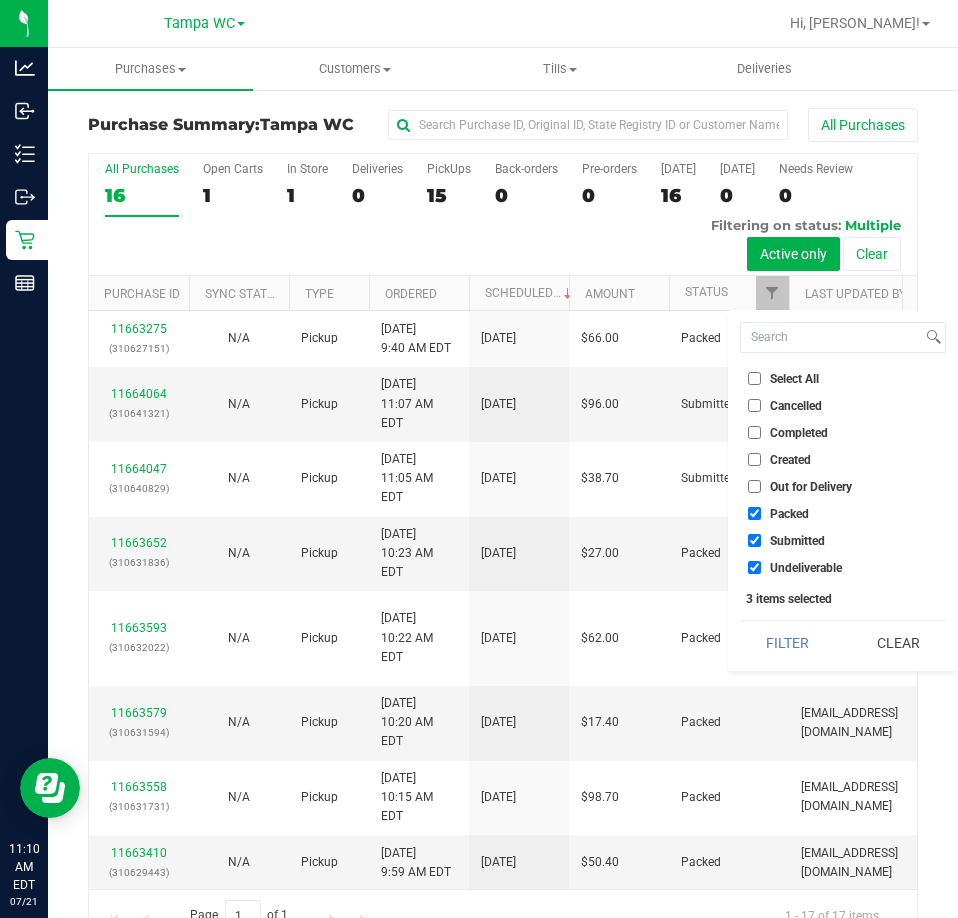 click on "Packed" at bounding box center (754, 513) 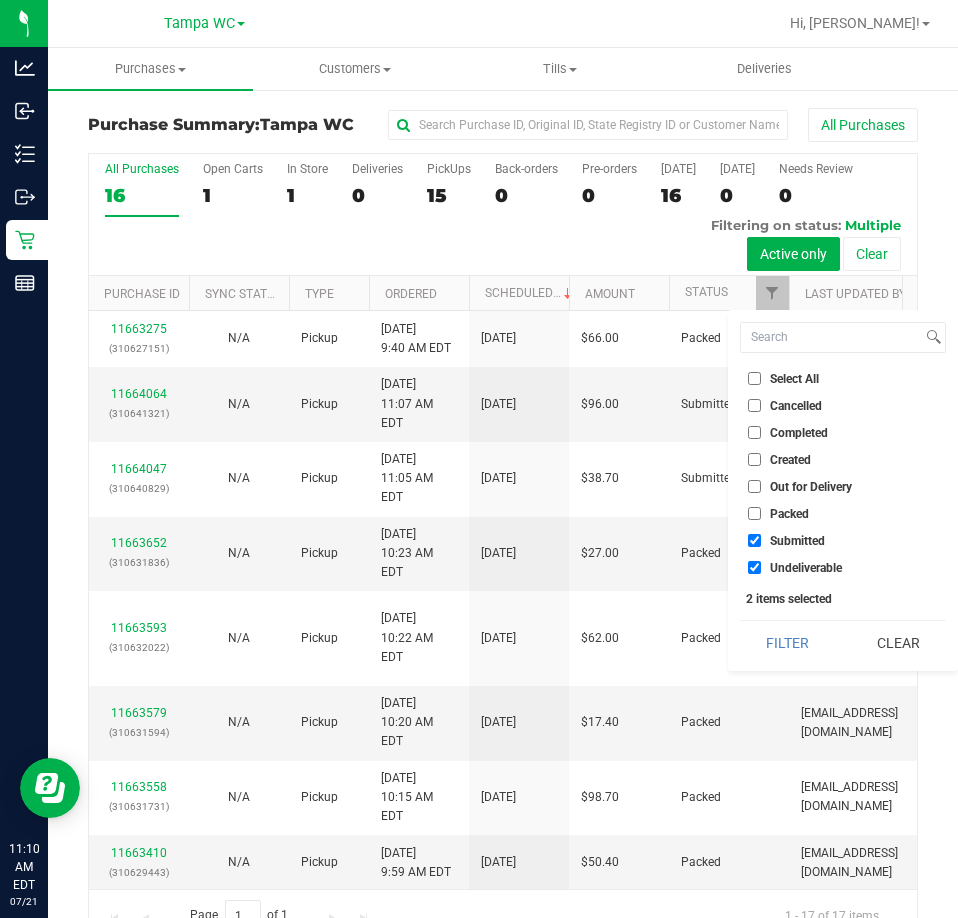 drag, startPoint x: 752, startPoint y: 564, endPoint x: 756, endPoint y: 579, distance: 15.524175 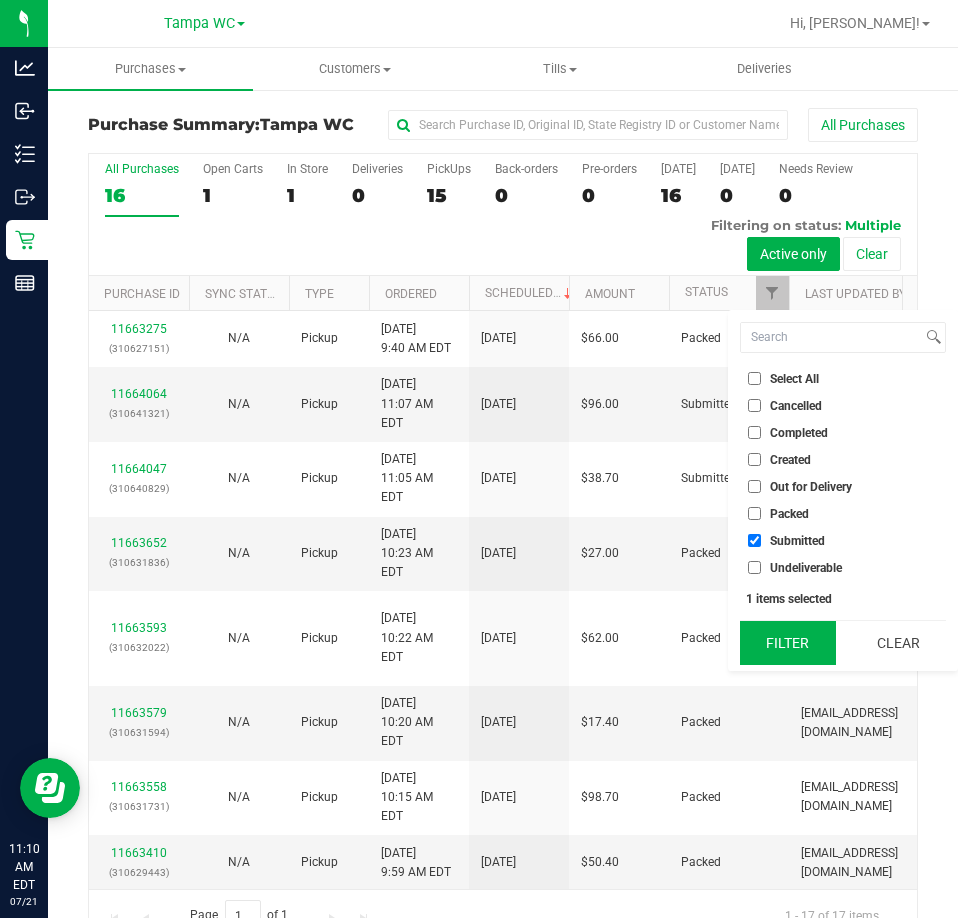 click on "Filter" at bounding box center (788, 643) 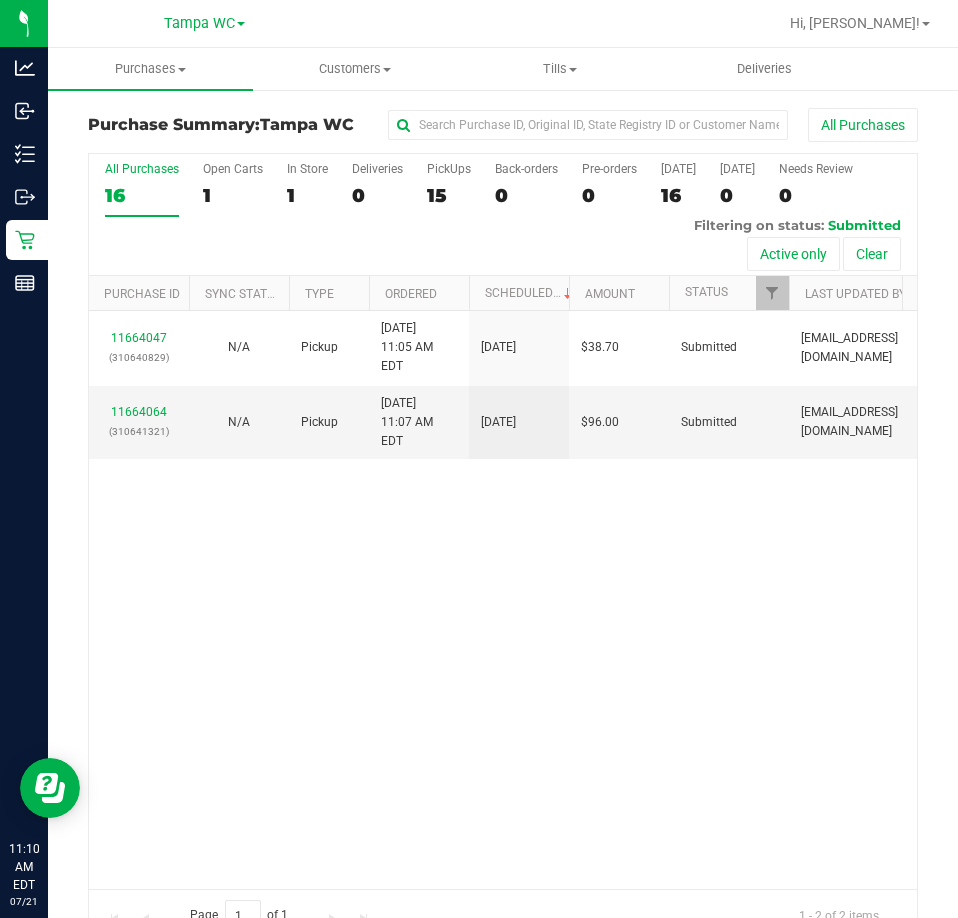 click on "11664047
(310640829)
N/A
Pickup 7/21/2025 11:05 AM EDT 7/21/2025
$38.70
Submitted abe+parallel@iheartjane.com
11664064
(310641321)
N/A
Pickup 7/21/2025 11:07 AM EDT 7/21/2025
$96.00
Submitted abe+parallel@iheartjane.com" at bounding box center [503, 600] 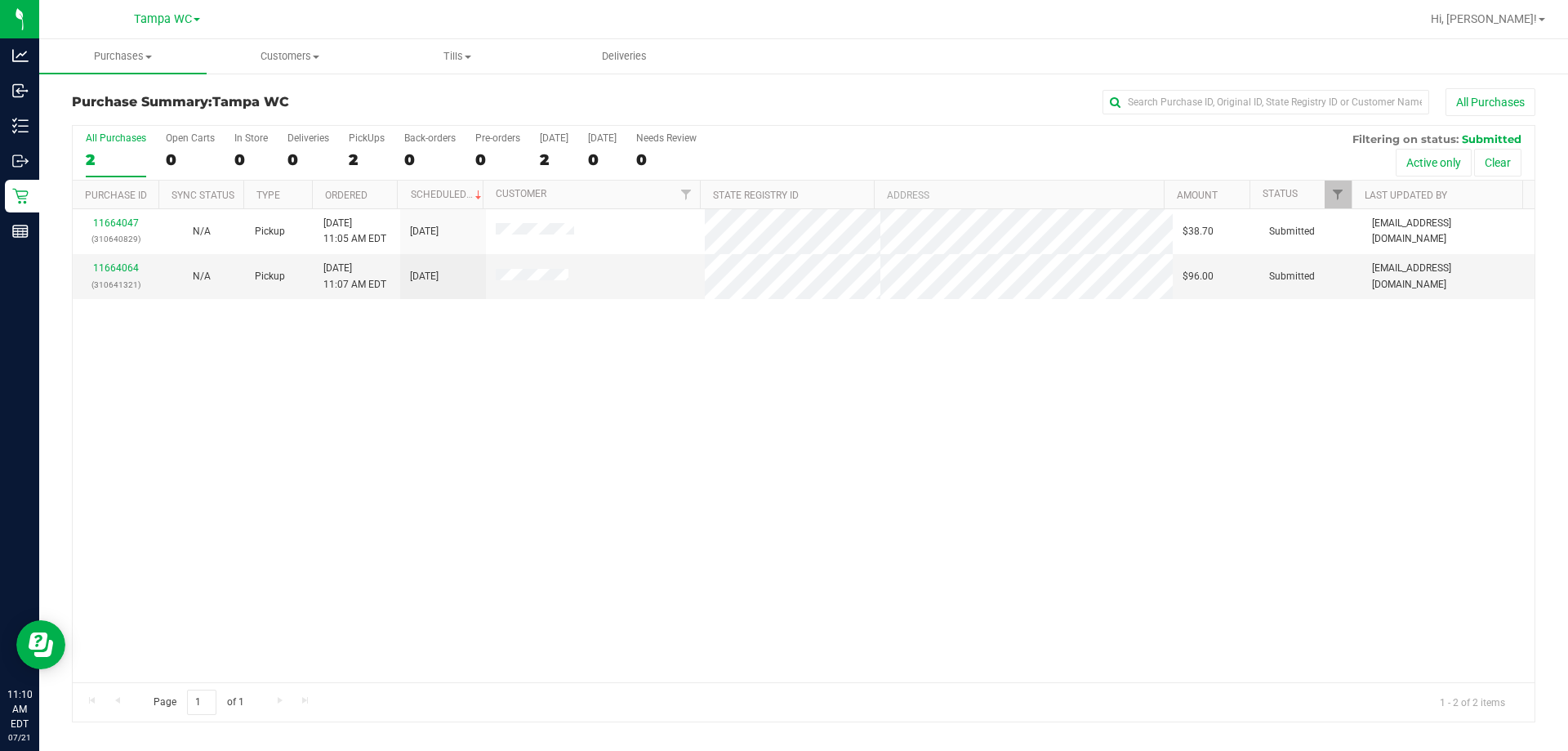 drag, startPoint x: 397, startPoint y: 406, endPoint x: 311, endPoint y: 340, distance: 108.40664 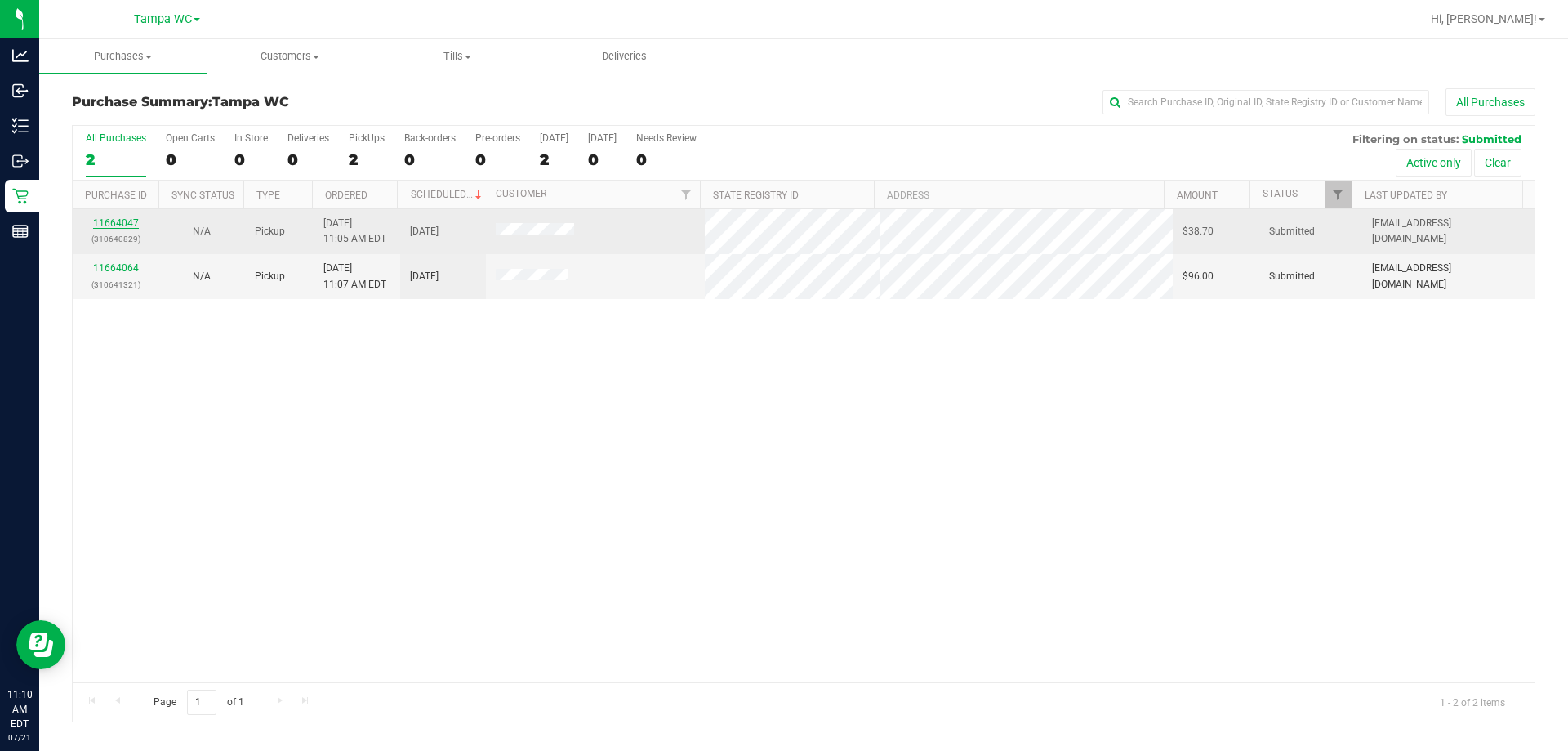 click on "11664047" at bounding box center (116, 223) 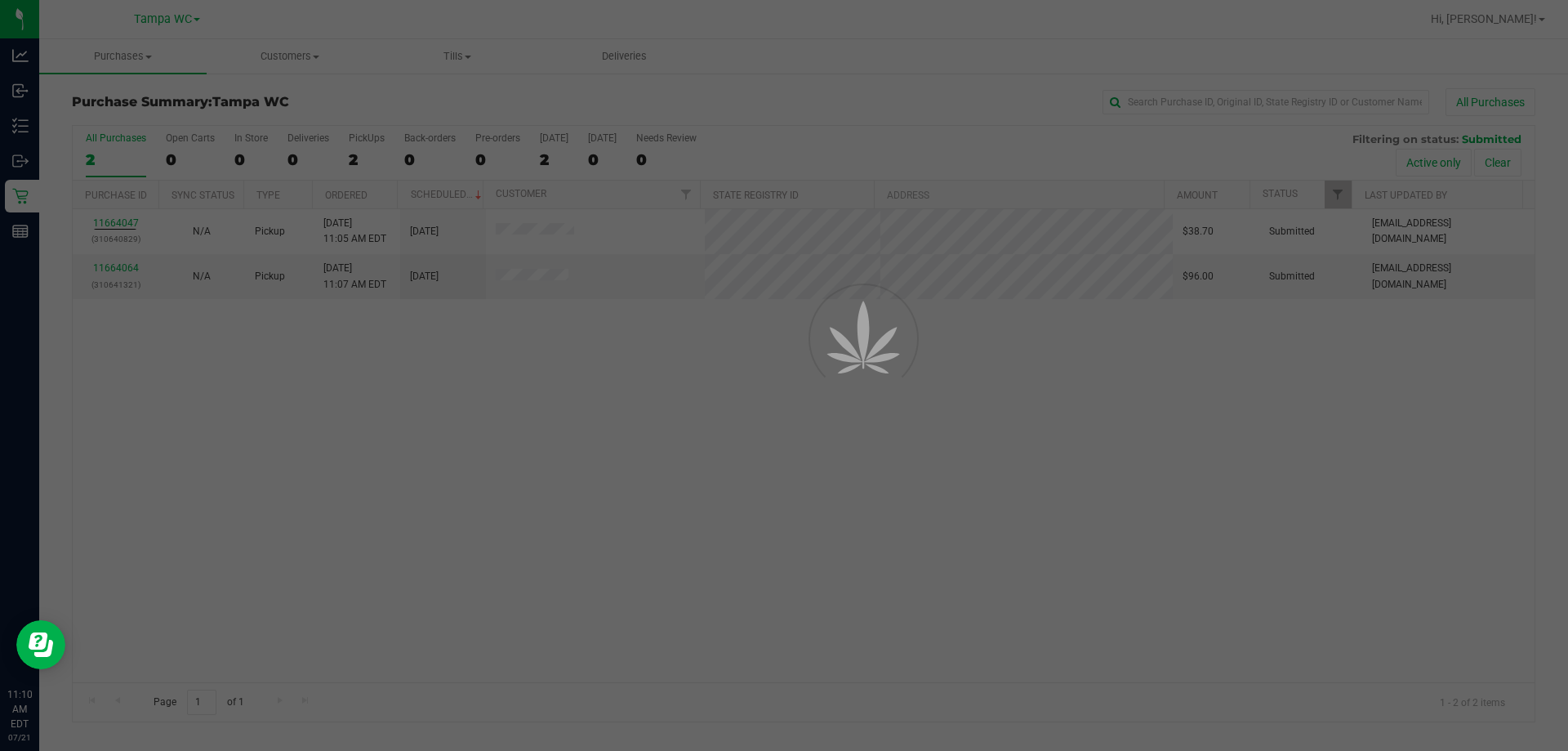 click at bounding box center [784, 375] 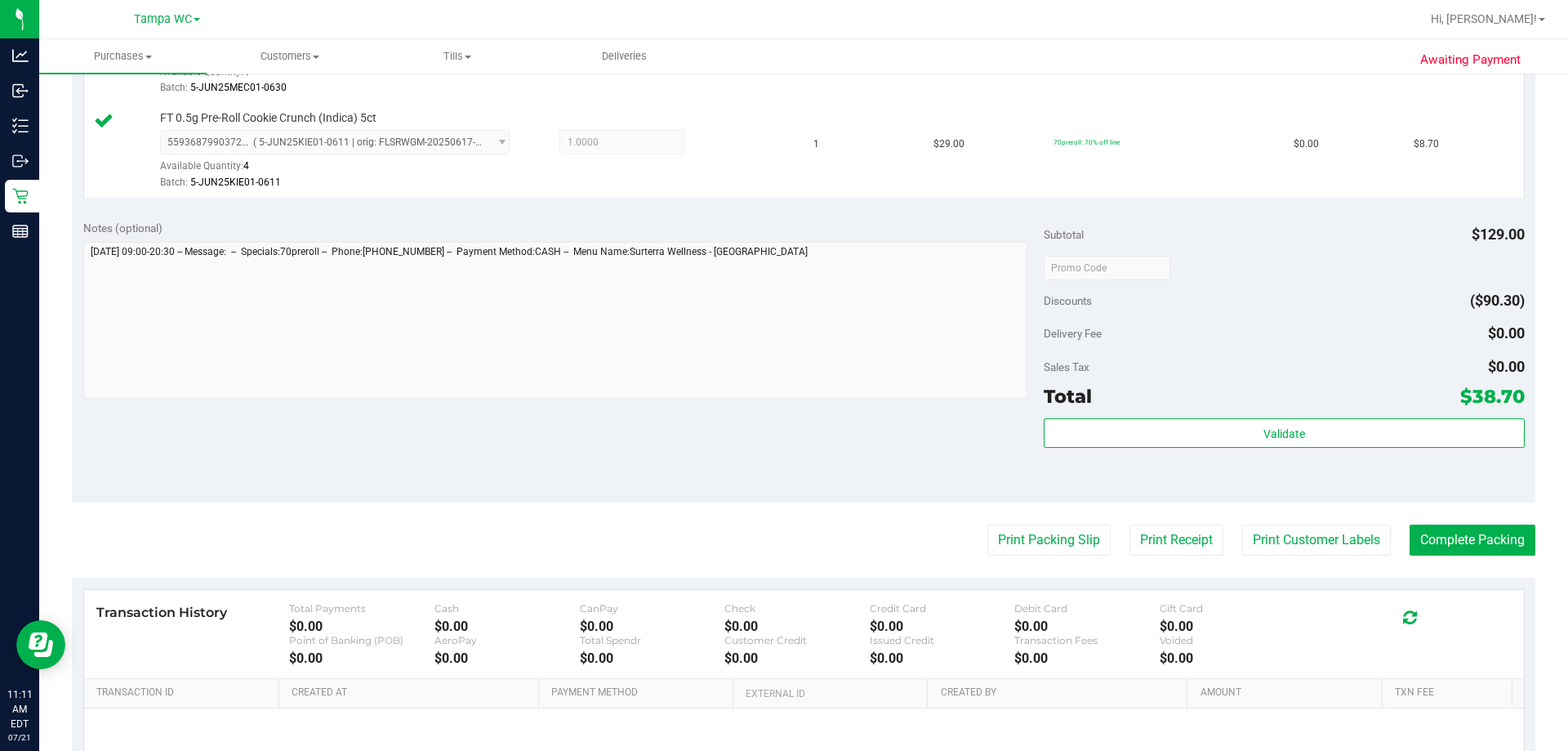 scroll, scrollTop: 869, scrollLeft: 0, axis: vertical 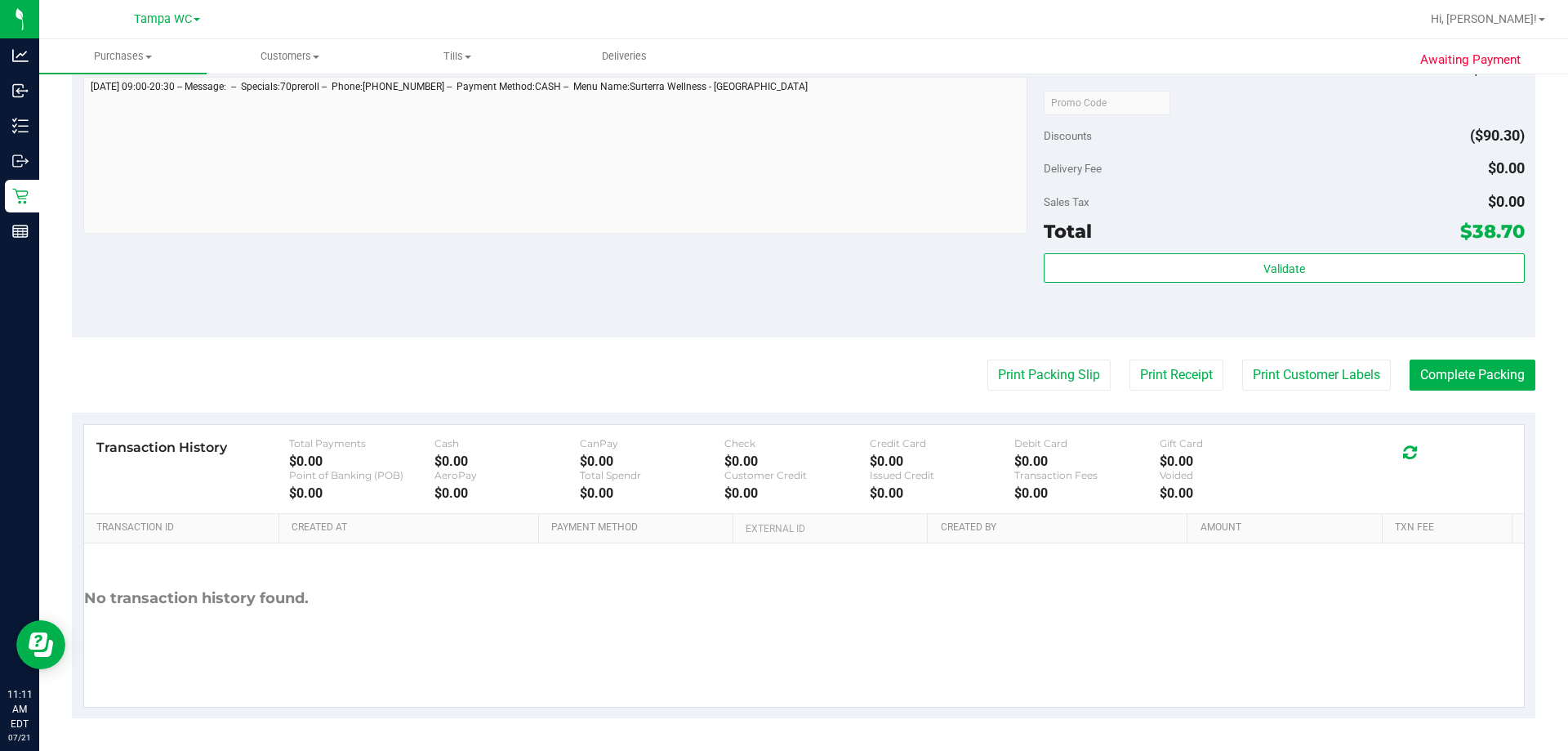 click on "Total
$38.70" at bounding box center [1284, 231] 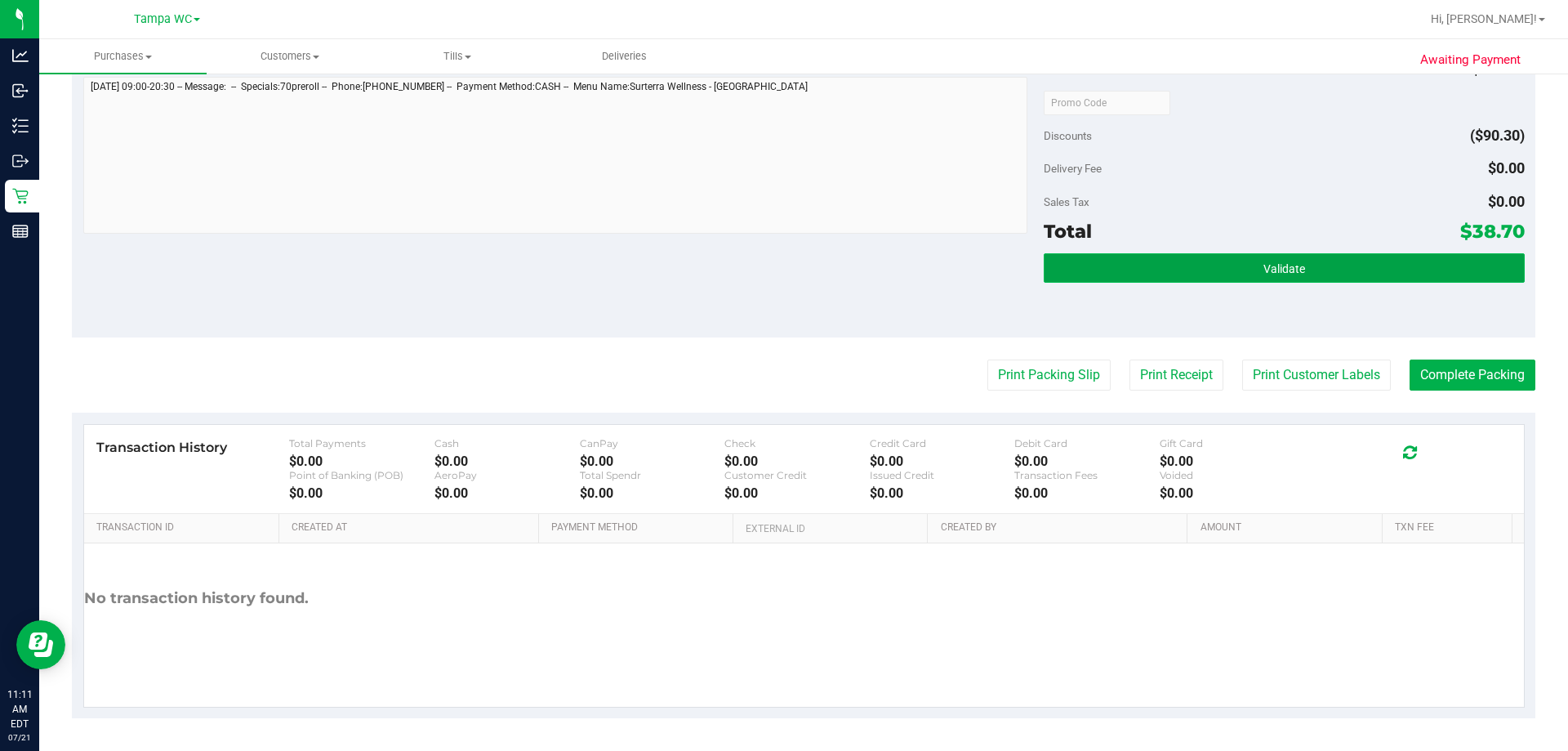 click on "Validate" at bounding box center [1284, 269] 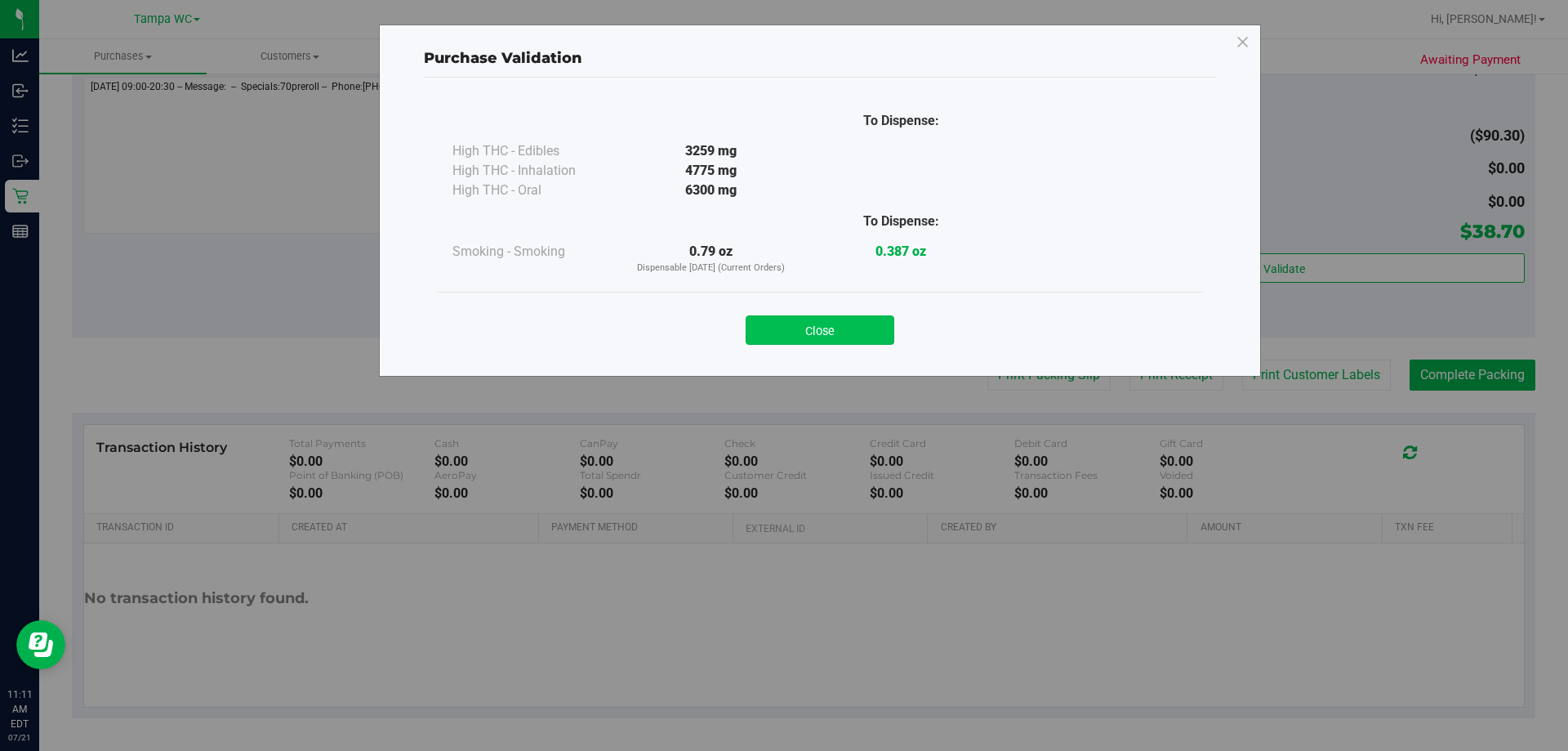 click on "Close" at bounding box center (820, 330) 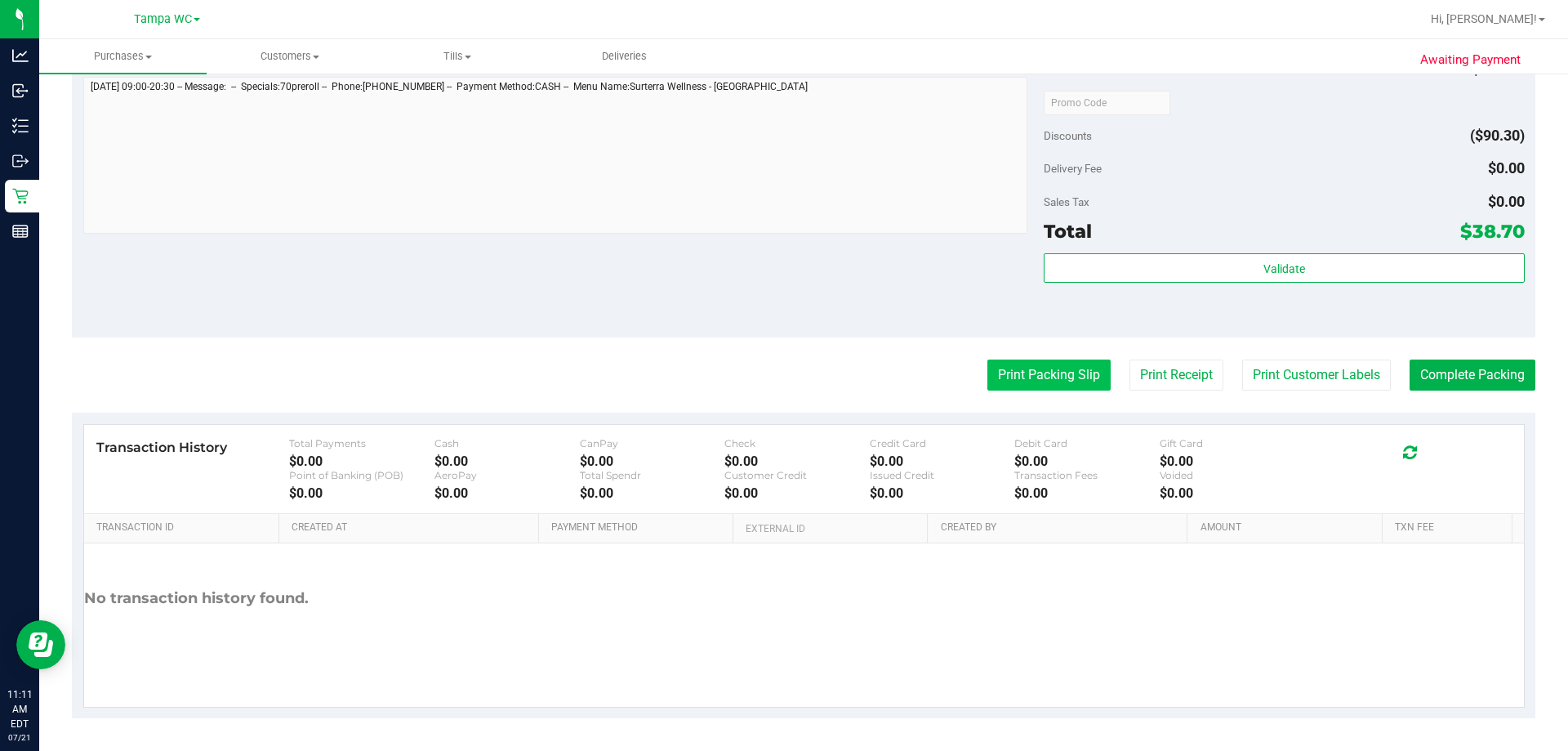 click on "Print Packing Slip" at bounding box center (1049, 375) 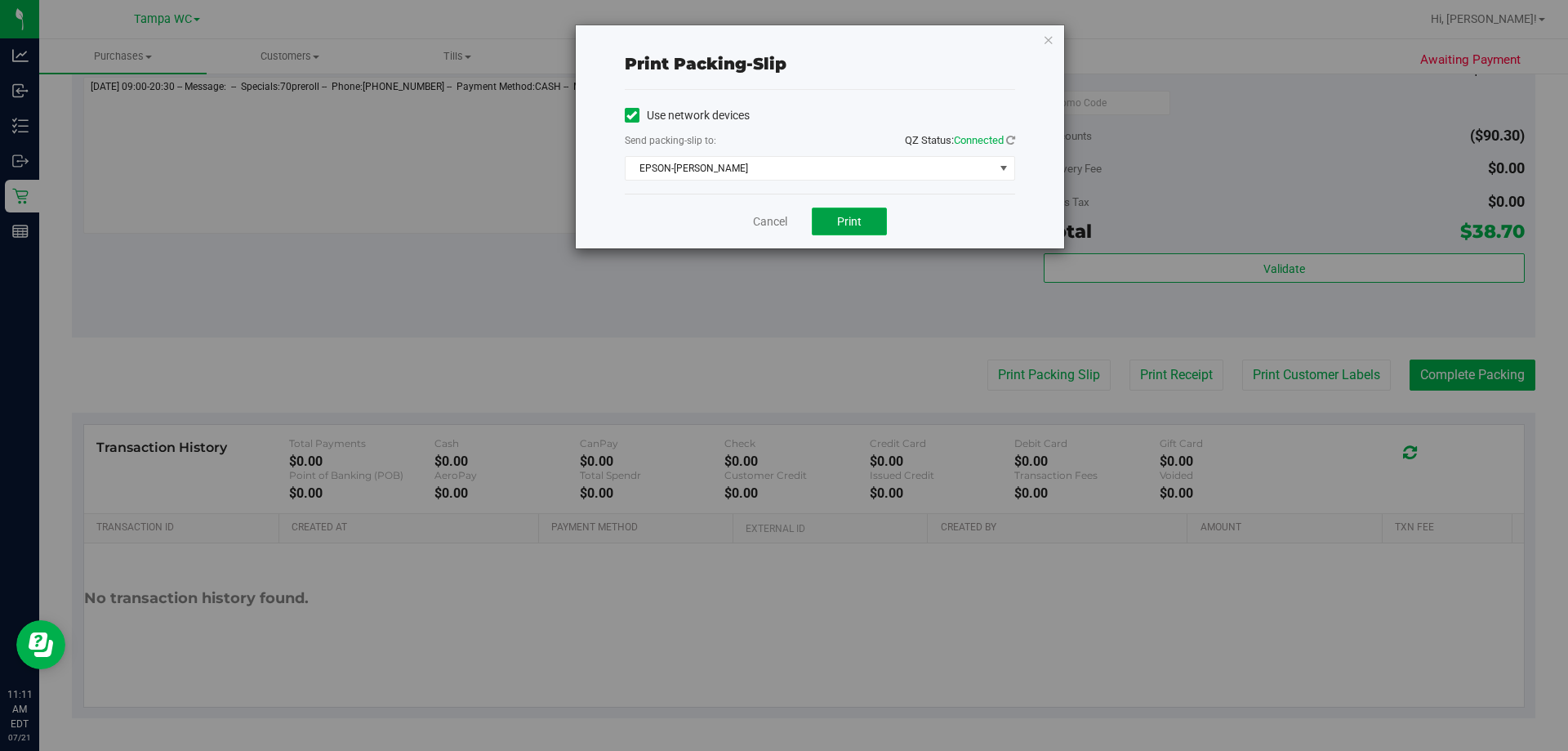 click on "Print" at bounding box center [849, 221] 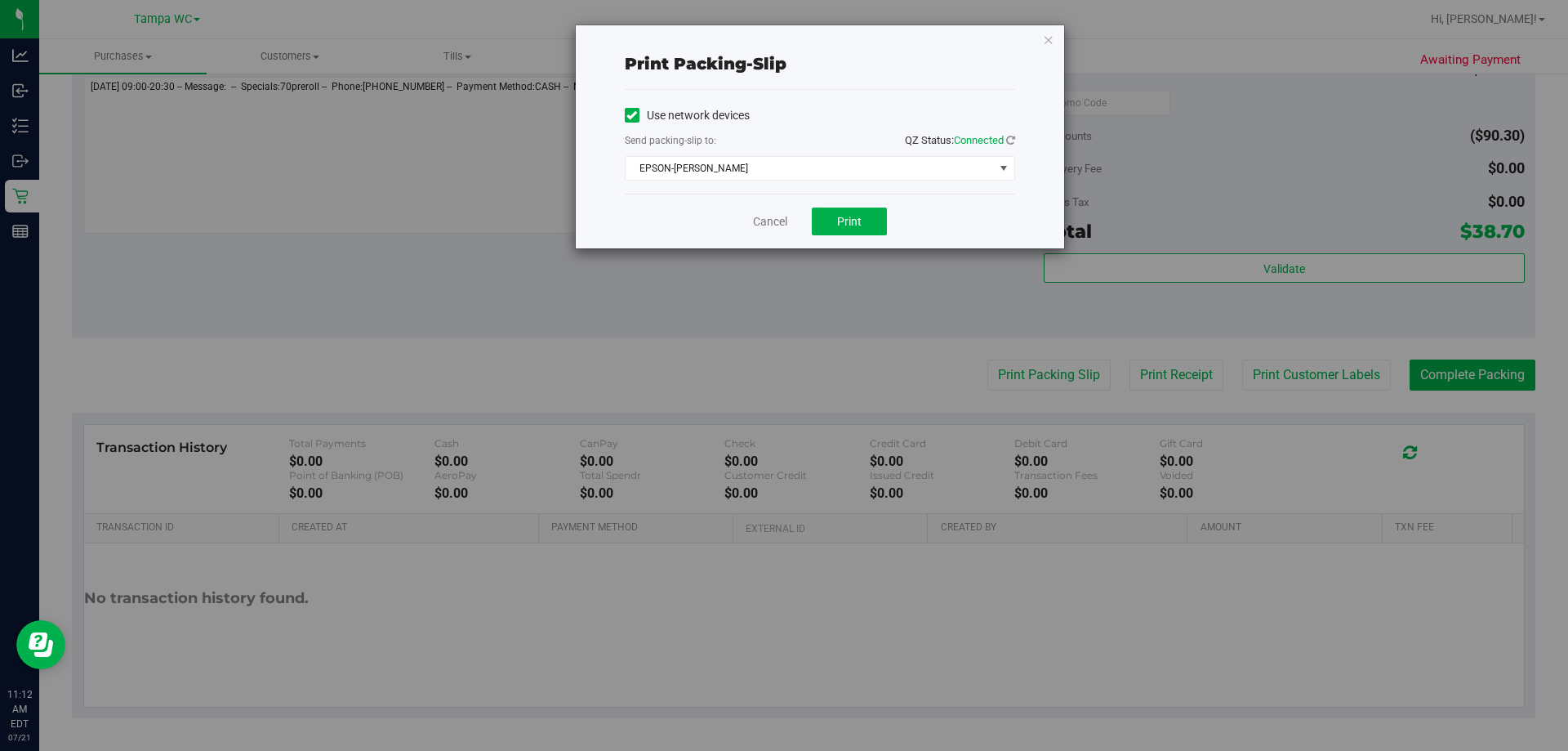 click on "Print packing-slip
Use network devices
Send packing-slip to:
QZ Status:   Connected
EPSON-DAVIS-BISBAL Choose printer EPSON-DAVIS-BISBAL EPSON-FRANK-SINATRA EPSON-GOLD EPSON-SHAGGY EPSON-WILLOW-SMITH TEST ONLY DO NOT USE
Cancel
Print" at bounding box center [790, 375] 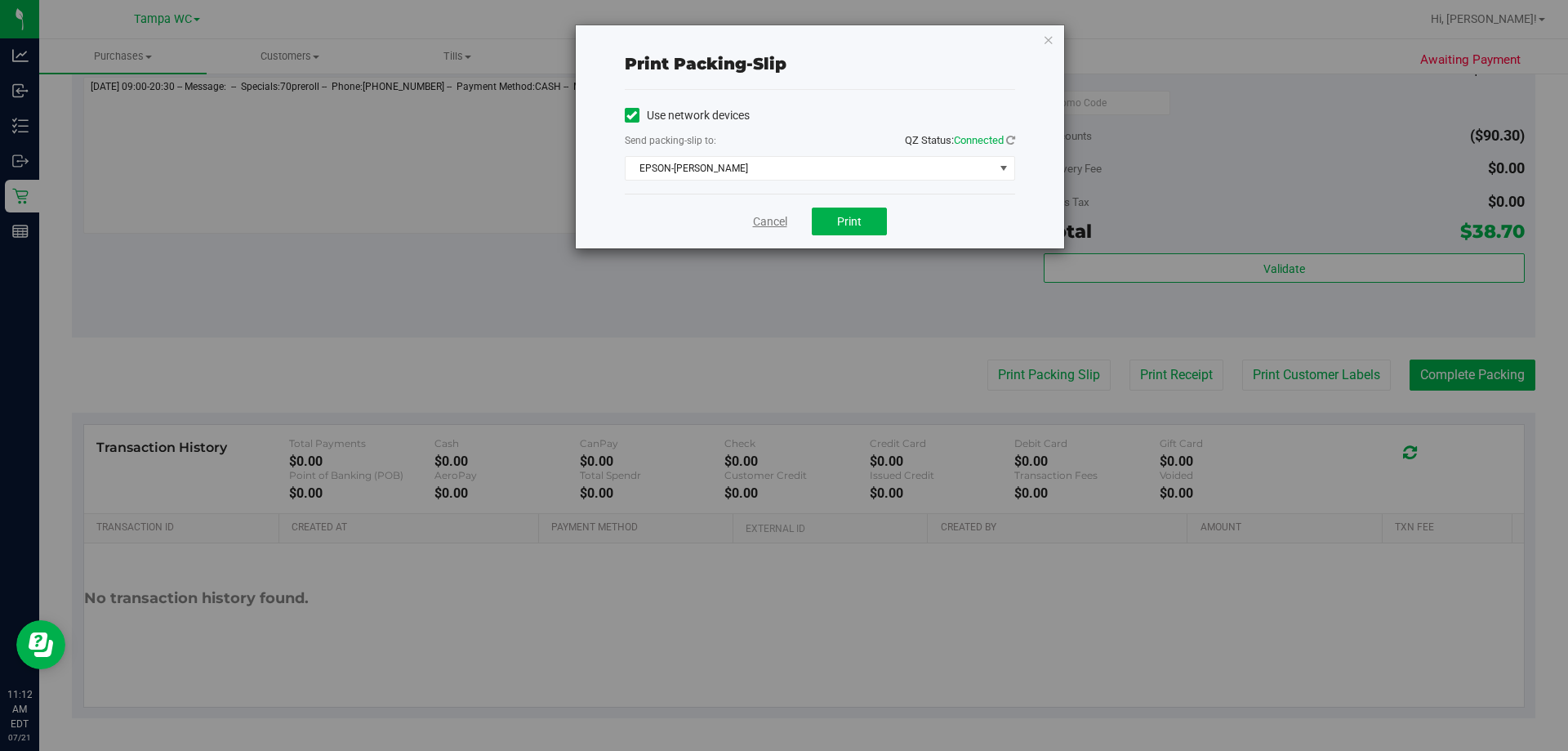click on "Cancel" at bounding box center [770, 221] 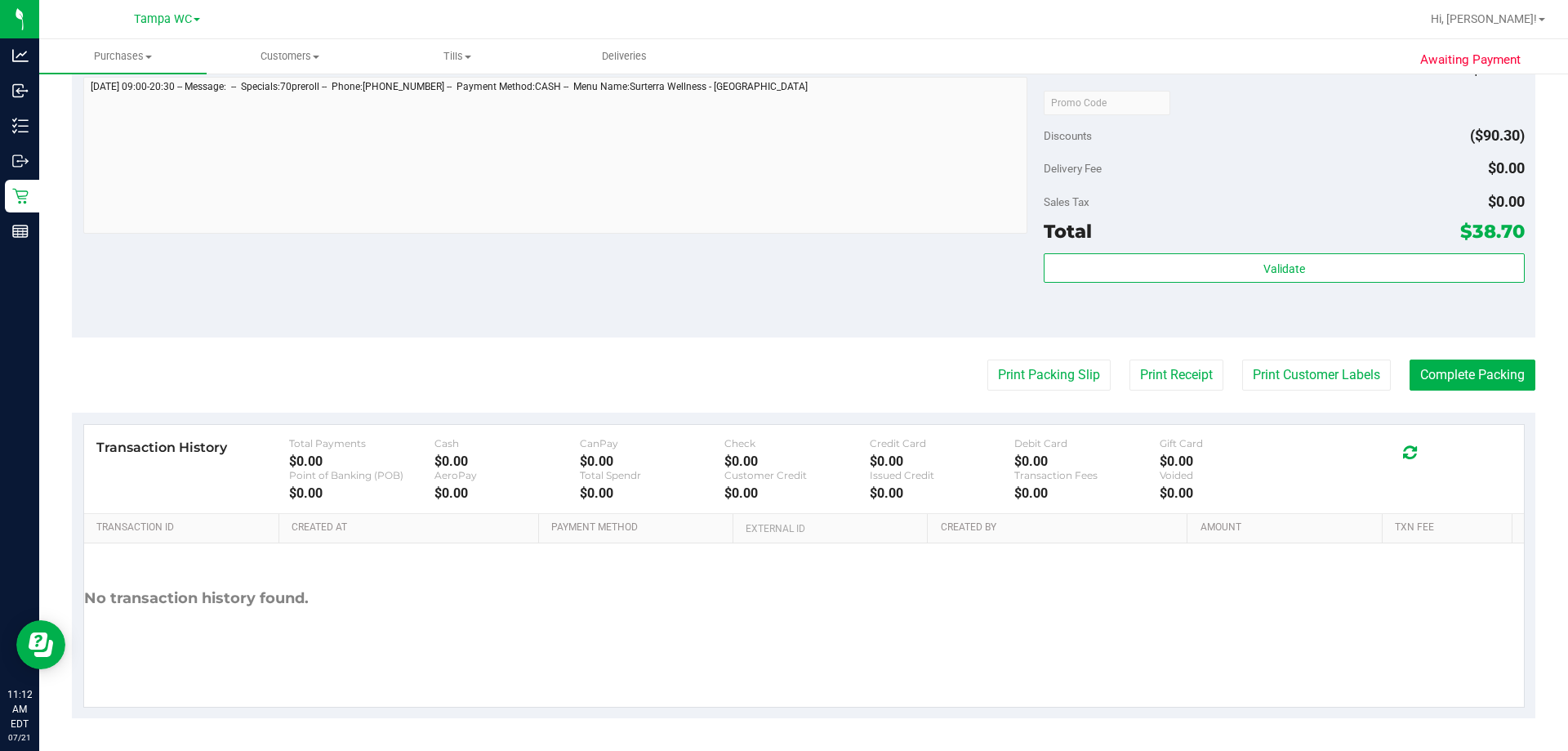 click on "Back
Edit Purchase
Cancel Purchase
View Profile
# 11664047
BioTrack ID:
-
Submitted
Needs review
Last Modified
Jane API
Jul 21, 2025 11:05:50 AM EDT" at bounding box center [804, -31] 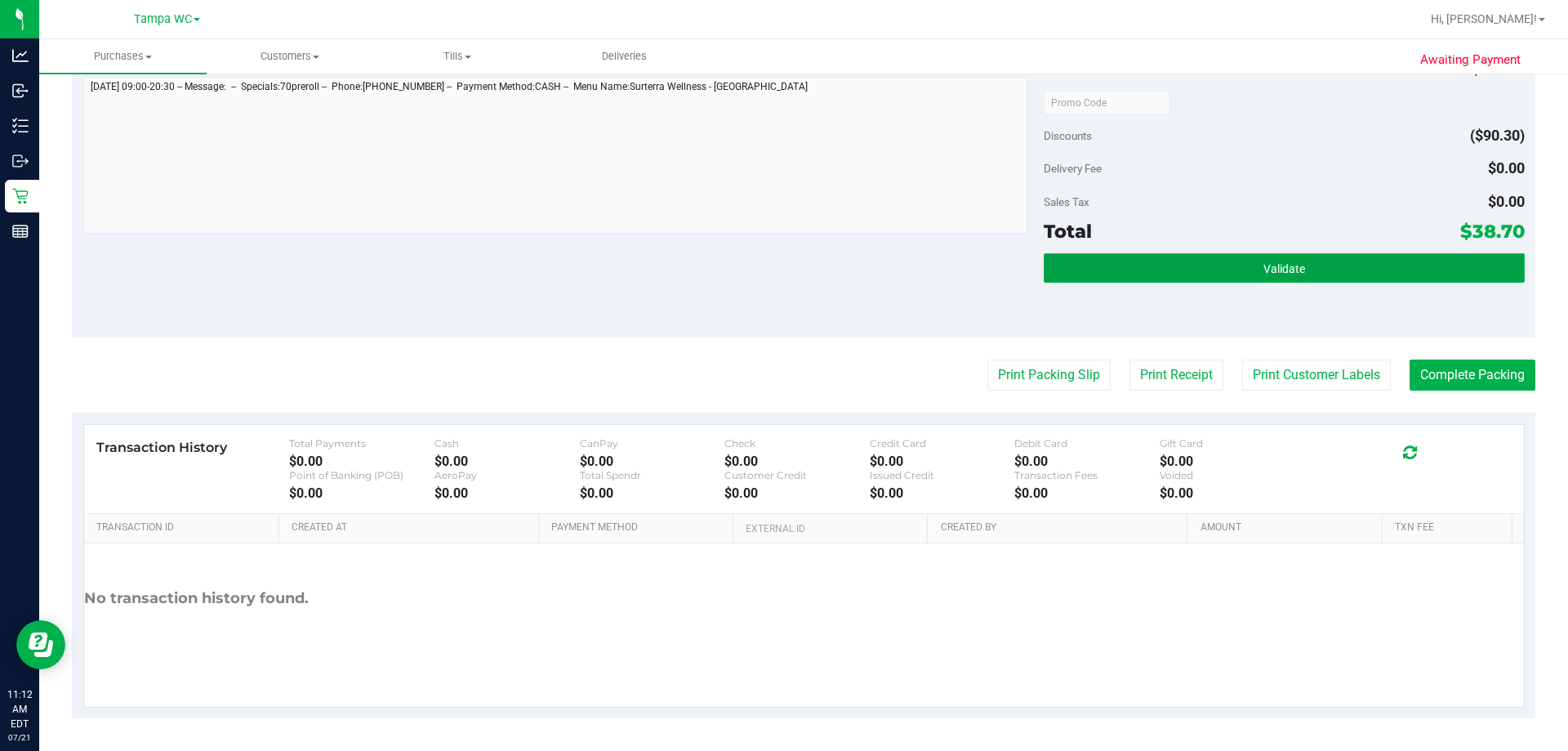 click on "Validate" at bounding box center (1284, 268) 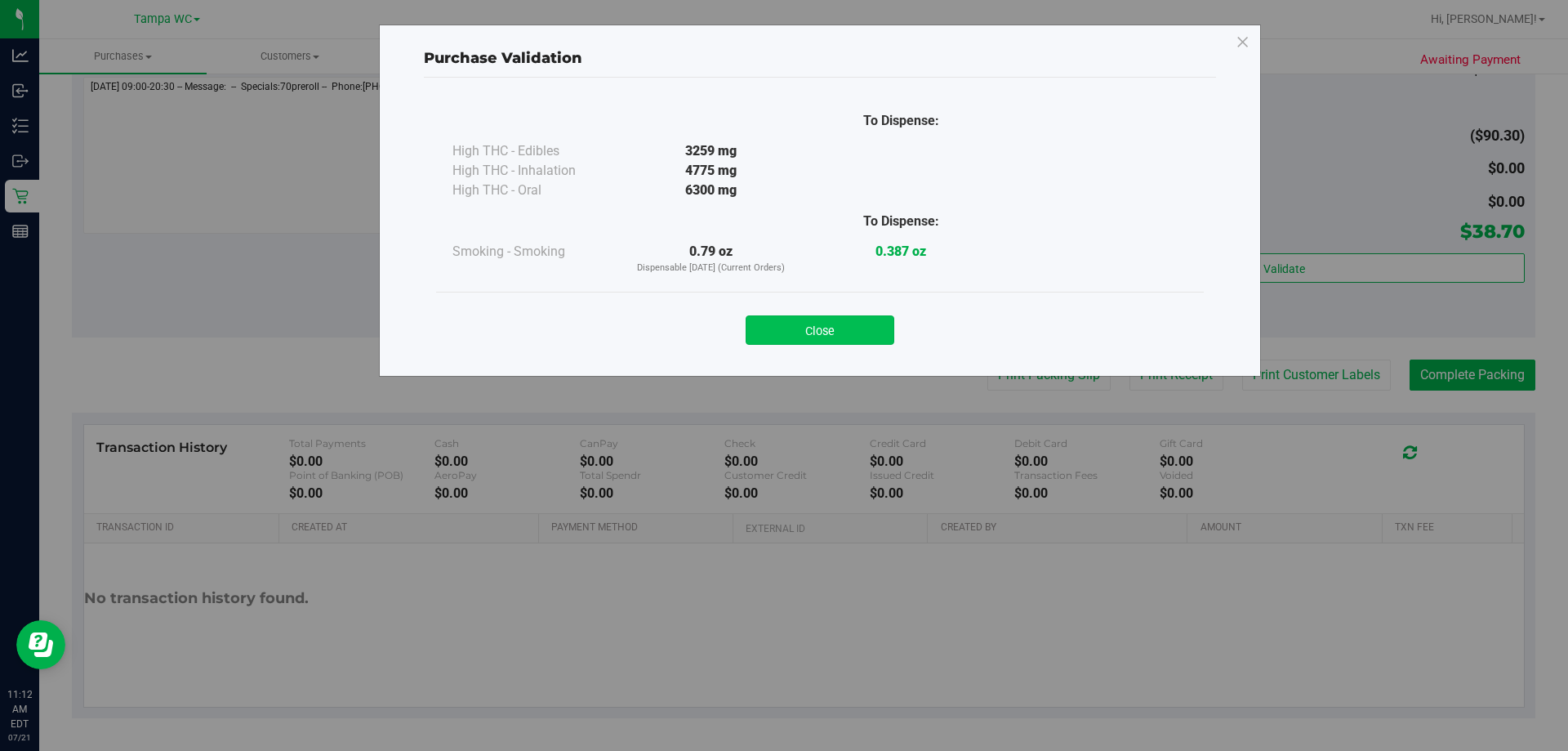 click on "Close" at bounding box center (820, 330) 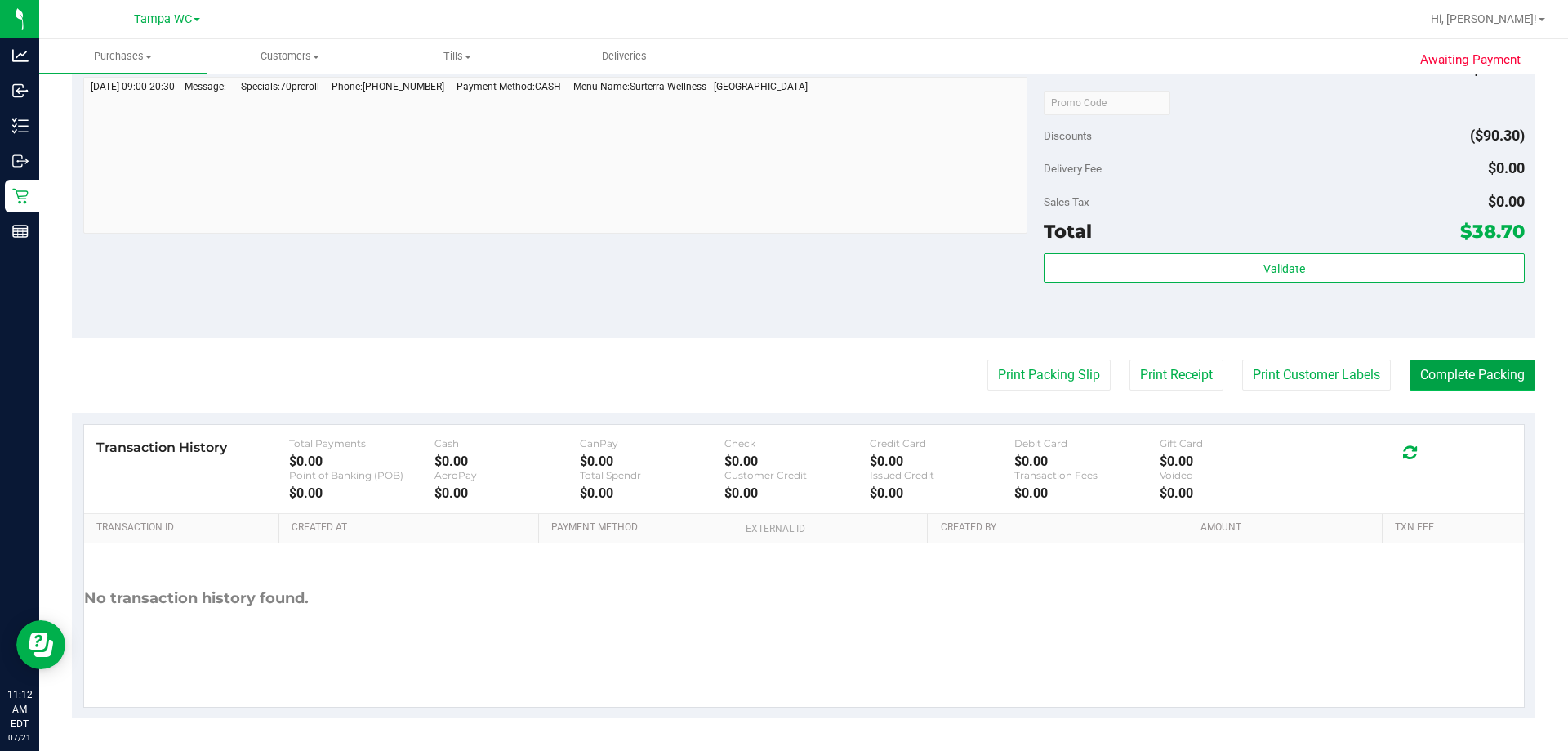 click on "Complete Packing" at bounding box center [1472, 375] 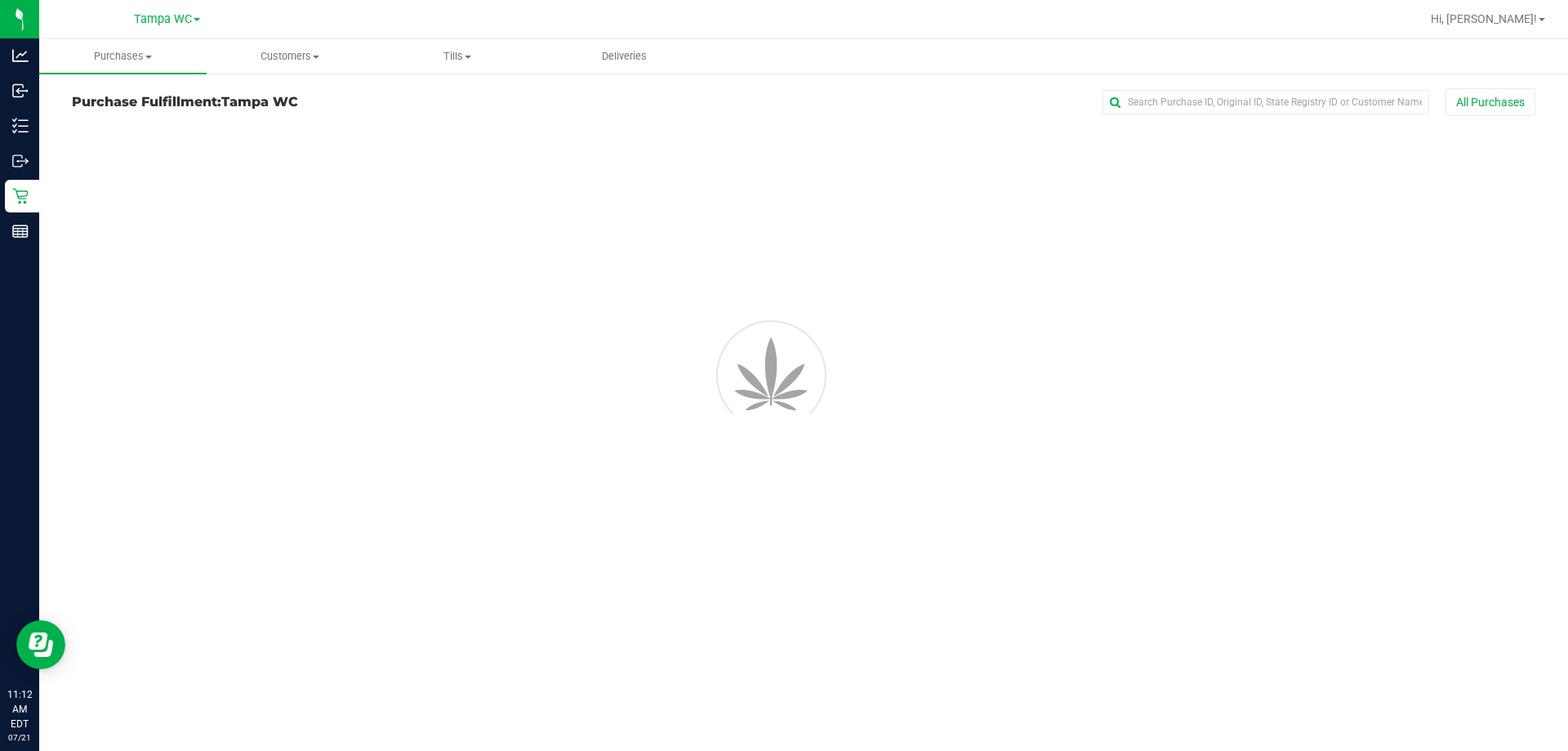 scroll, scrollTop: 0, scrollLeft: 0, axis: both 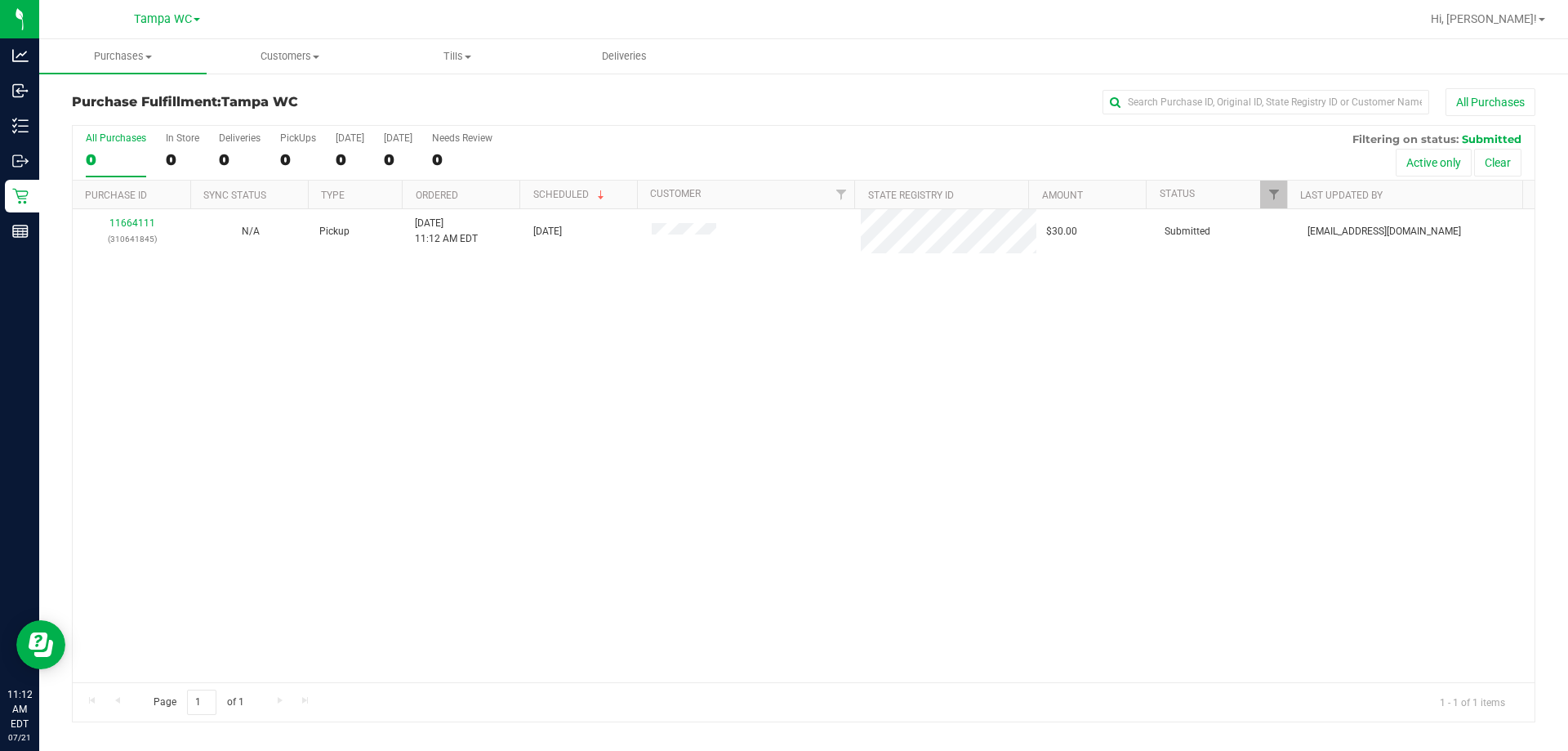 click on "11664111
(310641845)
N/A
Pickup 7/21/2025 11:12 AM EDT 7/21/2025
$30.00
Submitted abe+parallel@iheartjane.com" at bounding box center (804, 445) 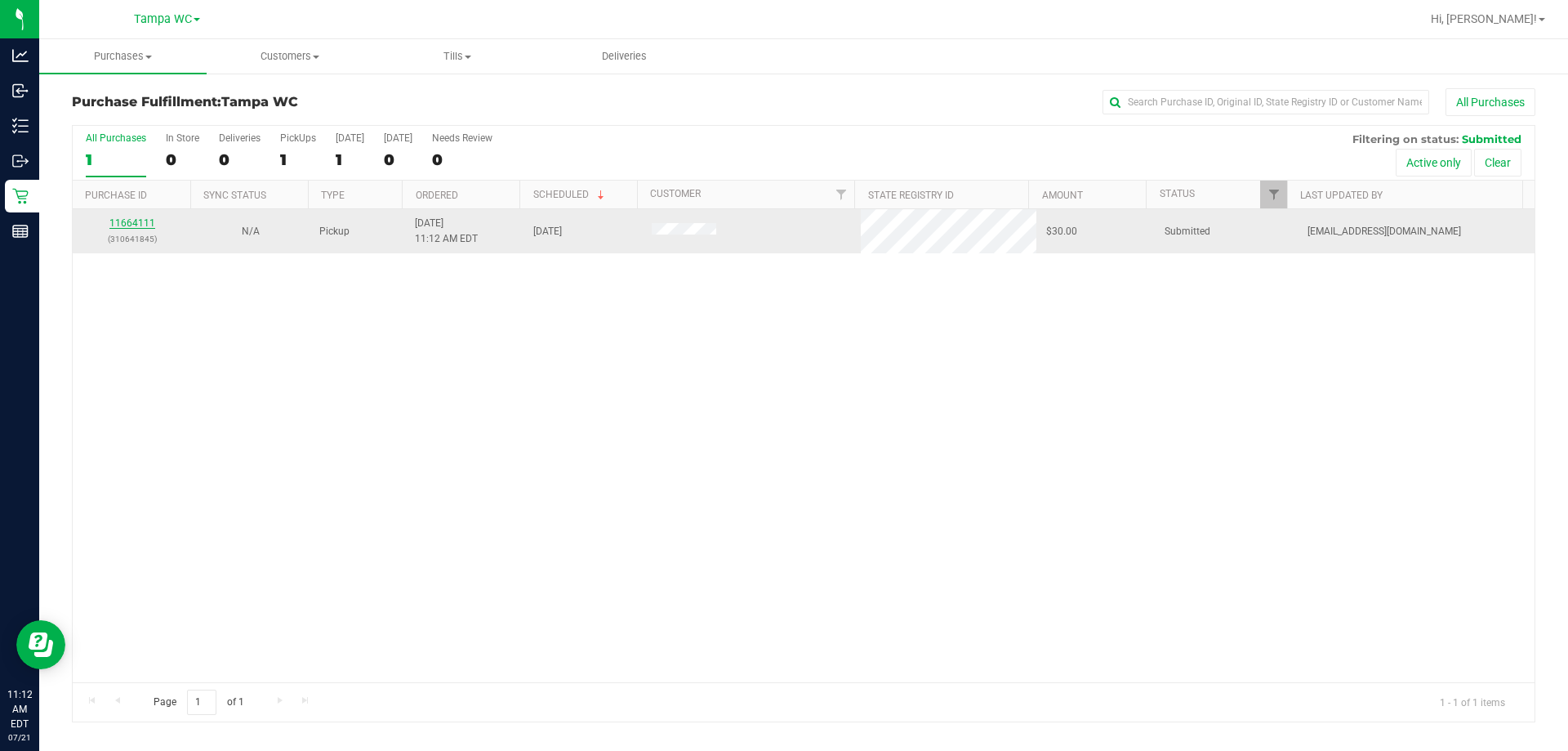 click on "11664111" at bounding box center (132, 223) 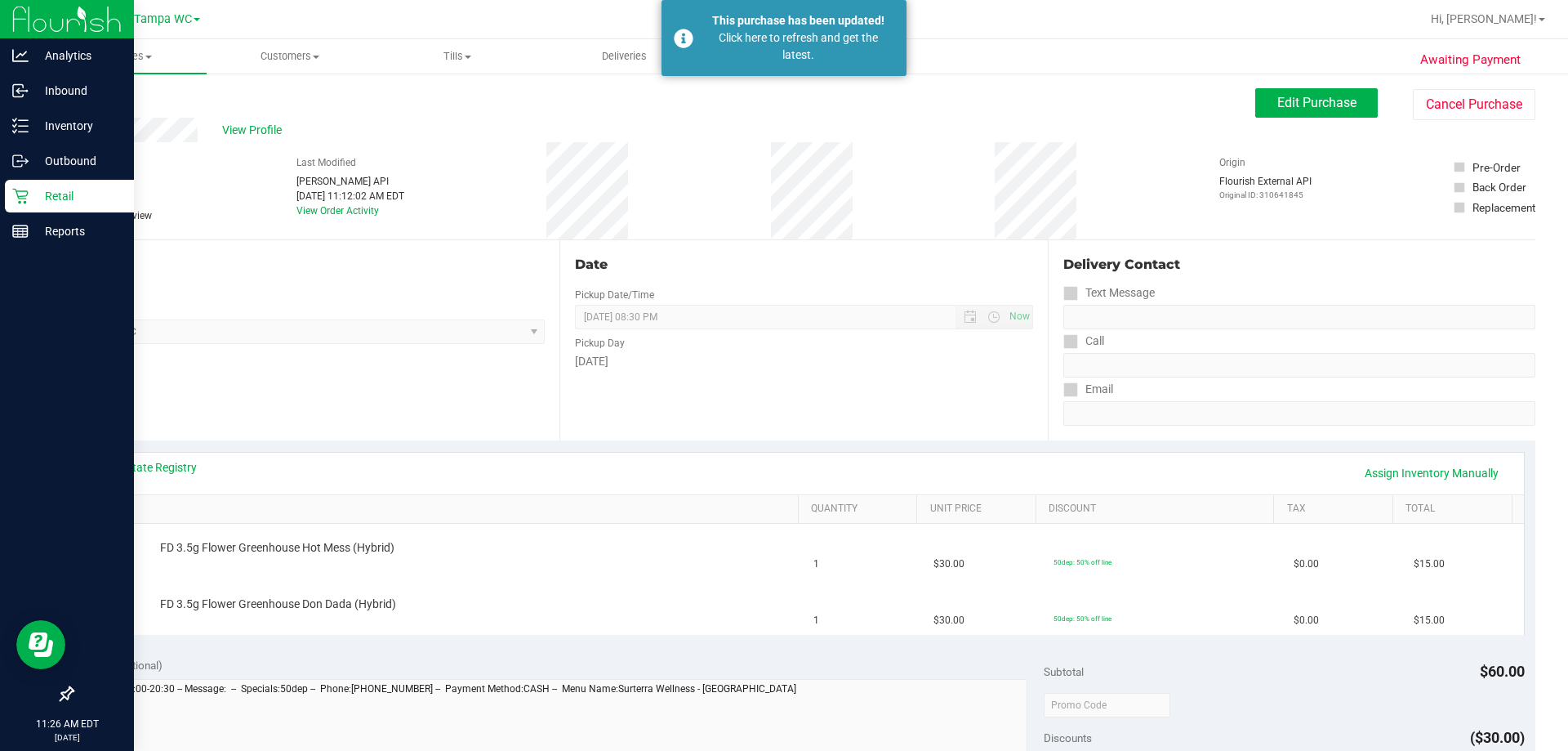 click on "Retail" at bounding box center [78, 196] 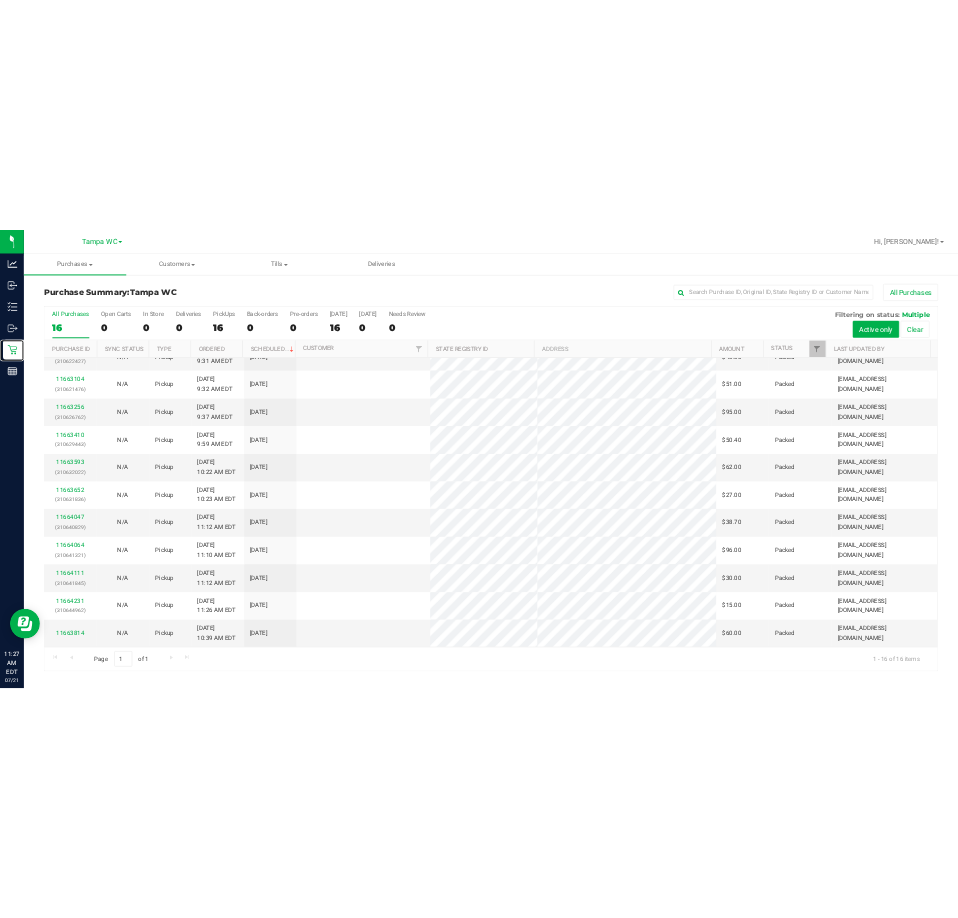 scroll, scrollTop: 0, scrollLeft: 0, axis: both 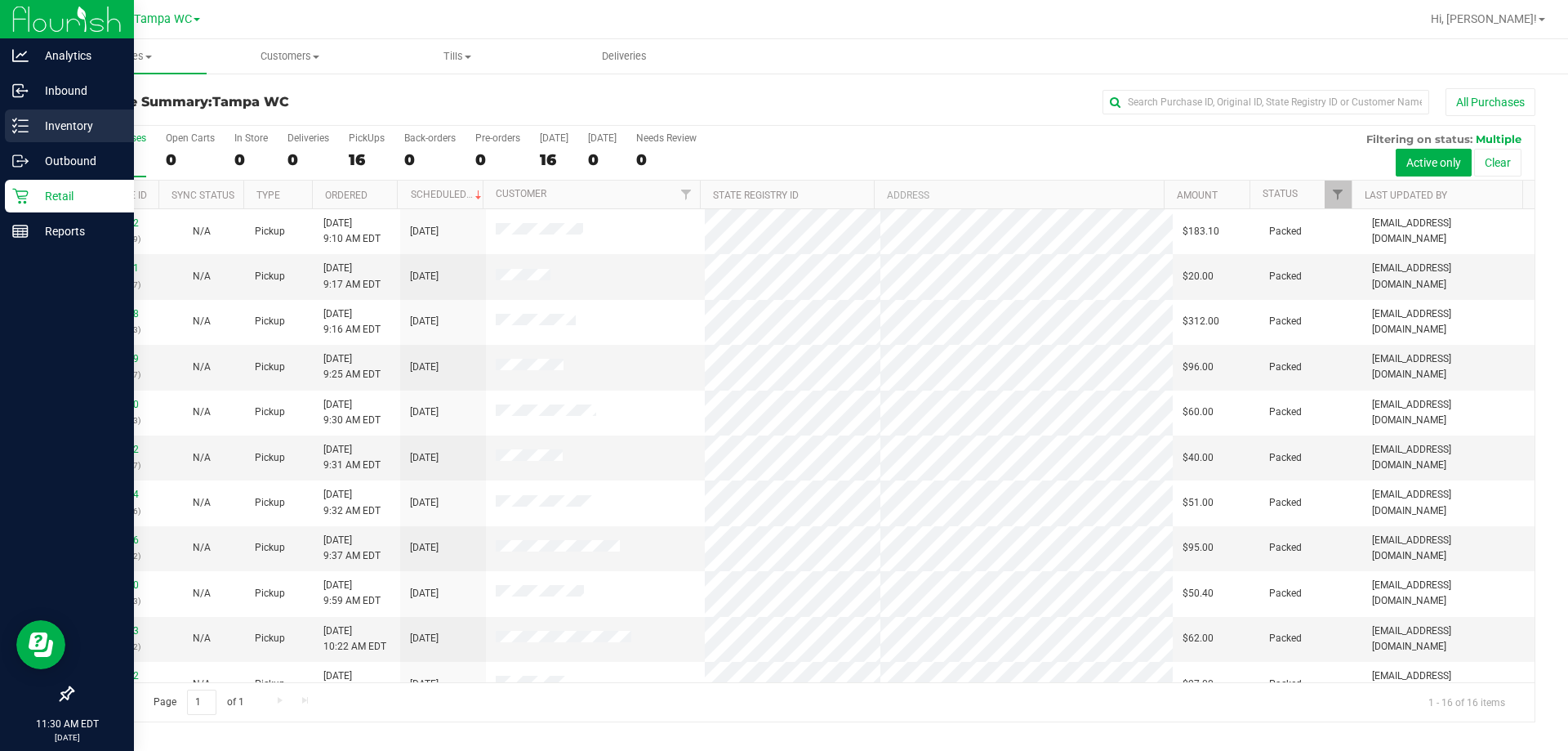 click on "Inventory" at bounding box center (69, 126) 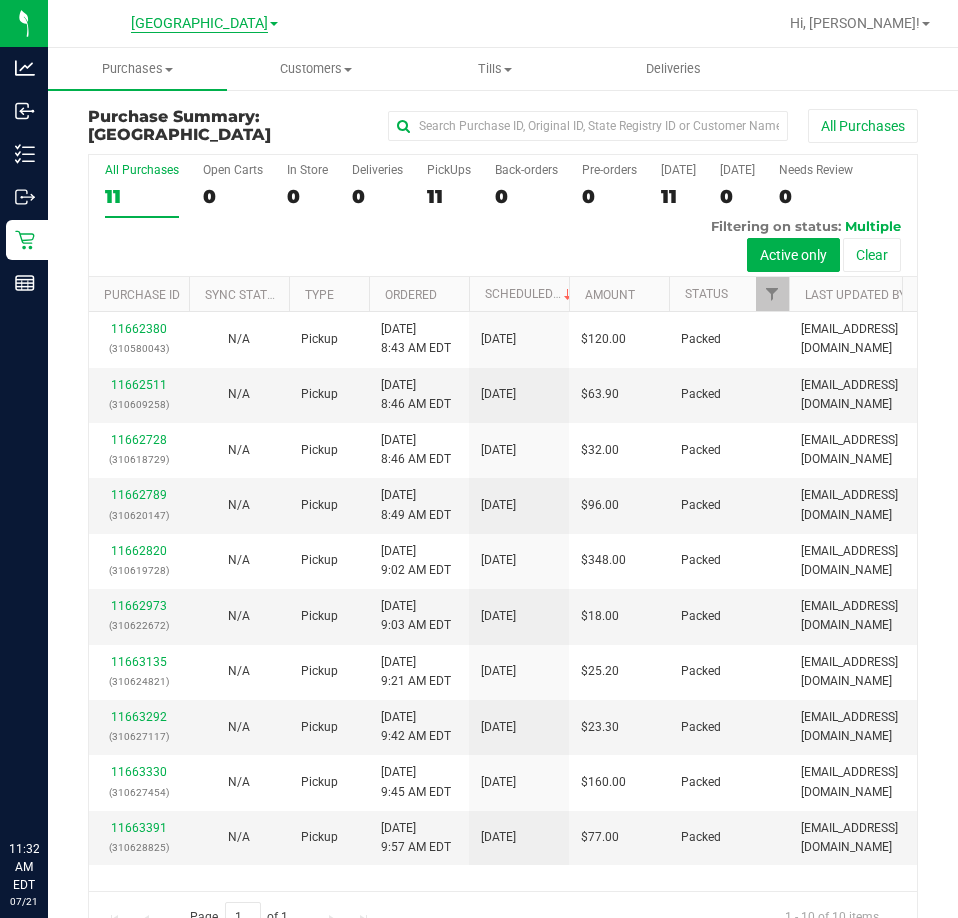 scroll, scrollTop: 0, scrollLeft: 0, axis: both 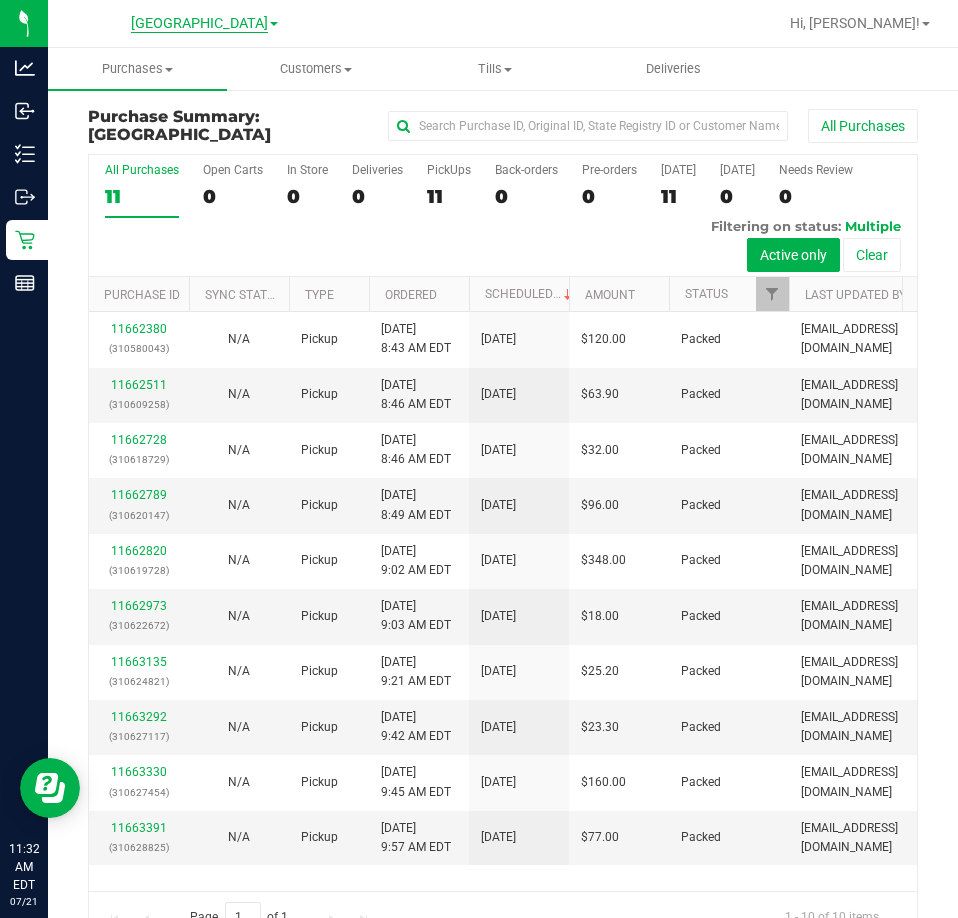 click on "[GEOGRAPHIC_DATA]" at bounding box center [199, 24] 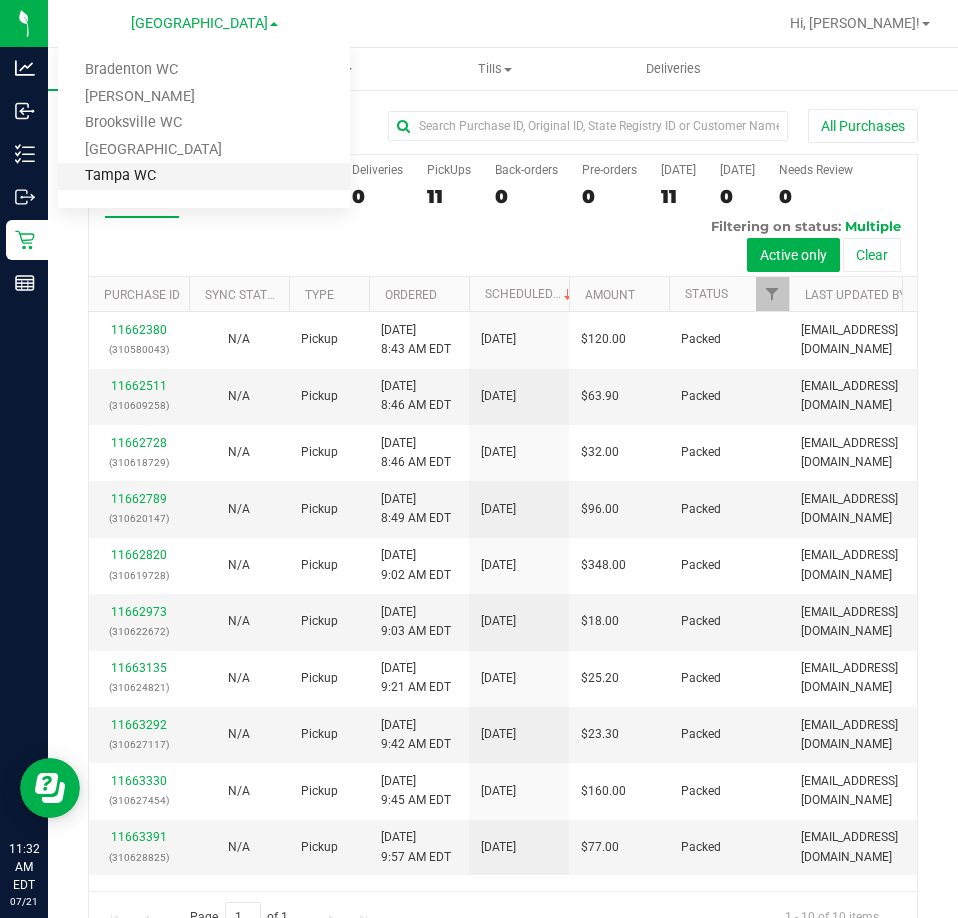 click on "Tampa WC" at bounding box center [204, 176] 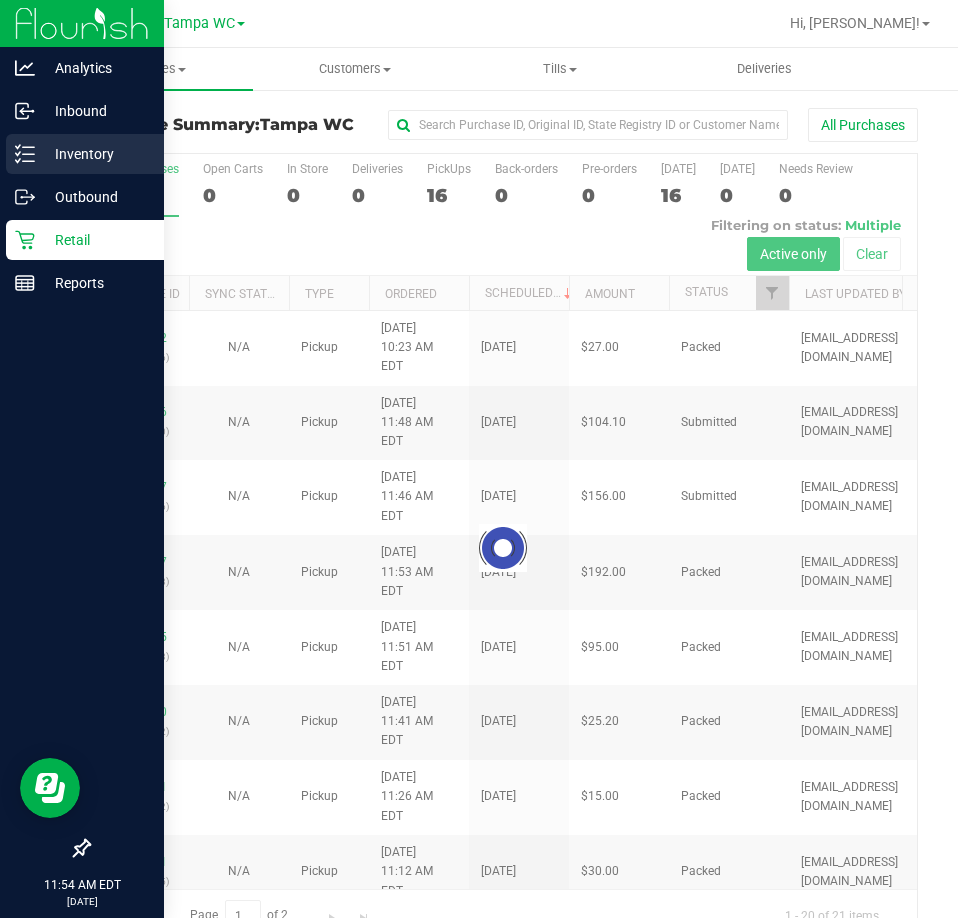 click 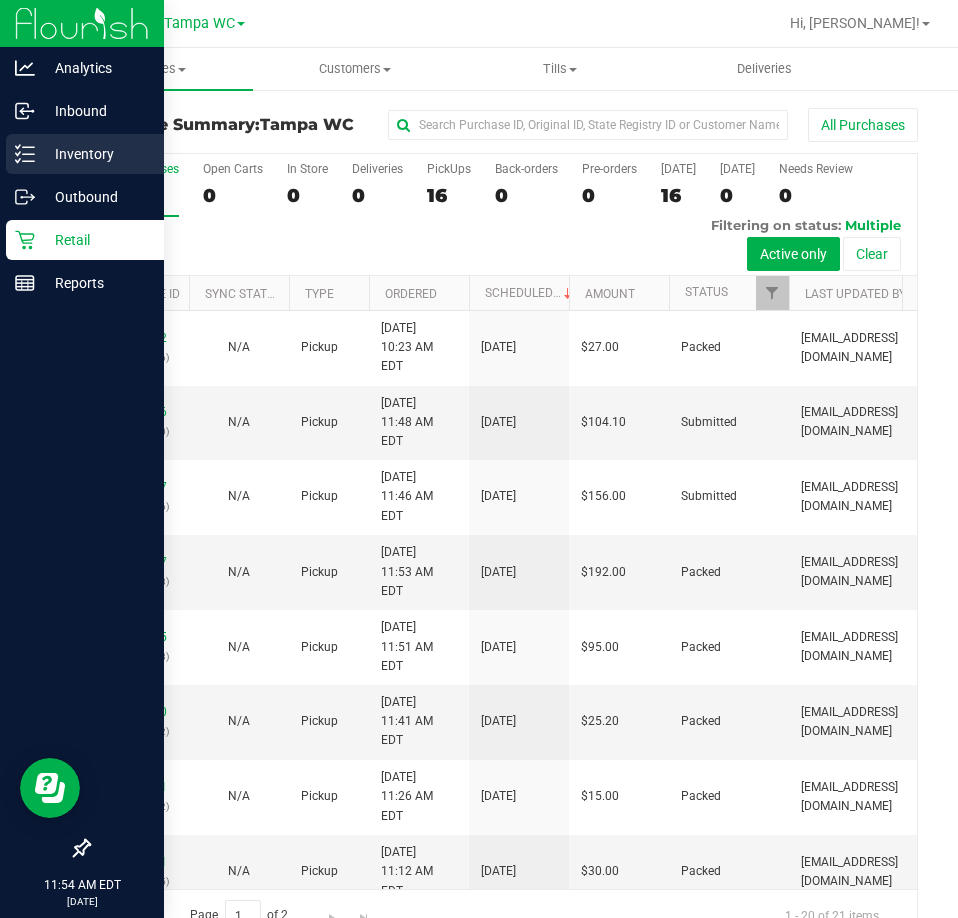 click on "Inventory" at bounding box center [85, 154] 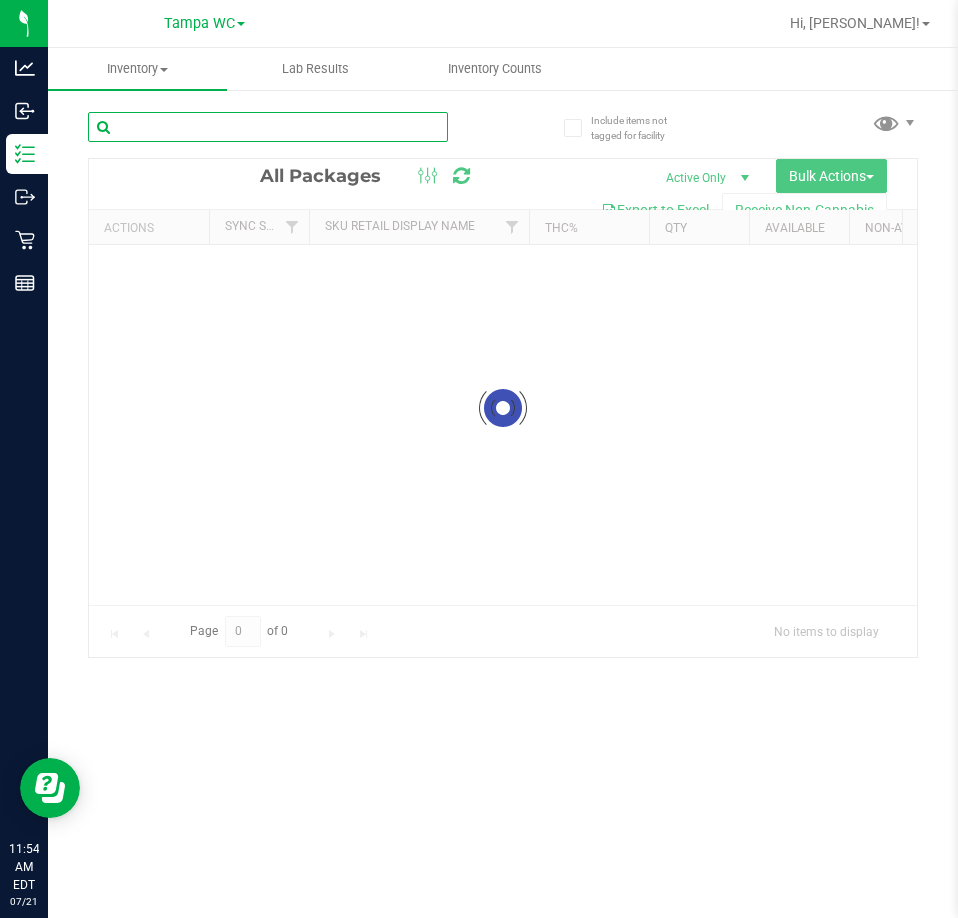 click at bounding box center [268, 127] 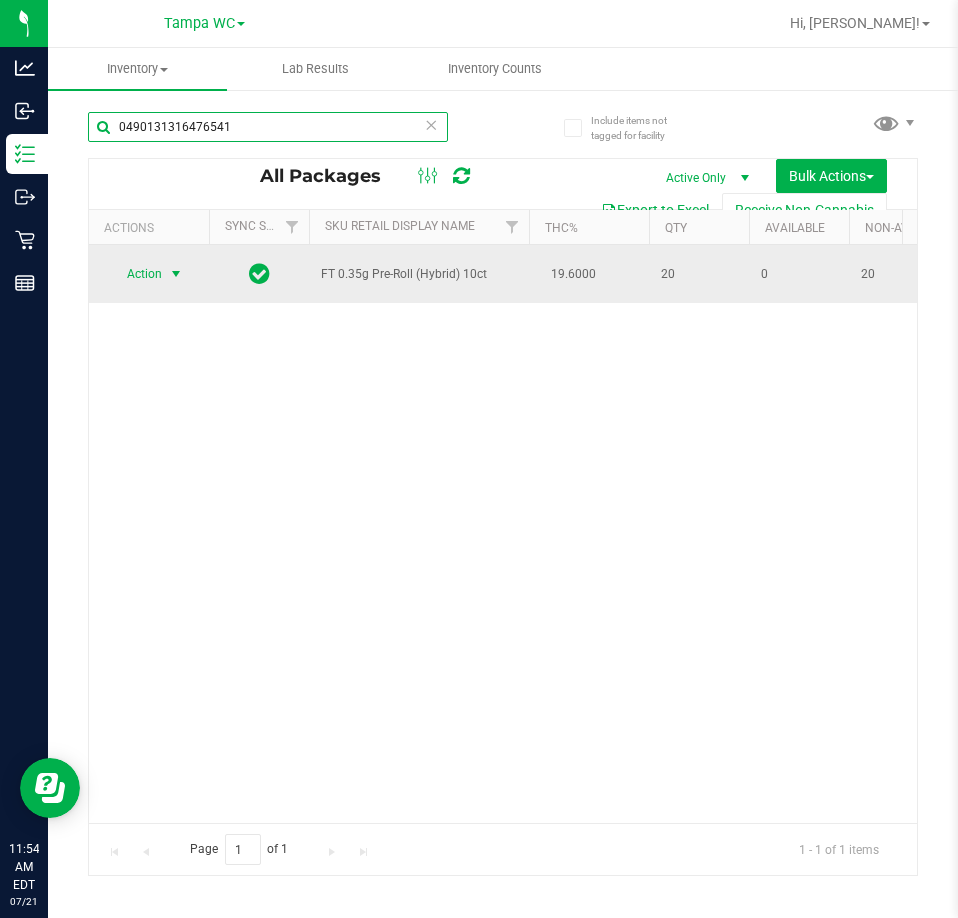 type on "0490131316476541" 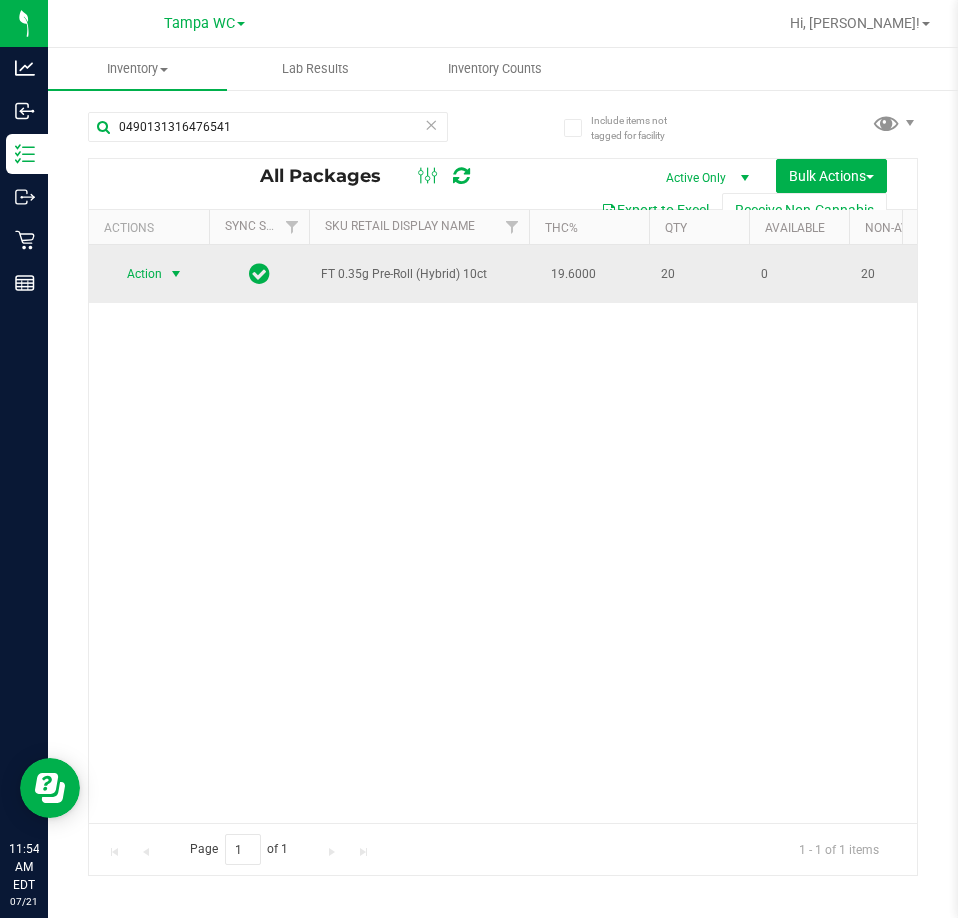 click at bounding box center (176, 274) 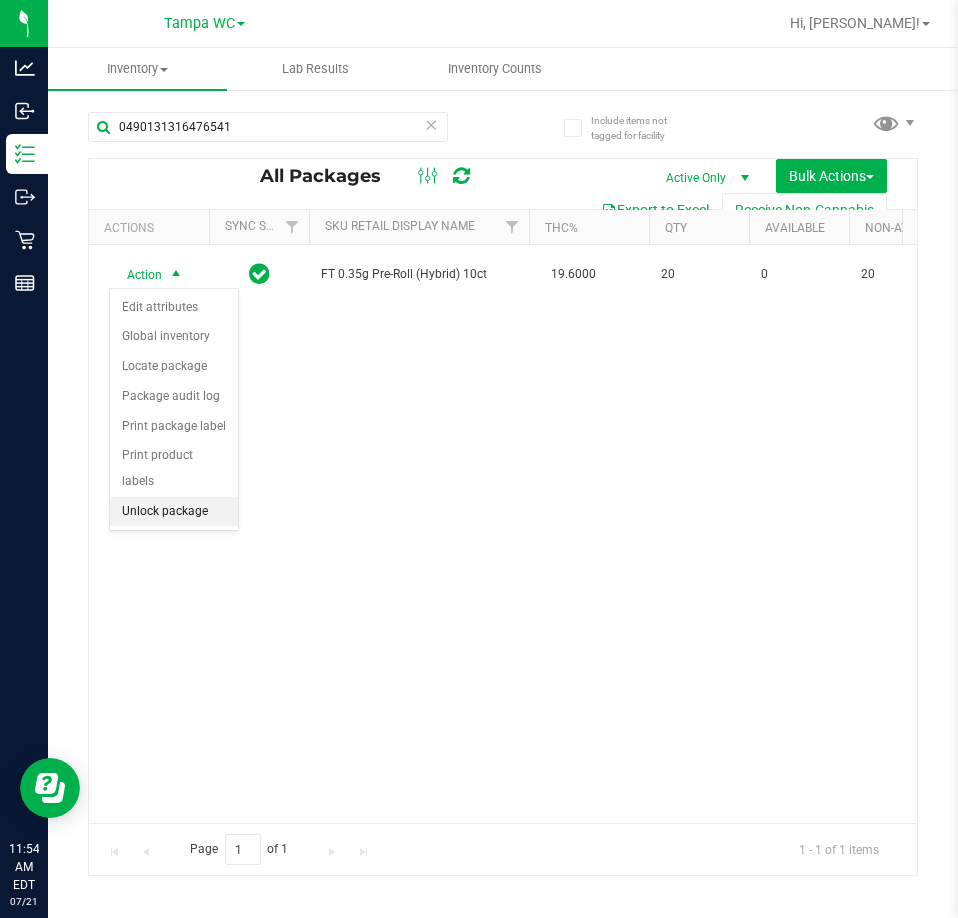 click on "Unlock package" at bounding box center [174, 512] 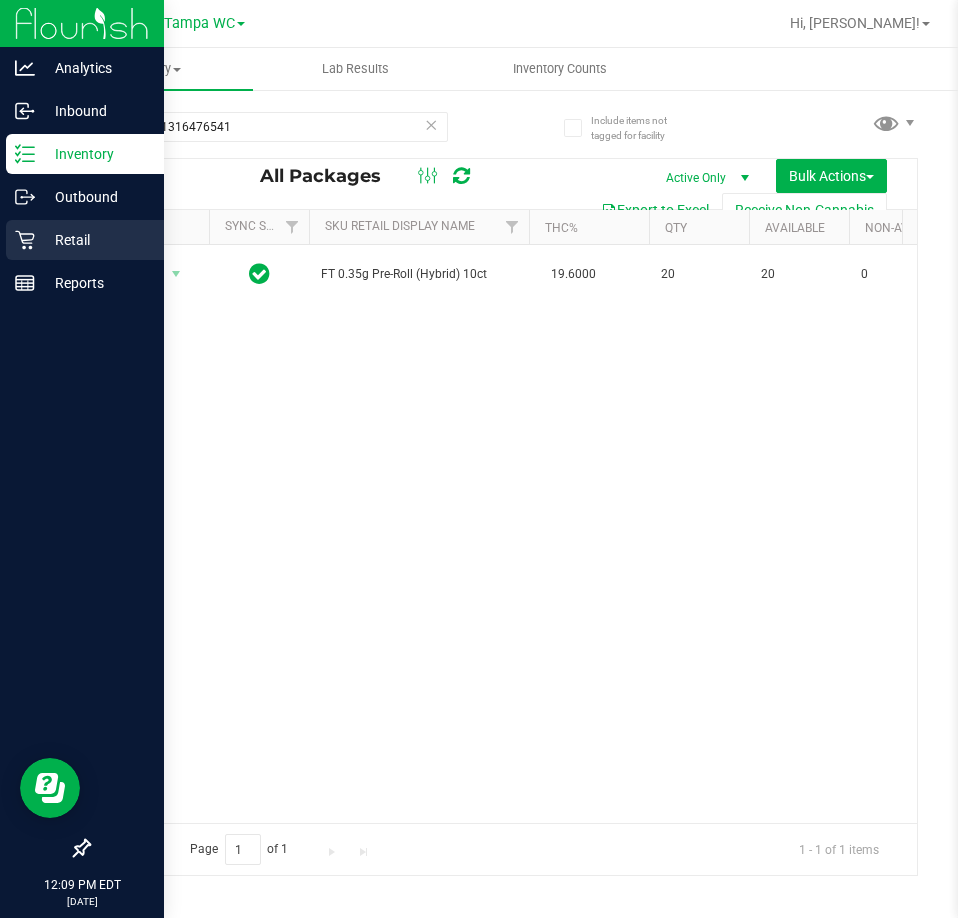 click on "Retail" at bounding box center [95, 240] 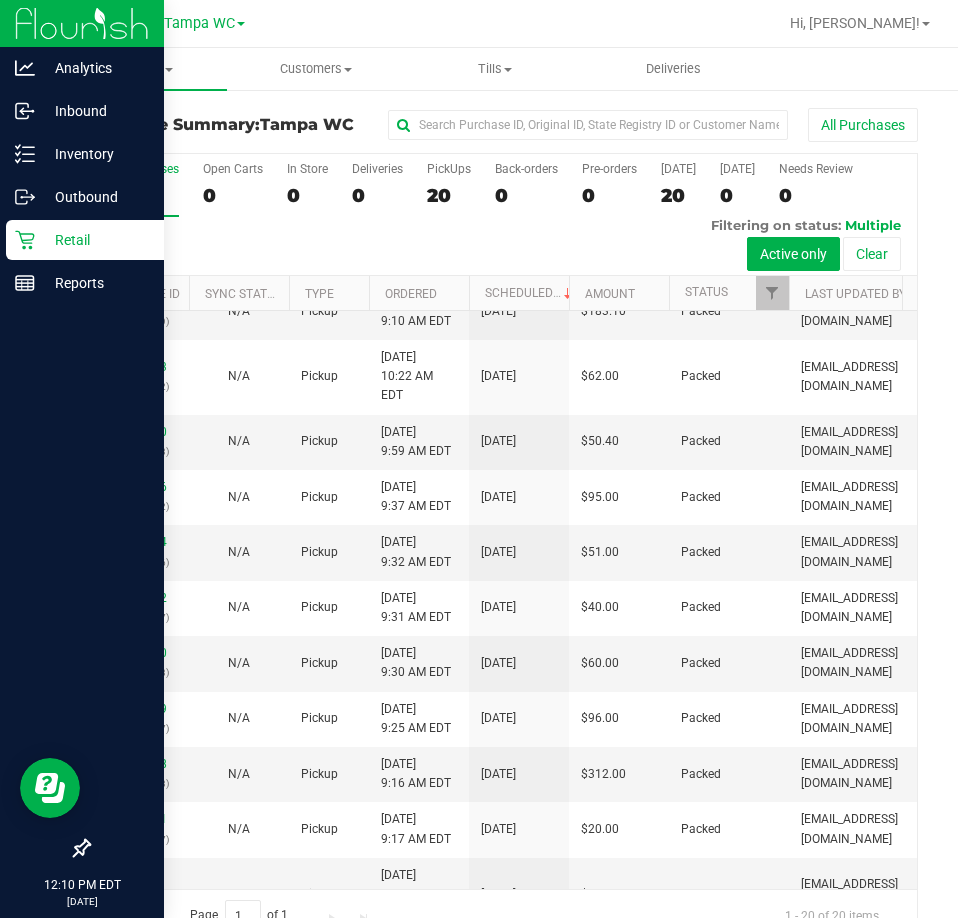scroll, scrollTop: 0, scrollLeft: 0, axis: both 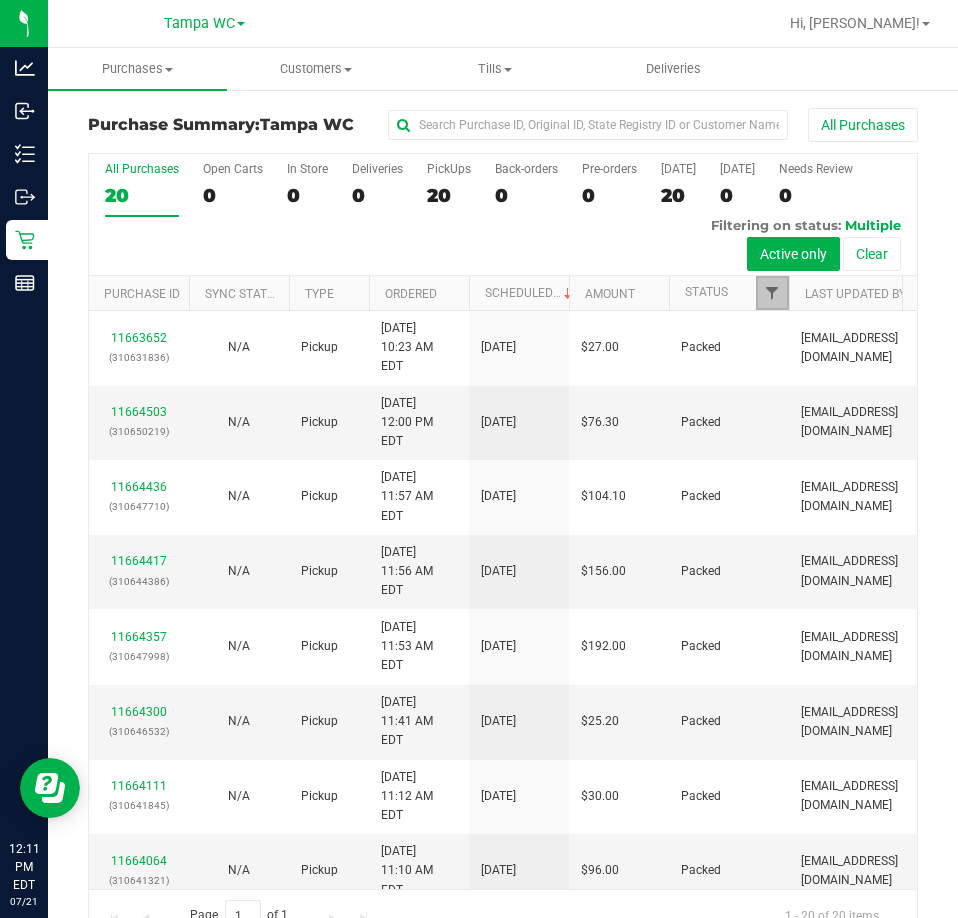 click at bounding box center [772, 293] 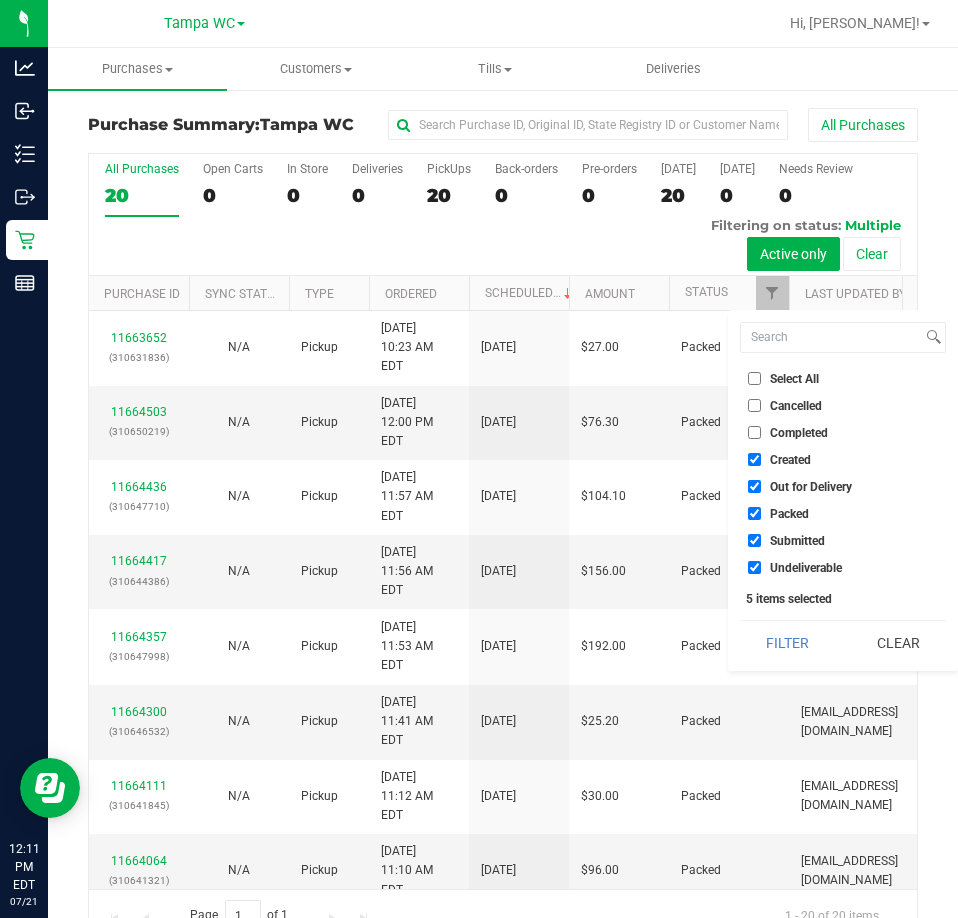 click on "Created" at bounding box center (779, 459) 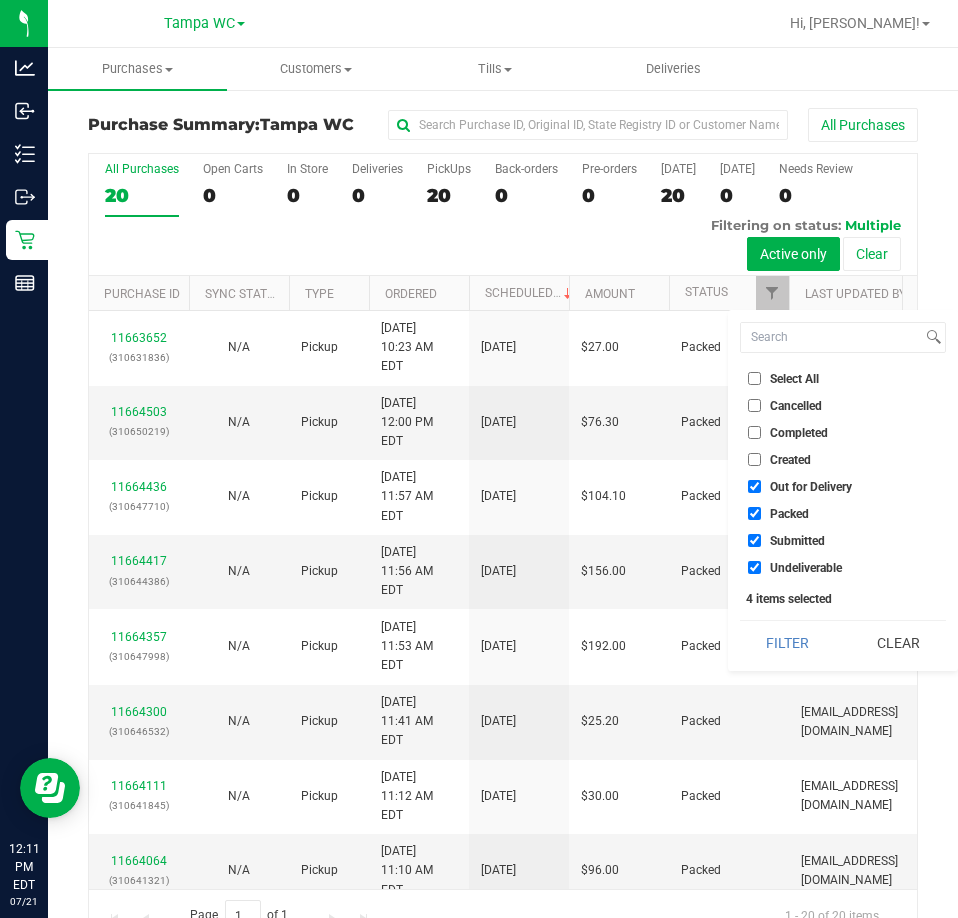 click on "Out for Delivery" at bounding box center [843, 486] 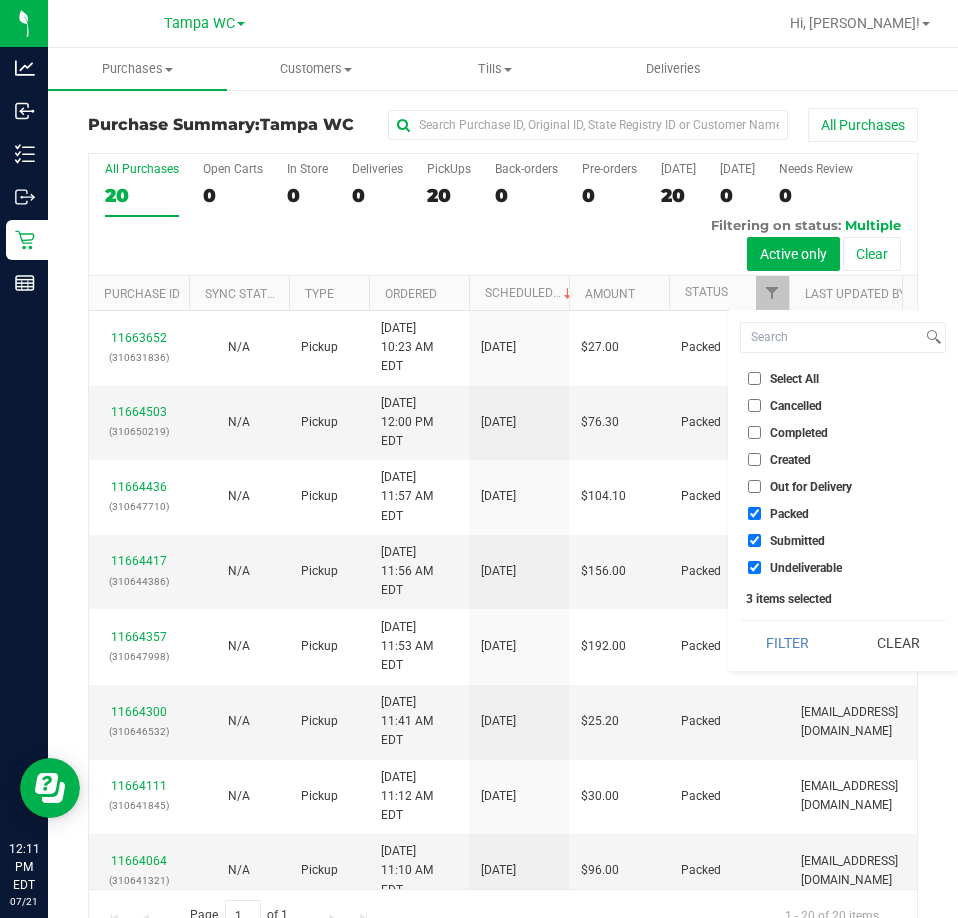 click on "Packed" at bounding box center (754, 513) 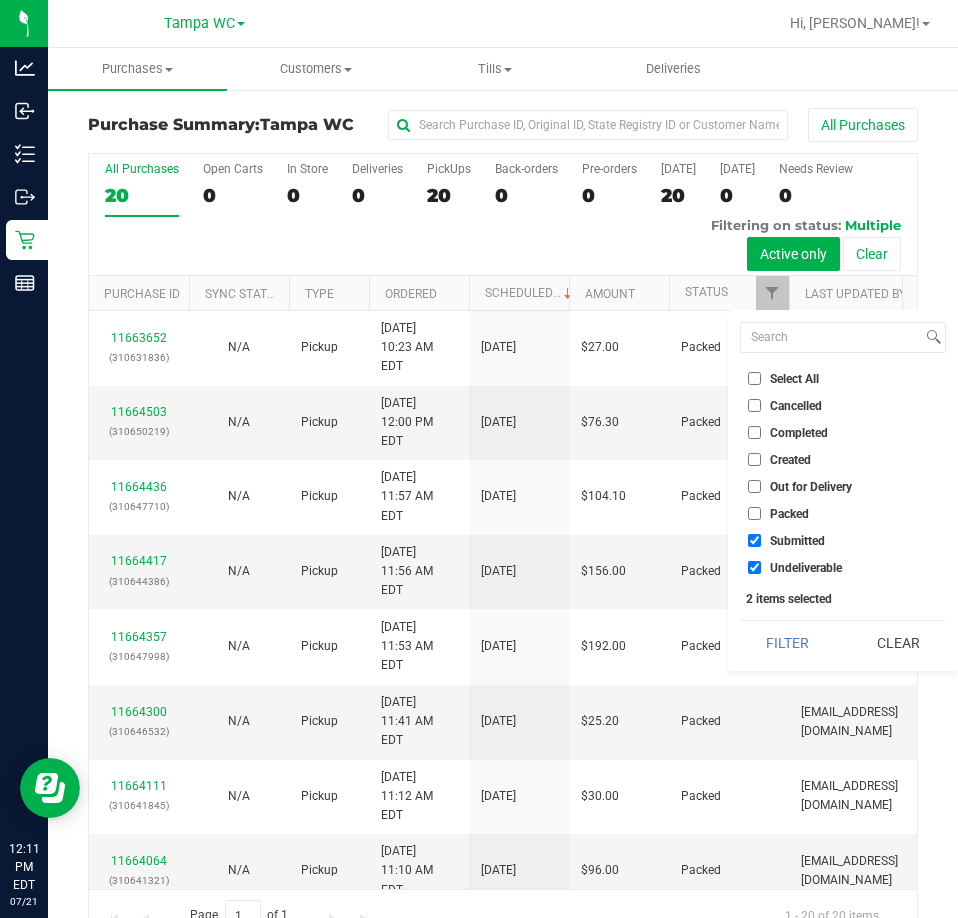 click on "Submitted" at bounding box center [754, 540] 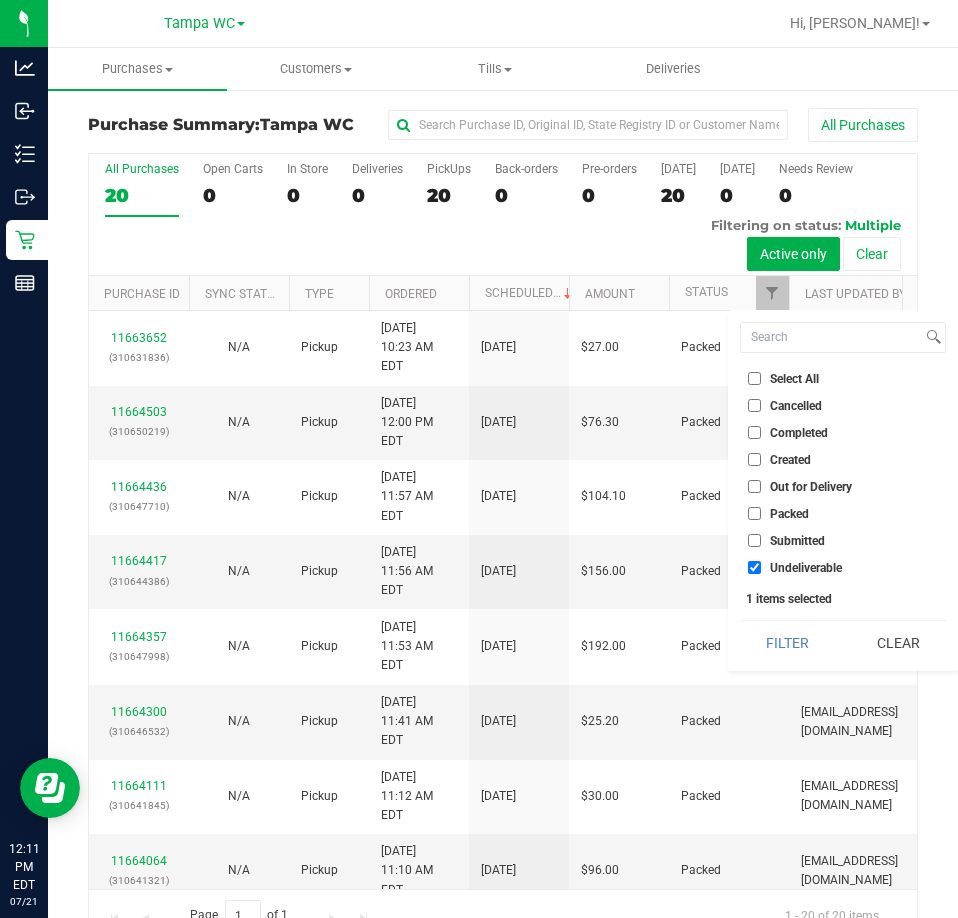 click on "Undeliverable" at bounding box center [843, 567] 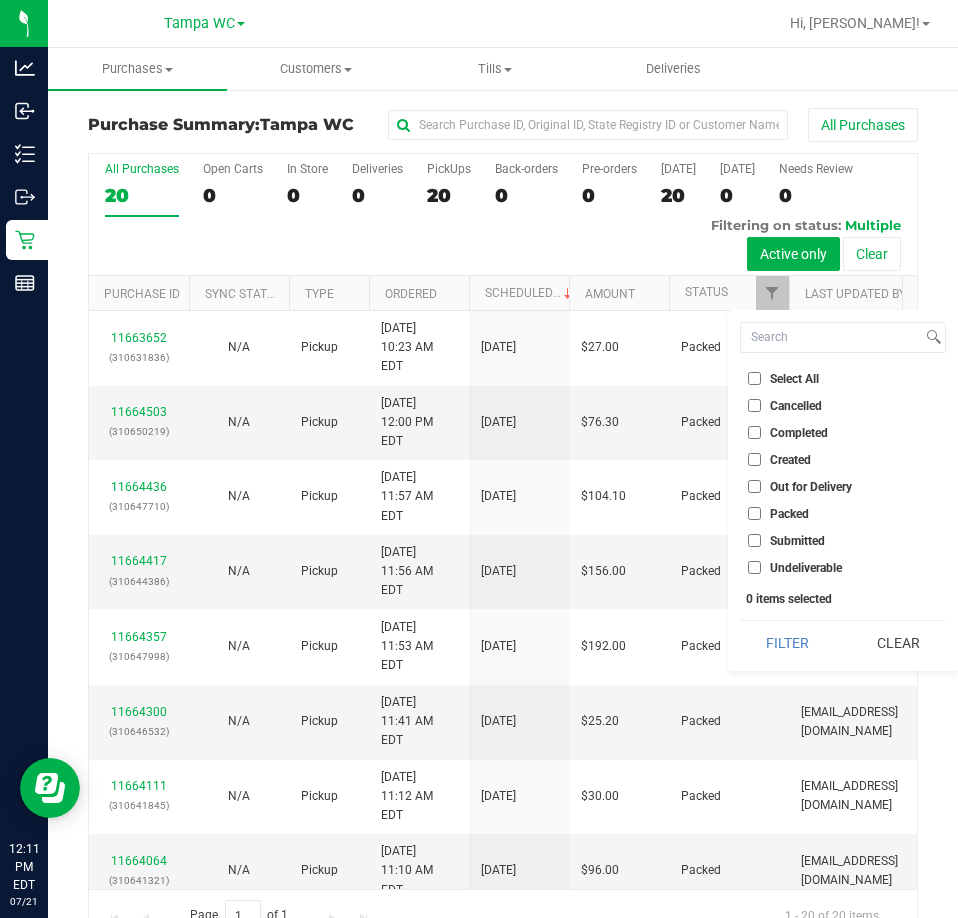 click on "Submitted" at bounding box center [843, 540] 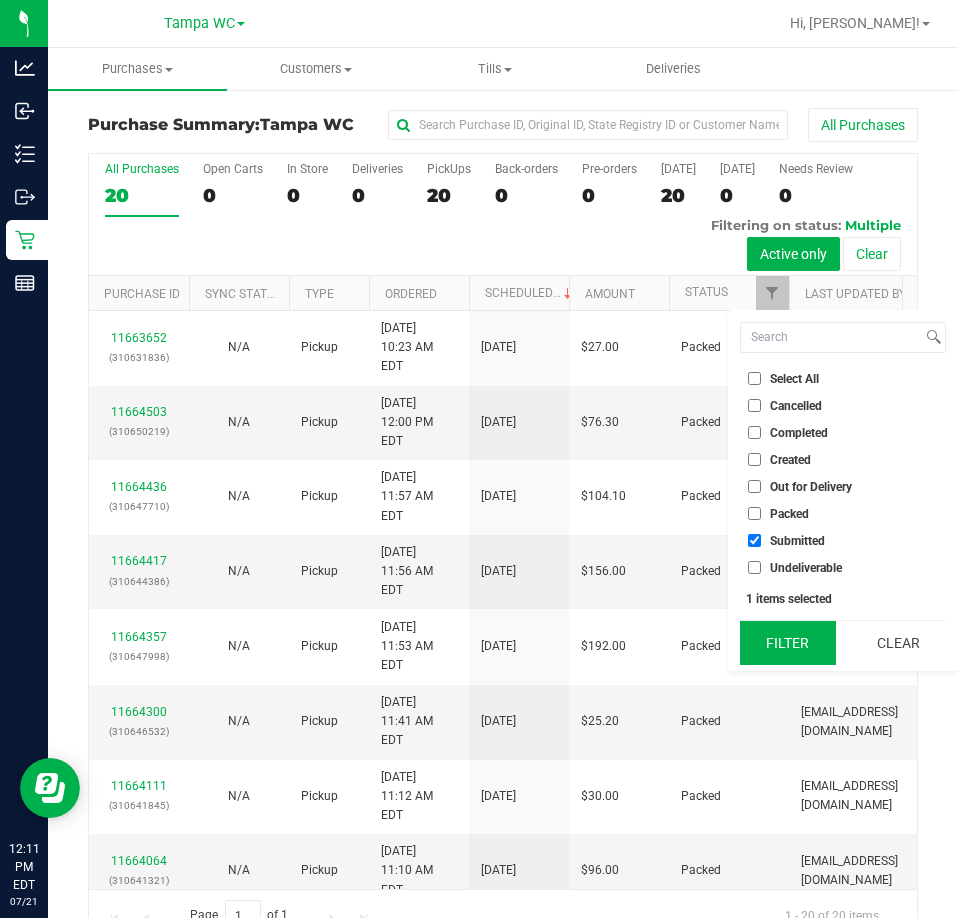 click on "Filter" at bounding box center [788, 643] 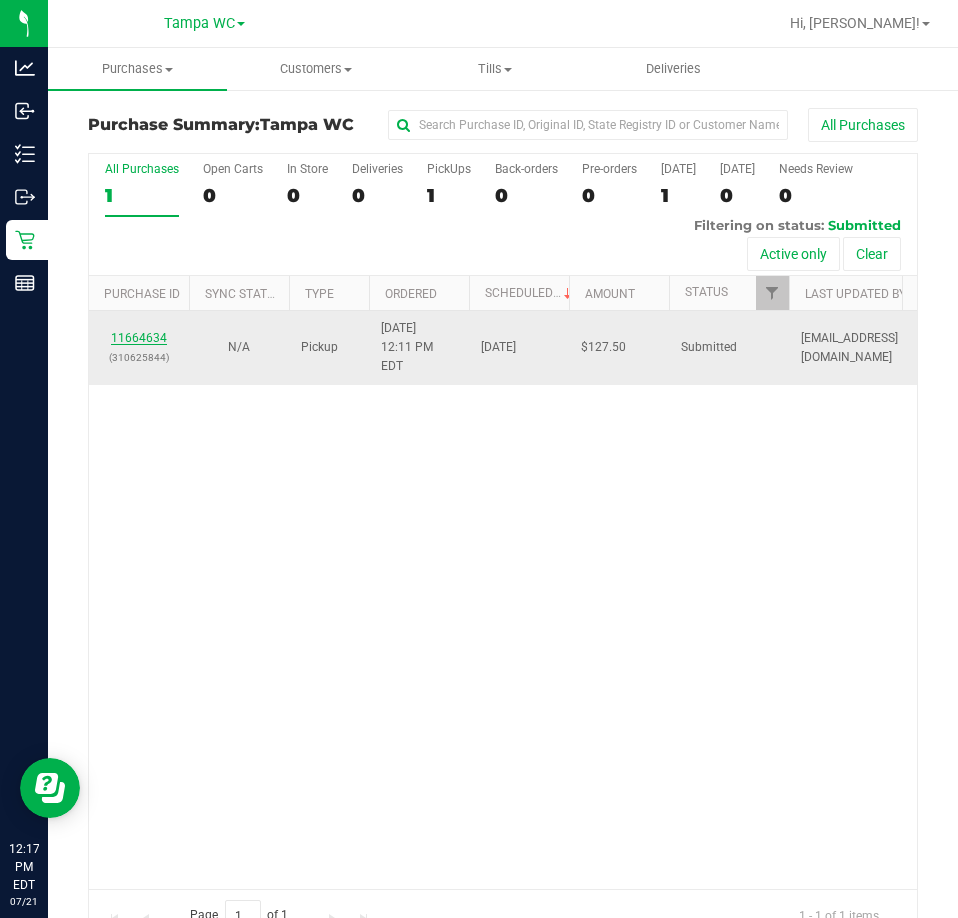 click on "11664634" at bounding box center (139, 338) 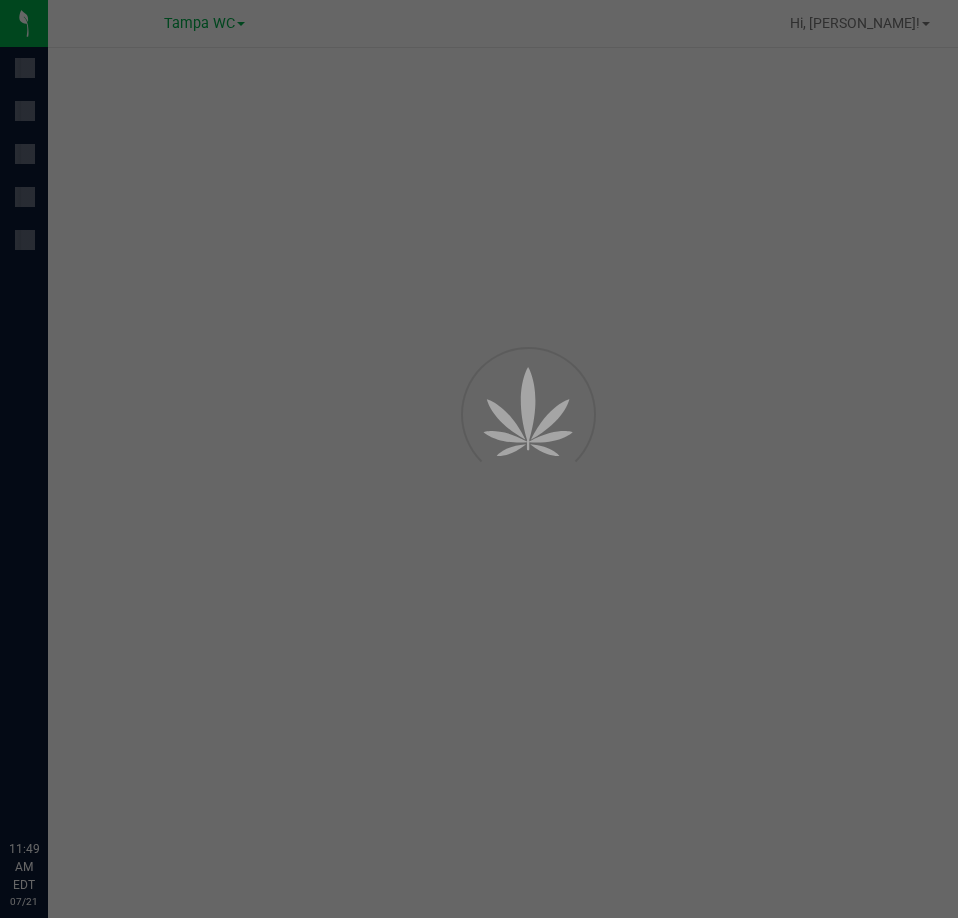 scroll, scrollTop: 0, scrollLeft: 0, axis: both 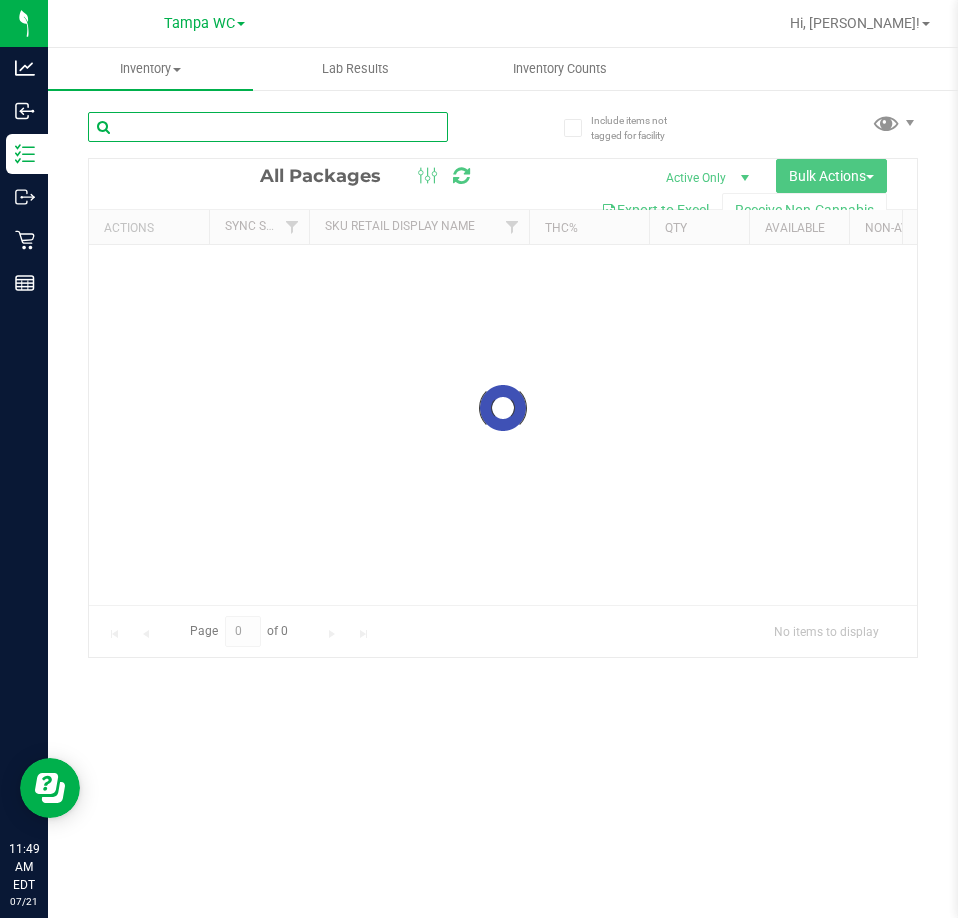click at bounding box center (268, 127) 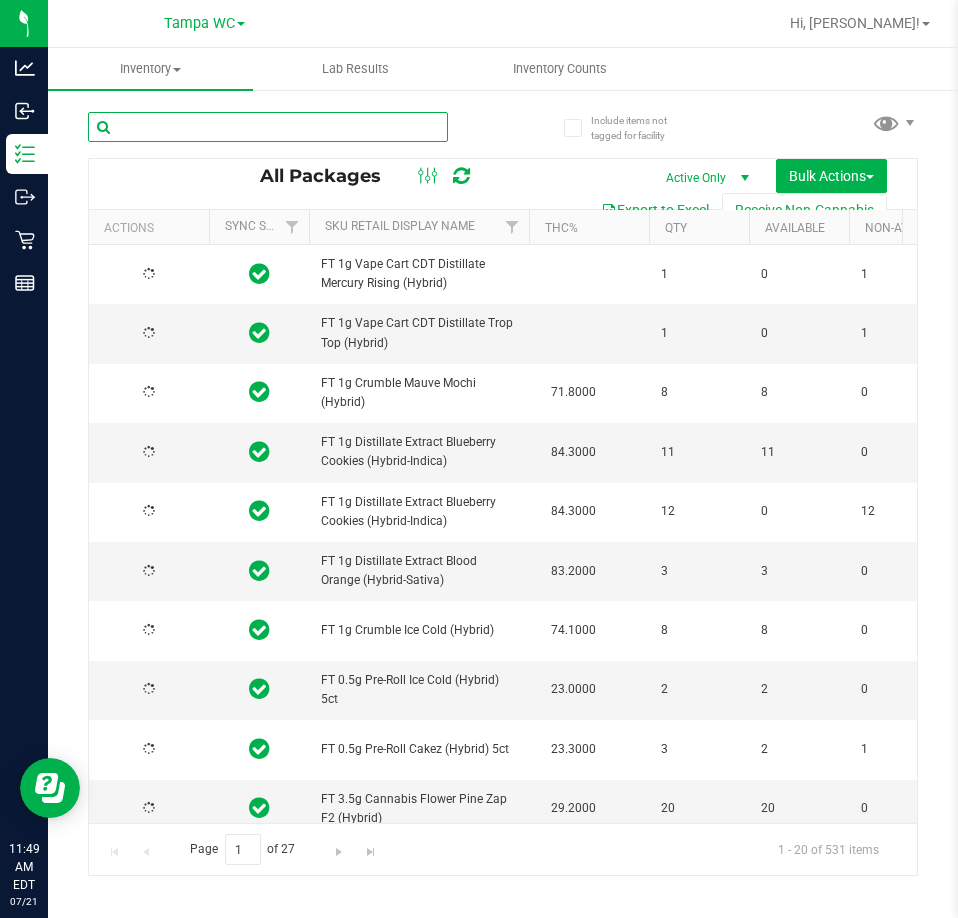 click at bounding box center [268, 127] 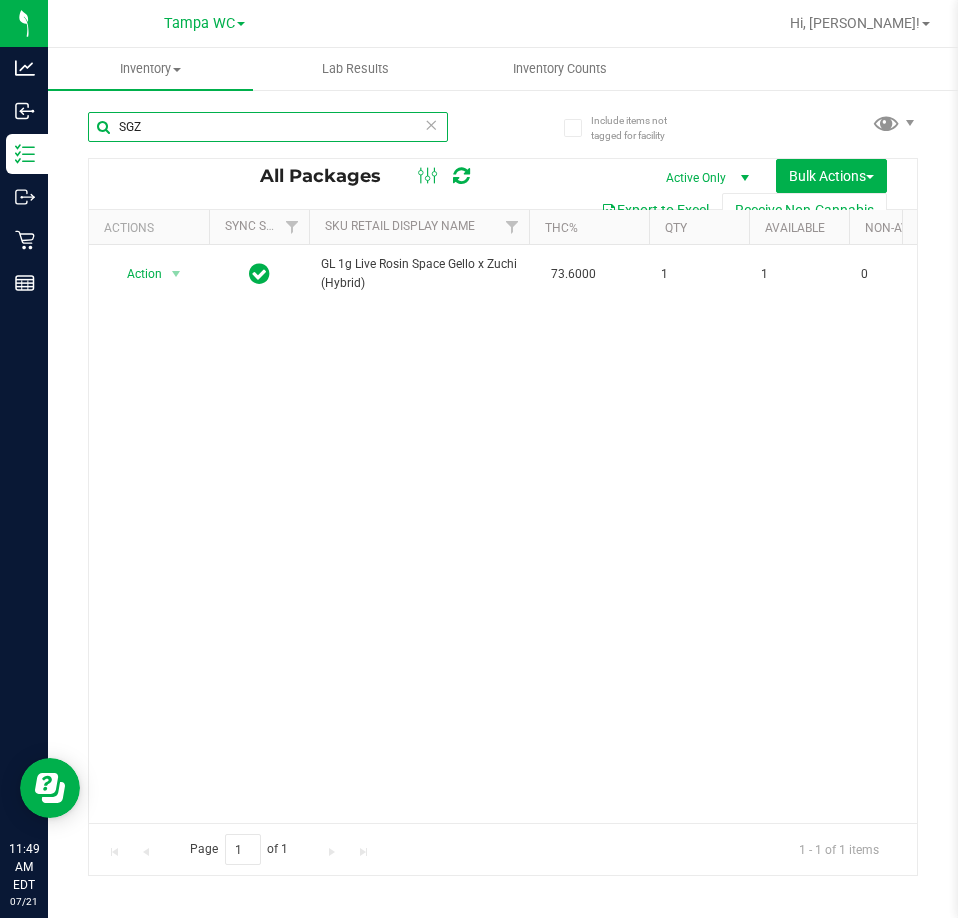 type on "SGZ" 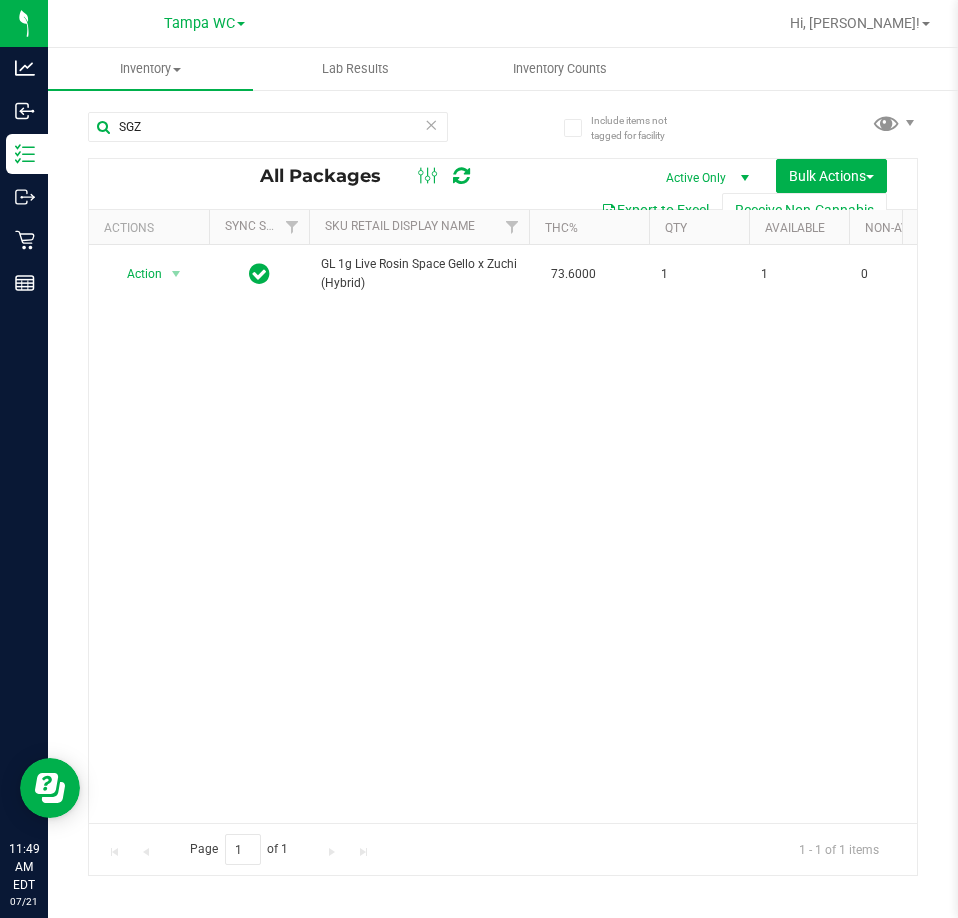 click on "Action Action Adjust qty Create package Edit attributes Global inventory Locate package Lock package Package audit log Print package label Print product labels Schedule for destruction
GL 1g Live Rosin Space Gello x Zuchi (Hybrid)
73.6000
1
1
0
2011456471604846
FLSRWGM-20250423-1440
Live Rosin
LHR-AUG24SGZ01-0416
GL - LIVE ROSIN - 1G - SGZ - HYB
Now
Apr 23, 2025 10:23:00 EDT" at bounding box center [503, 534] 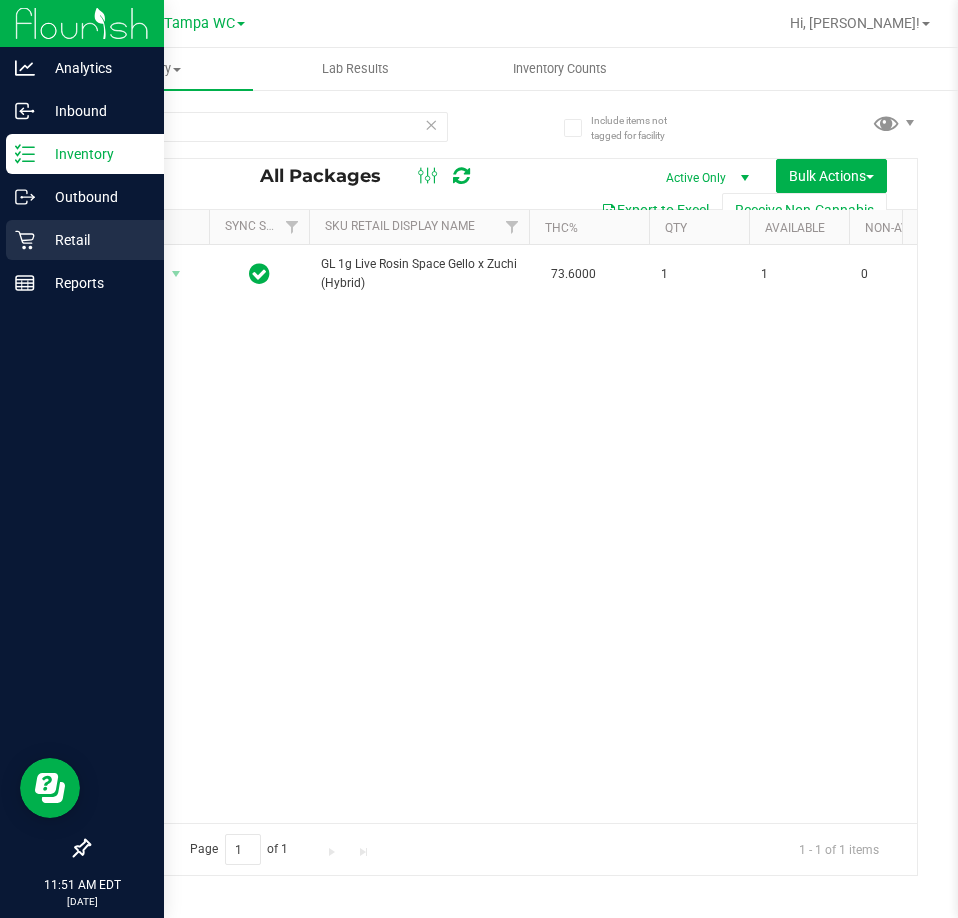 click on "Retail" at bounding box center (95, 240) 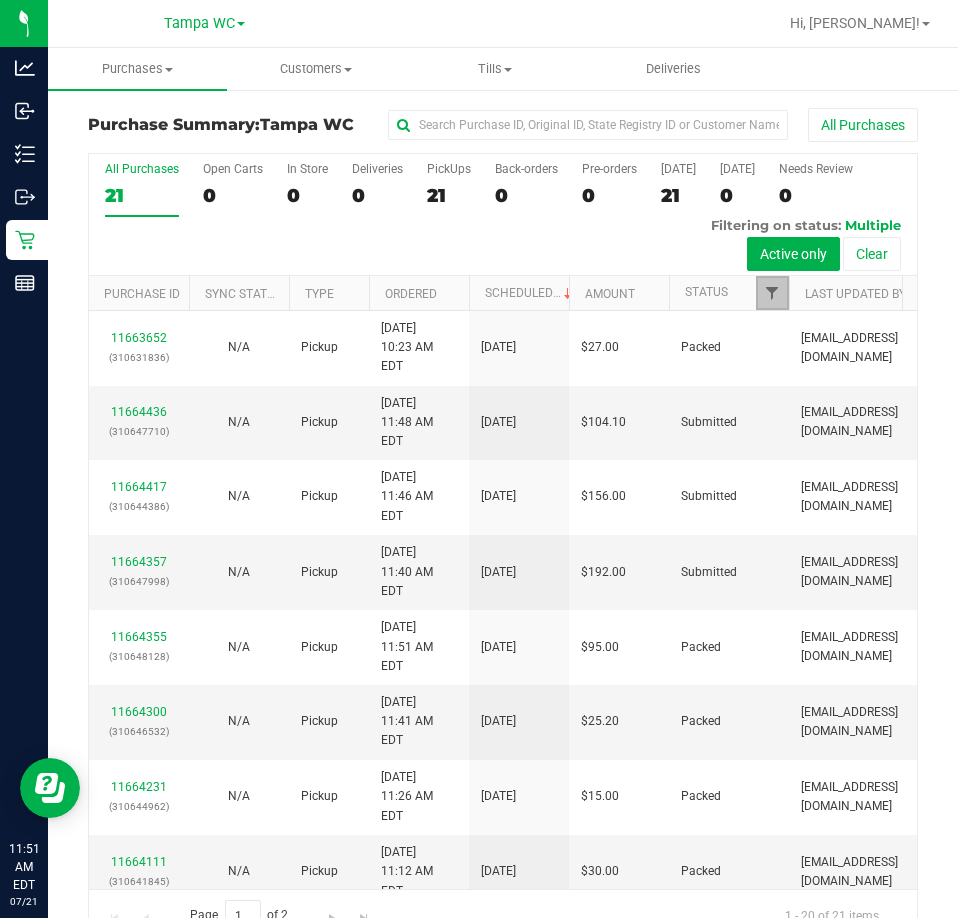 click at bounding box center [772, 293] 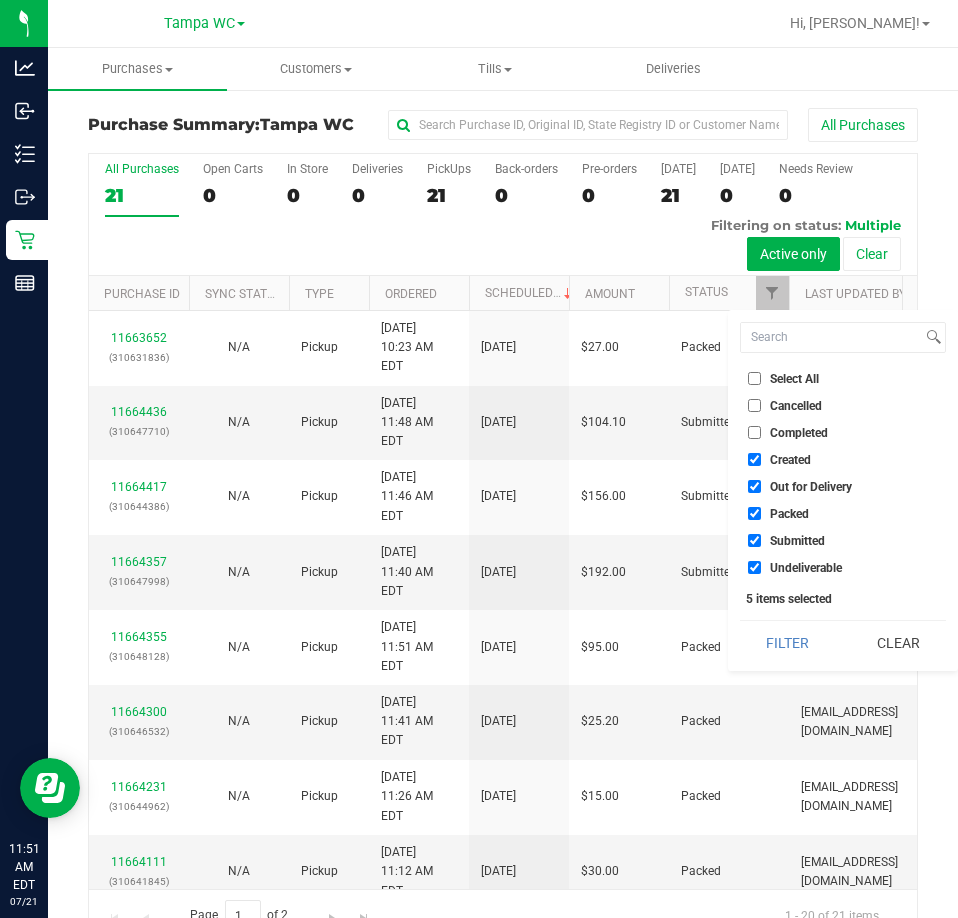 click on "Out for Delivery" at bounding box center [754, 486] 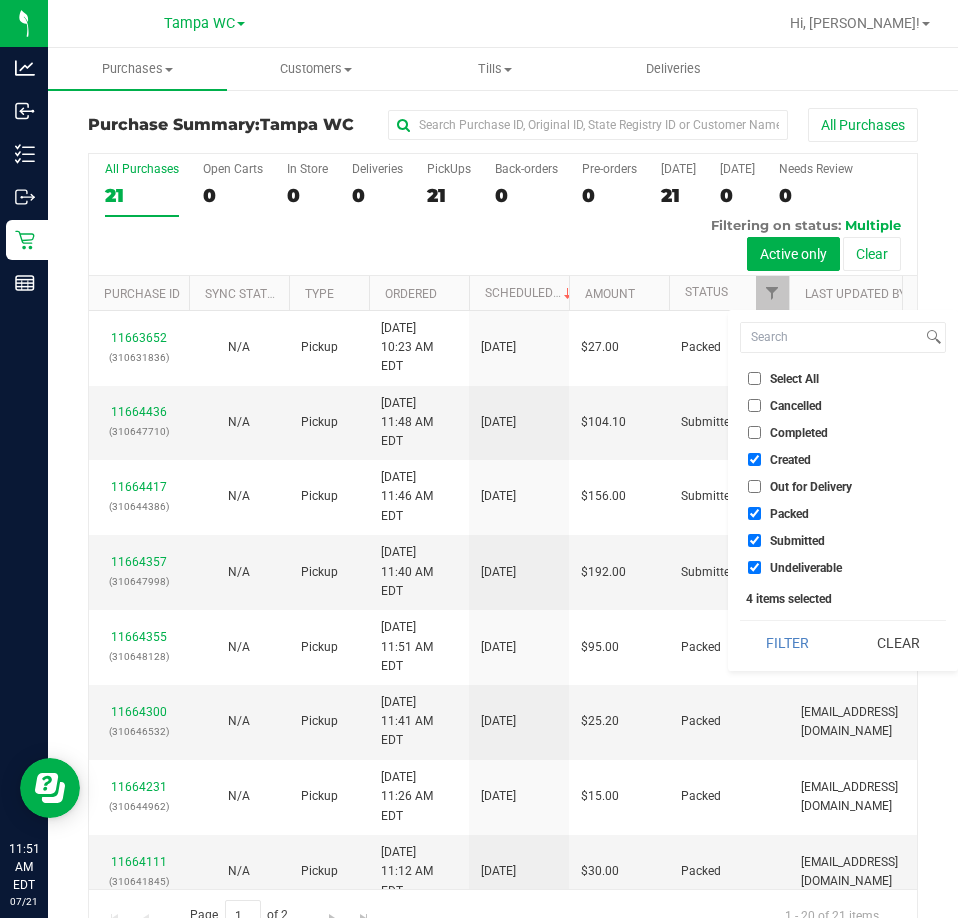 click on "Created" at bounding box center (754, 459) 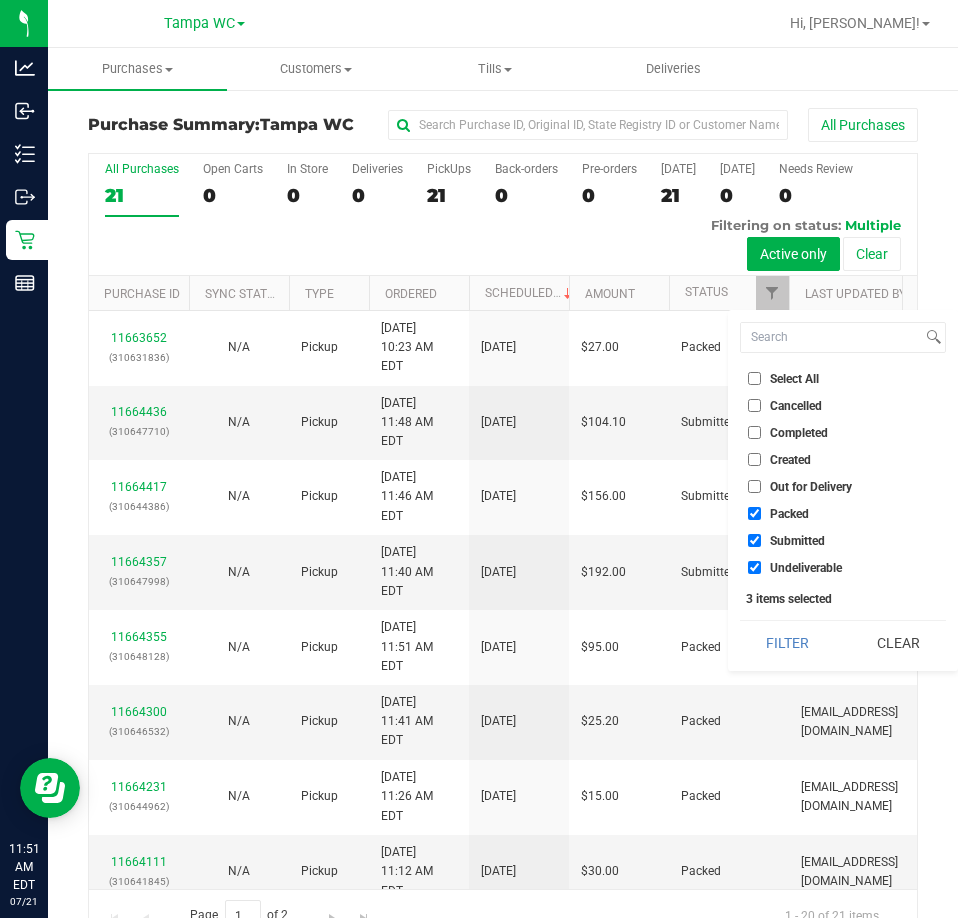 click on "Packed" at bounding box center (754, 513) 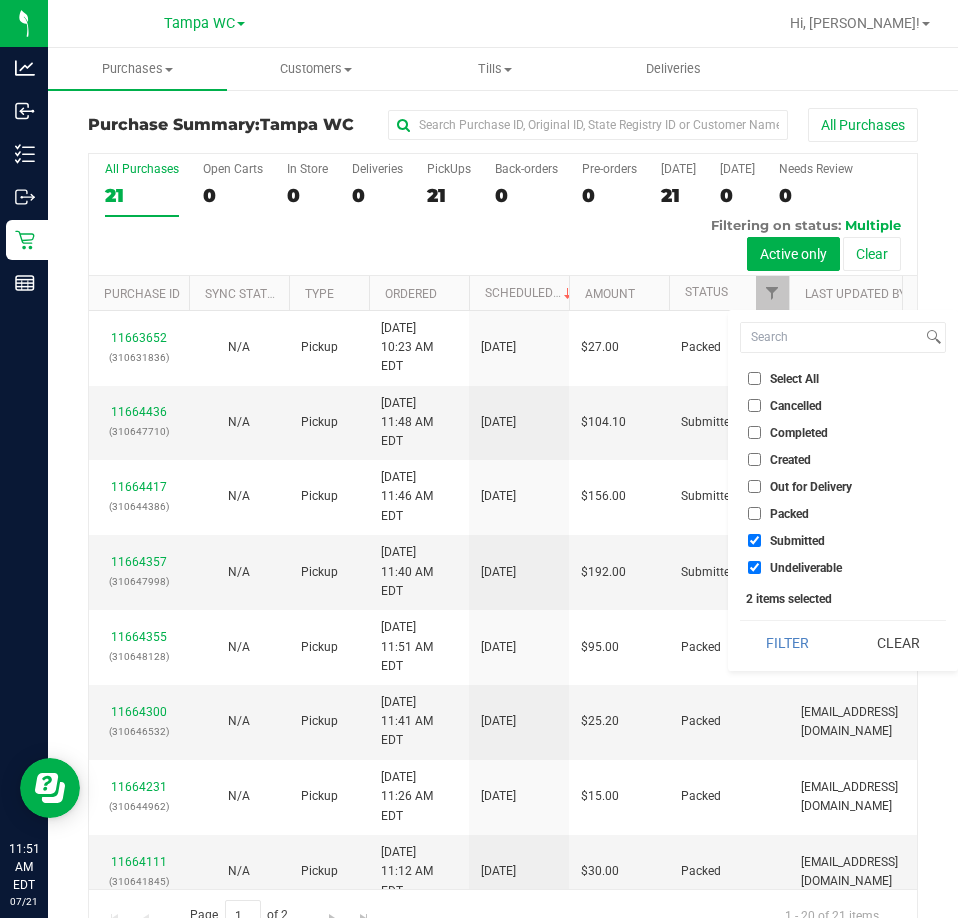 click on "Undeliverable" at bounding box center [754, 567] 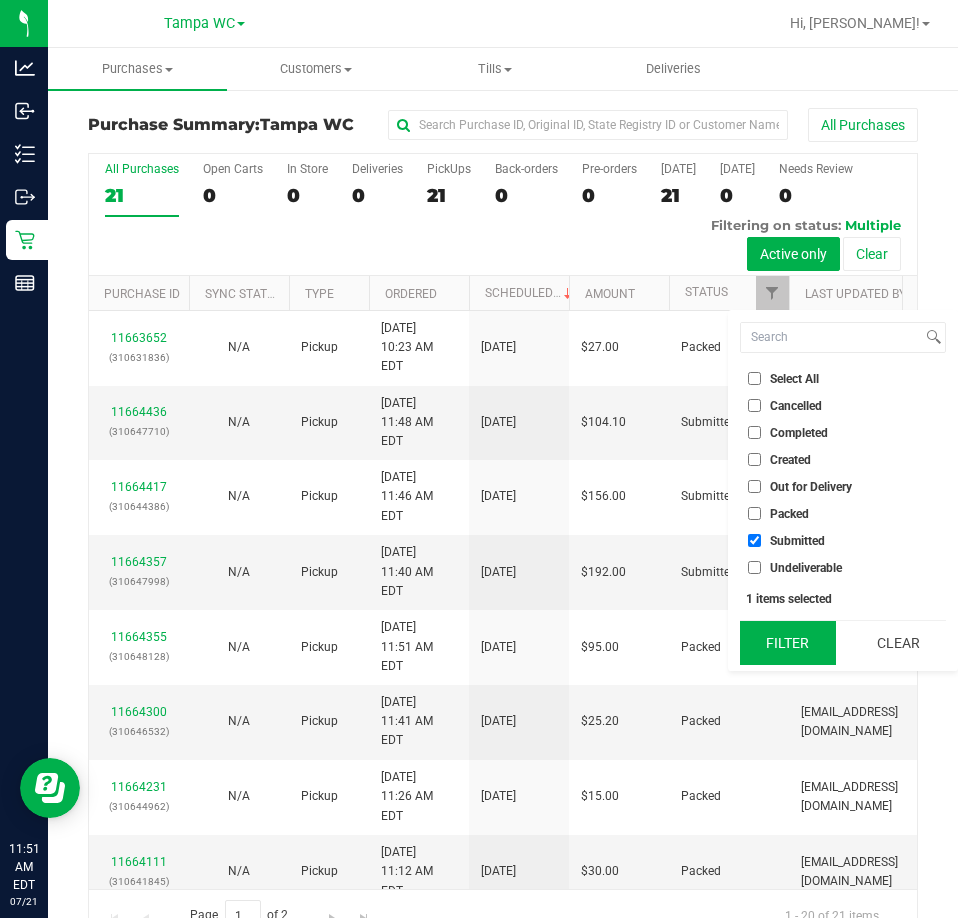 click on "Filter" at bounding box center [788, 643] 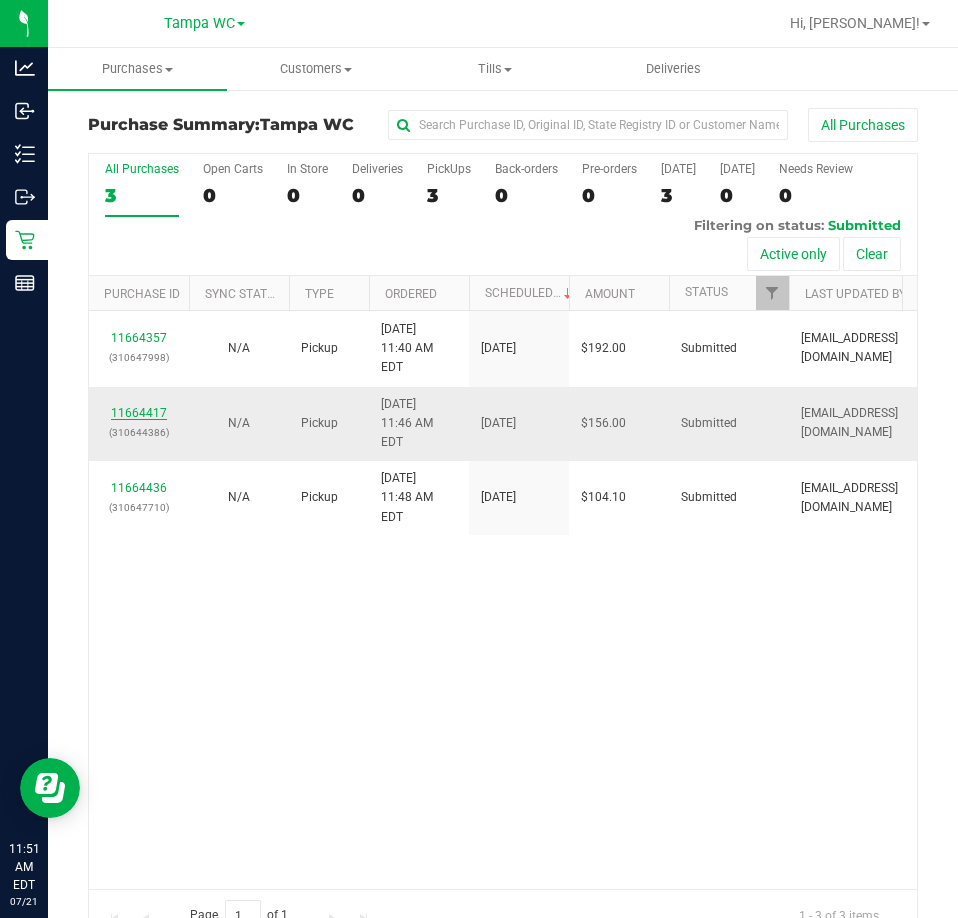 click on "11664417" at bounding box center (139, 413) 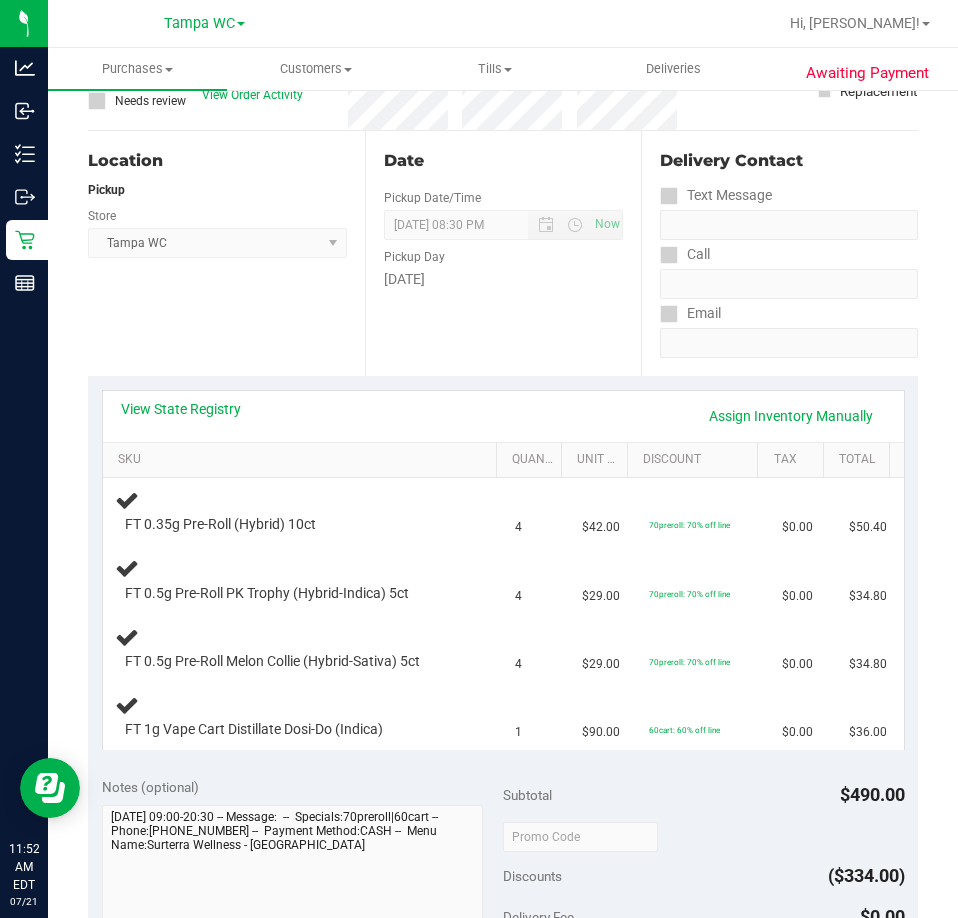 scroll, scrollTop: 172, scrollLeft: 0, axis: vertical 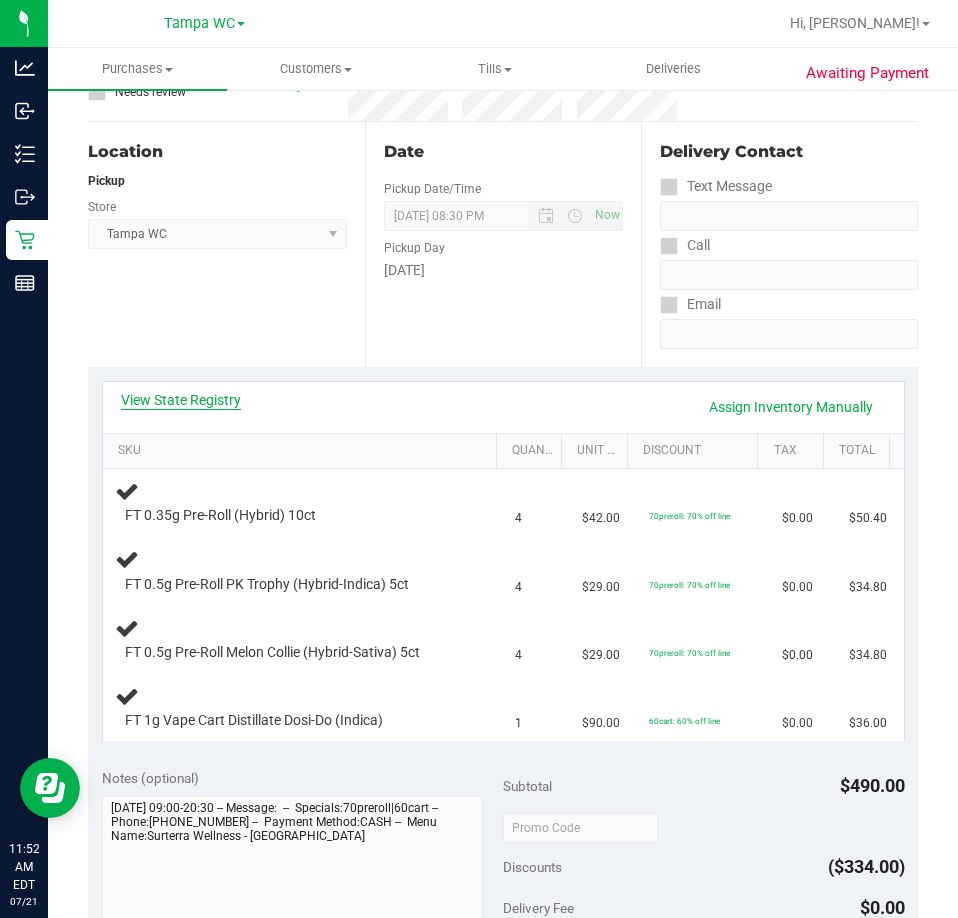 click on "View State Registry" at bounding box center [181, 400] 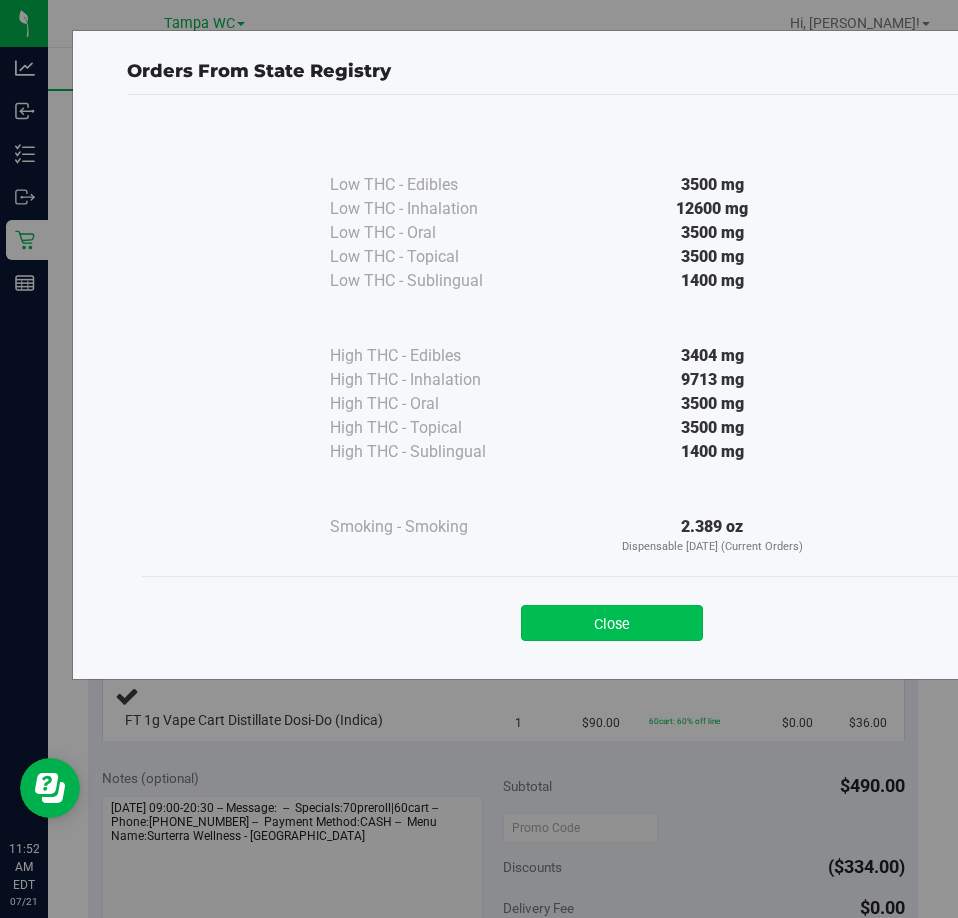 click on "Close" at bounding box center [612, 623] 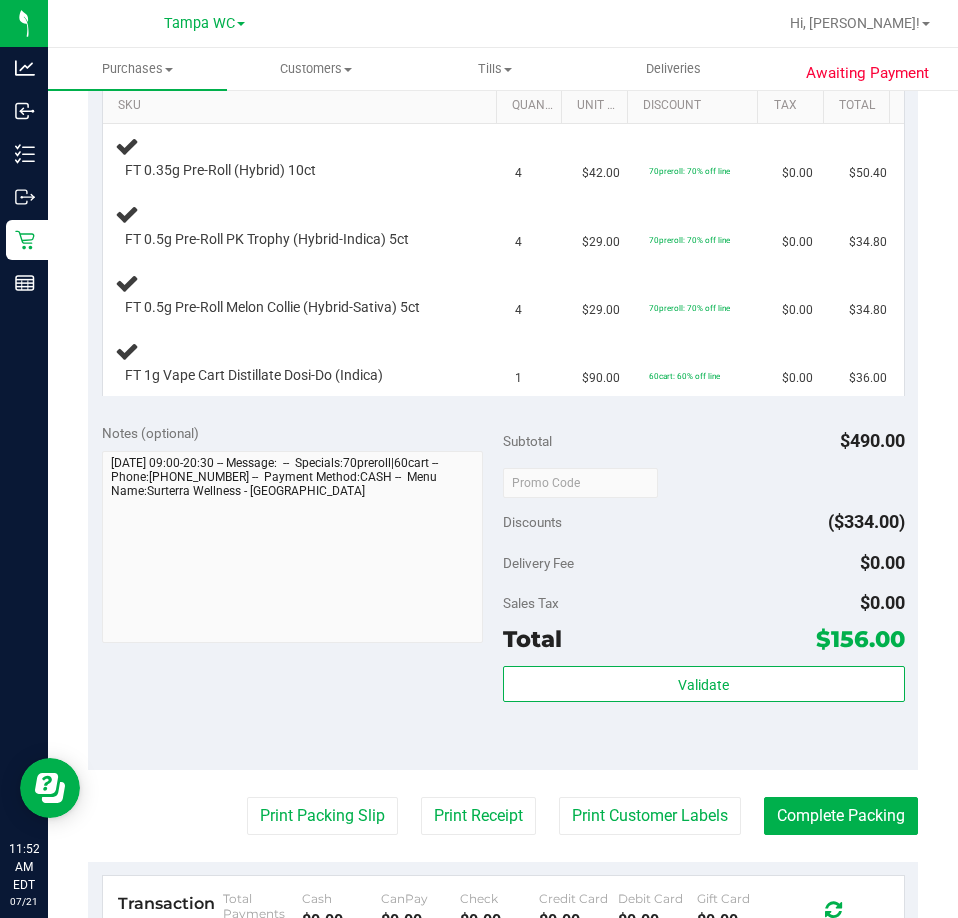 scroll, scrollTop: 572, scrollLeft: 0, axis: vertical 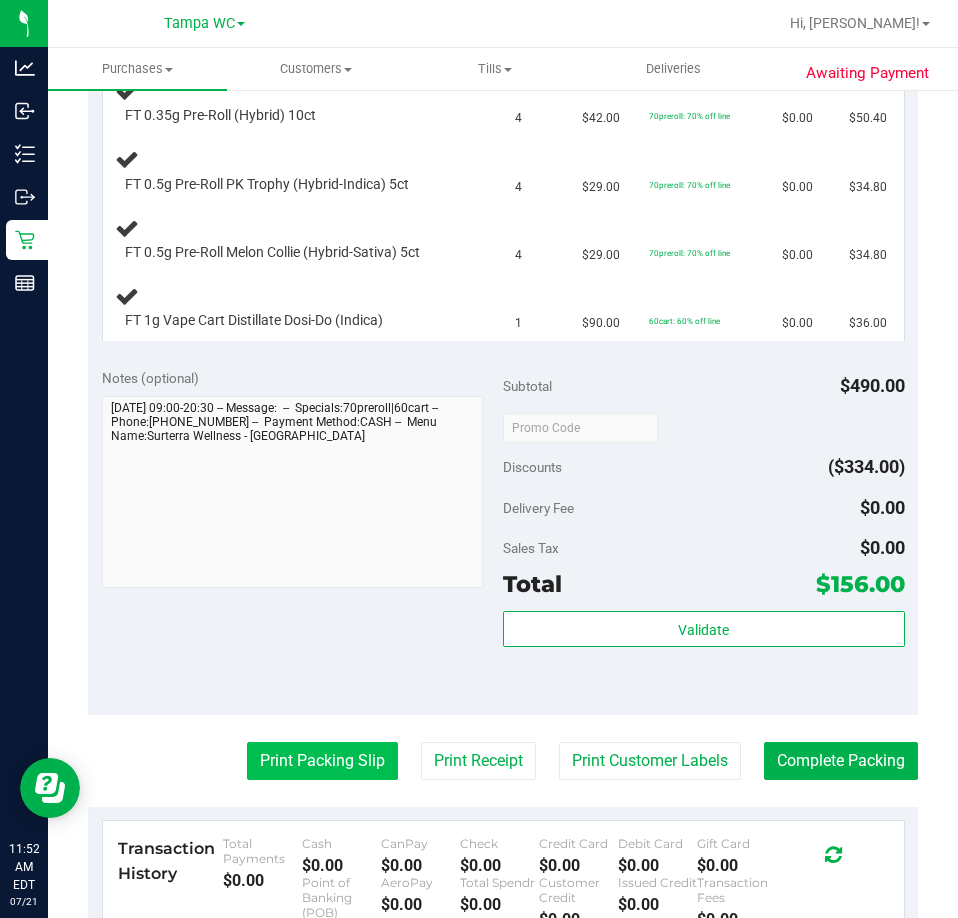 click on "Print Packing Slip" at bounding box center (322, 761) 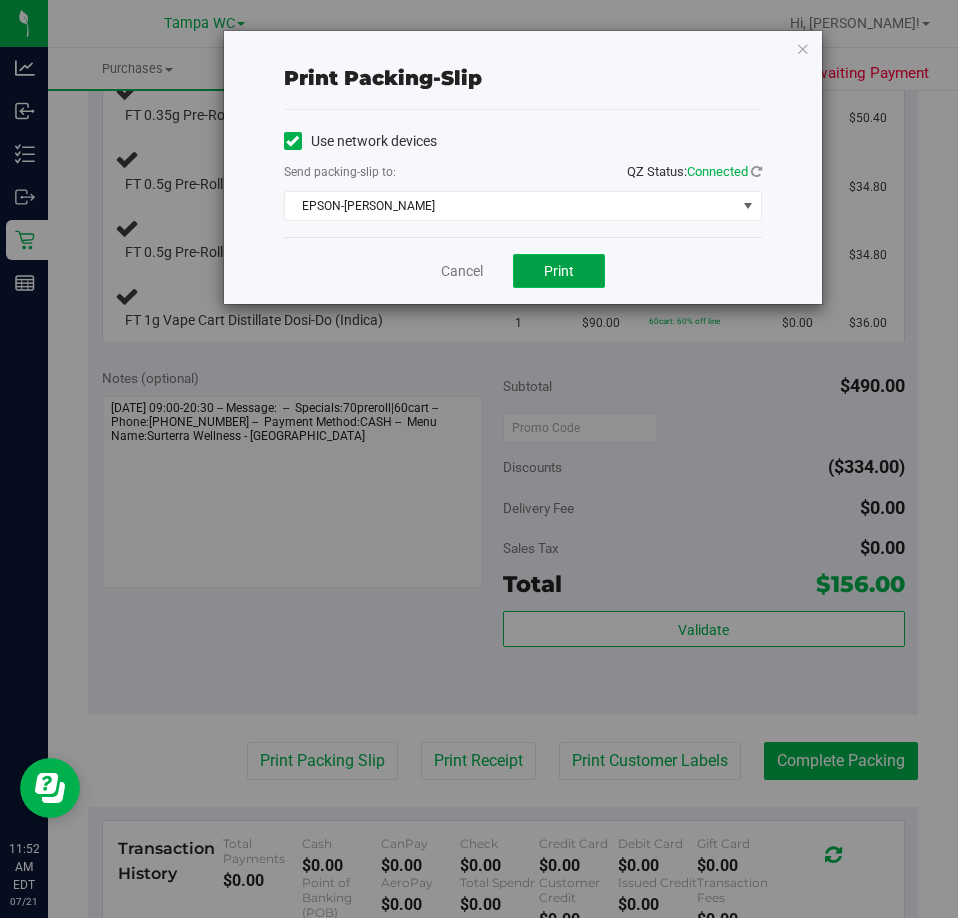 click on "Print" at bounding box center (559, 271) 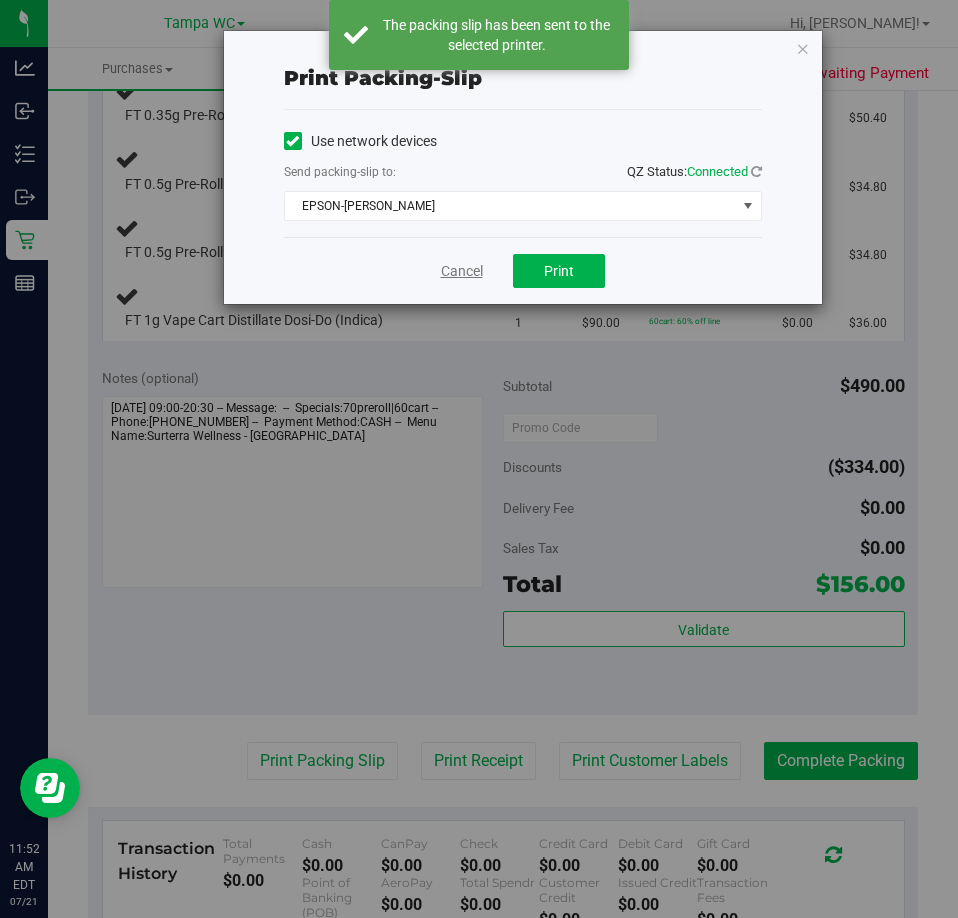 click on "Cancel" at bounding box center (462, 271) 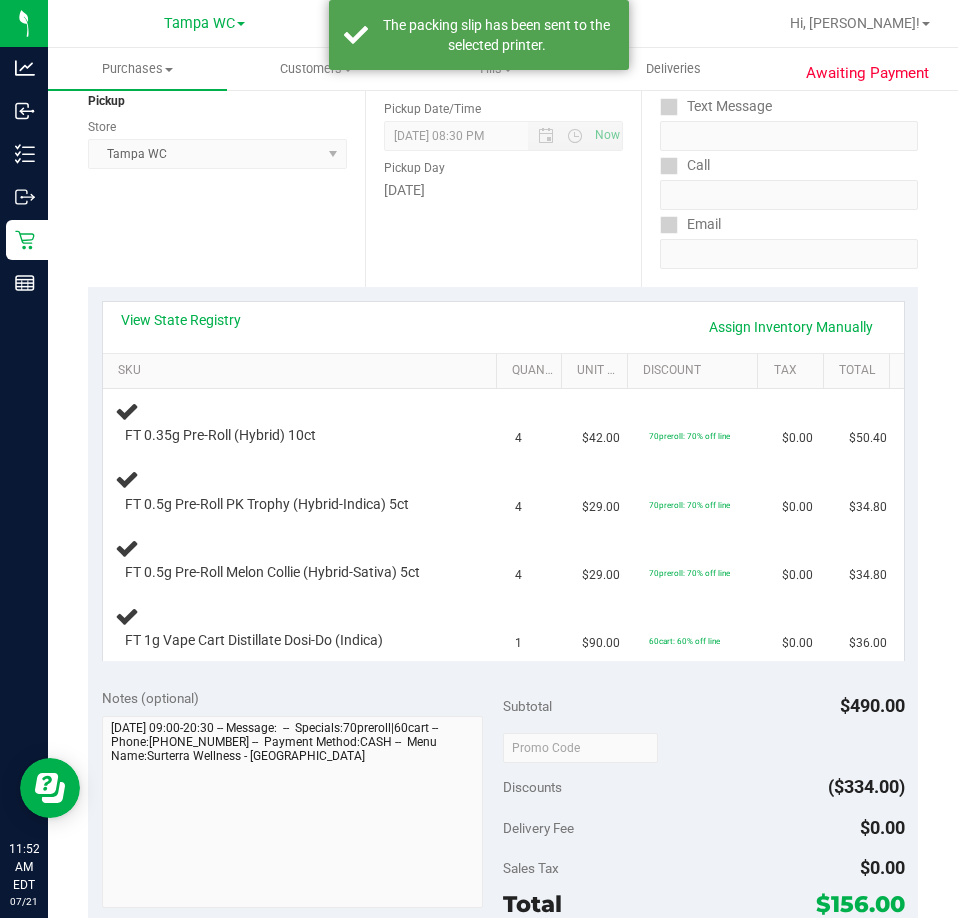scroll, scrollTop: 247, scrollLeft: 0, axis: vertical 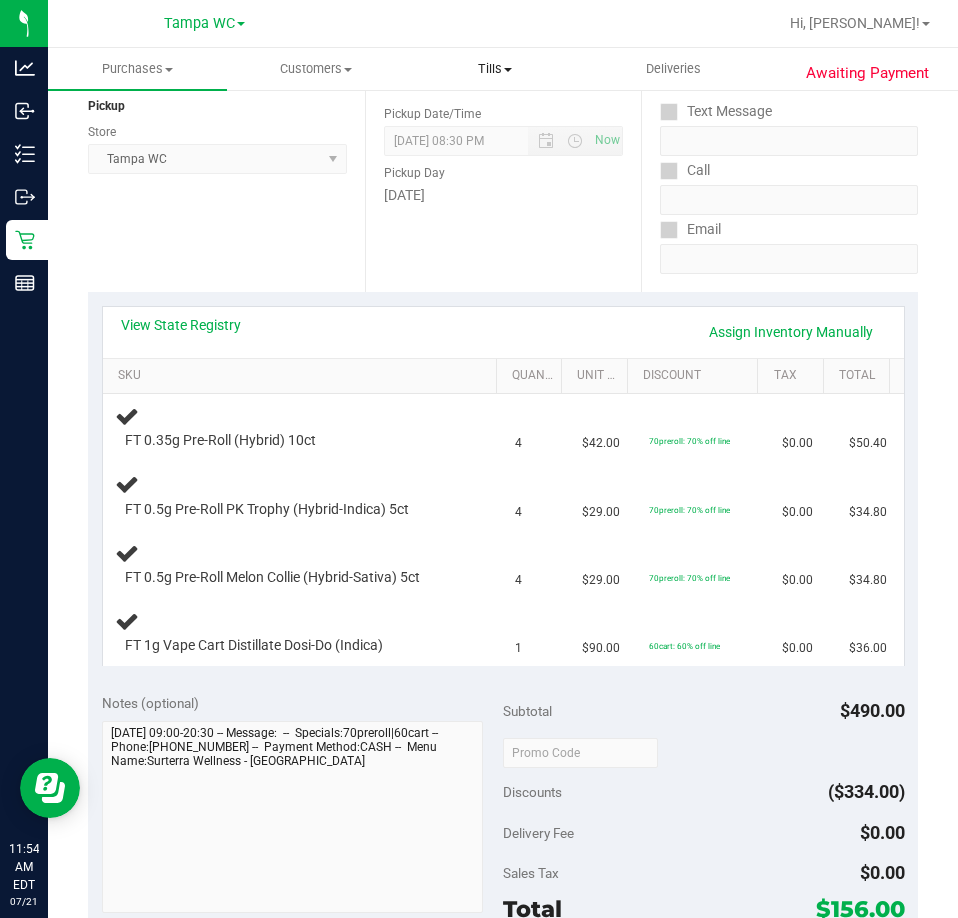 type 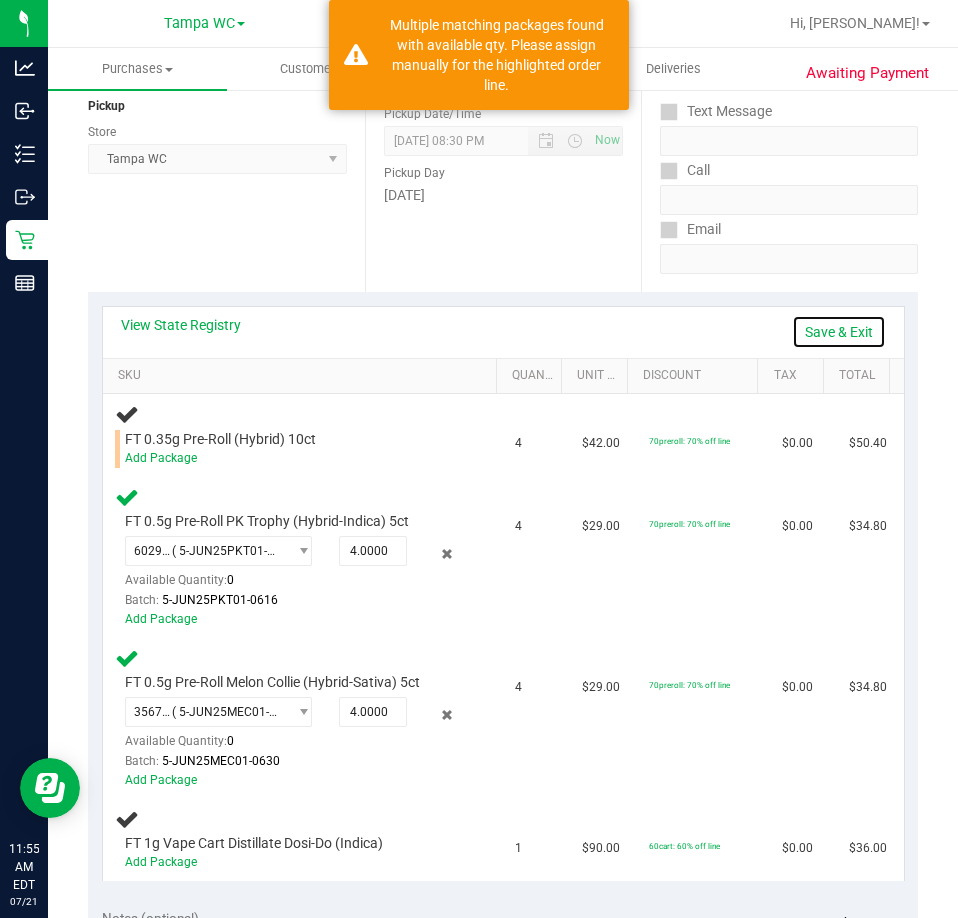 click on "Save & Exit" at bounding box center (839, 332) 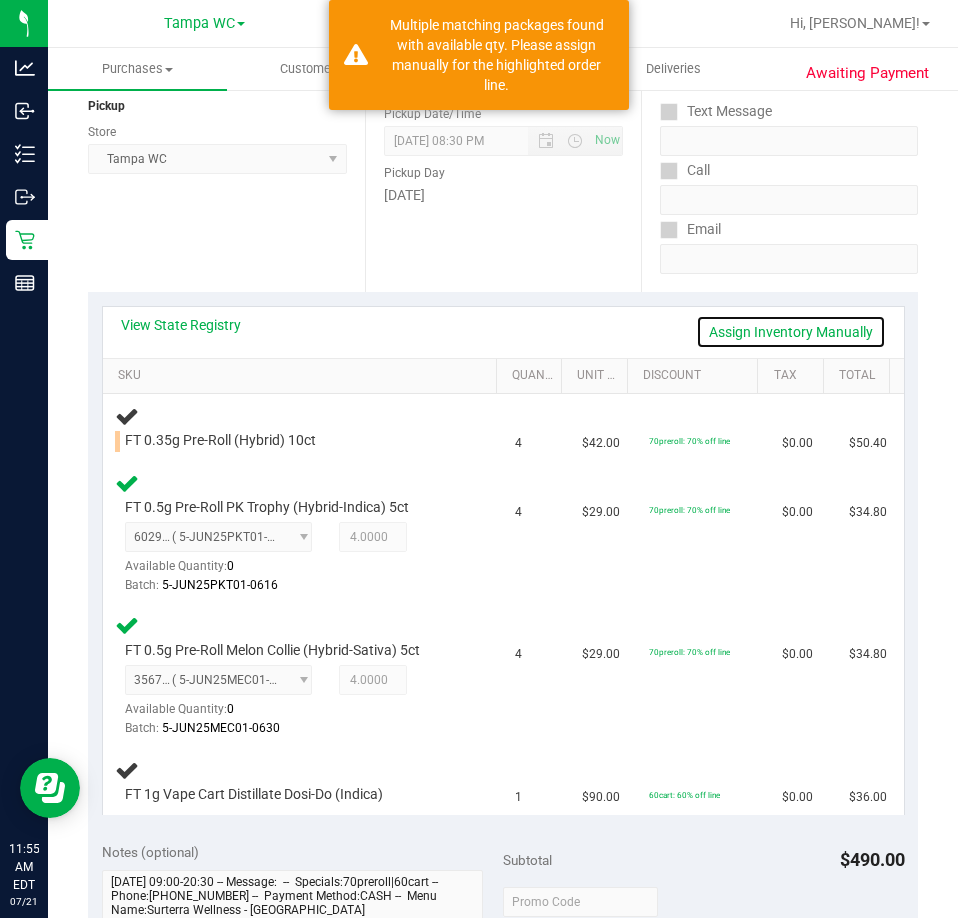 click on "Assign Inventory Manually" at bounding box center (791, 332) 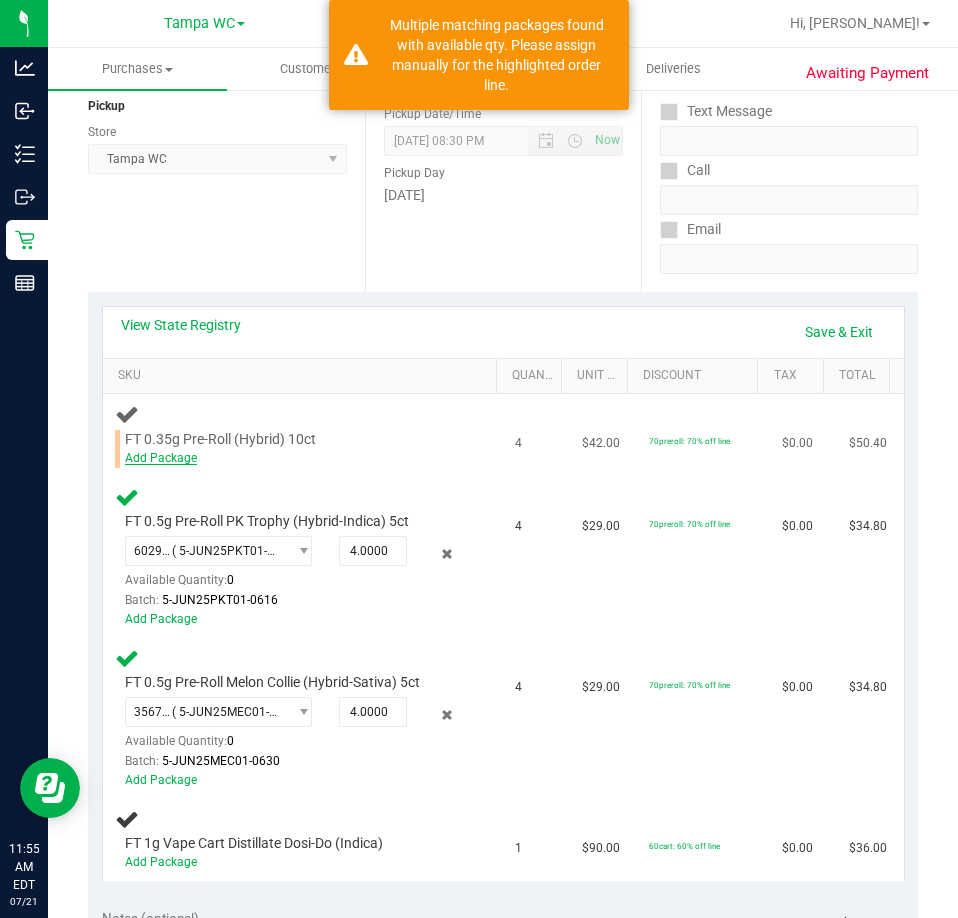 click on "Add Package" at bounding box center (161, 458) 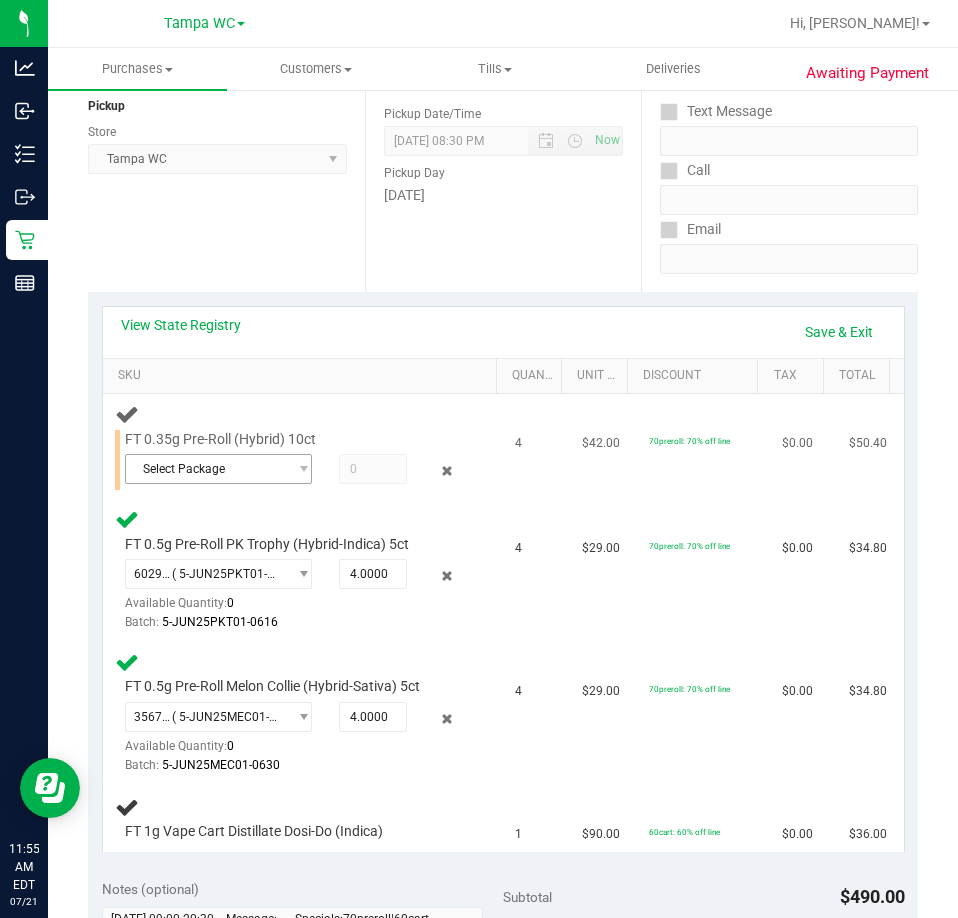 click on "Select Package" at bounding box center (206, 469) 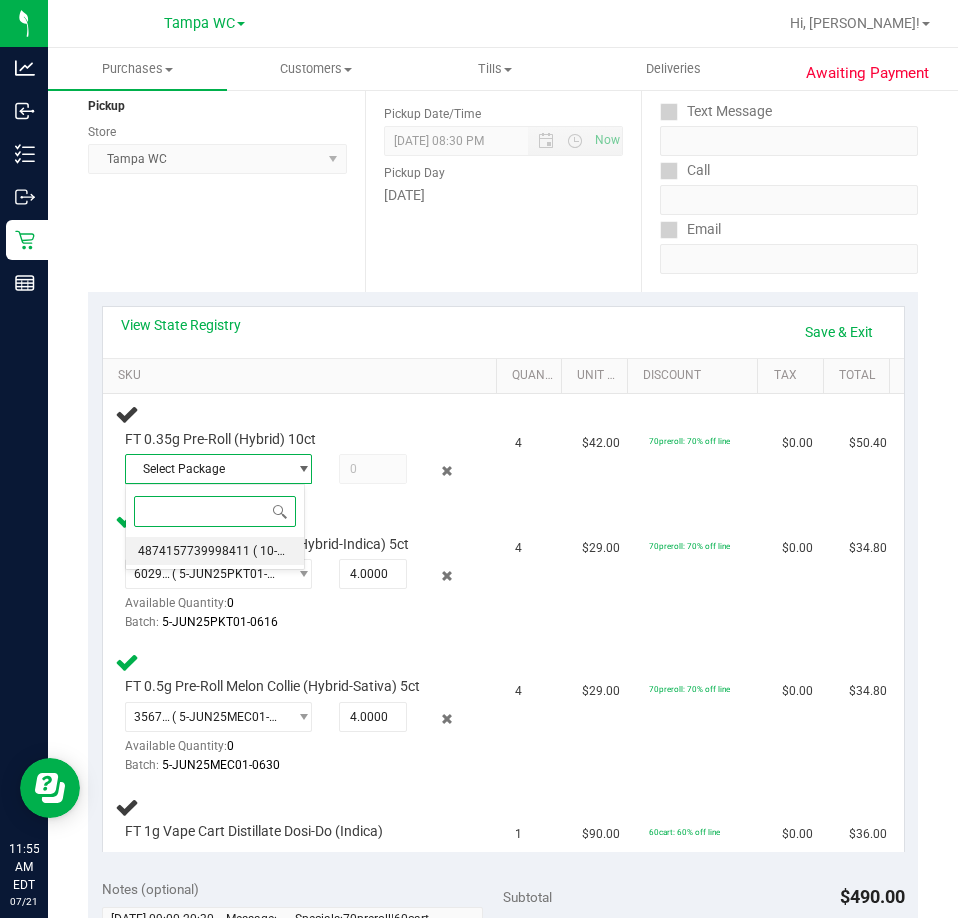 click on "4874157739998411" at bounding box center (194, 551) 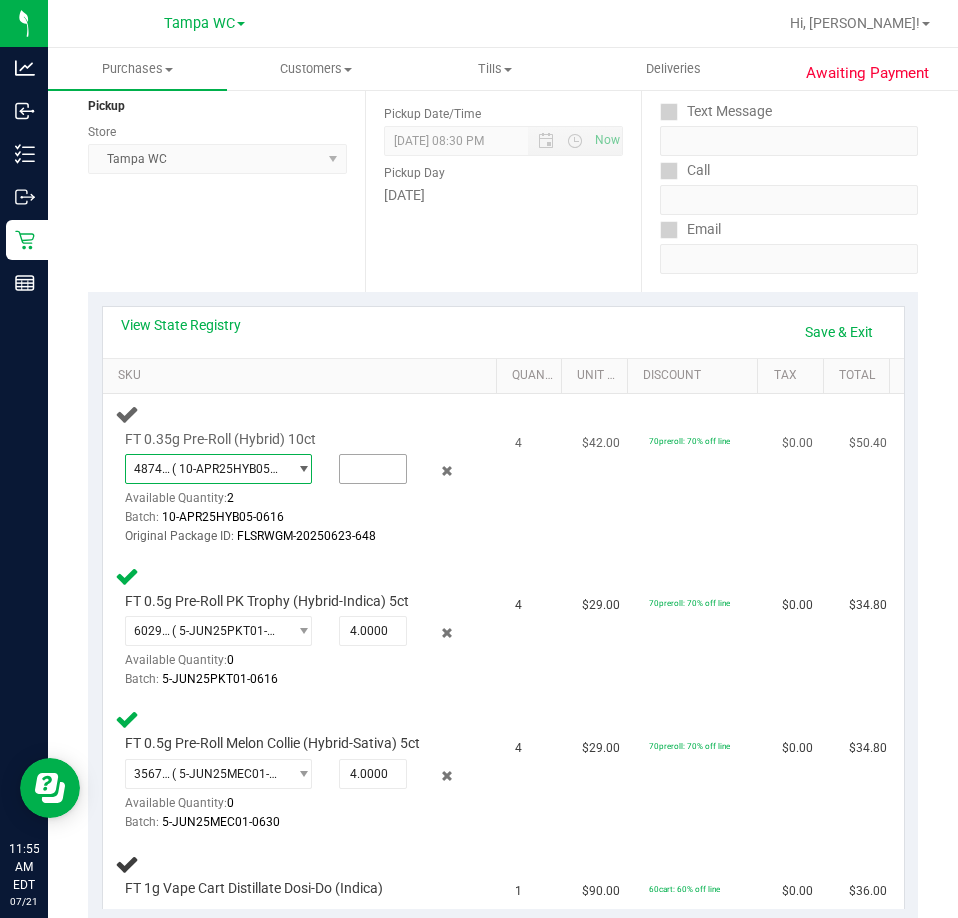 click at bounding box center [373, 469] 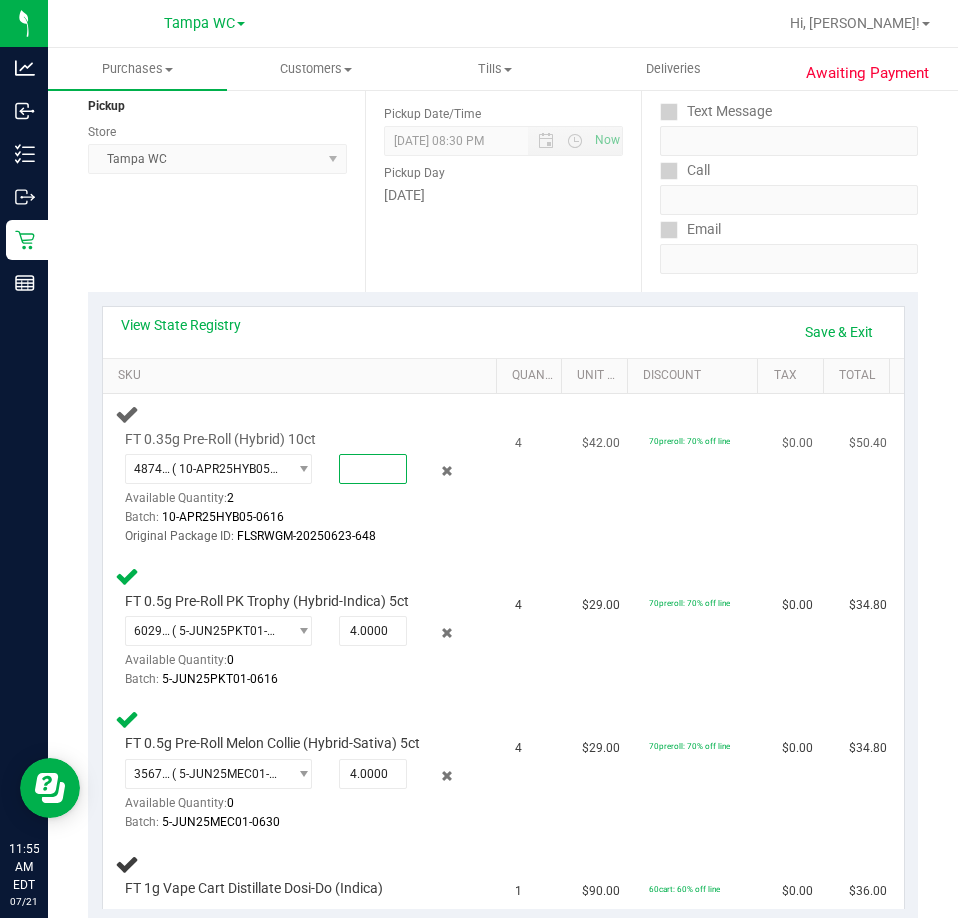 type on "2" 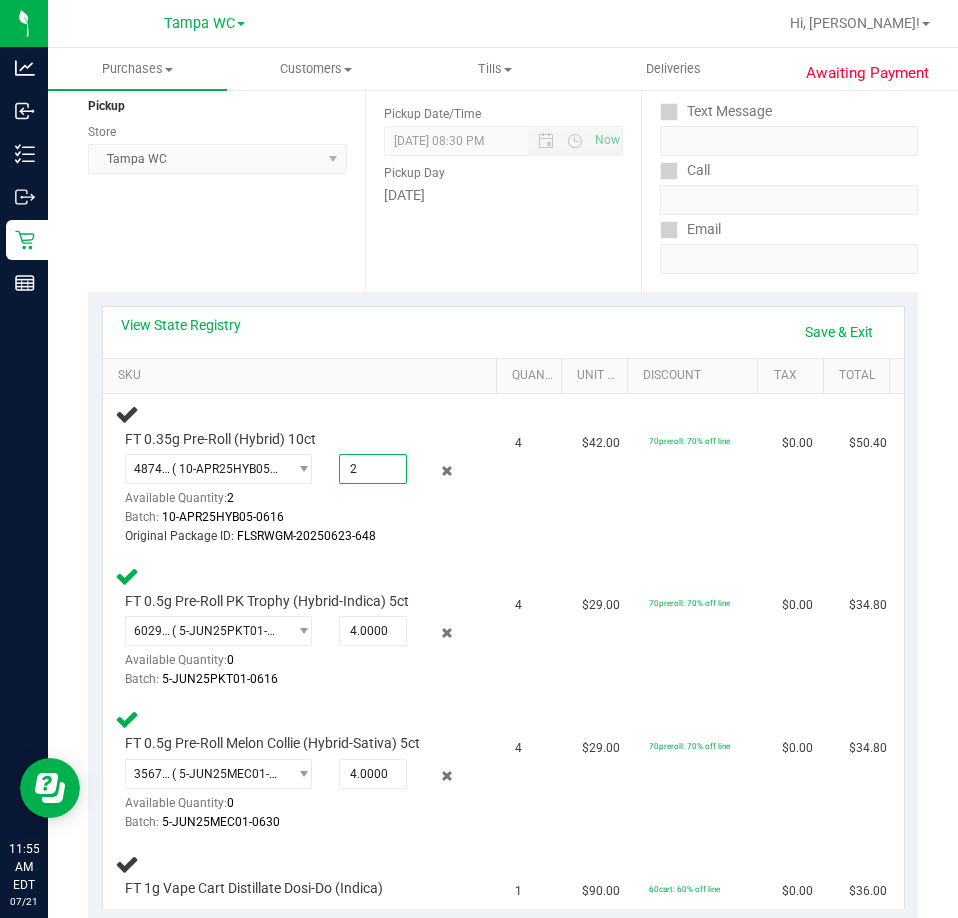 click on "View State Registry
Save & Exit" at bounding box center (503, 332) 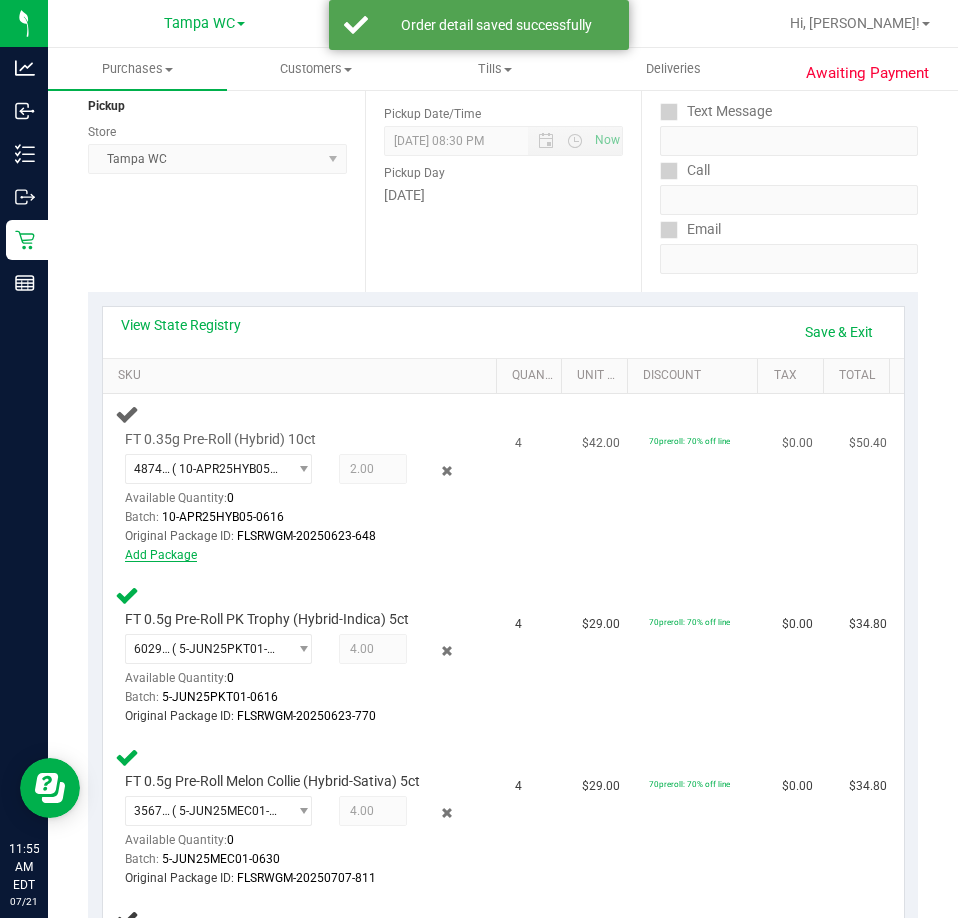 click on "Add Package" at bounding box center [161, 555] 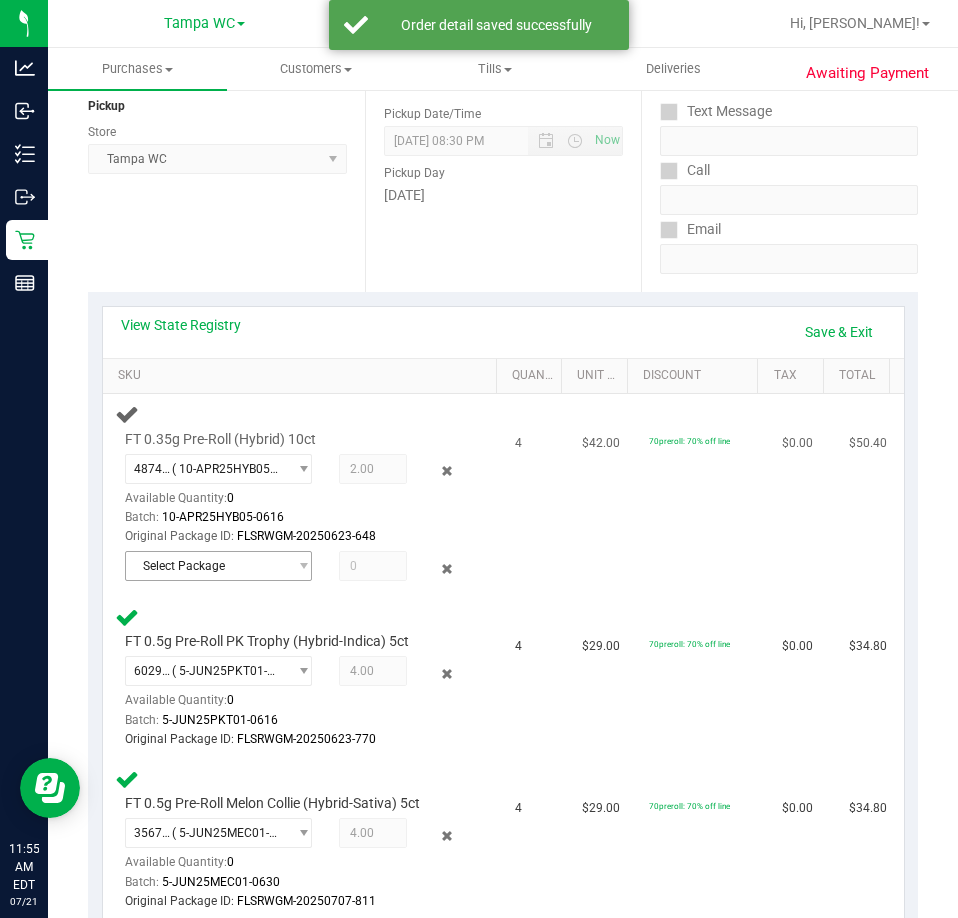 click on "Select Package" at bounding box center (206, 566) 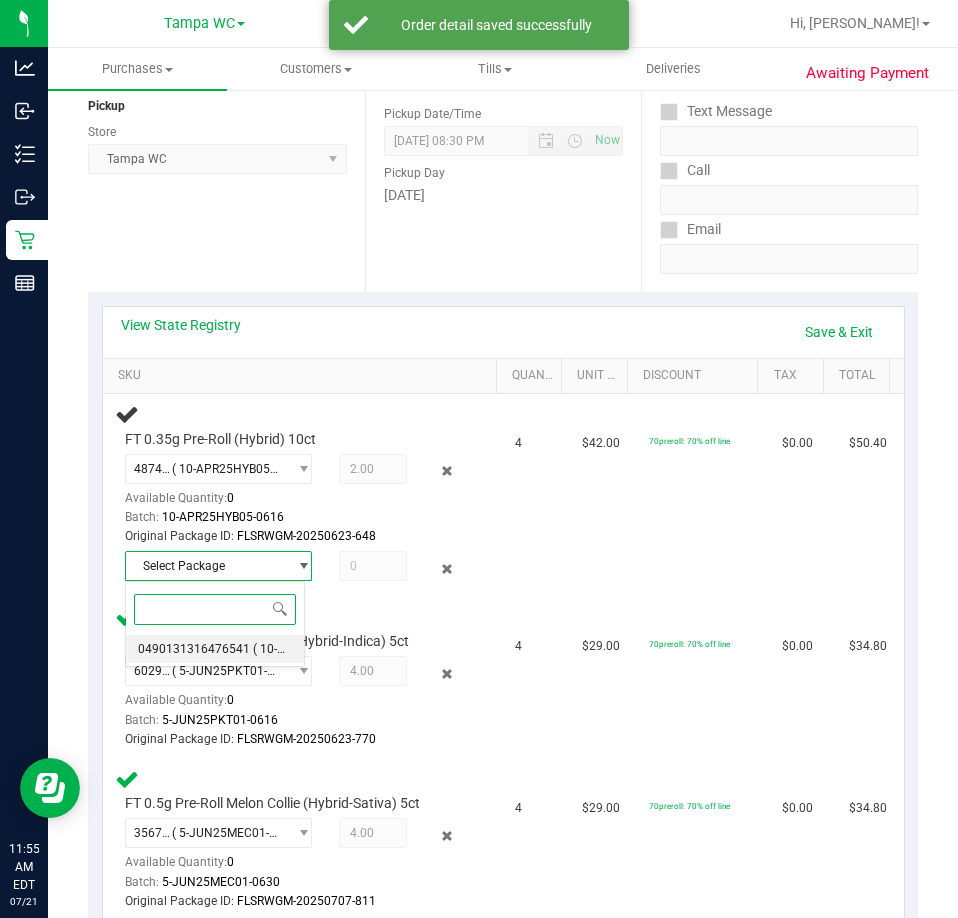 click on "0490131316476541" at bounding box center [194, 649] 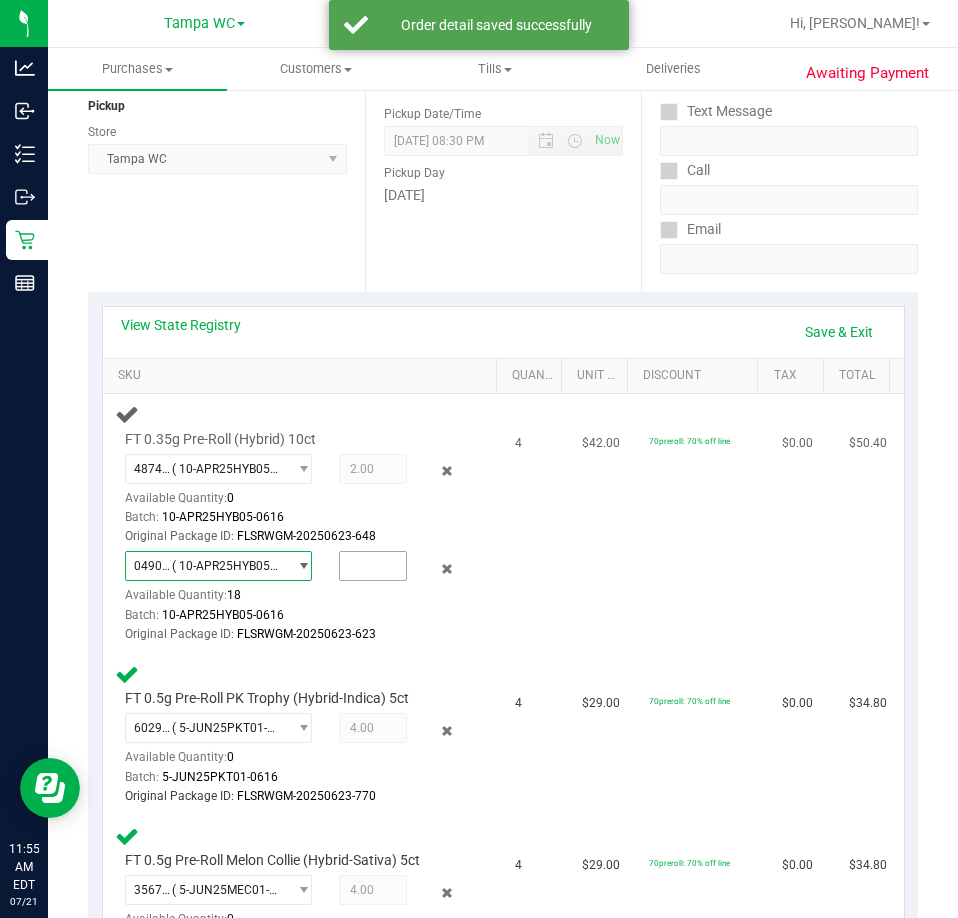 click at bounding box center [373, 566] 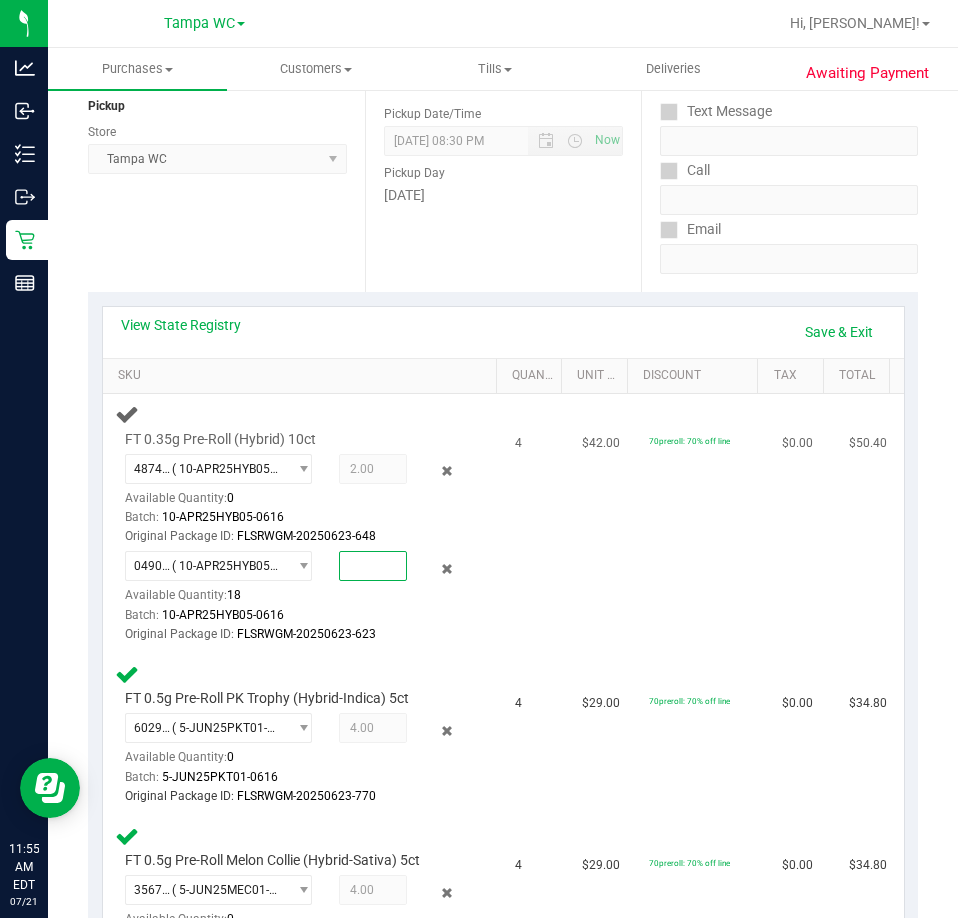 type on "2" 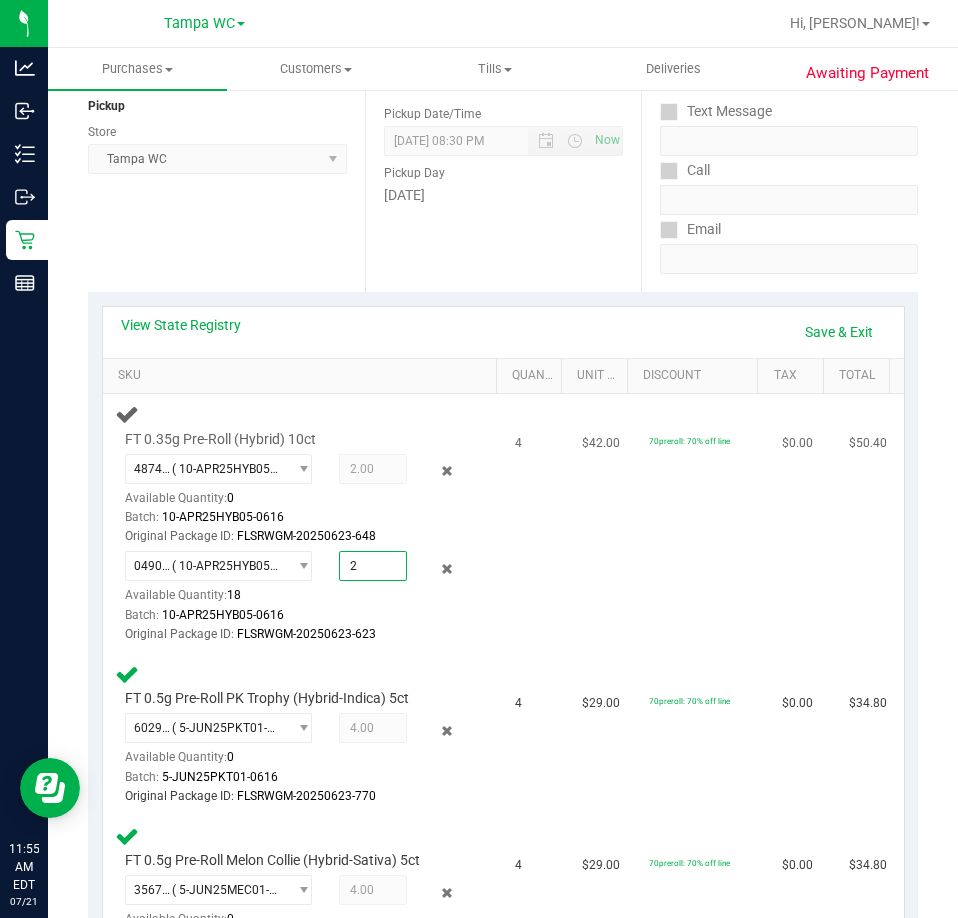 click on "Original Package ID:
FLSRWGM-20250623-623" at bounding box center (294, 634) 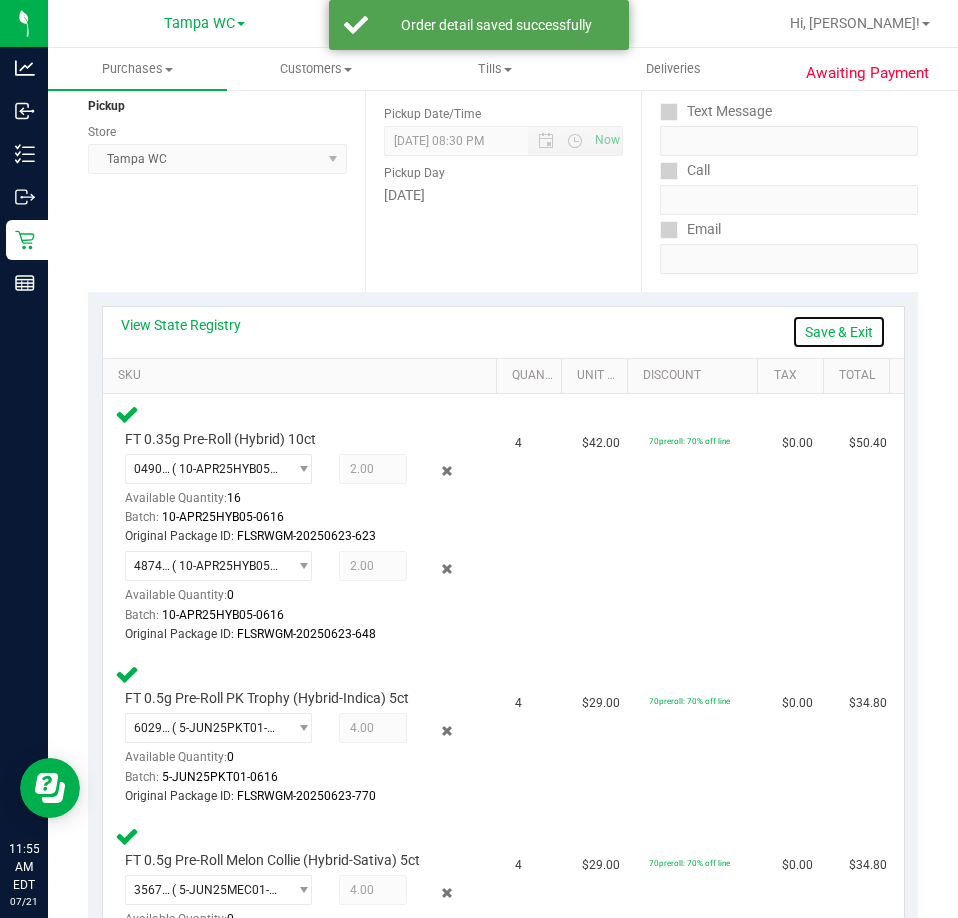 click on "Save & Exit" at bounding box center (839, 332) 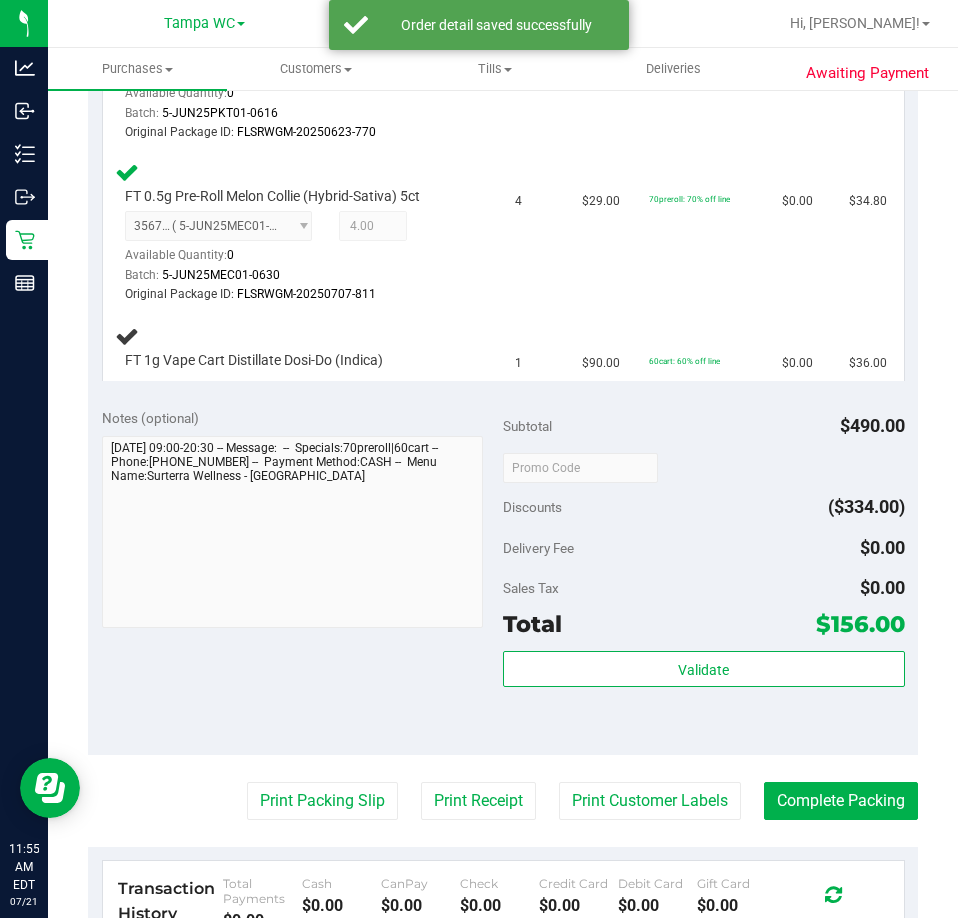 scroll, scrollTop: 910, scrollLeft: 0, axis: vertical 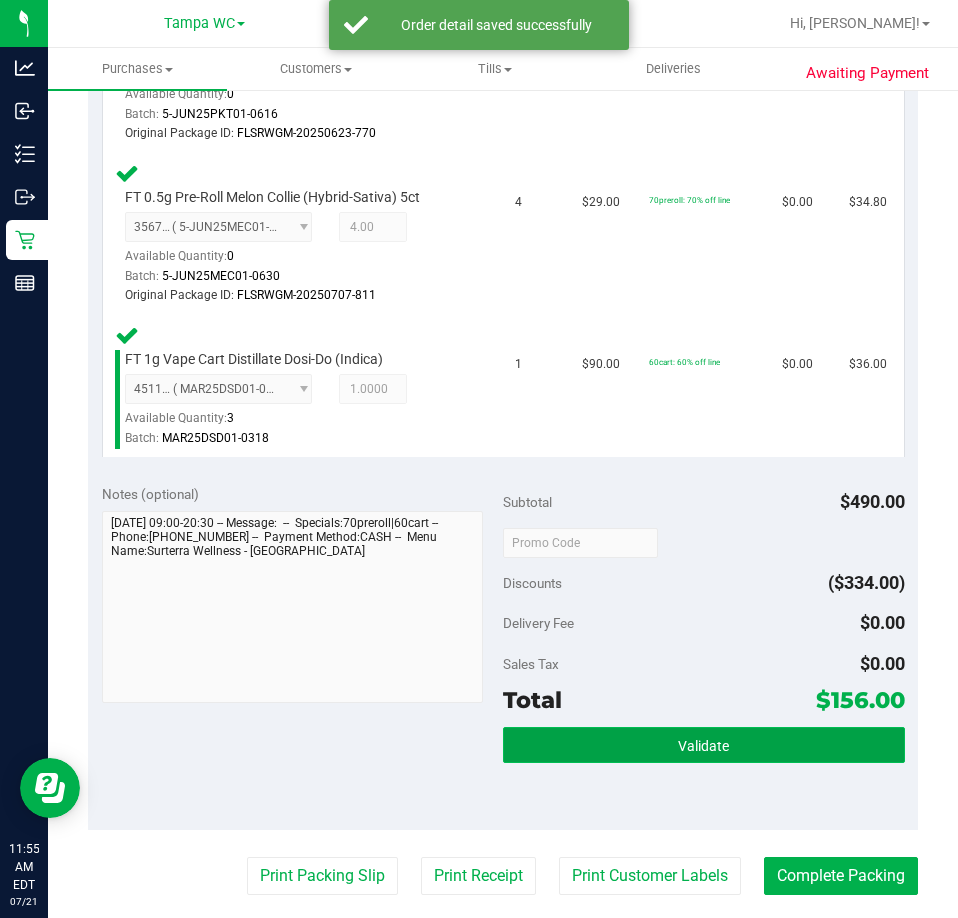 click on "Validate" at bounding box center (704, 745) 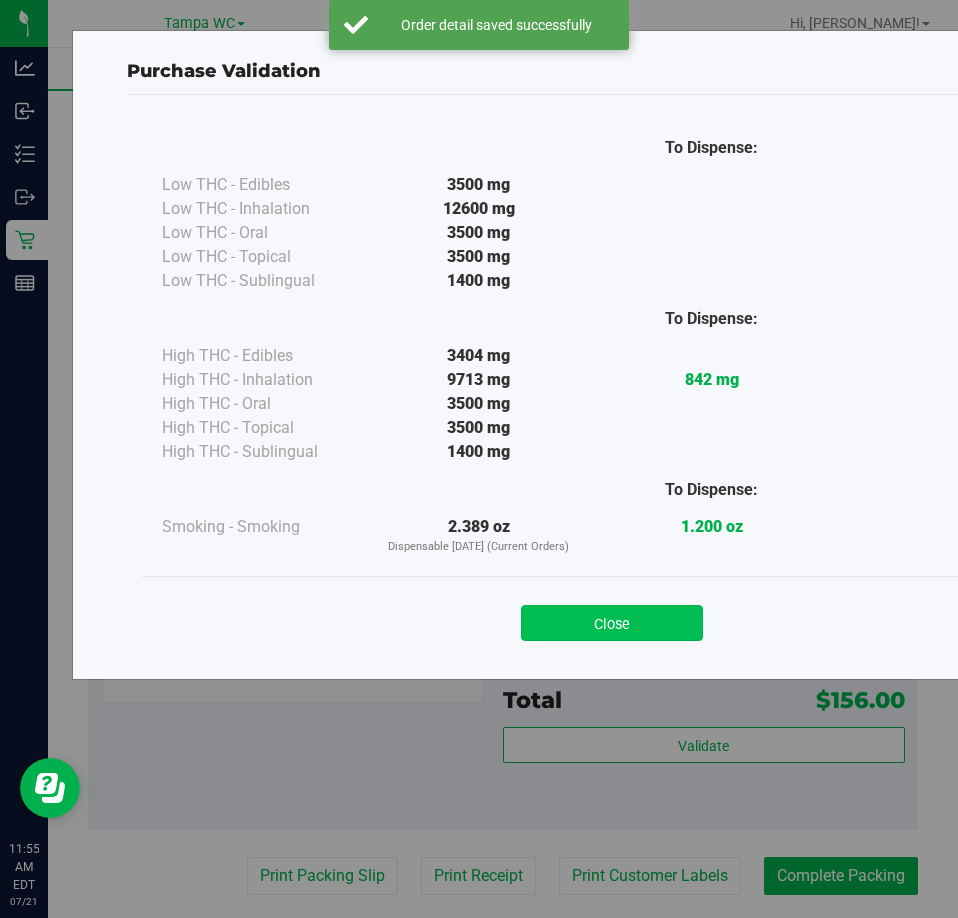 click on "Close" at bounding box center [612, 623] 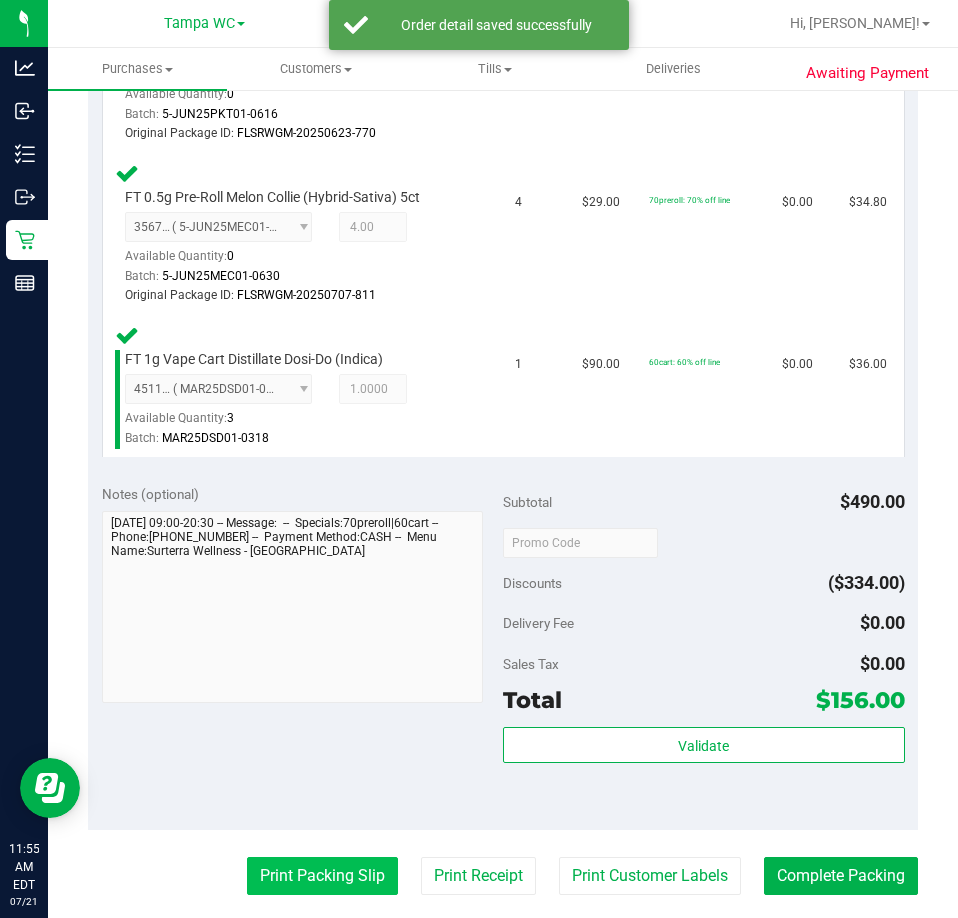 click on "Print Packing Slip" at bounding box center [322, 876] 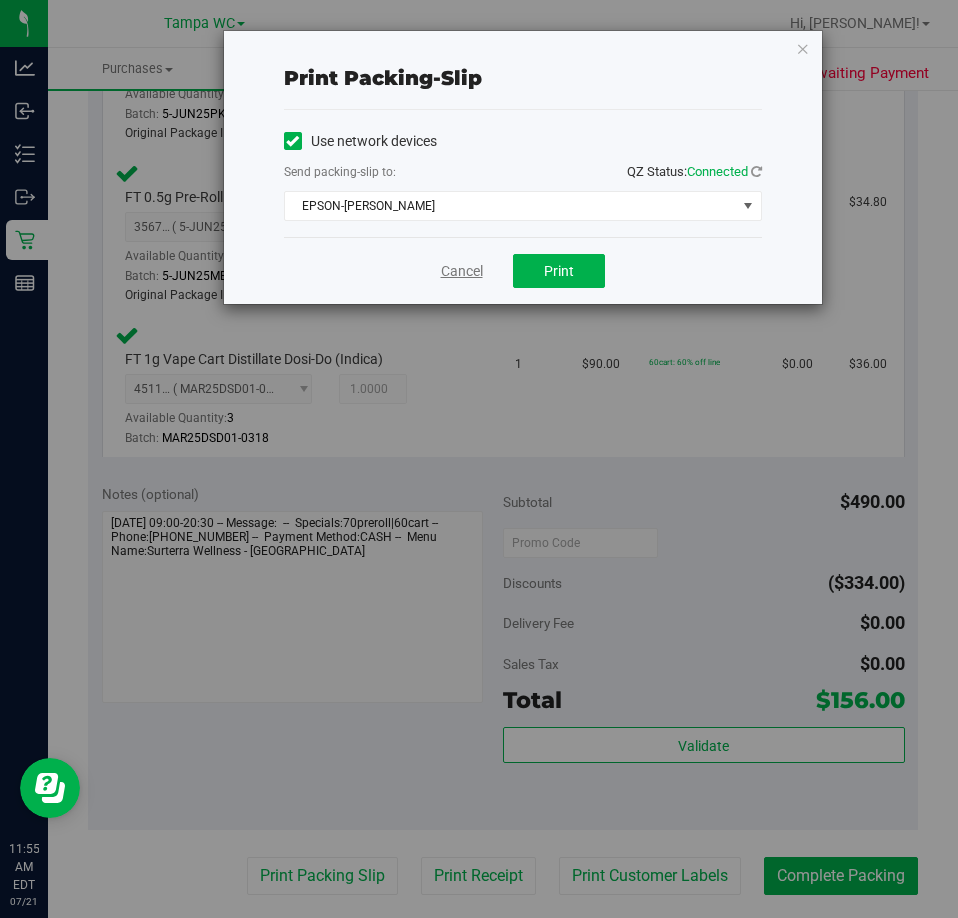 click on "Cancel" at bounding box center (462, 271) 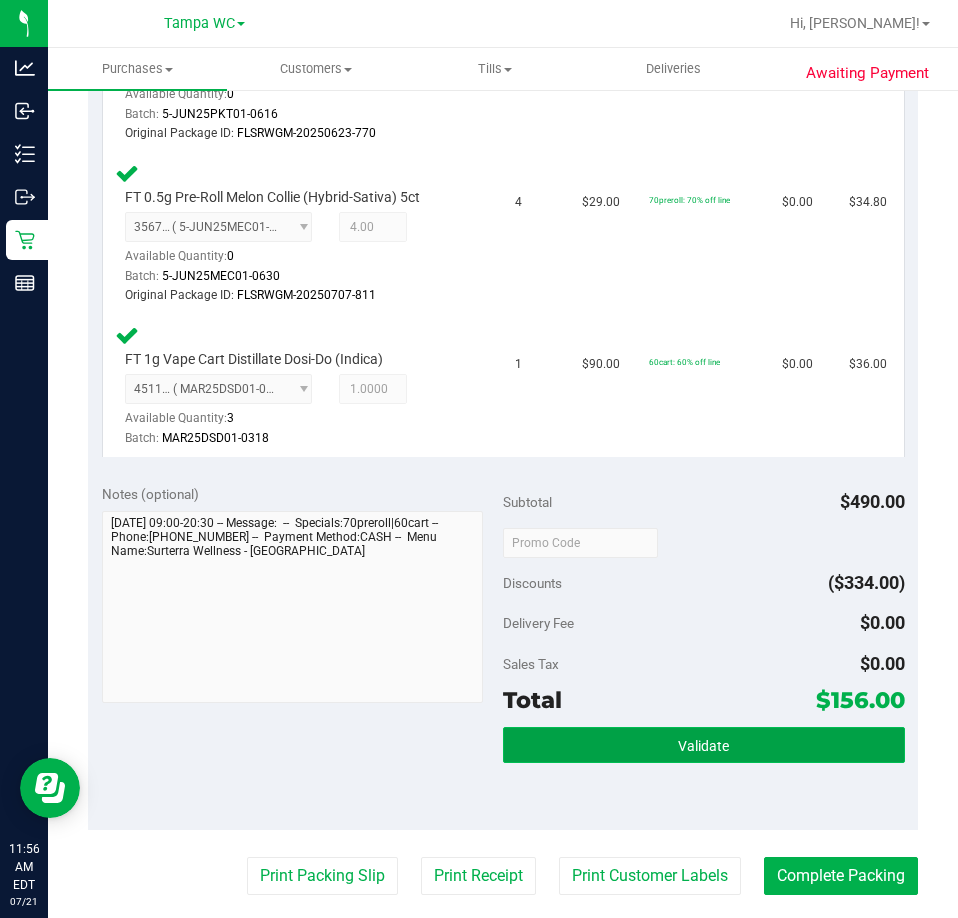 click on "Validate" at bounding box center (704, 745) 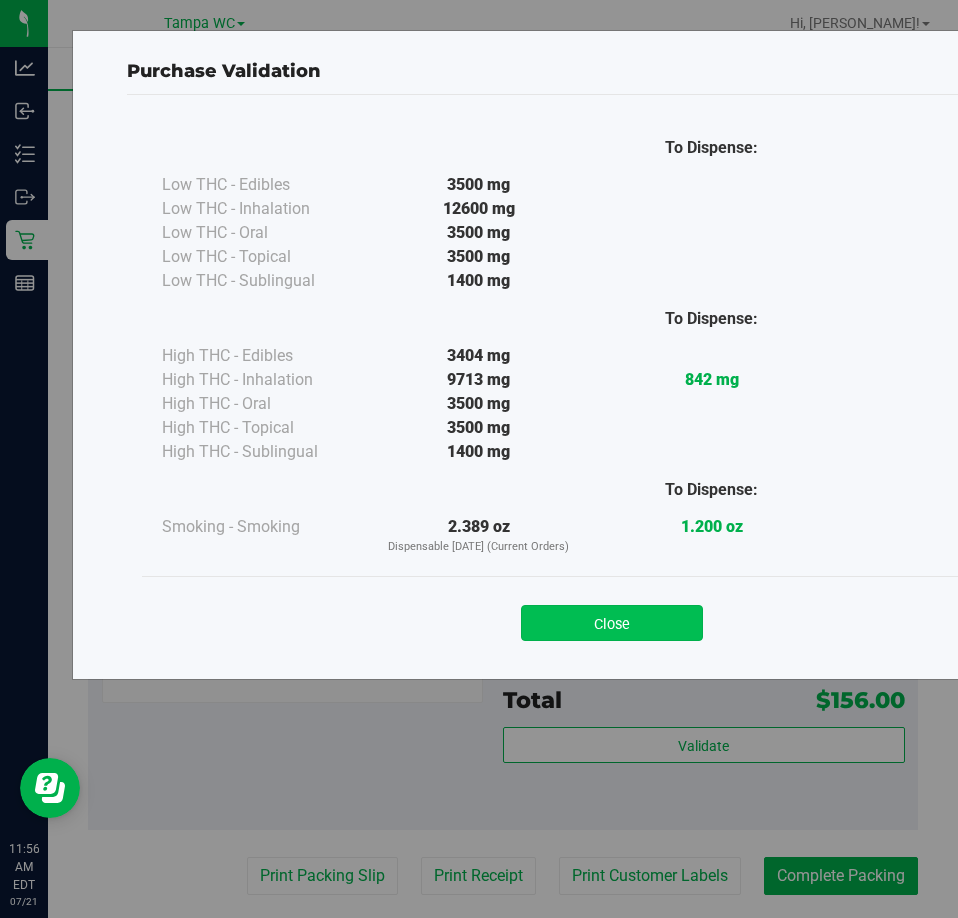 click on "Close" at bounding box center [612, 623] 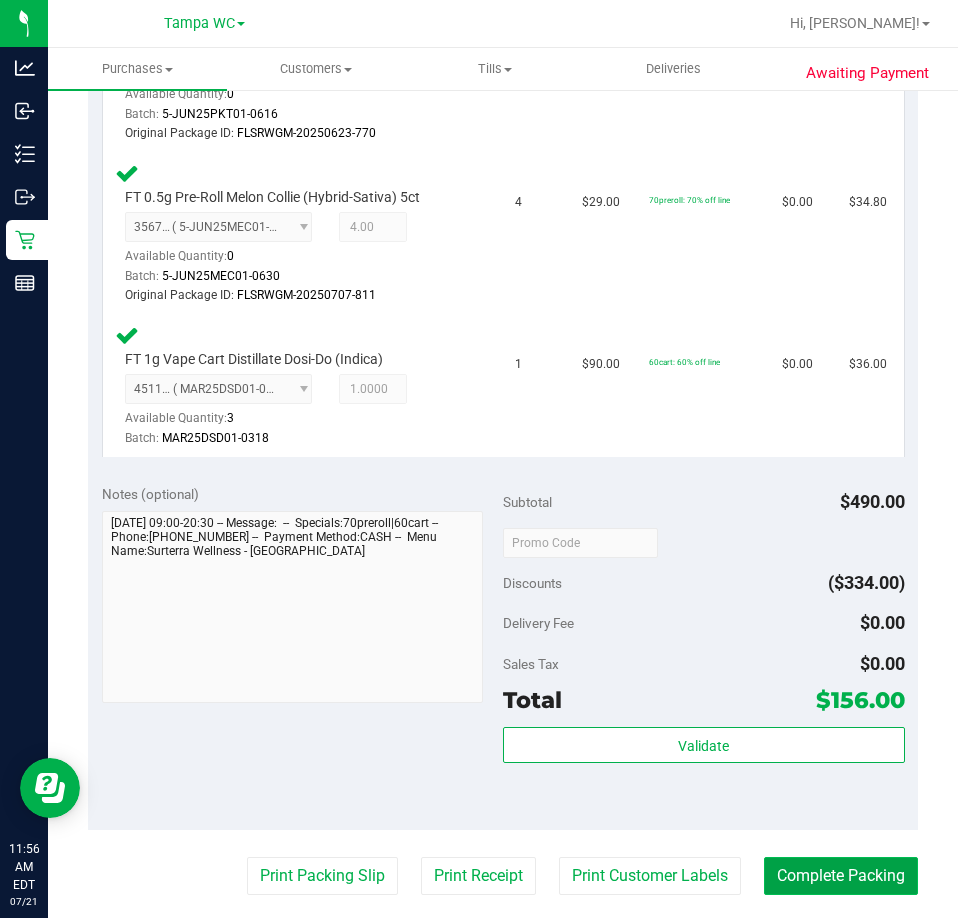 click on "Complete Packing" at bounding box center (841, 876) 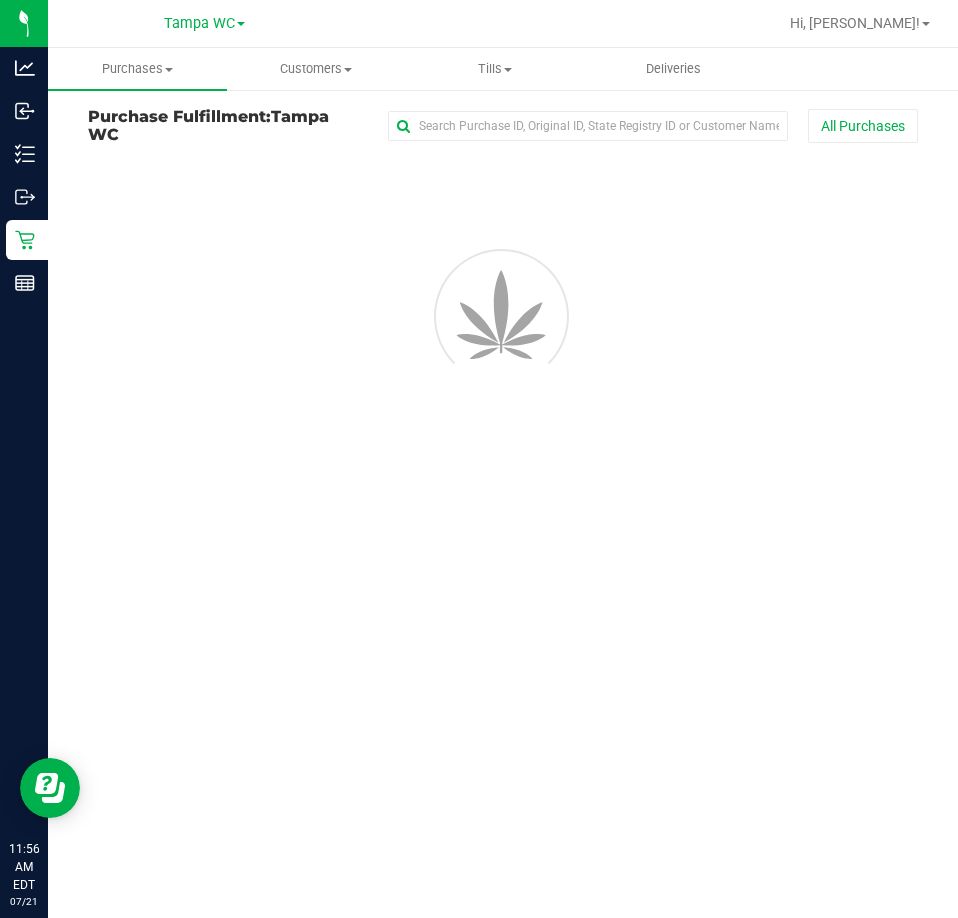 scroll, scrollTop: 0, scrollLeft: 0, axis: both 